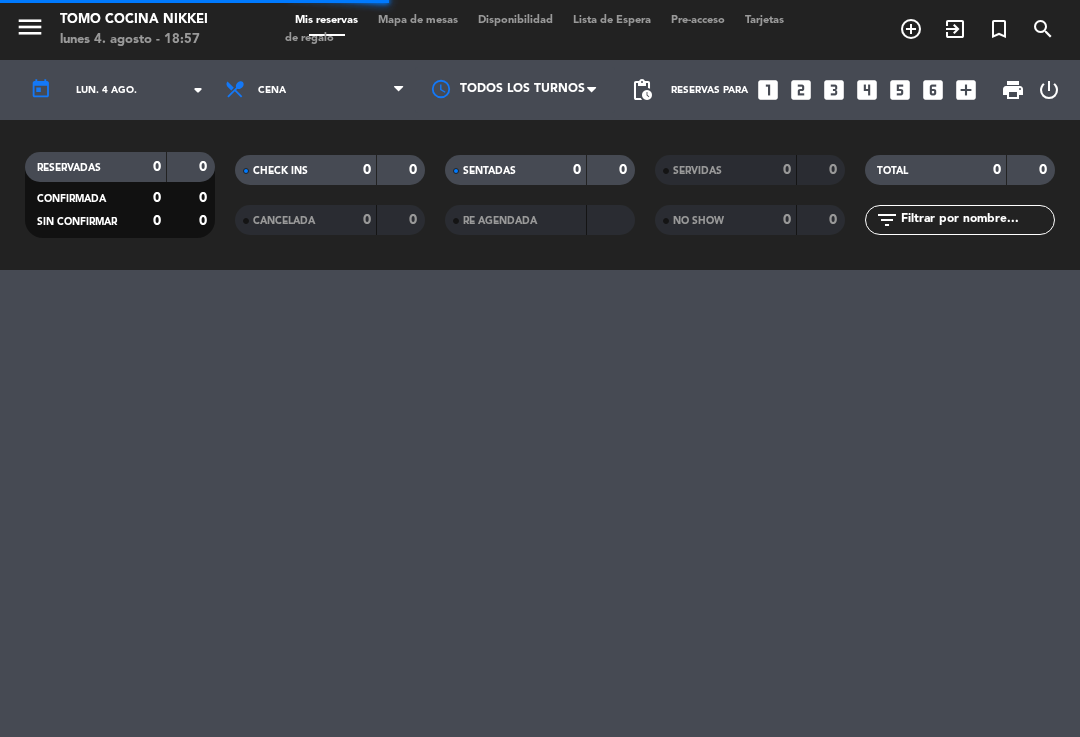scroll, scrollTop: 0, scrollLeft: 0, axis: both 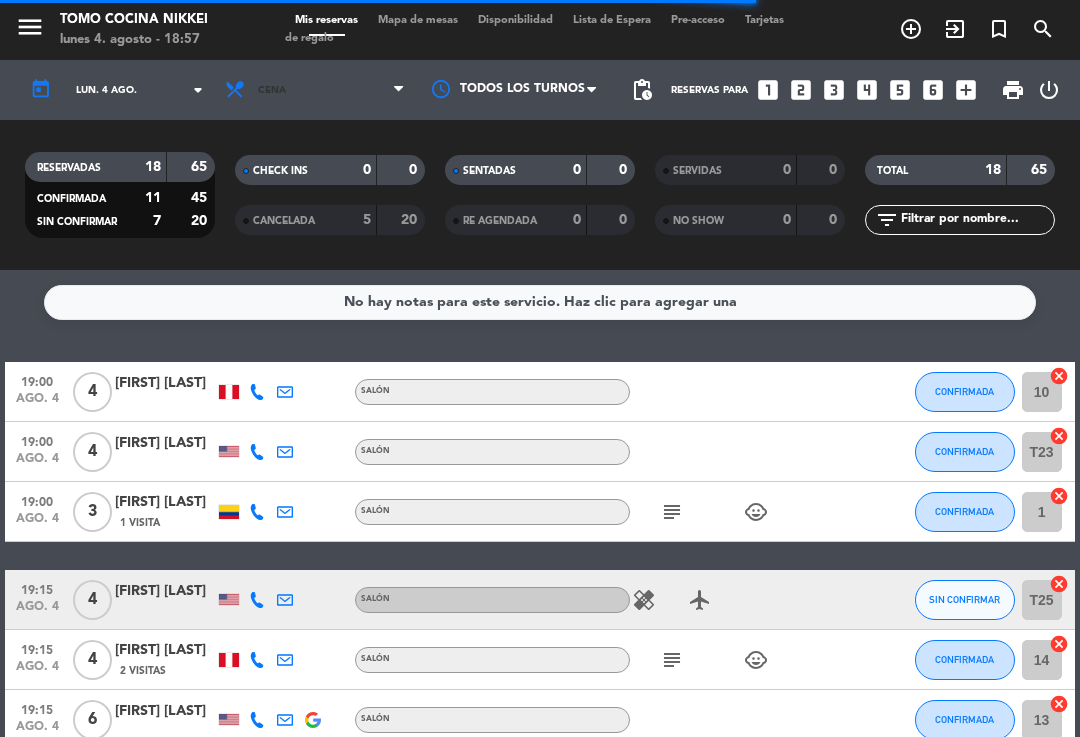 click on "Cena" at bounding box center [315, 90] 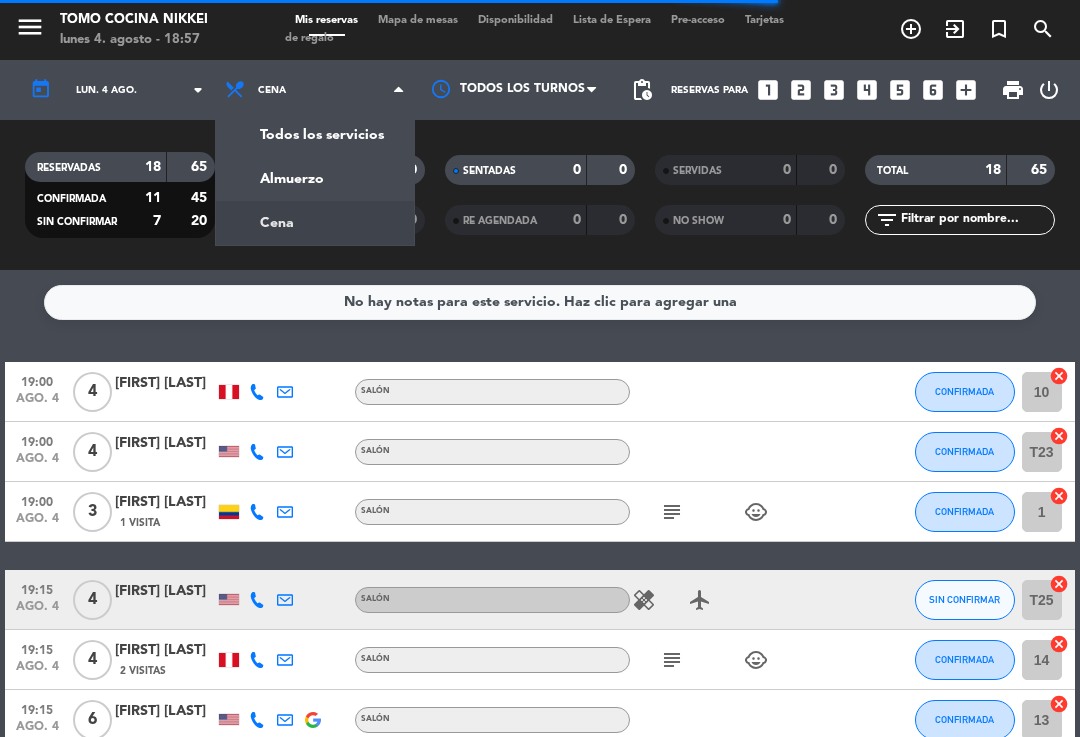 click on "menu  Tomo Cocina Nikkei   [DAY] [NUMBER]. [MONTH] - 18:57   Mis reservas   Mapa de mesas   Disponibilidad   Lista de Espera   Pre-acceso   Tarjetas de regalo  add_circle_outline exit_to_app turned_in_not search today    lun. [NUMBER] [MONTH] arrow_drop_down  Todos los servicios  Almuerzo  Cena  Cena  Todos los servicios  Almuerzo  Cena Todos los turnos pending_actions  Reservas para   looks_one   looks_two   looks_3   looks_4   looks_5   looks_6   add_box  print  power_settings_new   RESERVADAS   18   65   CONFIRMADA   11   45   SIN CONFIRMAR   7   20   CHECK INS   0   0   CANCELADA   5   20   SENTADAS   0   0   RE AGENDADA   0   0   SERVIDAS   0   0   NO SHOW   0   0   TOTAL   18   65  filter_list" 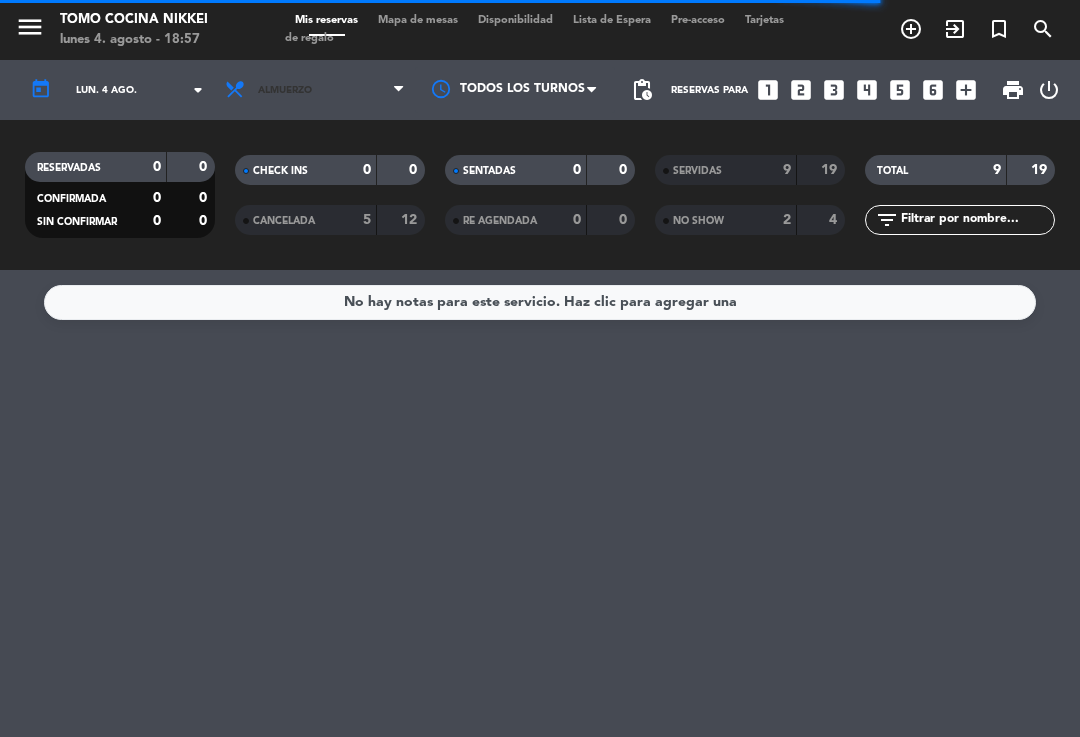 click on "Almuerzo" at bounding box center (315, 90) 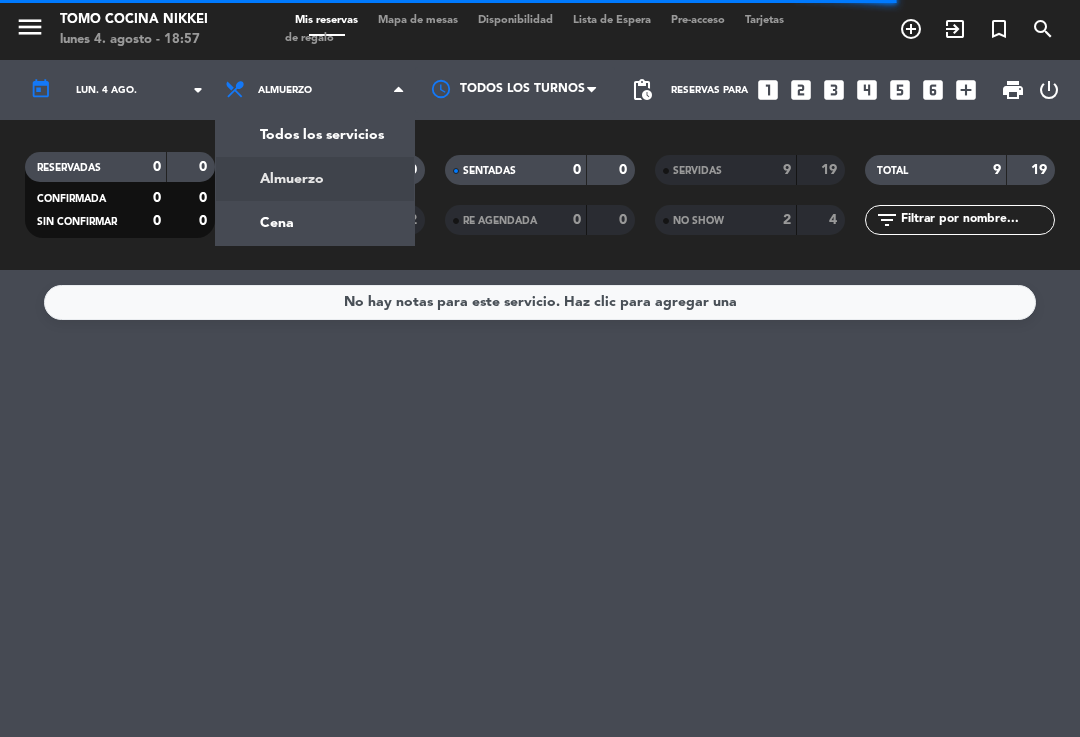 click on "RESERVADAS   0   0   CONFIRMADA   0   0   SIN CONFIRMAR   0   0   CHECK INS   0   0   CANCELADA   5   12   SENTADAS   0   0   RE AGENDADA   0   0   SERVIDAS   9   19   NO SHOW   2   4   TOTAL   9   19  filter_list" 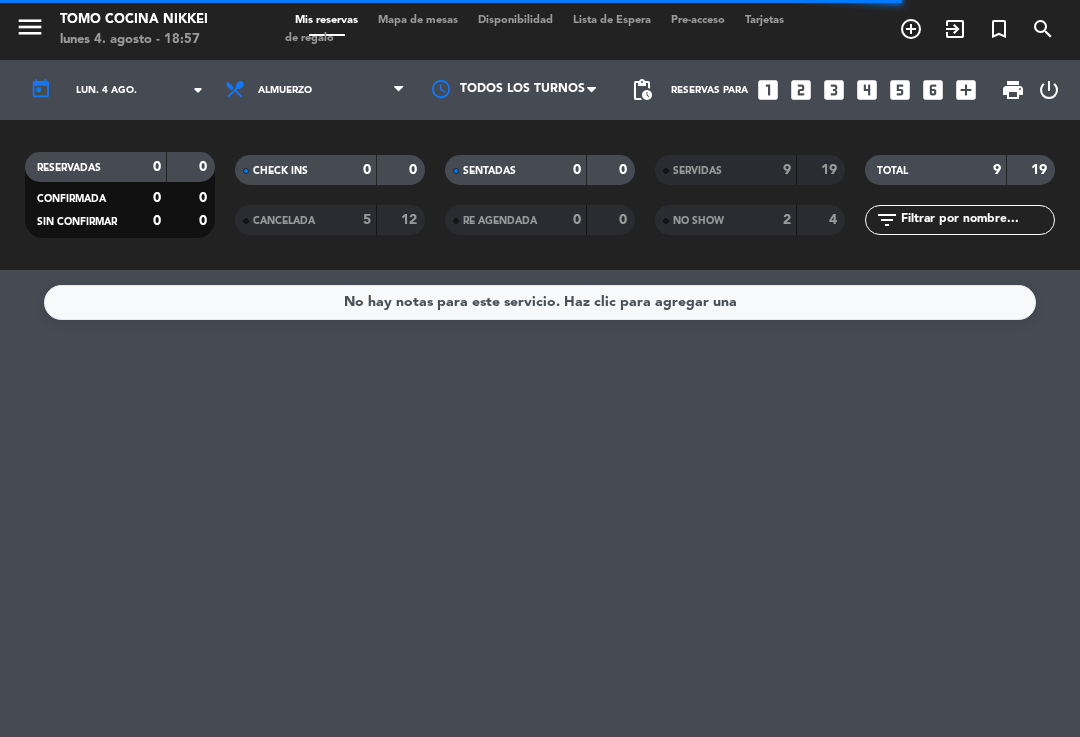 click on "CANCELADA" 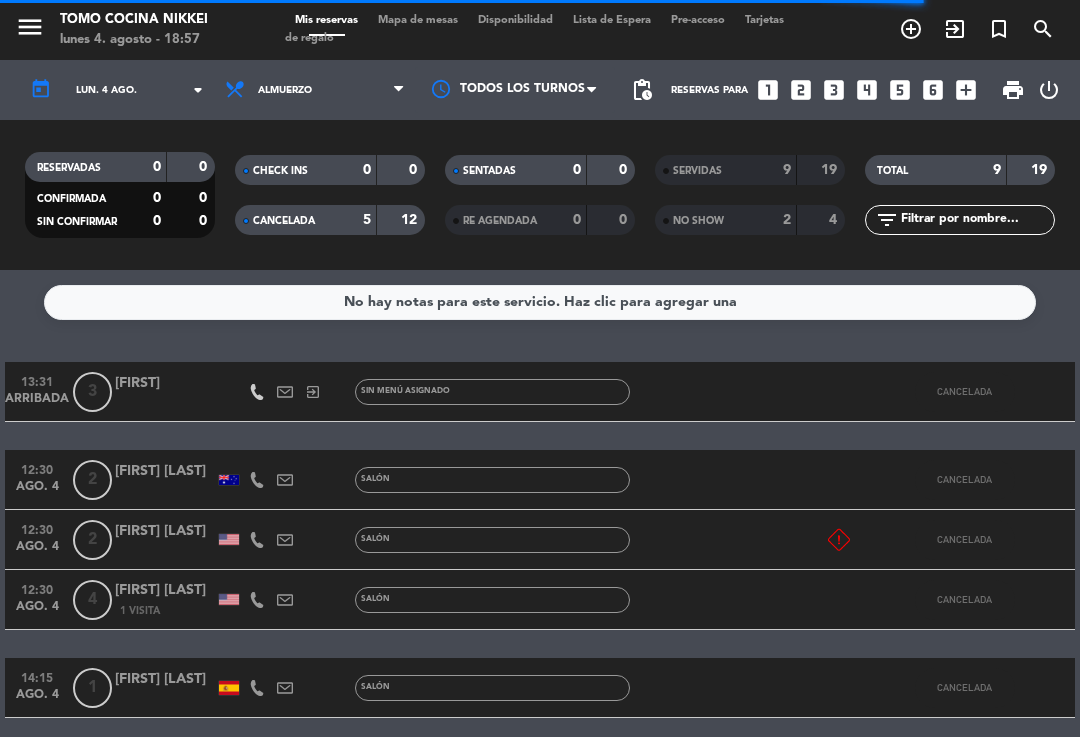 click on "CANCELADA   5   12" 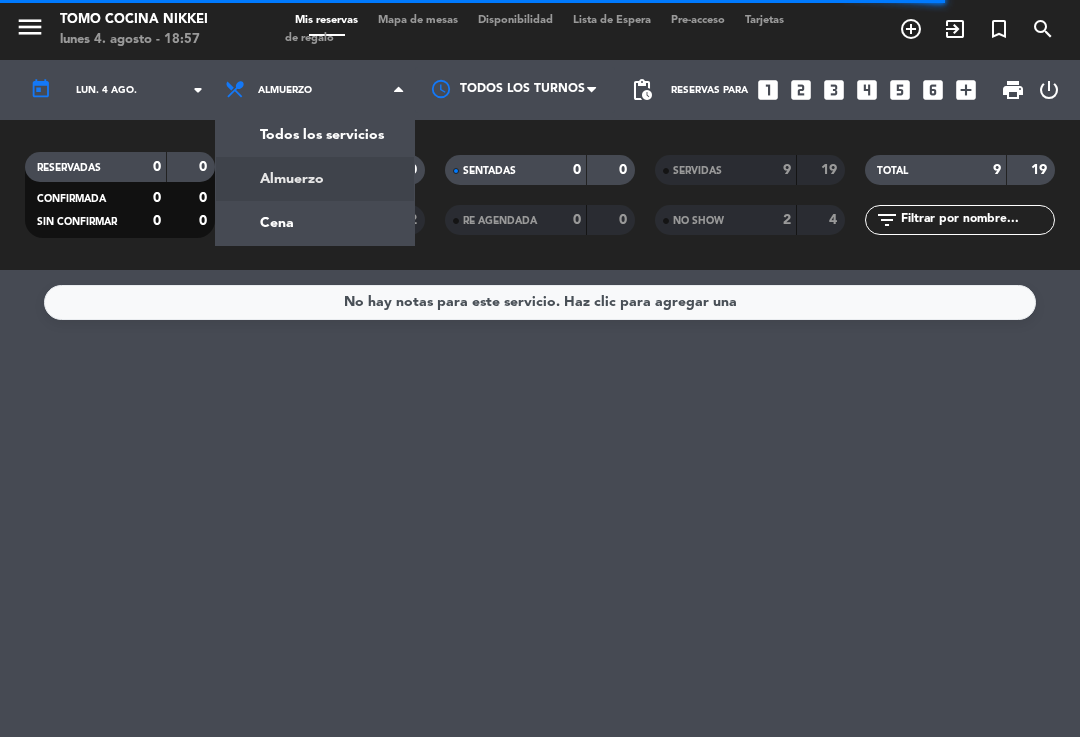 click on "menu  Tomo Cocina Nikkei   lunes 4. agosto - 18:57   Mis reservas   Mapa de mesas   Disponibilidad   Lista de Espera   Pre-acceso   Tarjetas de regalo  add_circle_outline exit_to_app turned_in_not search today    lun. 4 ago. arrow_drop_down  Todos los servicios  Almuerzo  Cena  Almuerzo  Todos los servicios  Almuerzo  Cena Todos los turnos pending_actions  Reservas para   looks_one   looks_two   looks_3   looks_4   looks_5   looks_6   add_box  print  power_settings_new   RESERVADAS   0   0   CONFIRMADA   0   0   SIN CONFIRMAR   0   0   CHECK INS   0   0   CANCELADA   5   12   SENTADAS   0   0   RE AGENDADA   0   0   SERVIDAS   9   19   NO SHOW   2   4   TOTAL   9   19  filter_list" 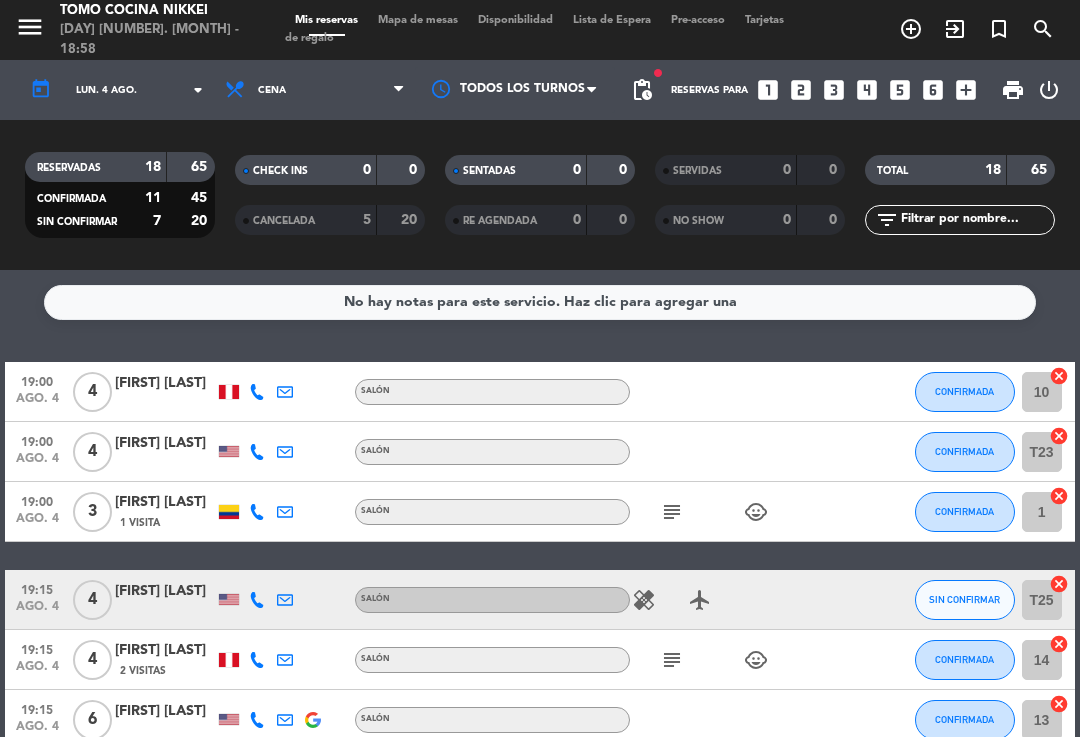 click on "CONFIRMADA" 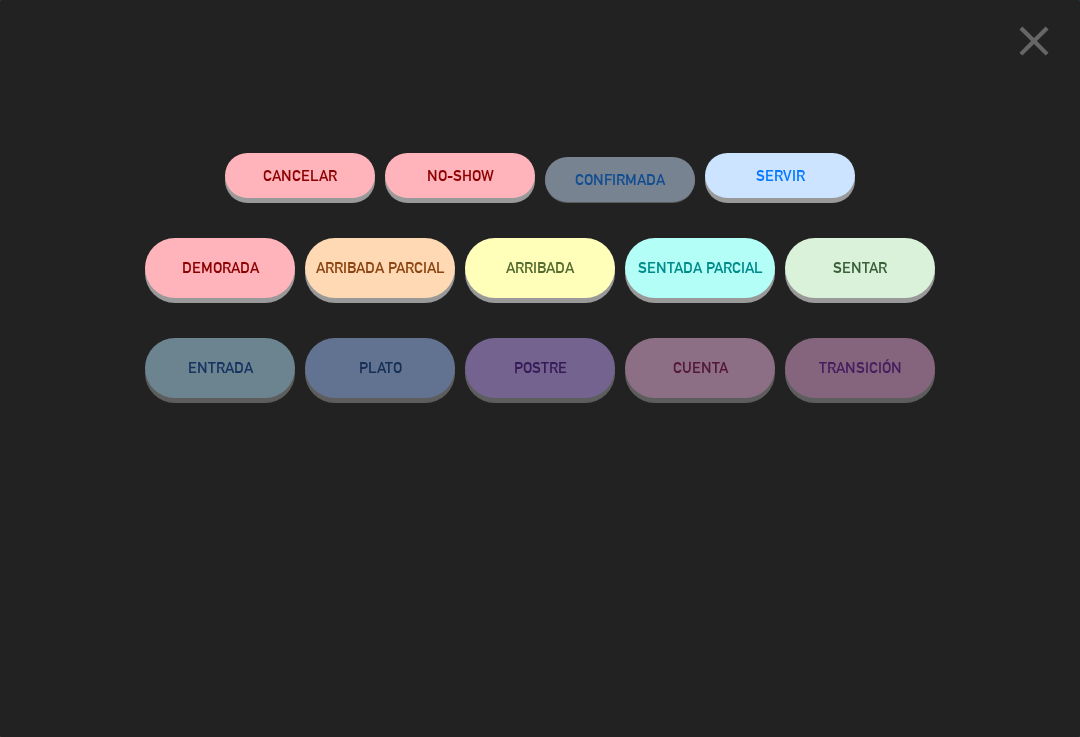click on "SENTADA PARCIAL" 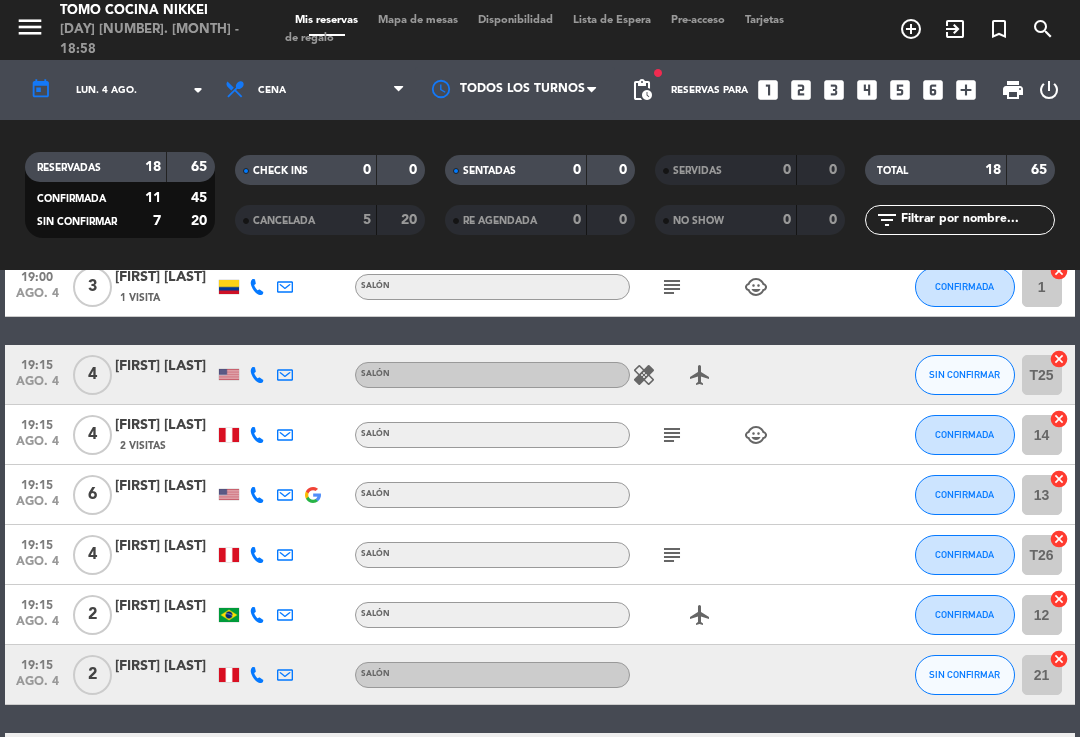 scroll, scrollTop: 226, scrollLeft: 0, axis: vertical 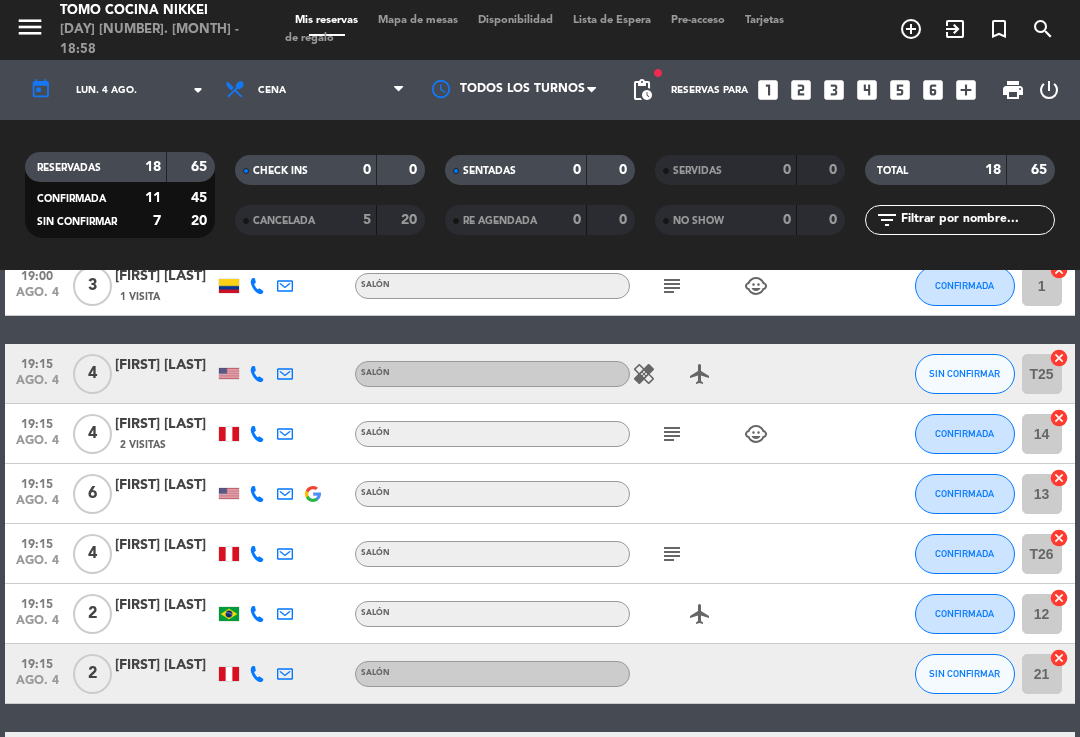 click on "subject" 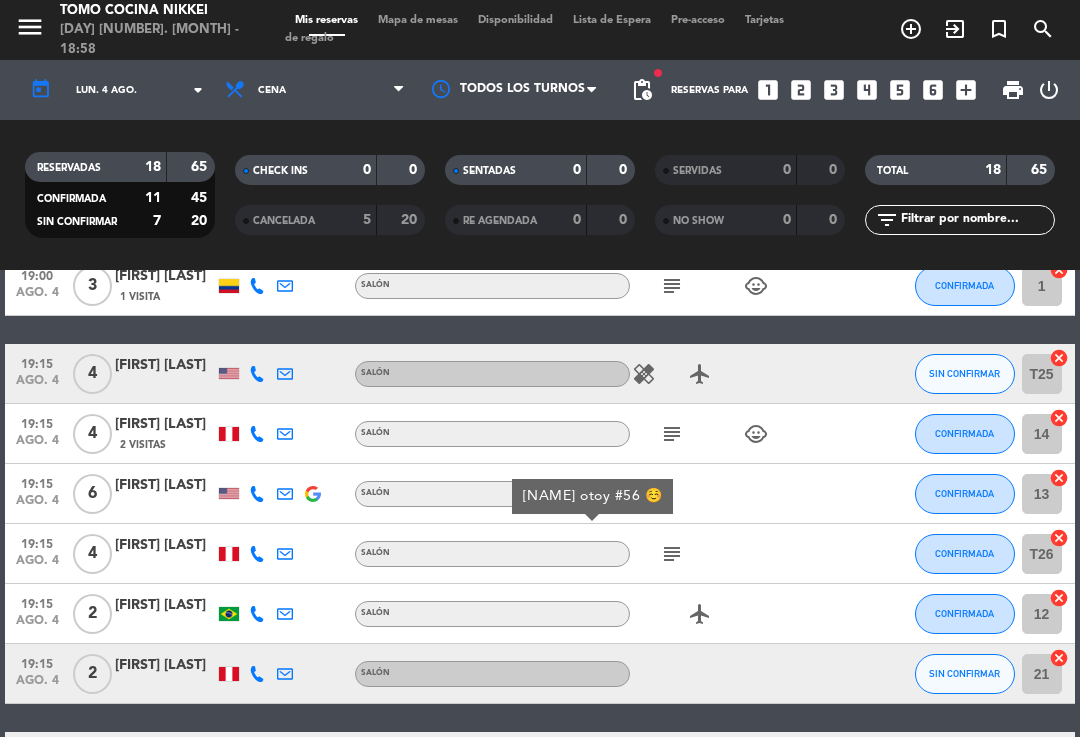 click on "CONFIRMADA" 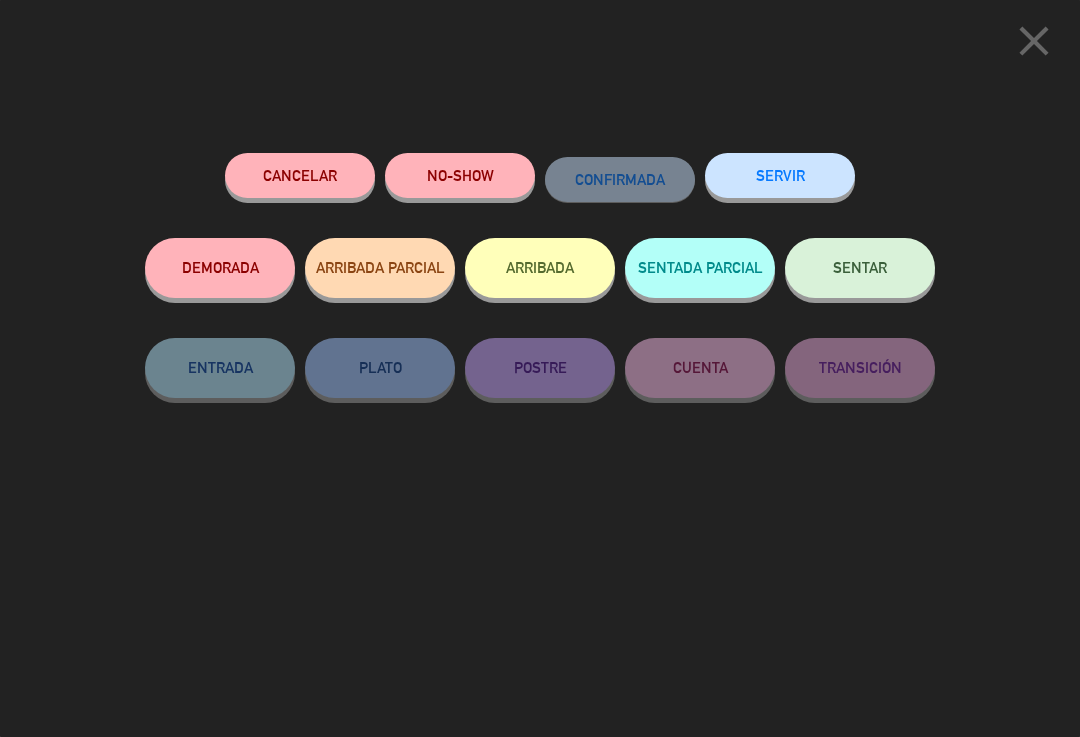 click on "SENTADA PARCIAL" 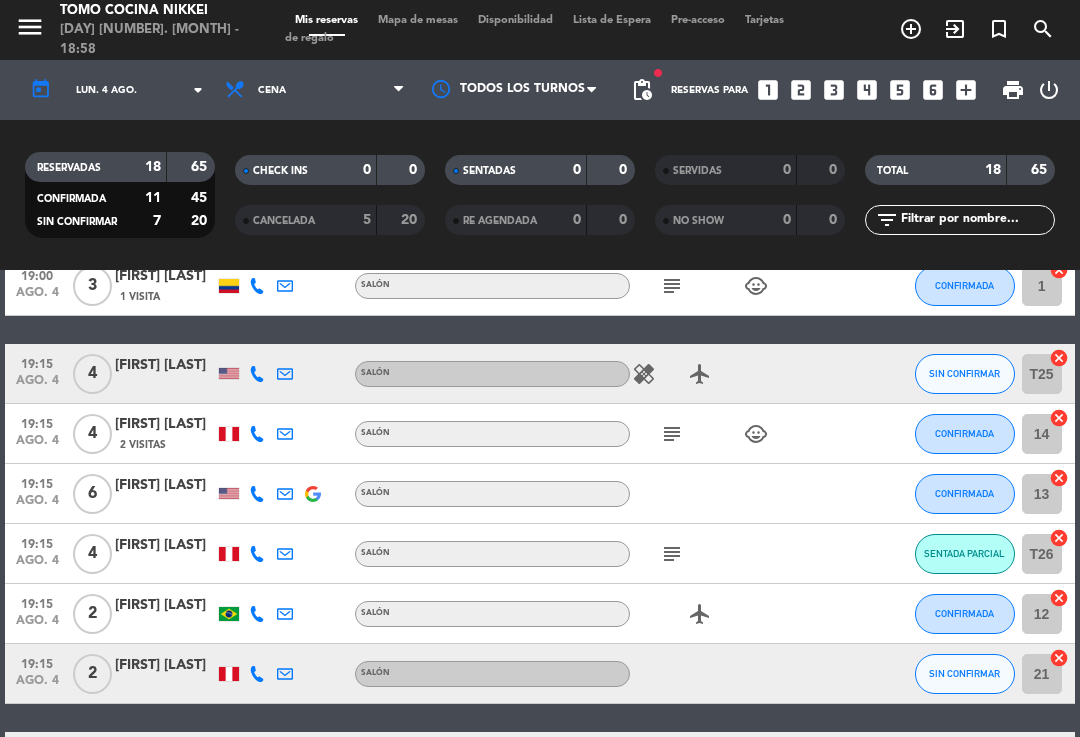 click on "Mapa de mesas" at bounding box center (418, 20) 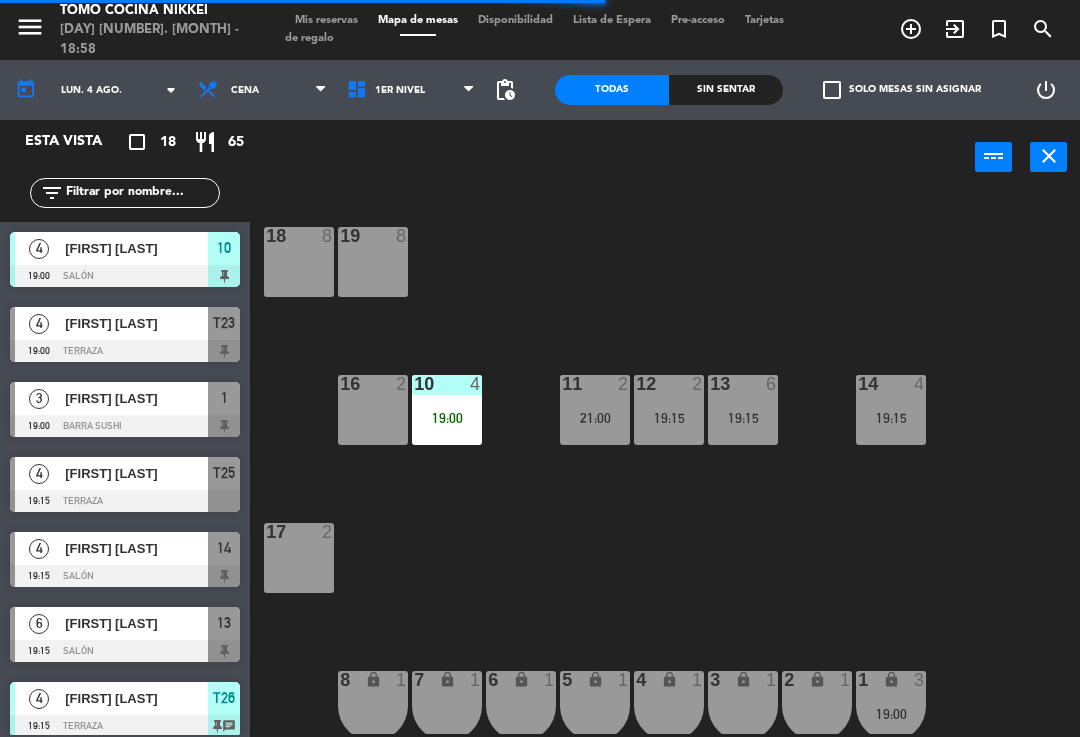 click on "10  4   19:00" at bounding box center (447, 410) 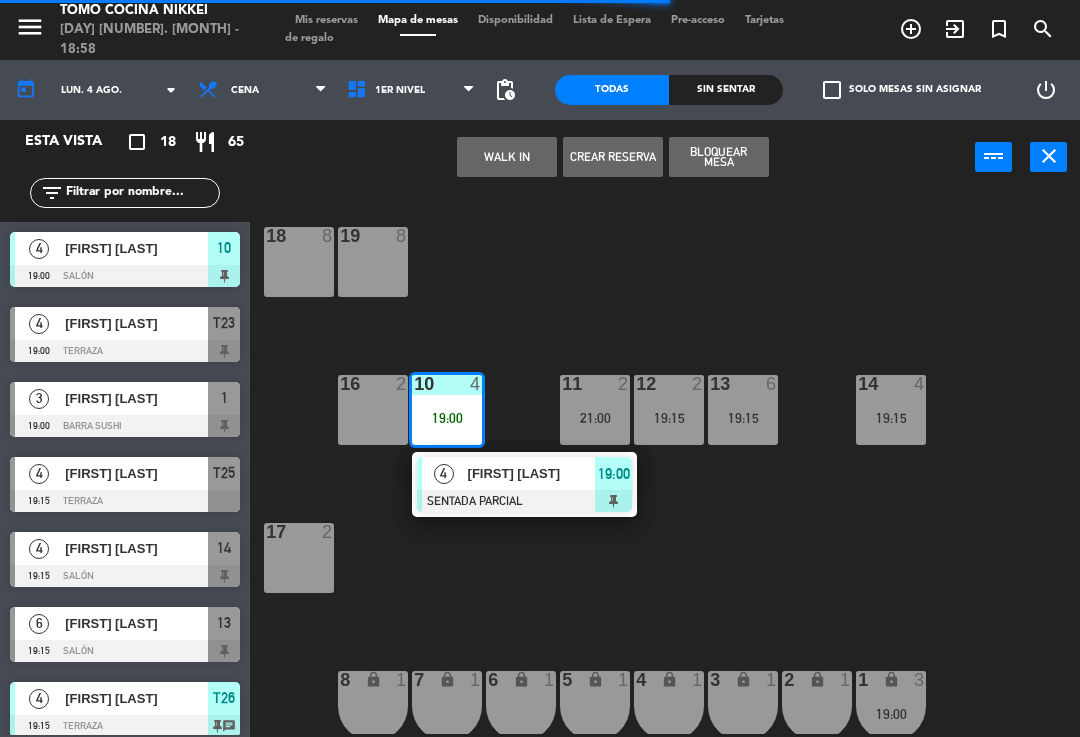 click on "[FIRST] [LAST]" at bounding box center (531, 473) 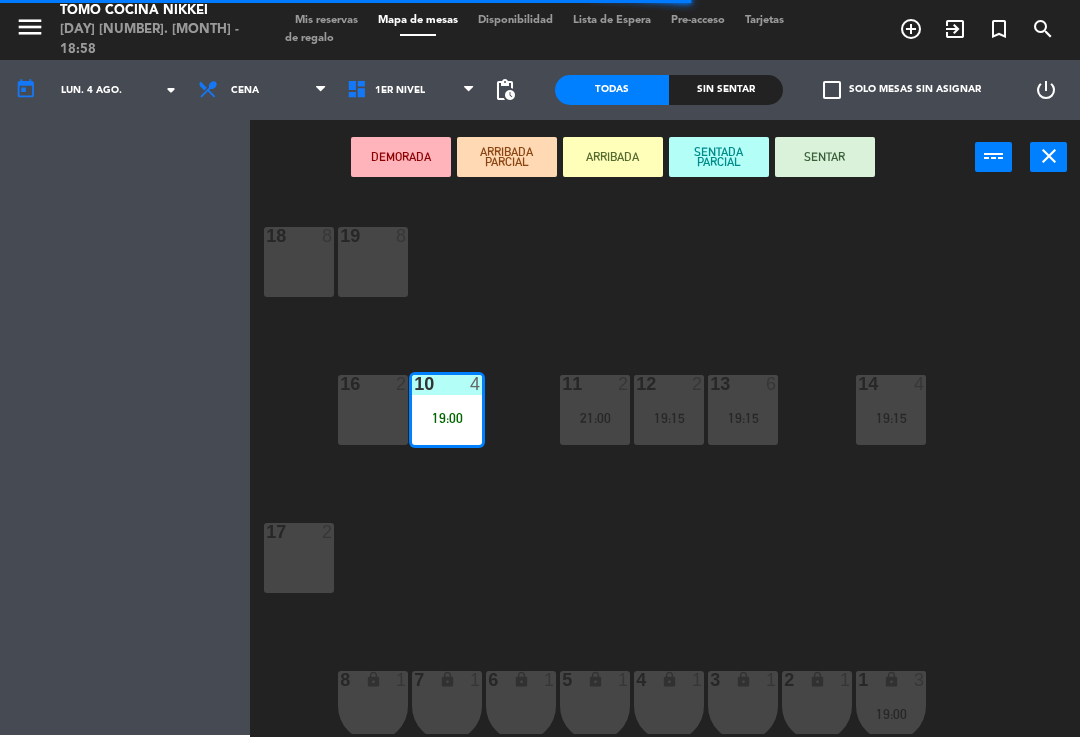 click on "16  2" at bounding box center [373, 410] 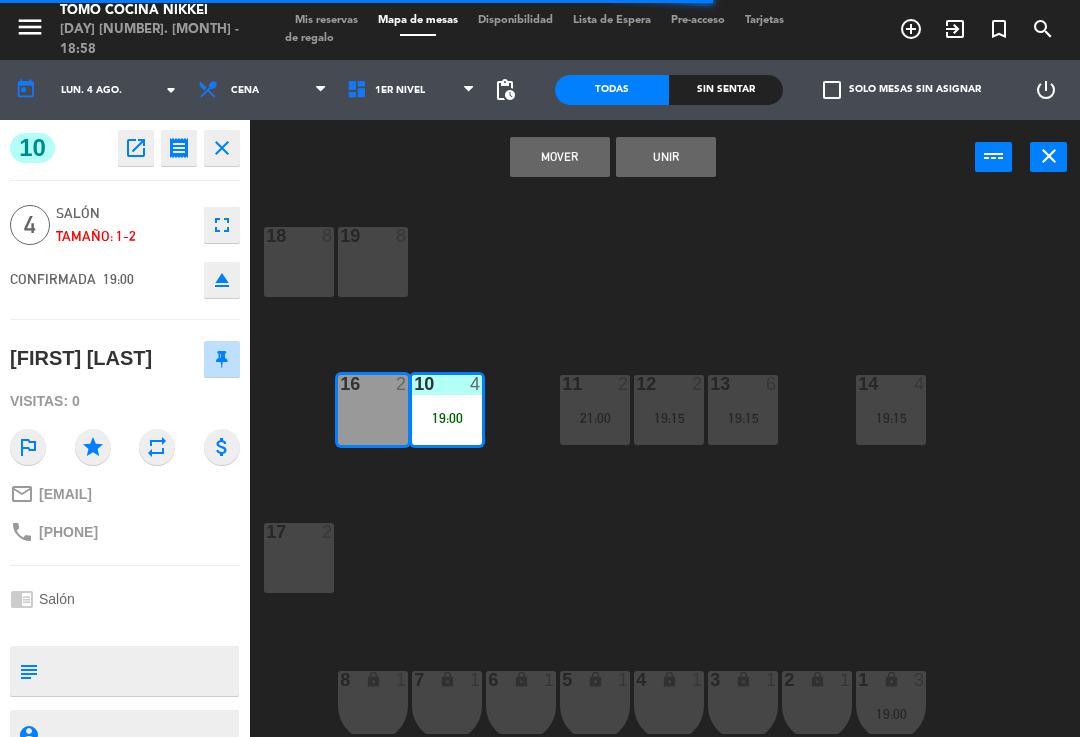 click on "Unir" at bounding box center [666, 157] 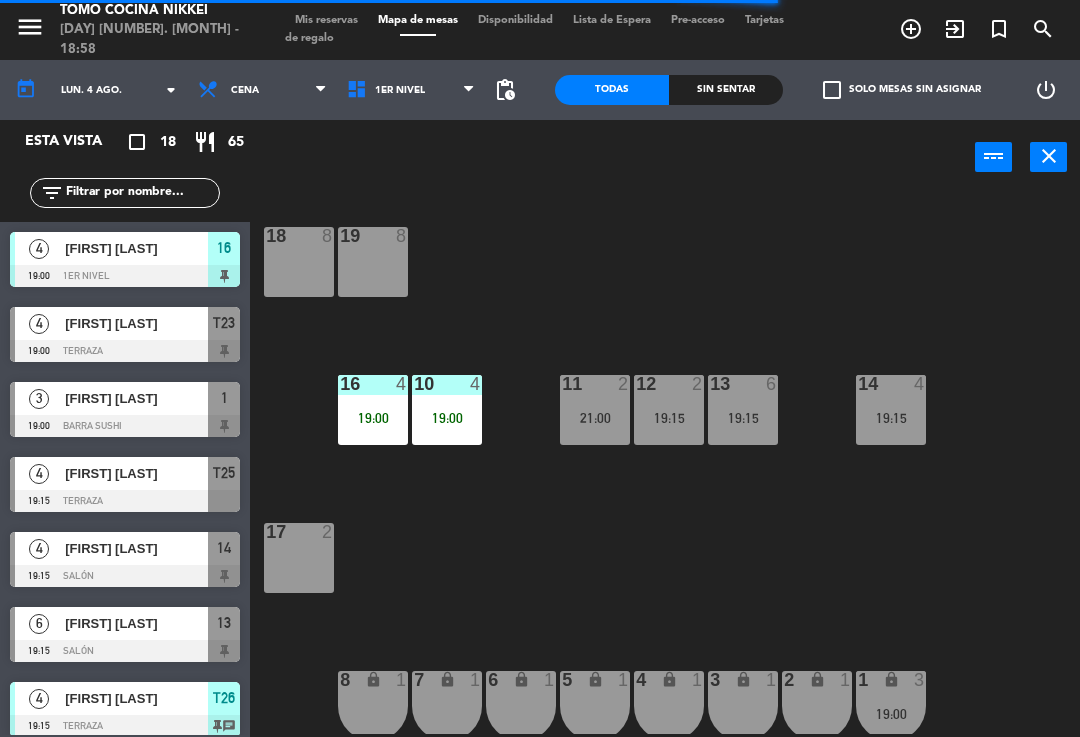 click on "17  2" at bounding box center (299, 558) 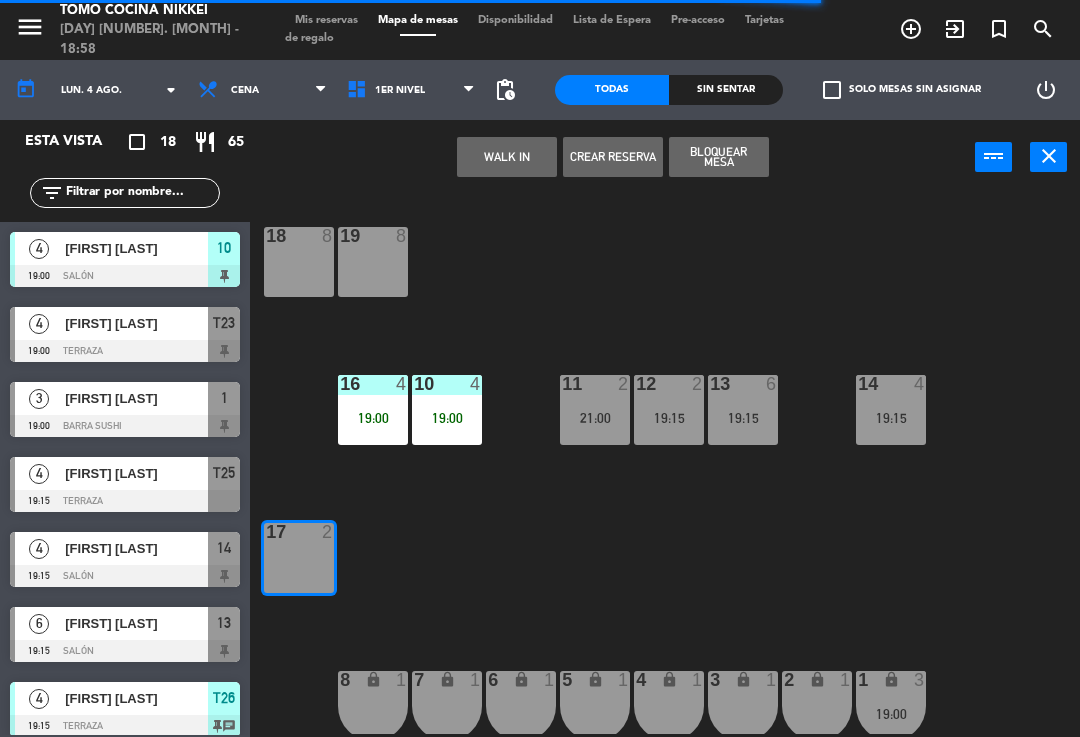 click on "WALK IN" at bounding box center (507, 157) 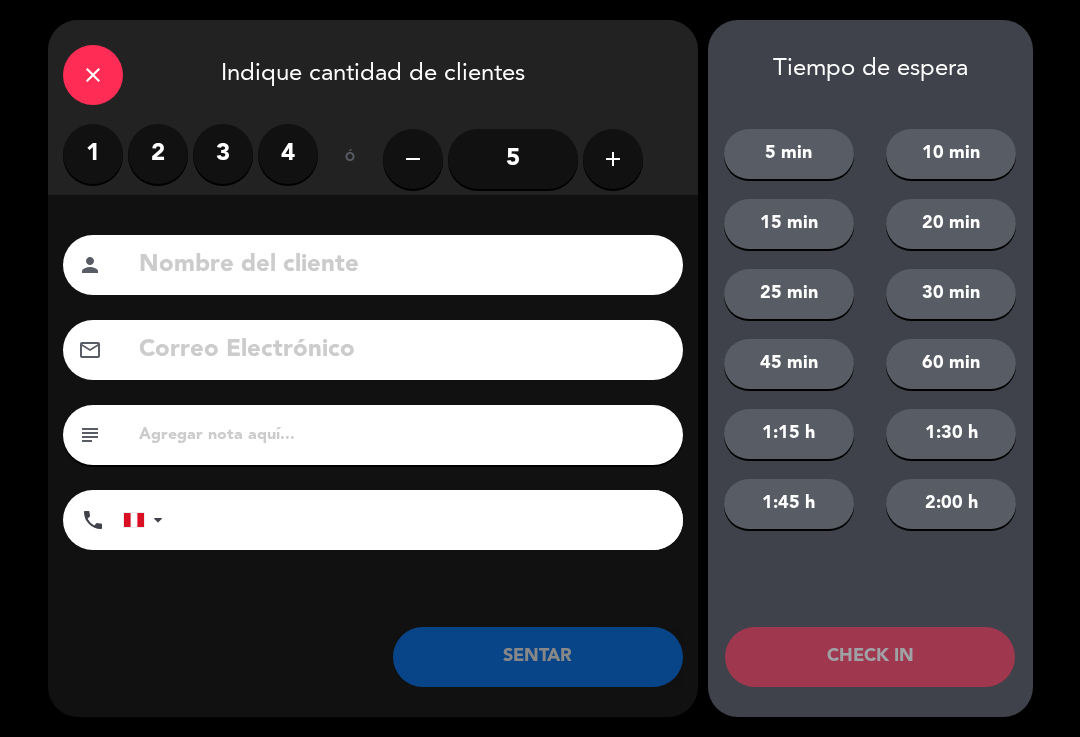click on "2" at bounding box center [158, 154] 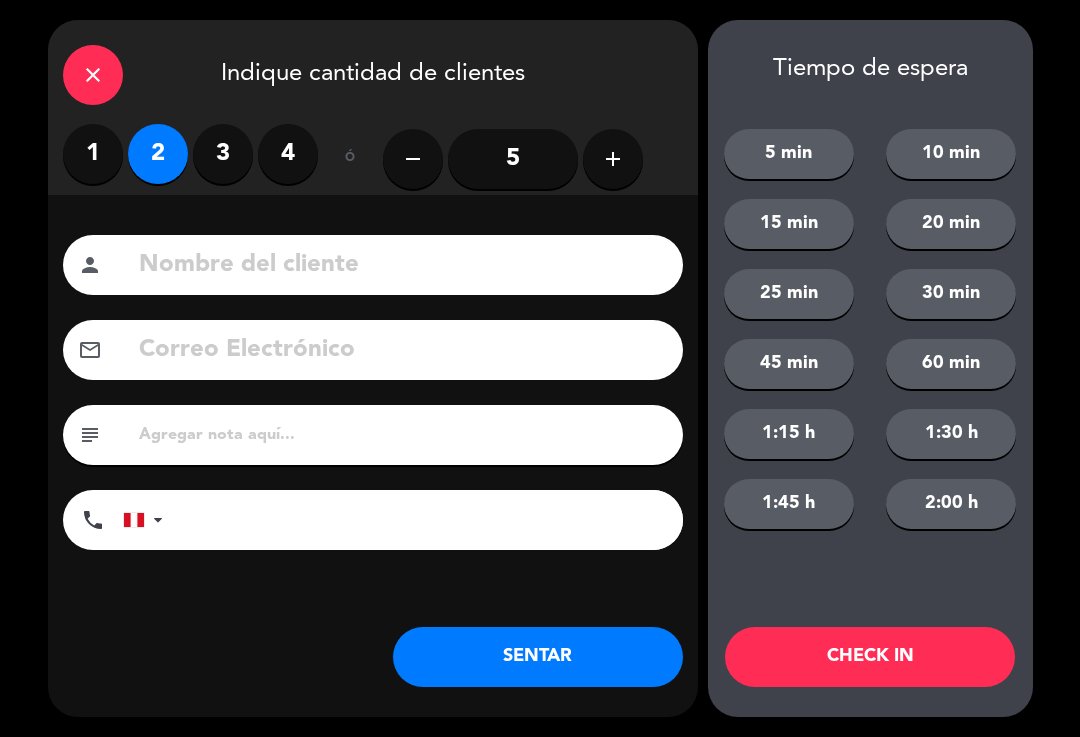 click 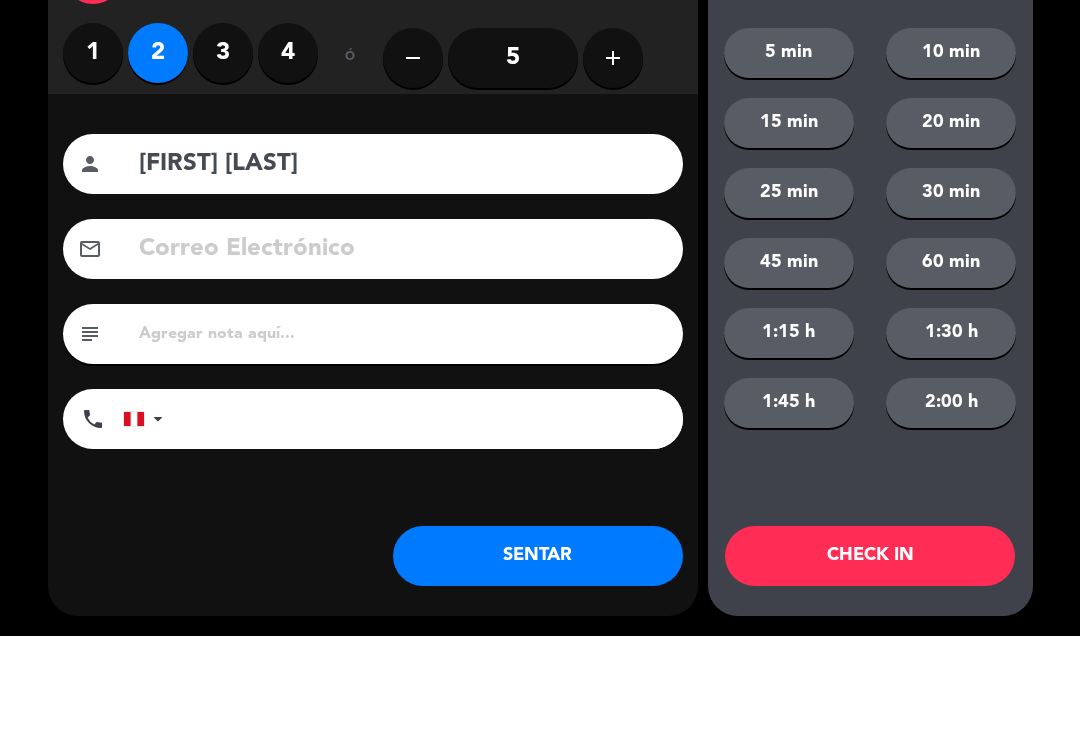 type on "[FIRST] [LAST]" 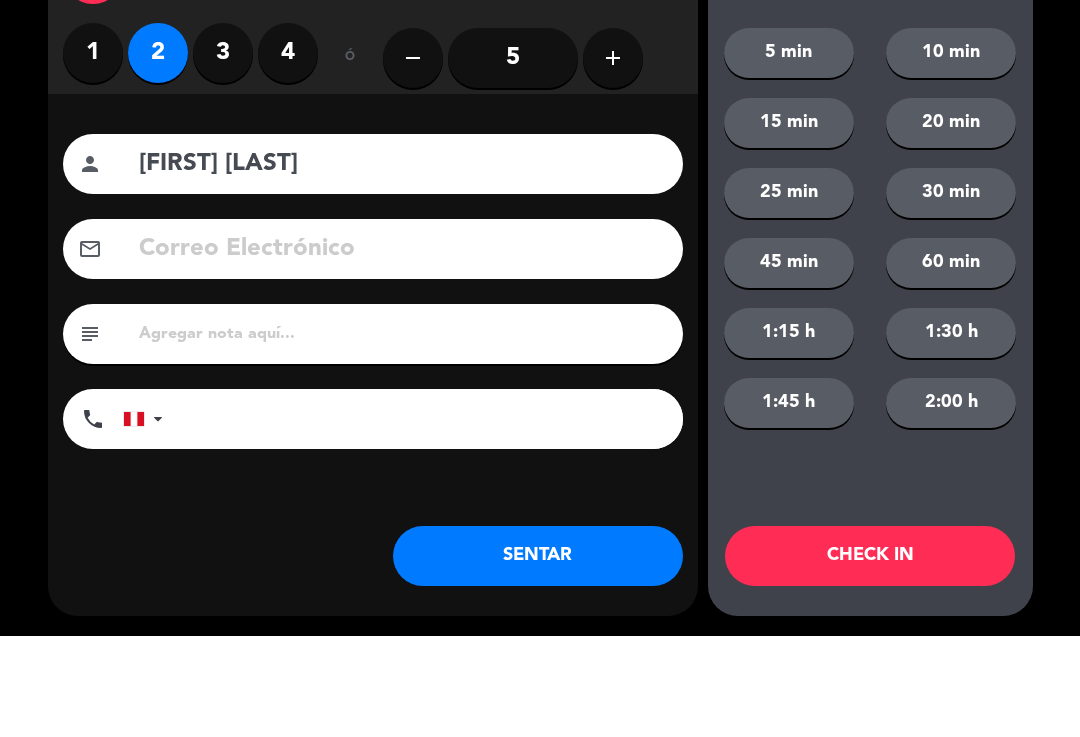 click on "close   Indique cantidad de clientes   1   2   3   4   ó  remove 5 add Nombre del cliente person [FIRST] [LAST] Correo Electrónico email subject phone United States +1 United Kingdom +44 Peru (Perú) +51 Argentina +54 Brazil (Brasil) +55 Afghanistan (‫افغانستان‬‎) +93 Albania (Shqipëri) +355 Algeria (‫الجزائر‬‎) +213 American Samoa +1684 Andorra +376 Angola +244 Anguilla +1264 Antigua and Barbuda +1268 Argentina +54 Armenia (Հայաստան) +374 Aruba +297 Australia +61 Austria (Österreich) +43 Azerbaijan (Azərbaycan) +994 Bahamas +1242 Bahrain (‫البحرين‬‎) +973 Bangladesh (বাংলাদেশ) +880 Barbados +1246 Belarus (Беларусь) +375 Belgium (België) +32 Belize +501 Benin (Bénin) +229 Bermuda +1441 Bhutan (འབྲུག) +975 Bolivia +591 Bosnia and Herzegovina (Босна и Херцеговина) +387 Botswana +267 Brazil (Brasil) +55 British Indian Ocean Territory +246 British Virgin Islands +1284 Brunei +673 Bulgaria (България)" 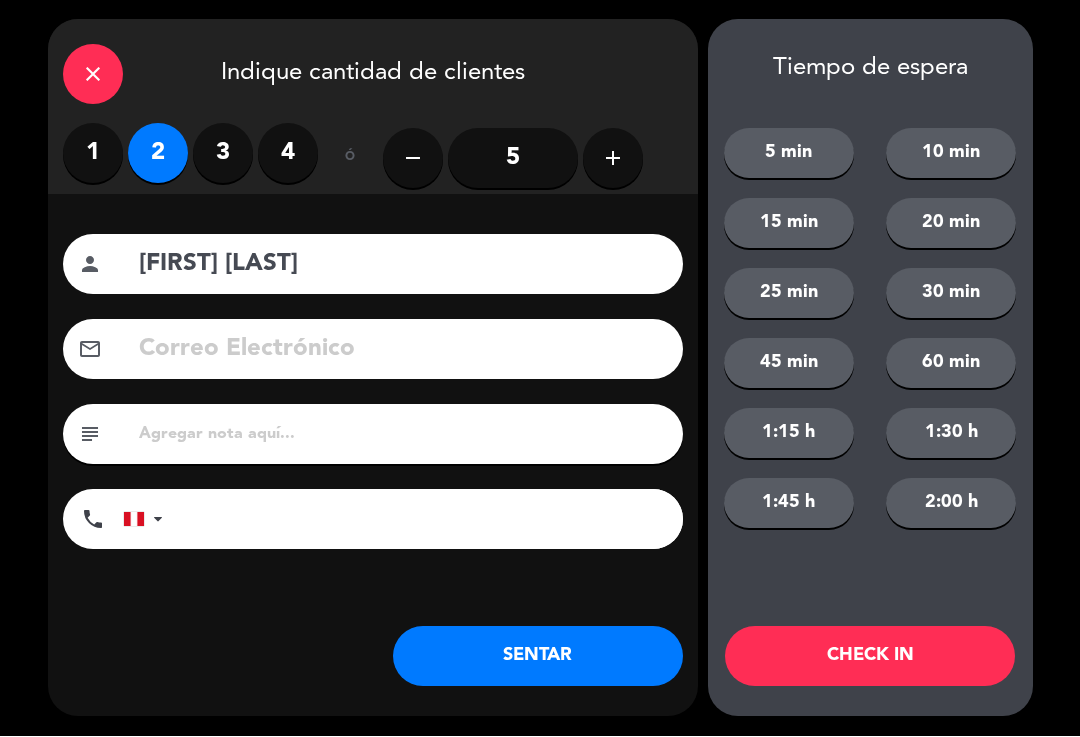 click on "45 min" 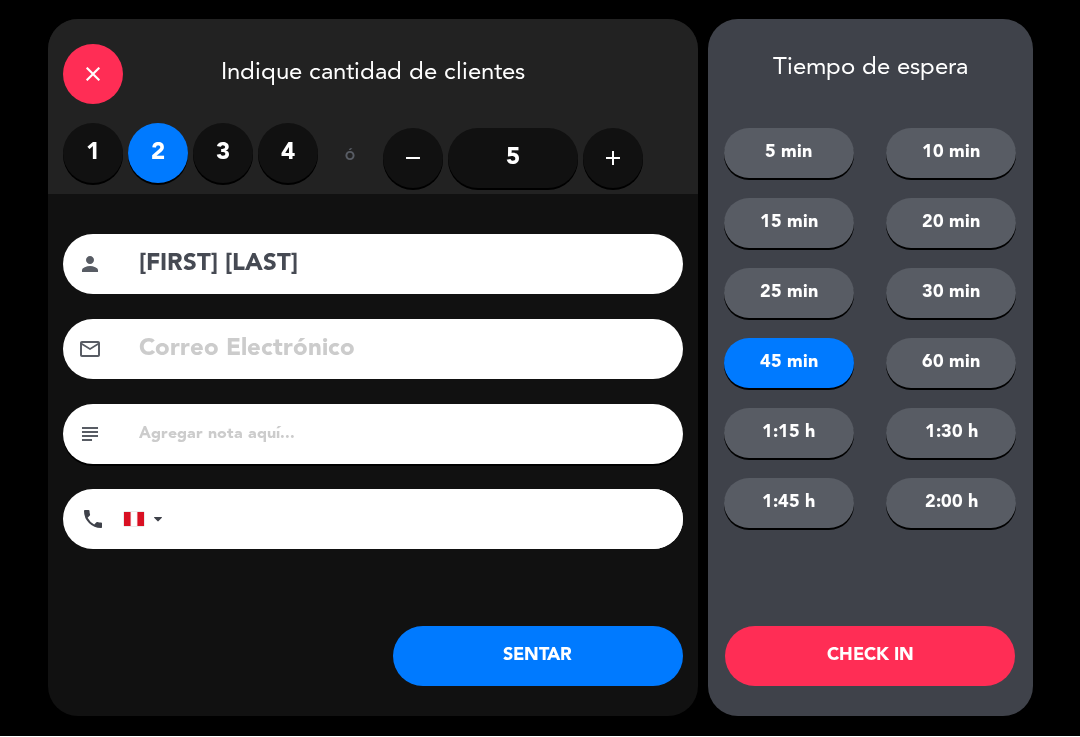 click on "CHECK IN" 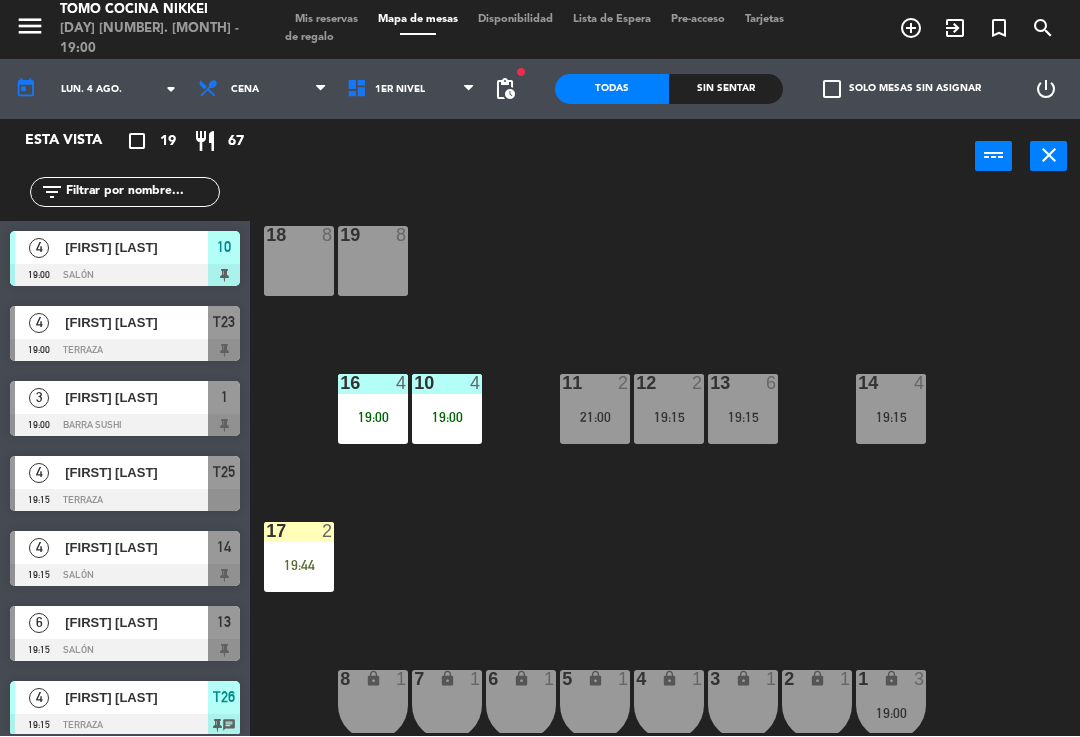 scroll, scrollTop: 0, scrollLeft: 0, axis: both 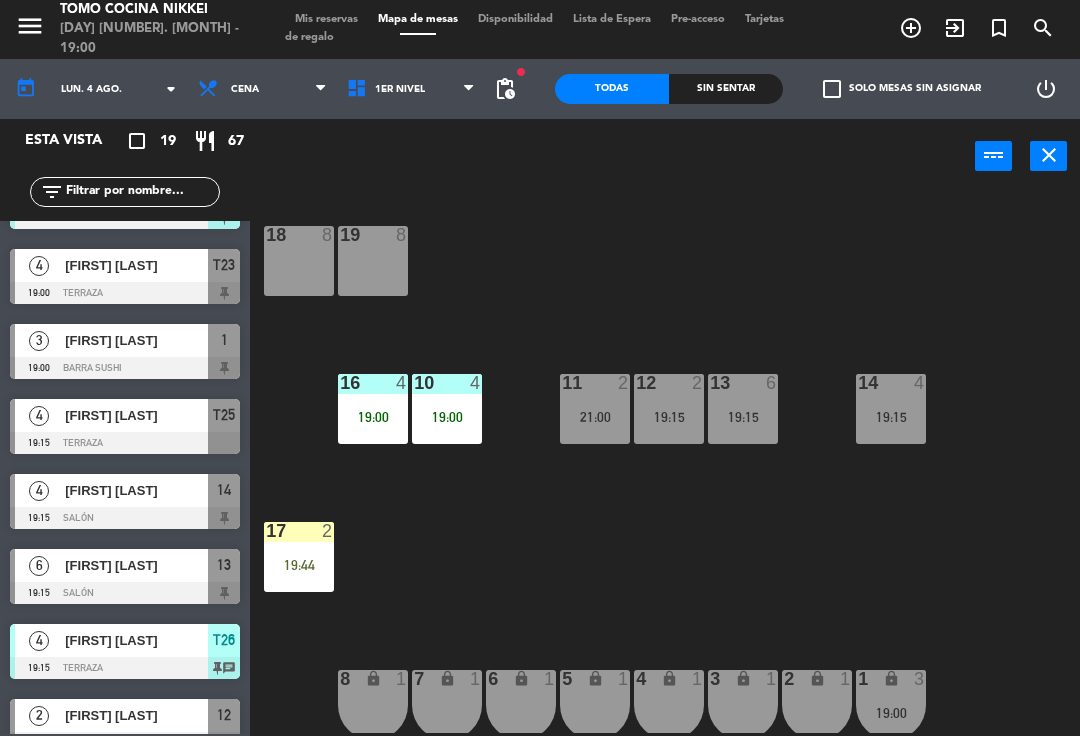 click on "[FIRST] [LAST]" at bounding box center (136, 641) 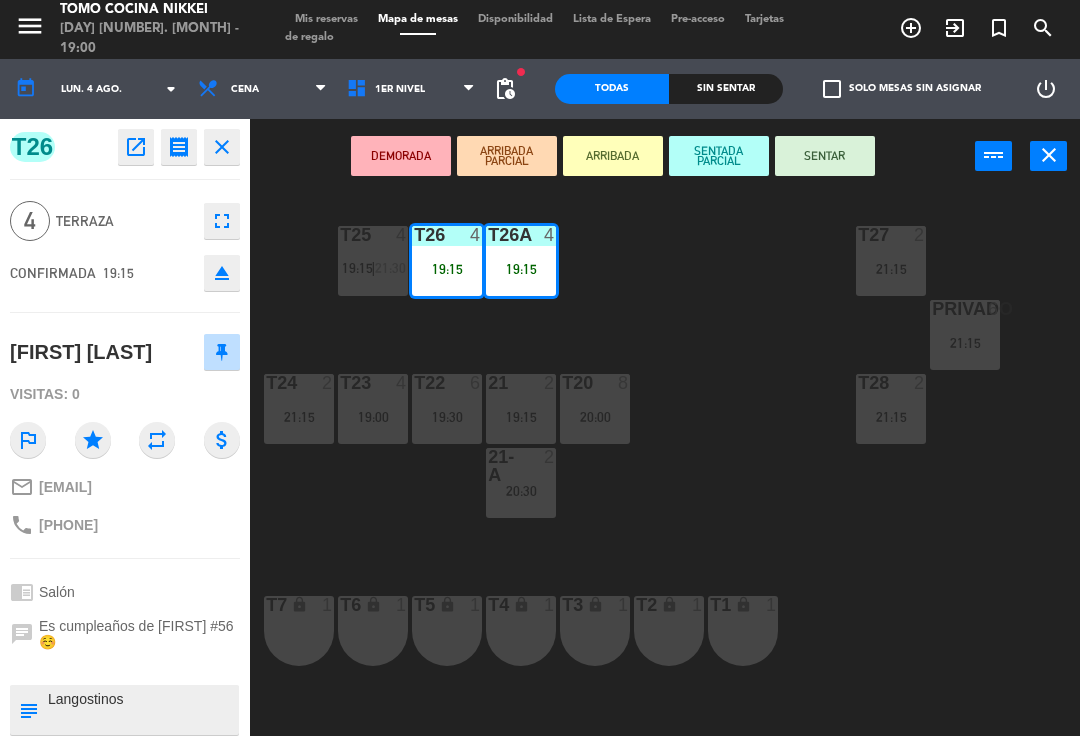 scroll, scrollTop: 0, scrollLeft: 0, axis: both 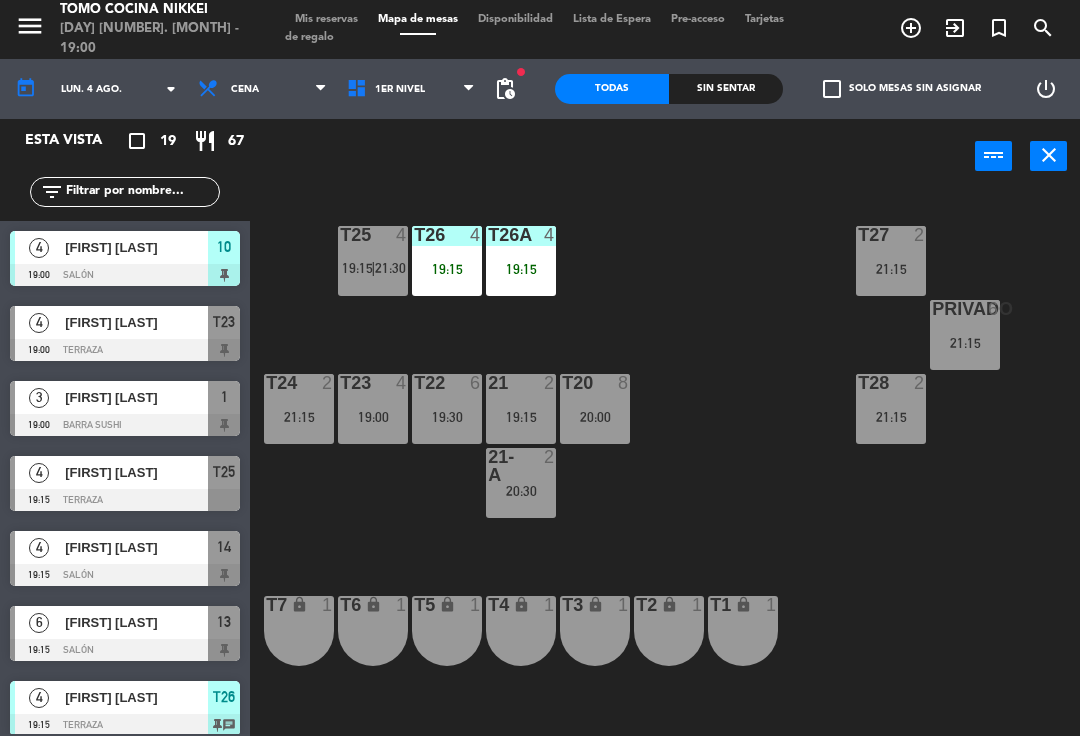 click on "[FIRST] [LAST]" at bounding box center [136, 248] 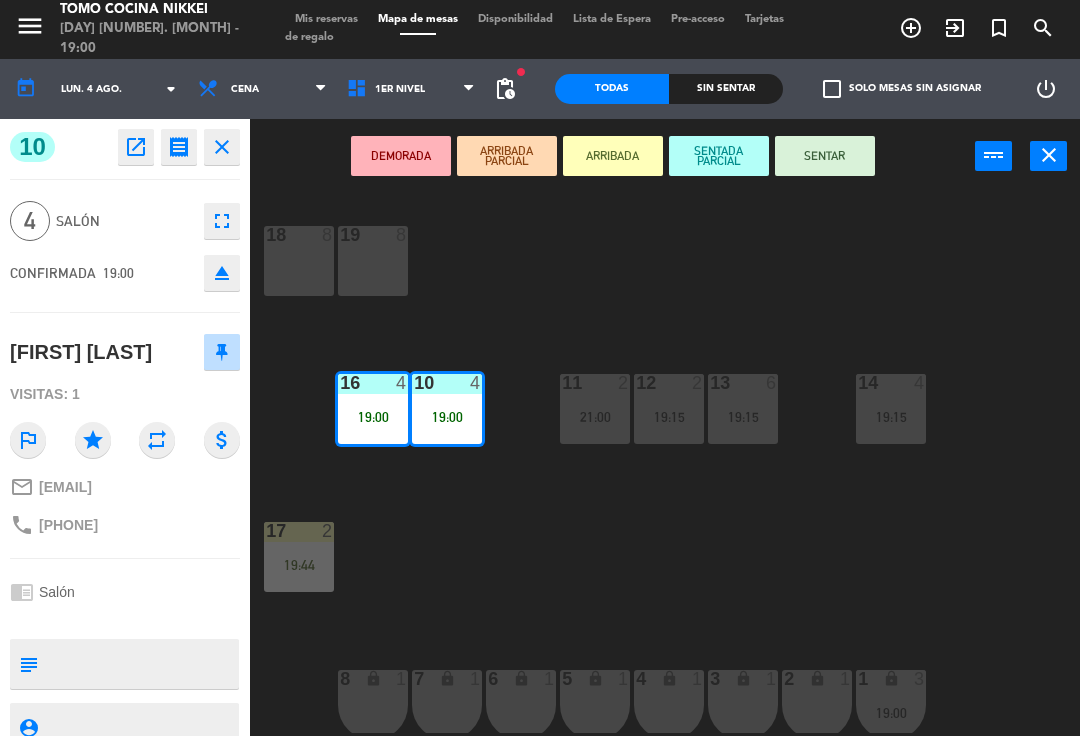click on "SENTAR" at bounding box center [825, 157] 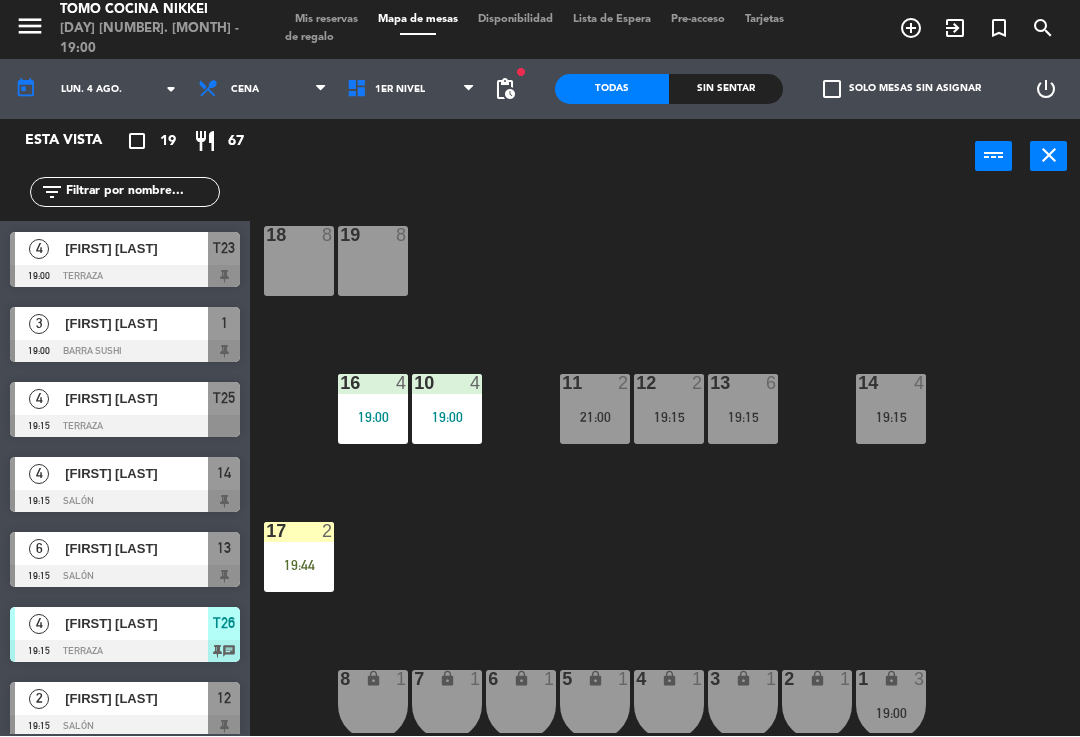 scroll, scrollTop: 73, scrollLeft: 0, axis: vertical 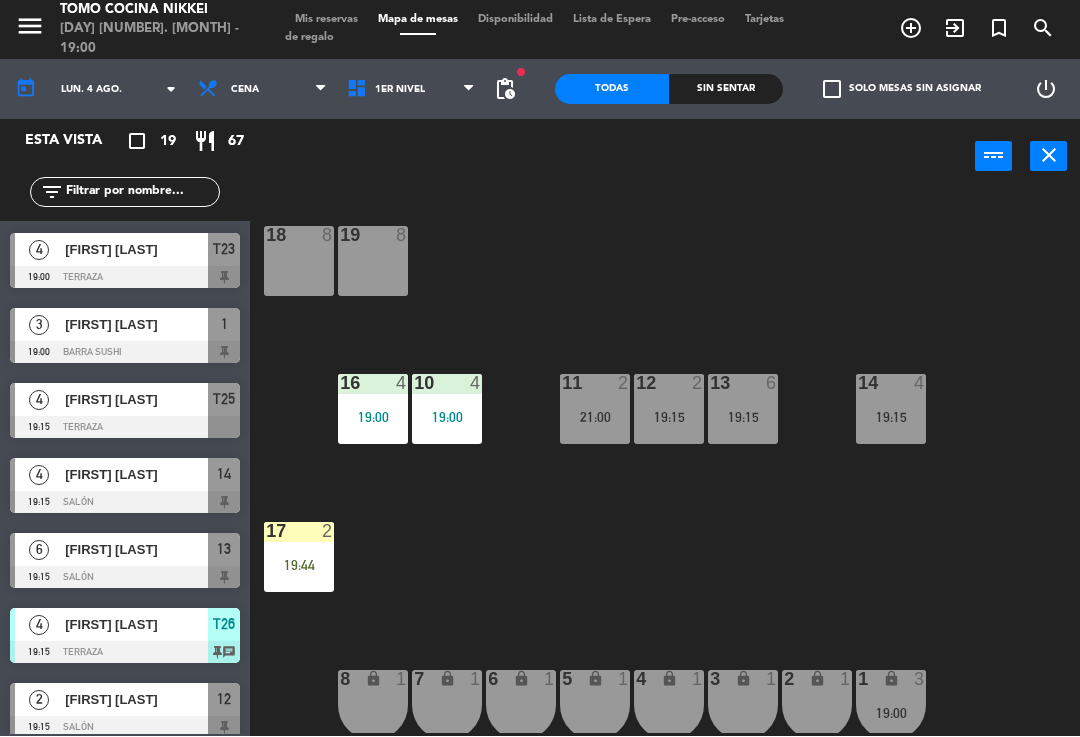 click at bounding box center (125, 653) 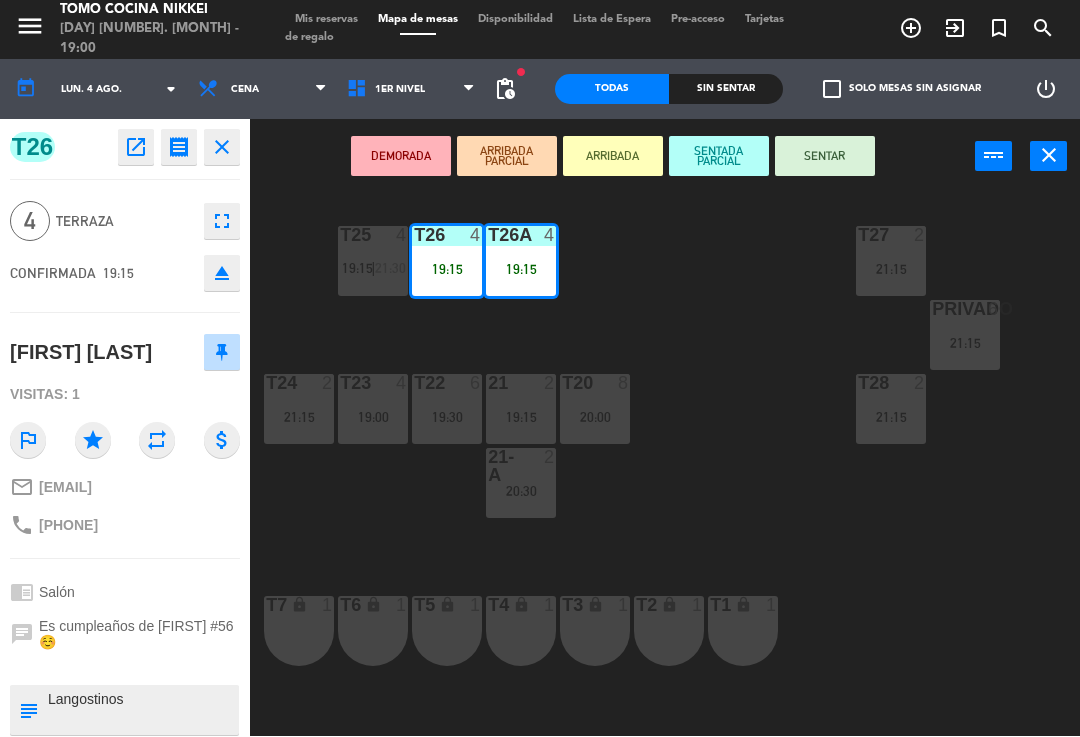 click on "SENTAR" at bounding box center (825, 157) 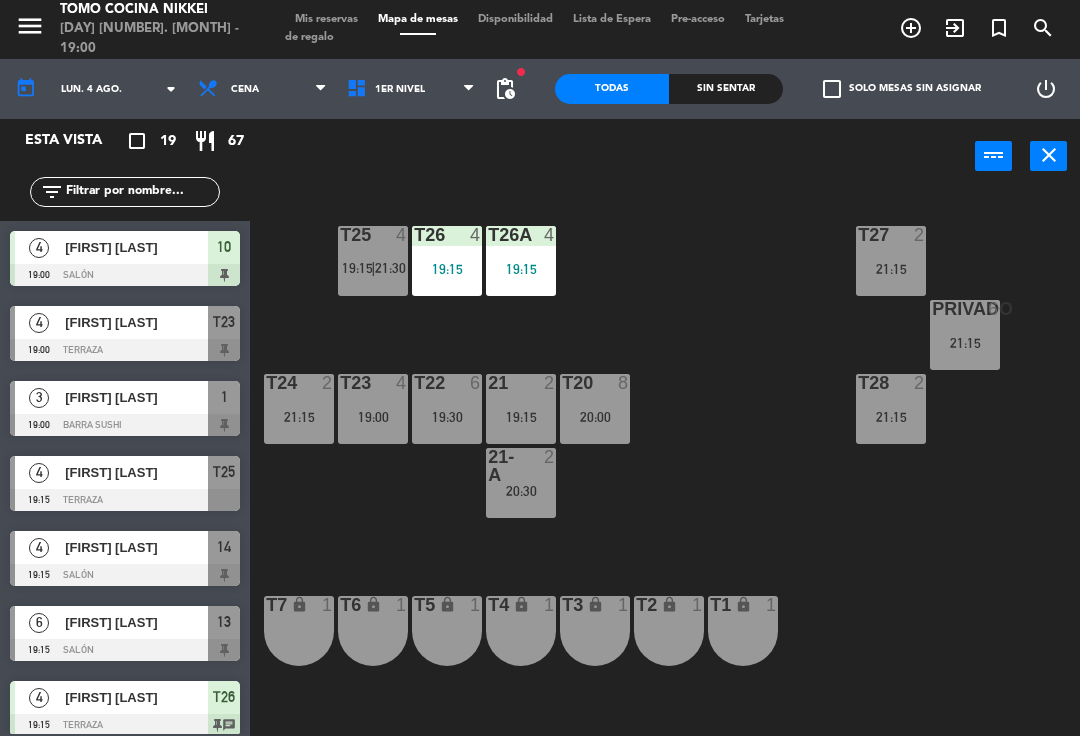 scroll, scrollTop: 0, scrollLeft: 0, axis: both 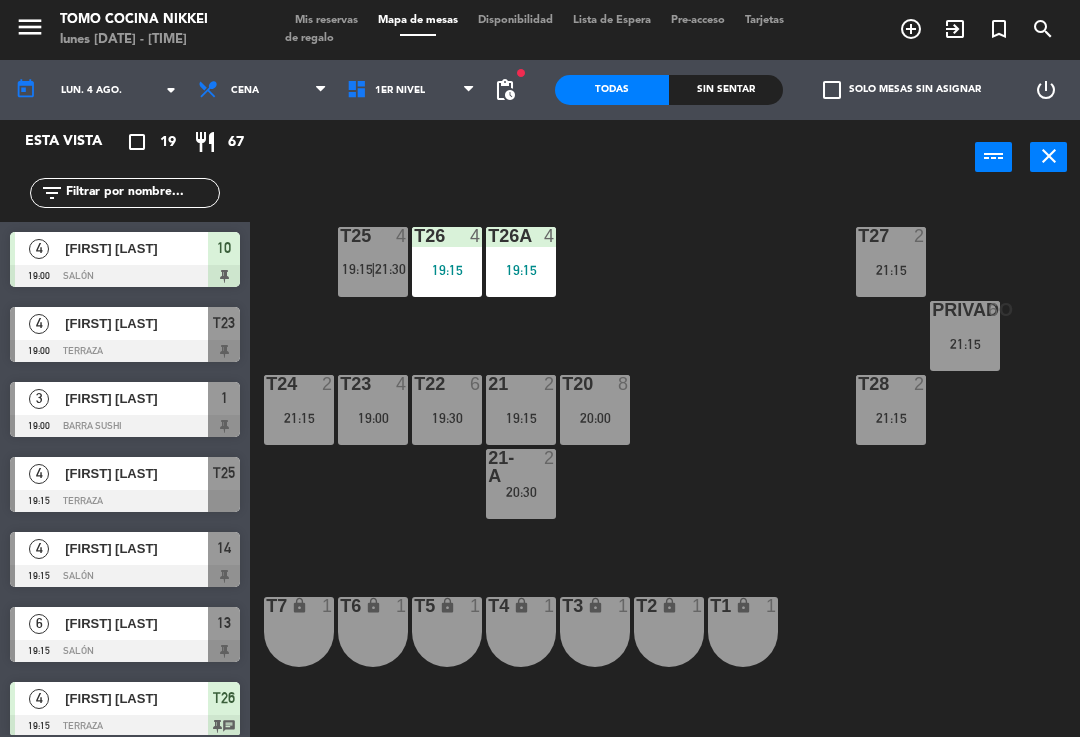 click on "T27  2   21:15  T25  4   19:15    |    21:30     T26A  4   19:15  T26  4   19:15  Privado  6   21:15  T24  2   21:15  T23  4   19:00  T22  6   19:30  21  2   19:15  T20  8   20:00  T28  2   21:15  21-A  2   20:30  T7 lock  1  T6 lock  1  T5 lock  1  T4 lock  1  T3 lock  1  T2 lock  1  T1 lock  1" 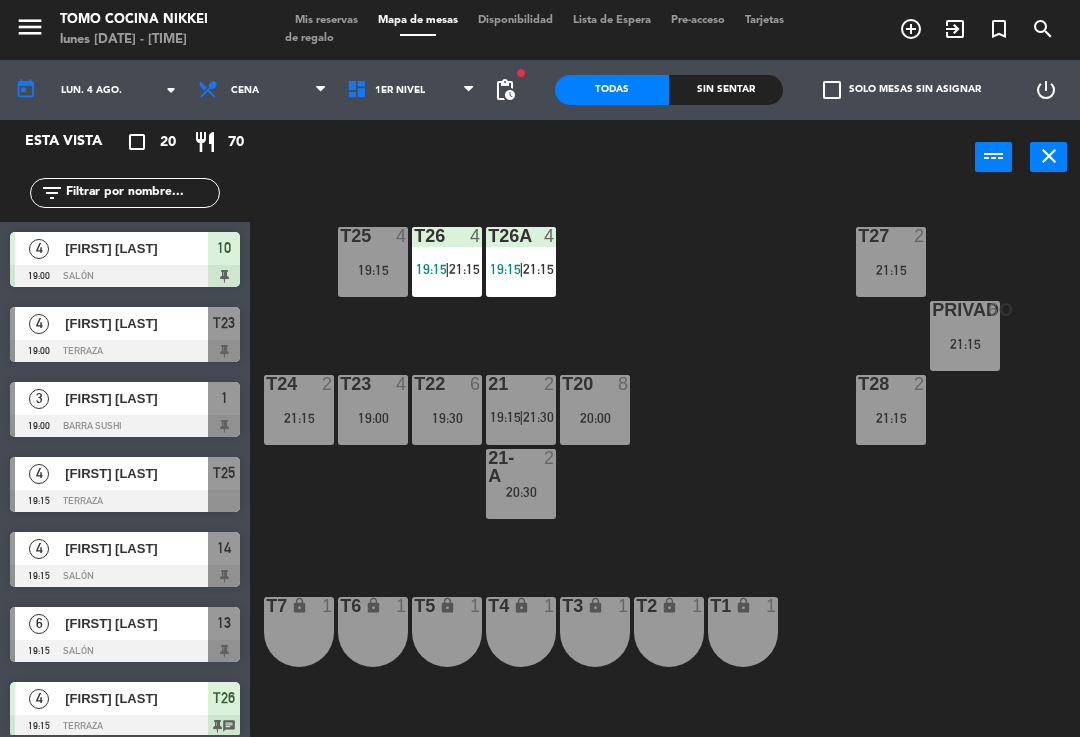 scroll, scrollTop: 0, scrollLeft: 0, axis: both 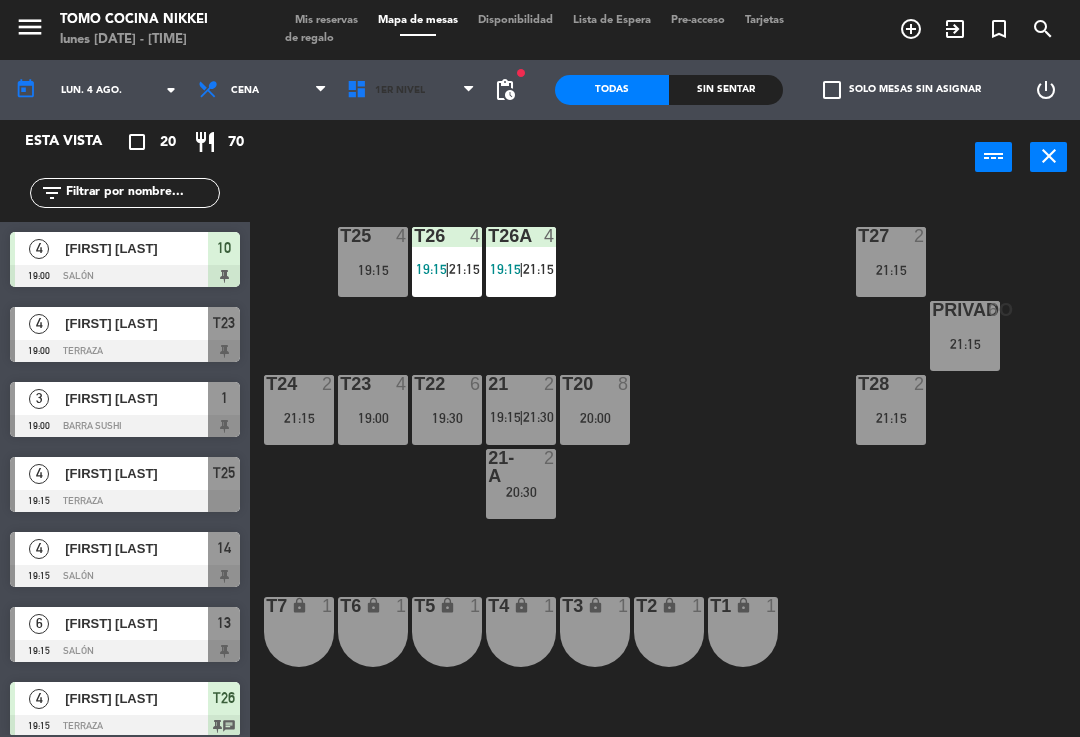 click on "1er Nivel" at bounding box center [411, 90] 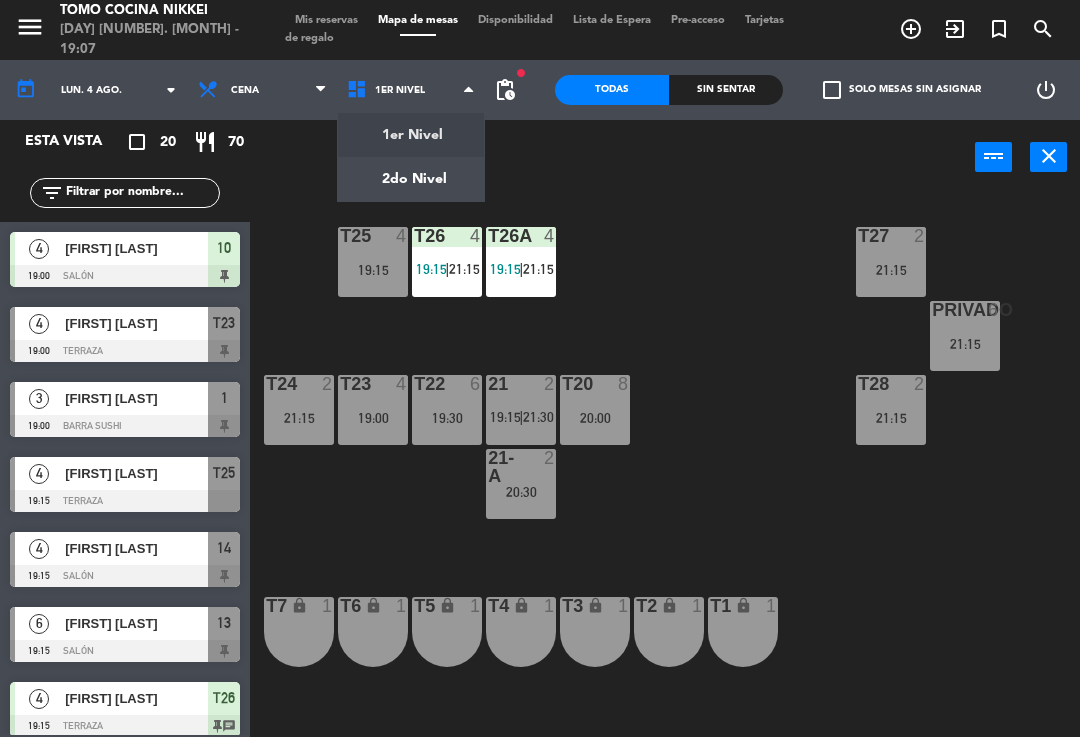 scroll, scrollTop: 0, scrollLeft: 0, axis: both 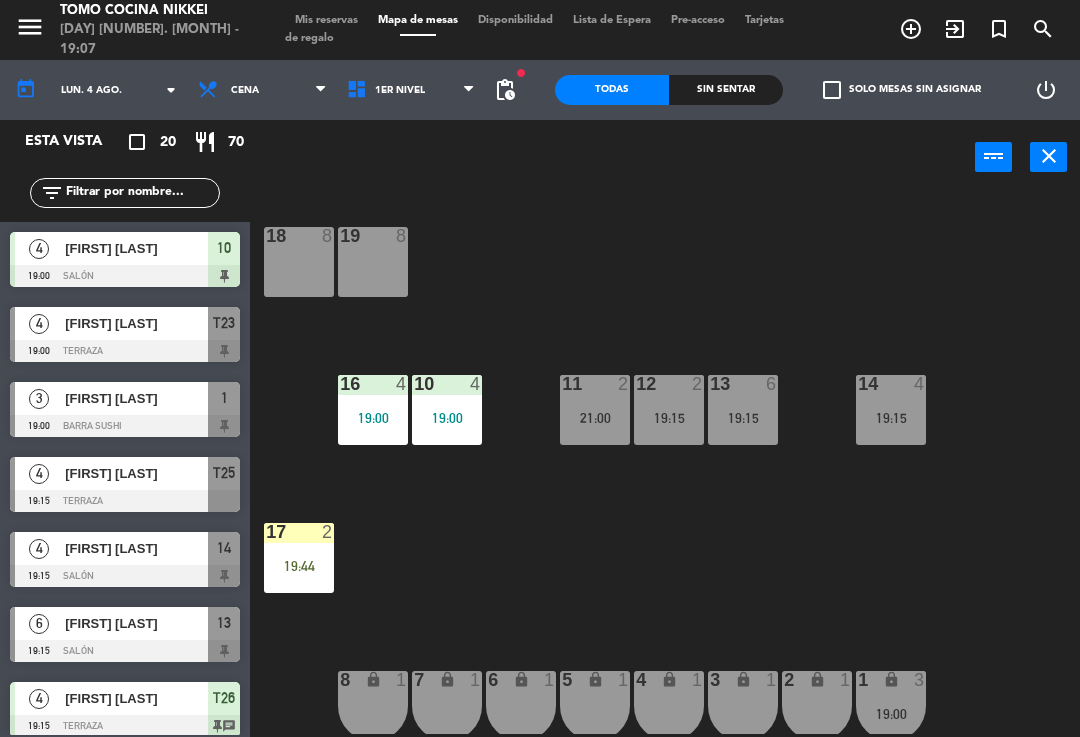 click on "18  8  19  8  16  4   19:00  10  4   19:00  11  2   19:09    |    21:00     12  2   19:15  13  6   19:15  14  4   19:15  17  2   19:44  7 lock  1  8 lock  1  6 lock  1  5 lock  1  4 lock  1  3 lock  1  2 lock  1  1 lock  3   19:00" 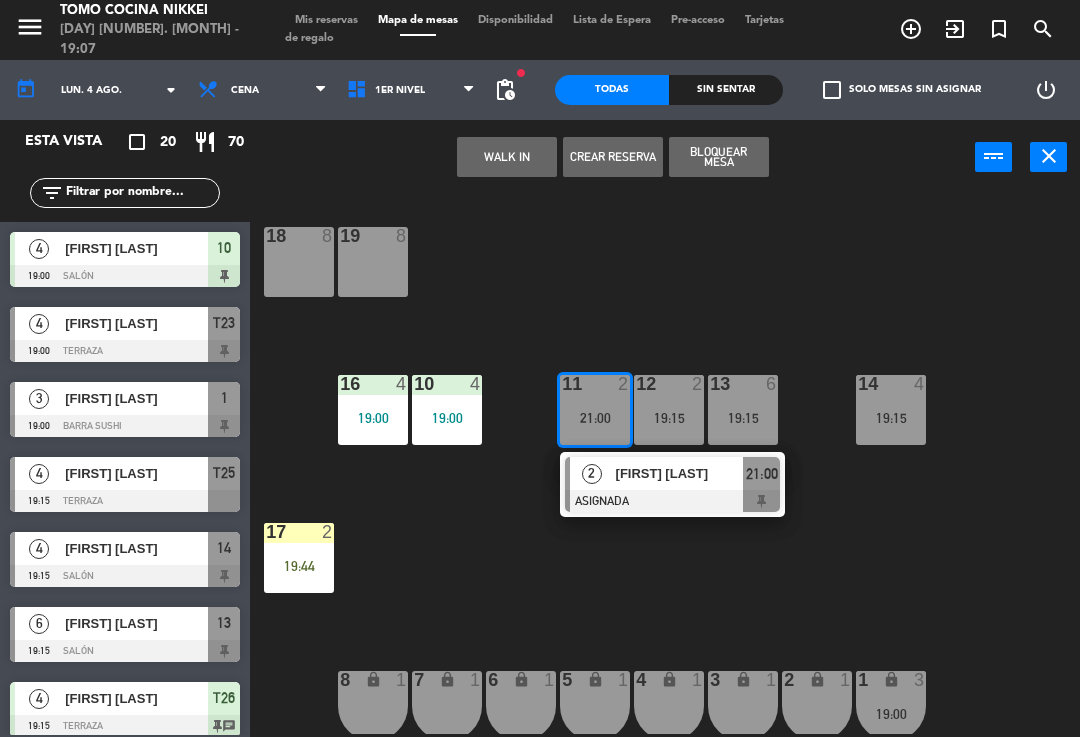 click on "WALK IN" at bounding box center [507, 157] 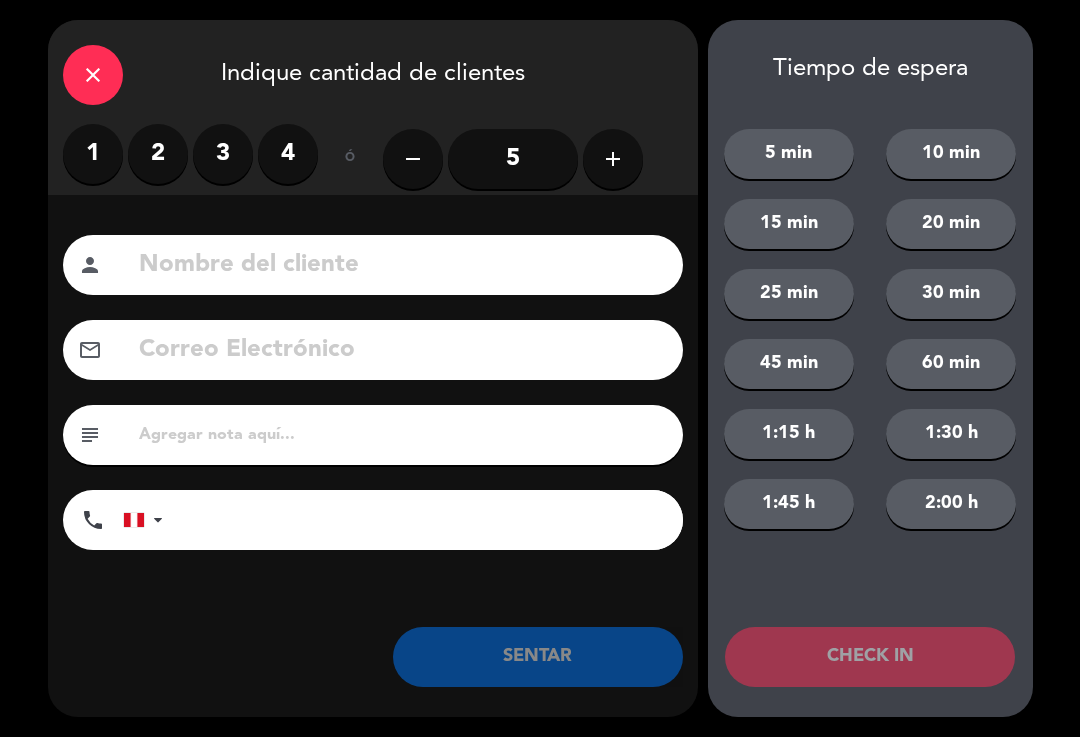 click on "2" at bounding box center (158, 154) 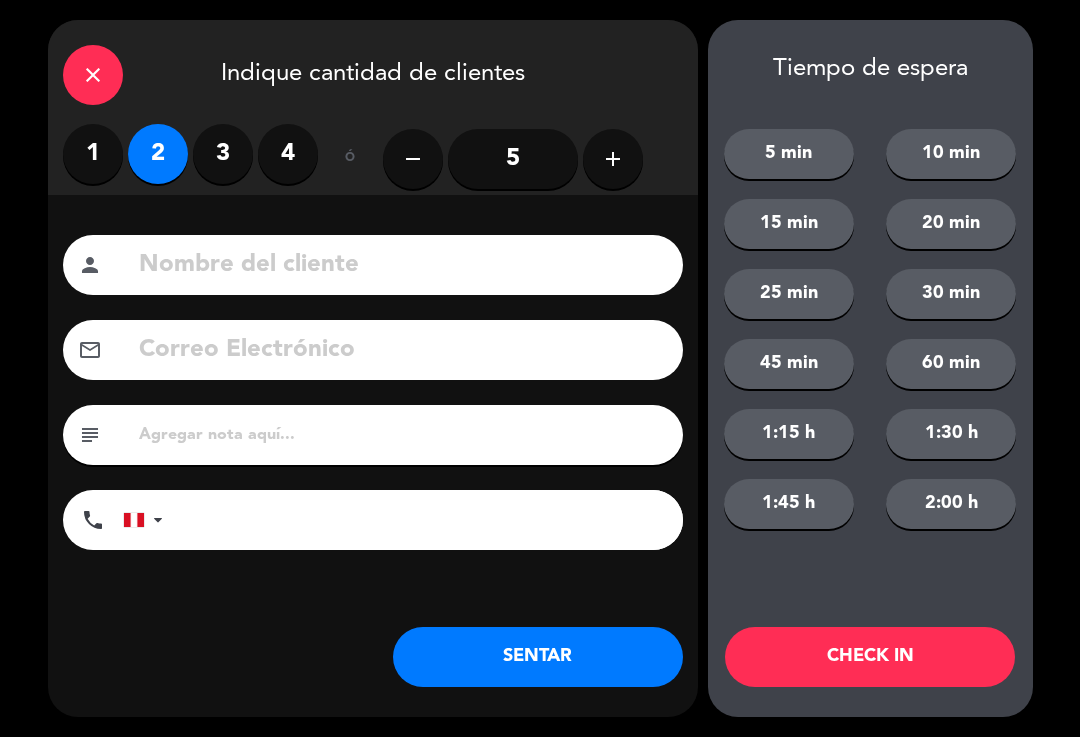 click 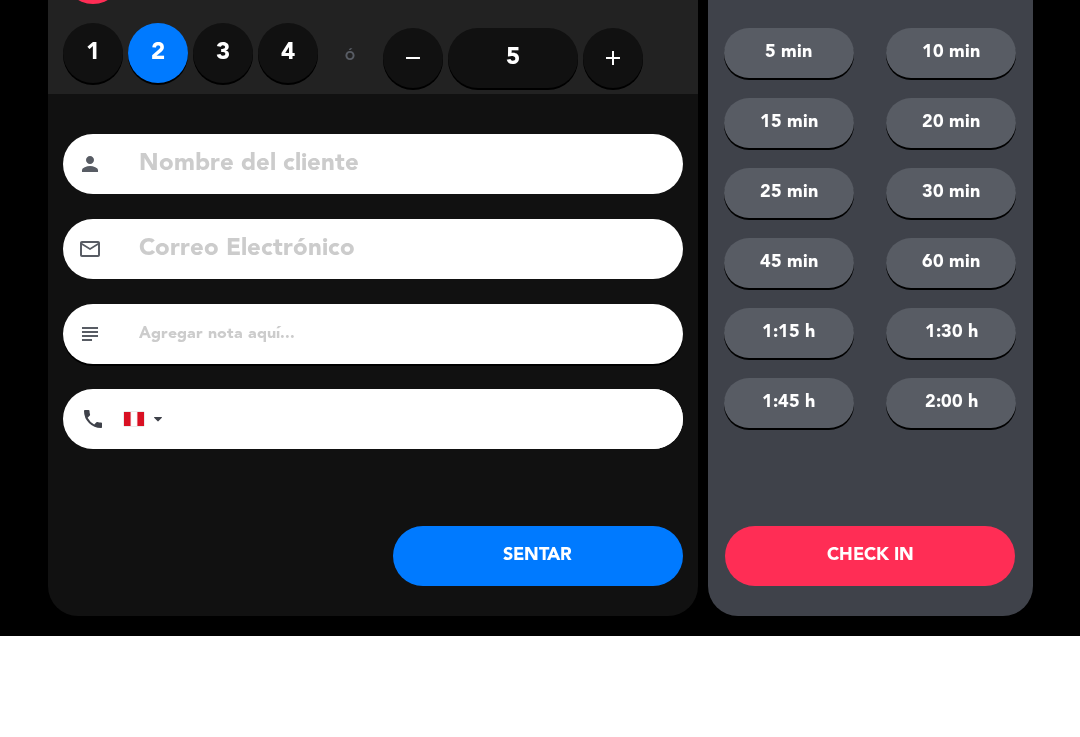 click on "close   Indique cantidad de clientes   1   2   3   4   ó  remove 5 add Nombre del cliente person Correo Electrónico email subject phone United States +1 United Kingdom +44 Peru (Perú) +51 Argentina +54 Brazil (Brasil) +55 Afghanistan (‫افغانستان‬‎) +93 Albania (Shqipëri) +355 Algeria (‫الجزائر‬‎) +213 American Samoa +1684 Andorra +376 Angola +244 Anguilla +1264 Antigua and Barbuda +1268 Argentina +54 Armenia (Հայաստան) +374 Aruba +297 Australia +61 Austria (Österreich) +43 Azerbaijan (Azərbaycan) +994 Bahamas +1242 Bahrain (‫البحرين‬‎) +973 Bangladesh (বাংলাদেশ) +880 Barbados +1246 Belarus (Беларусь) +375 Belgium (België) +32 Belize +501 Benin (Bénin) +229 Bermuda +1441 Bhutan (འབྲུག) +975 Bolivia +591 Bosnia and Herzegovina (Босна и Херцеговина) +387 Botswana +267 Brazil (Brasil) +55 British Indian Ocean Territory +246 British Virgin Islands +1284 Brunei +673 Bulgaria (България) +359 +226 +257" 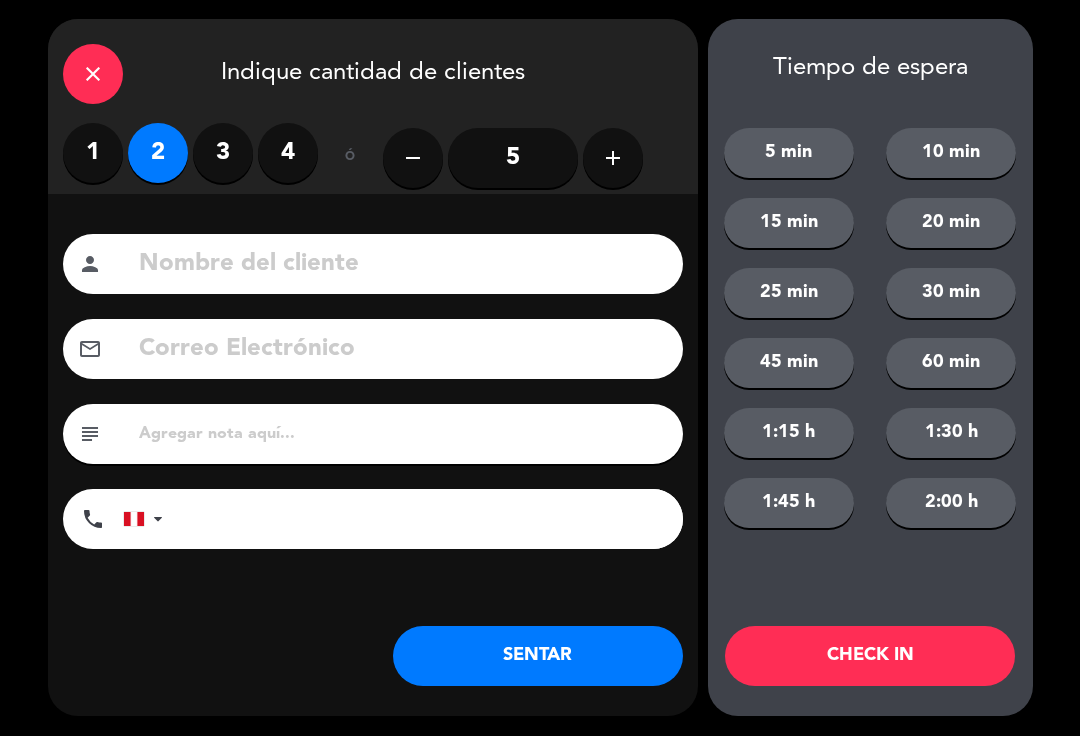 click on "close" 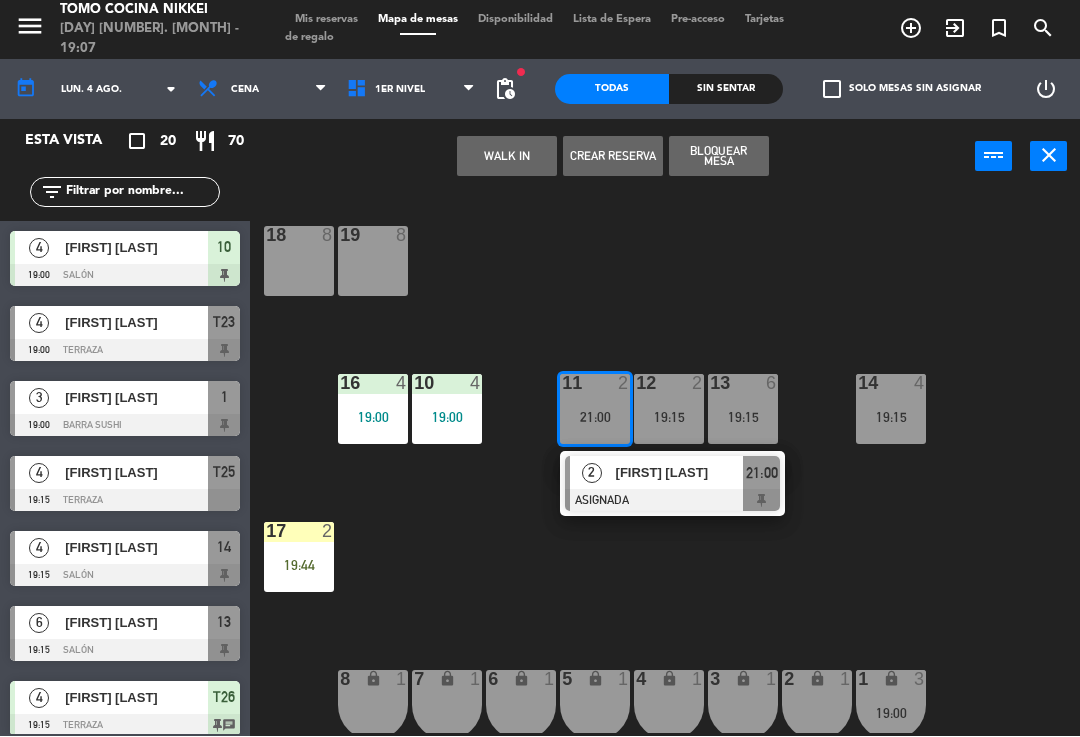 click 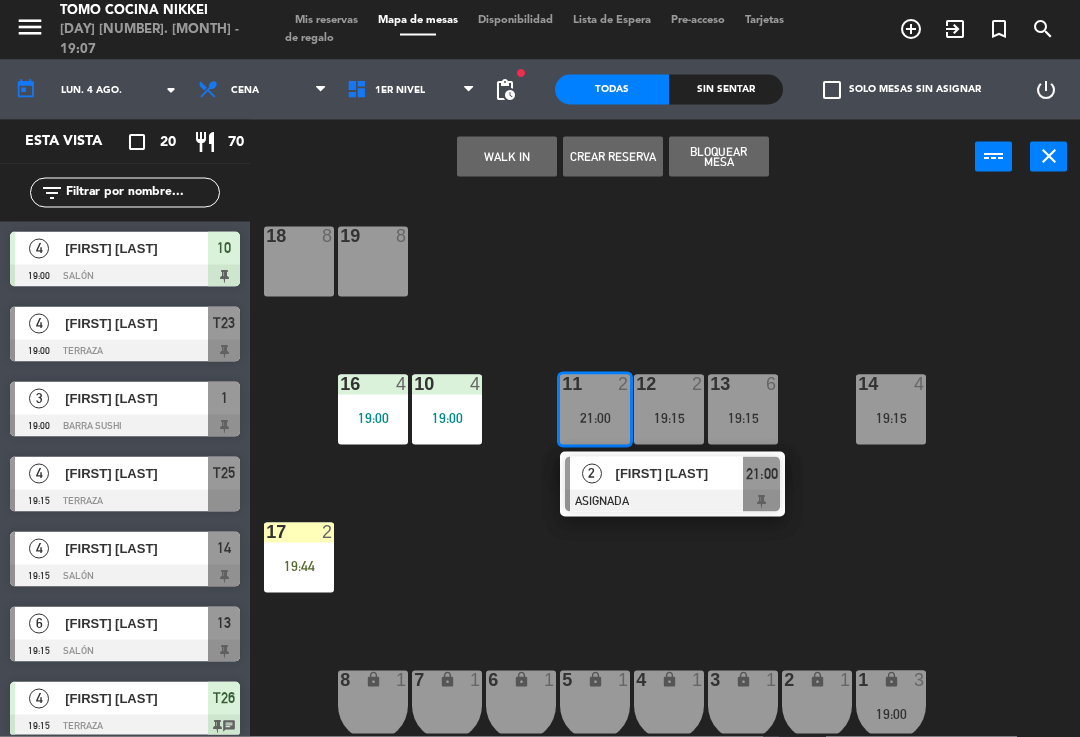 type on "A" 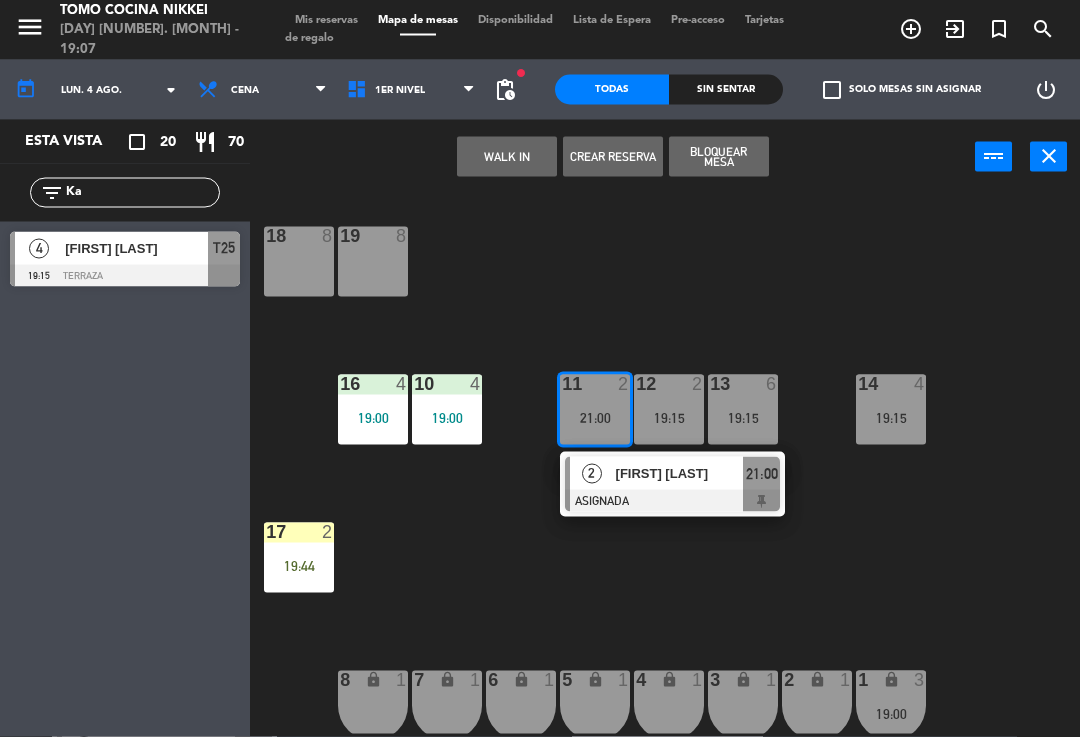 type on "K" 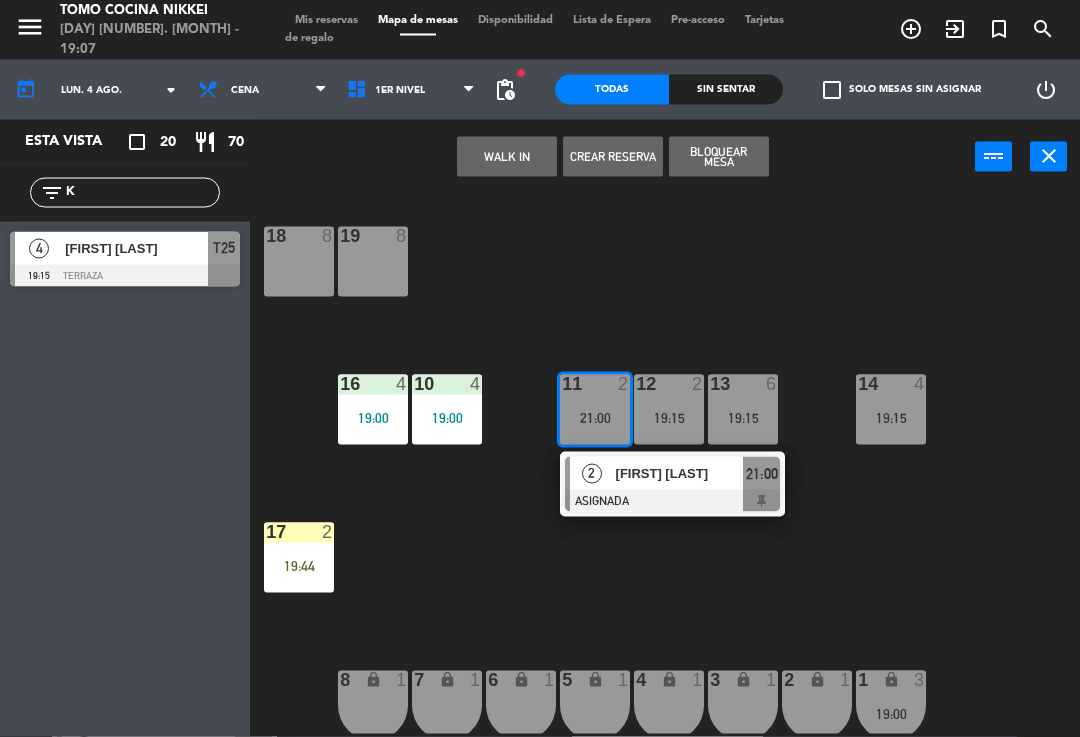 type 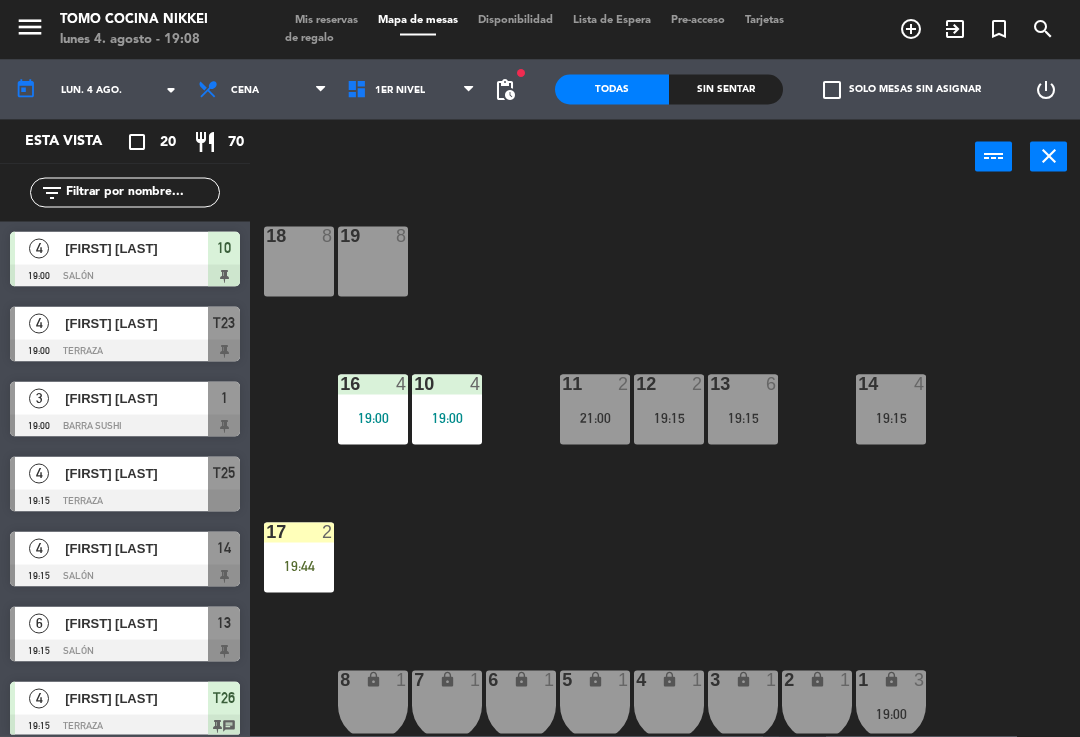 click on "18  8  19  8  16  4   19:00  10  4   19:00  11  2   19:09    |    21:00     12  2   19:15  13  6   19:15  14  4   19:15  17  2   19:44  7 lock  1  8 lock  1  6 lock  1  5 lock  1  4 lock  1  3 lock  1  2 lock  1  1 lock  3   19:00" 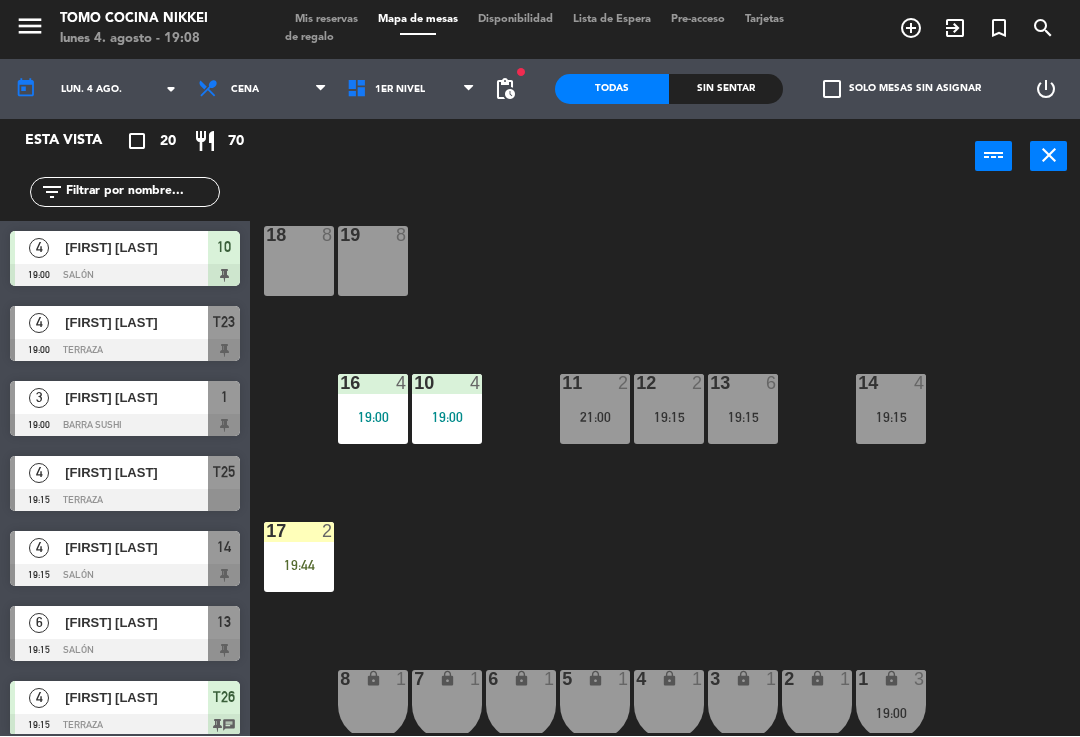 click on "21:00" at bounding box center [595, 418] 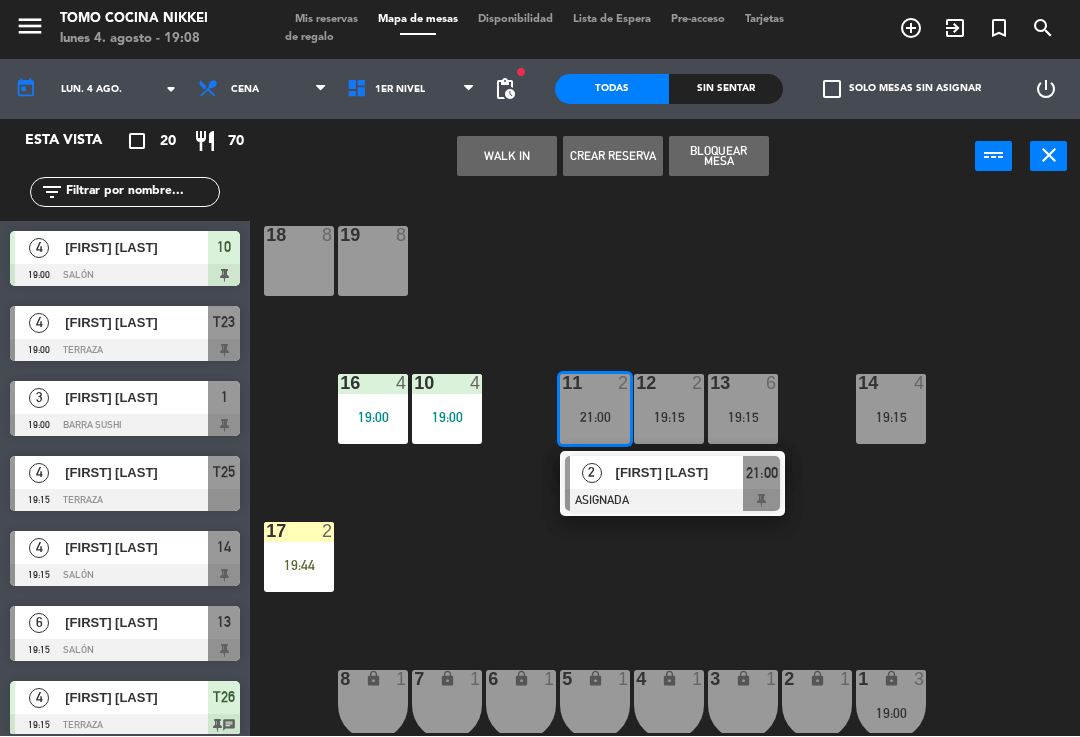 click on "WALK IN" at bounding box center [507, 157] 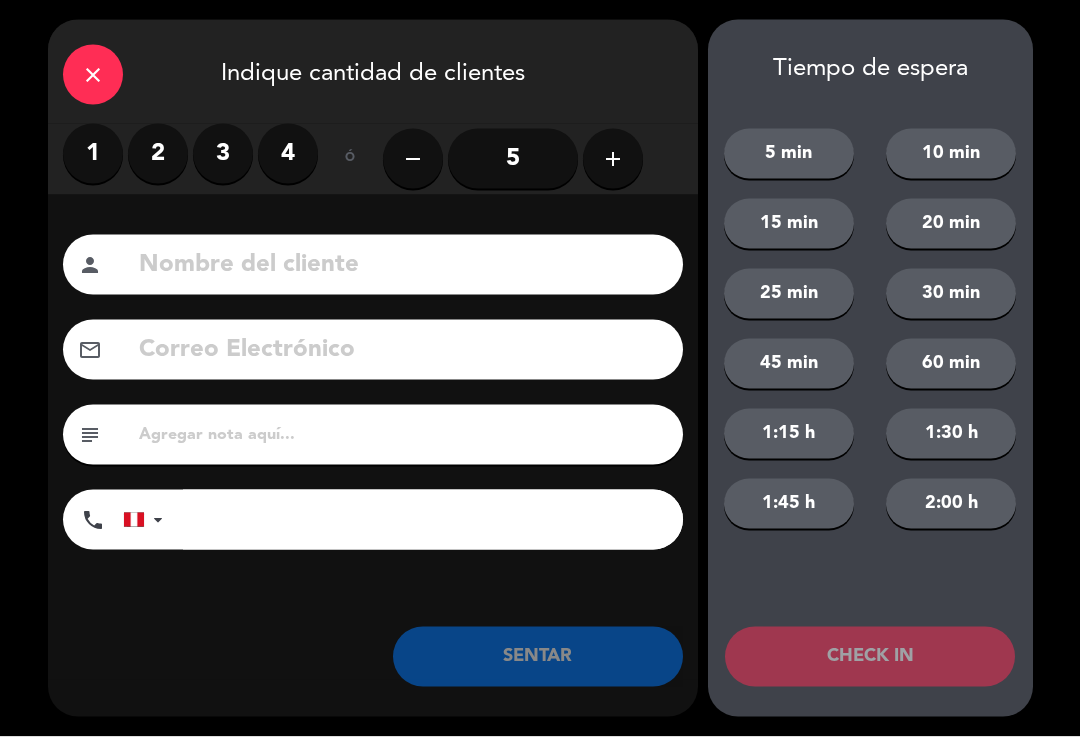 click on "2" at bounding box center [158, 154] 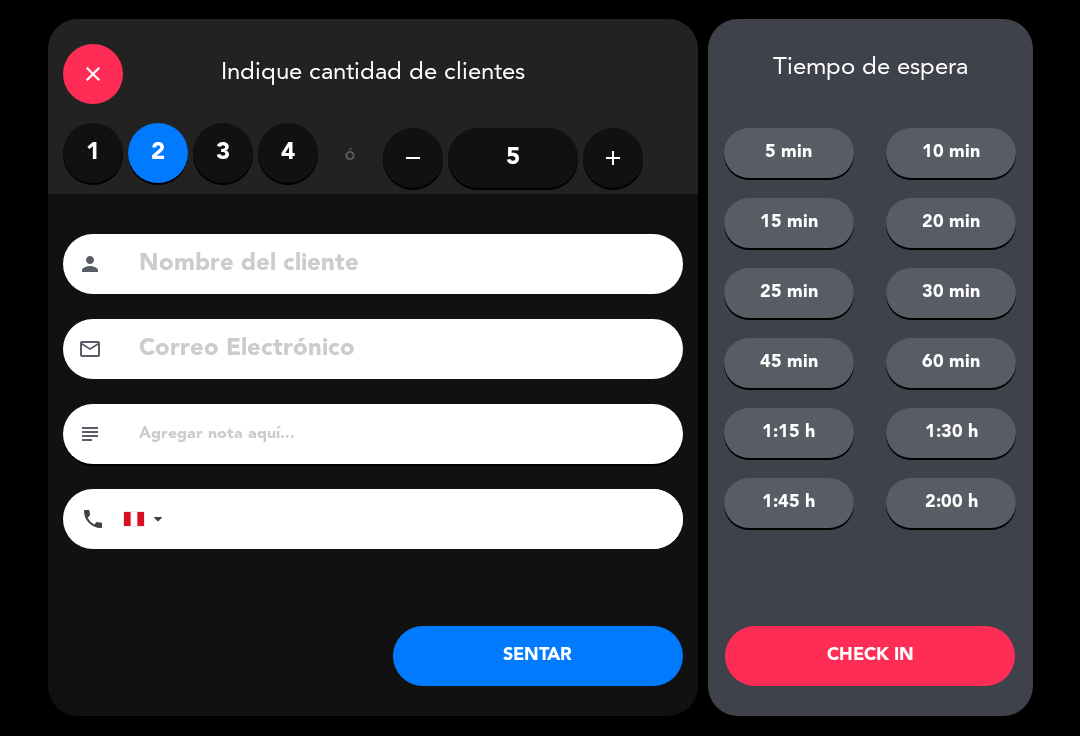 click 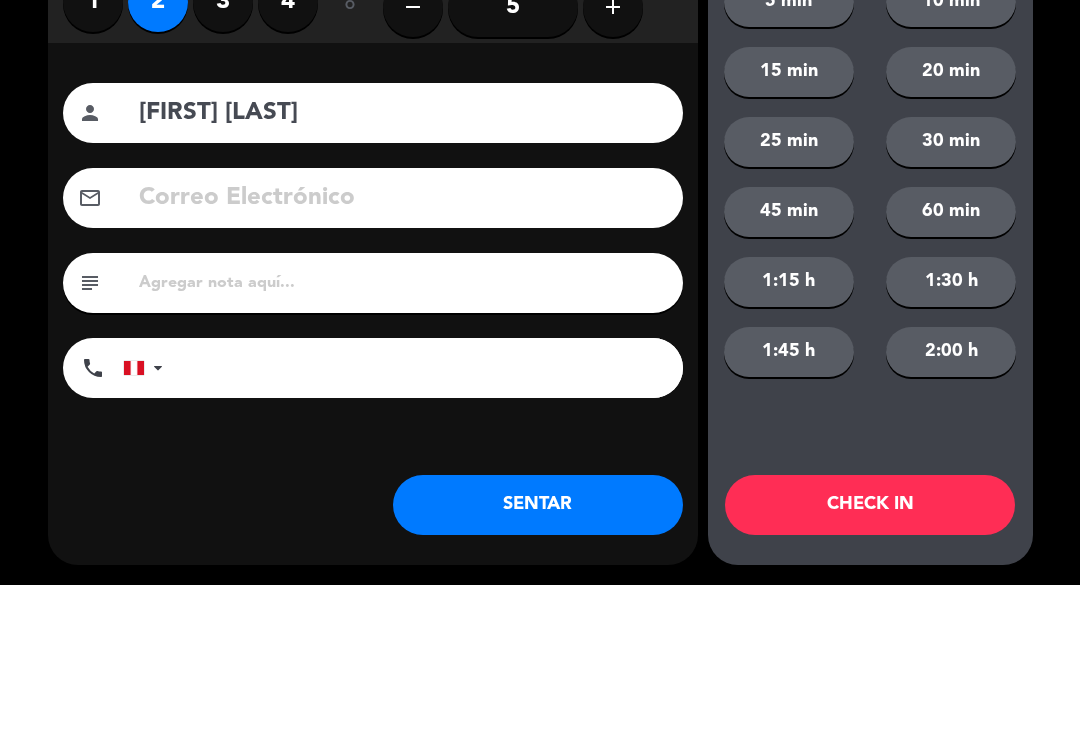 type on "[FIRST] [LAST]" 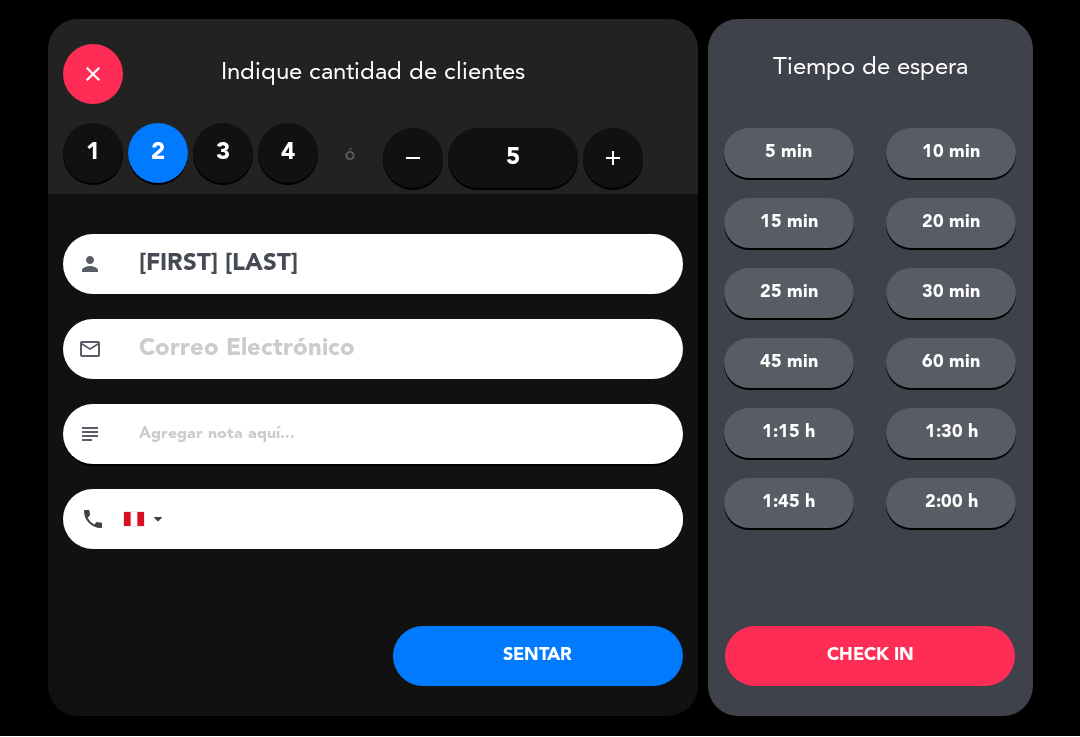 click on "SENTAR" 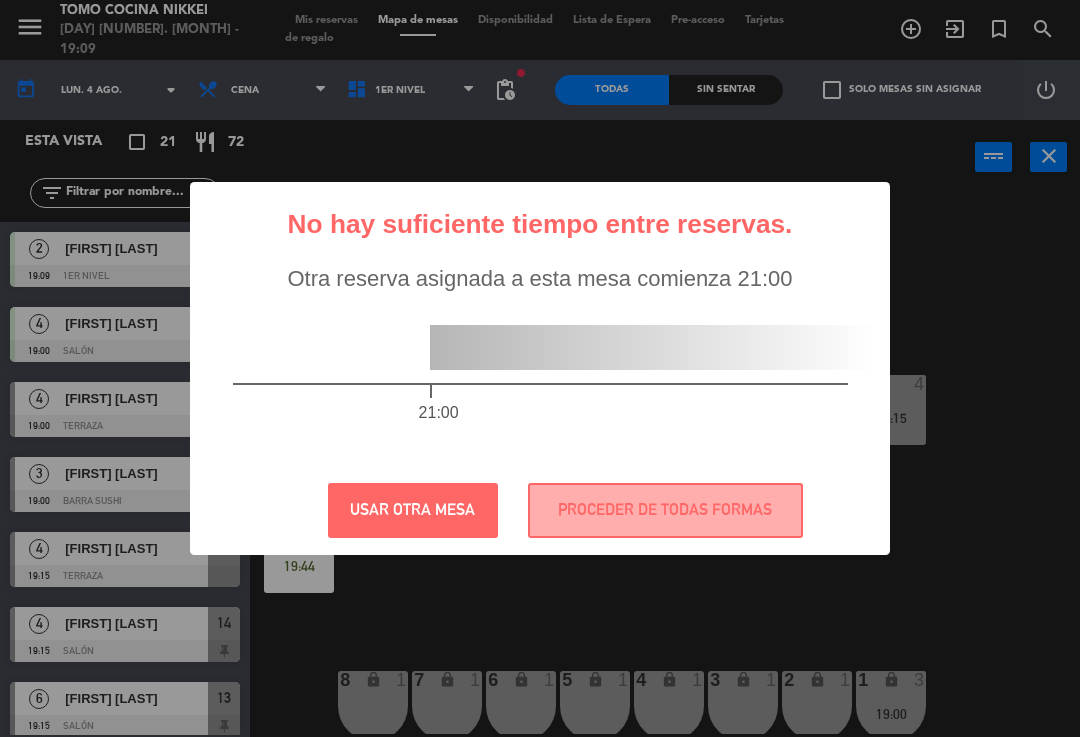 click on "? ! i     No hay suficiente tiempo entre reservas. × Otra reserva asignada a esta mesa comienza 21:00 21:00 USAR OTRA MESA PROCEDER DE TODAS FORMAS" at bounding box center [540, 368] 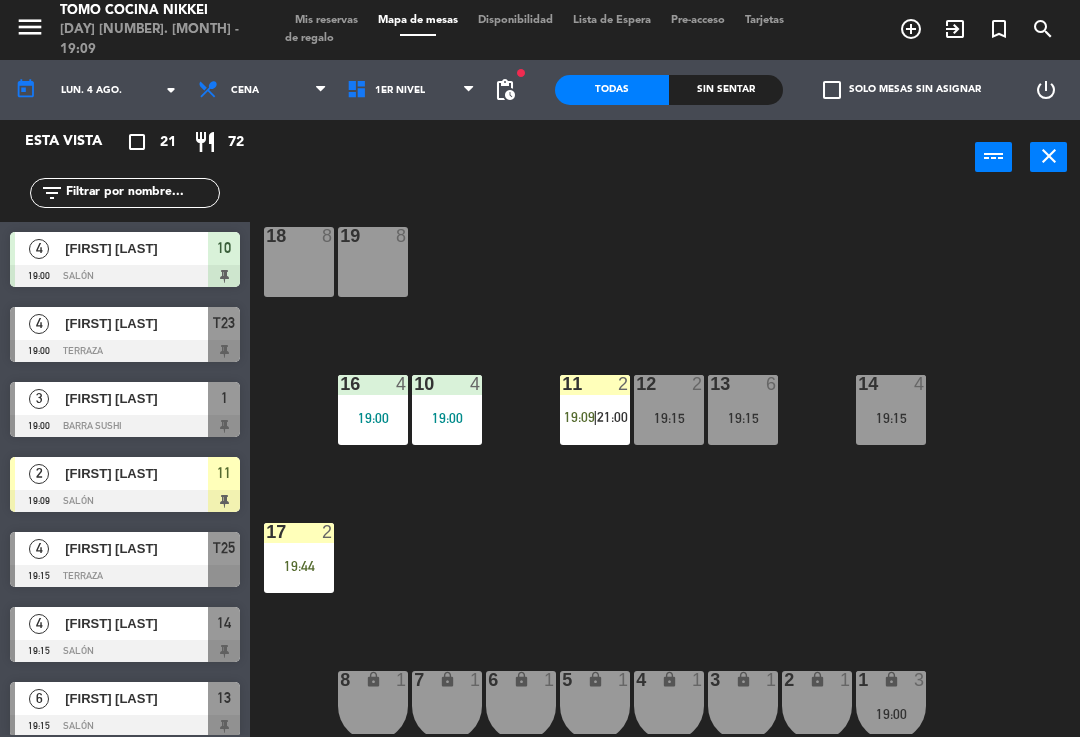 click on "Sin sentar" 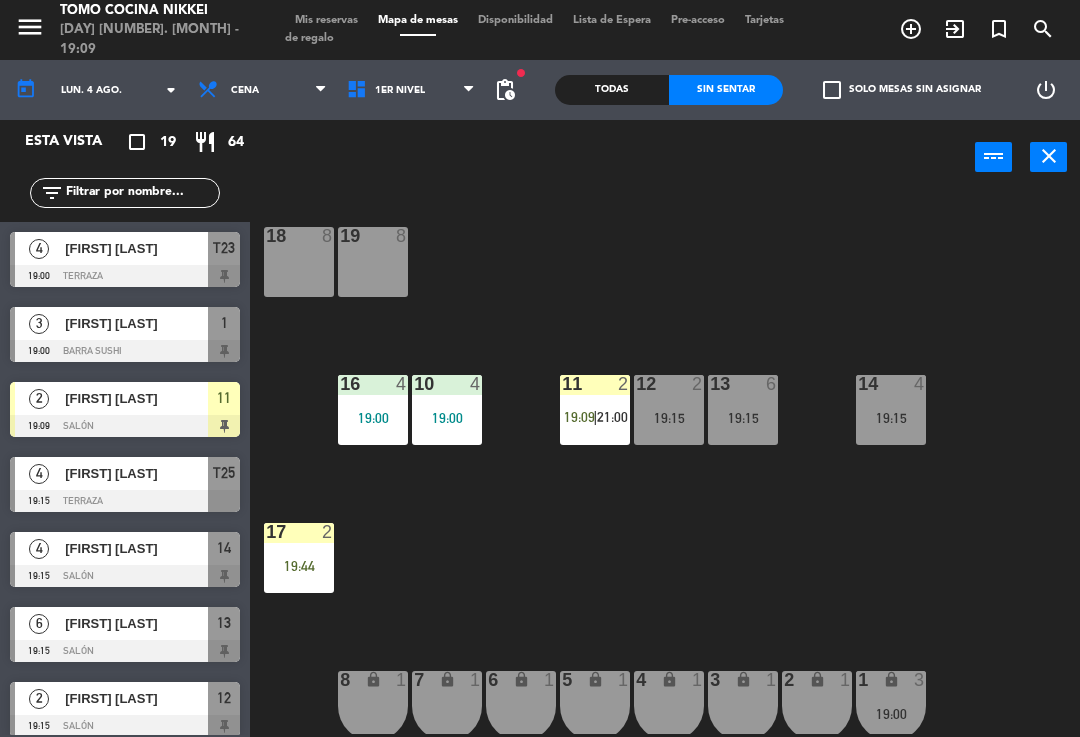 click on "Todas  Sin sentar" 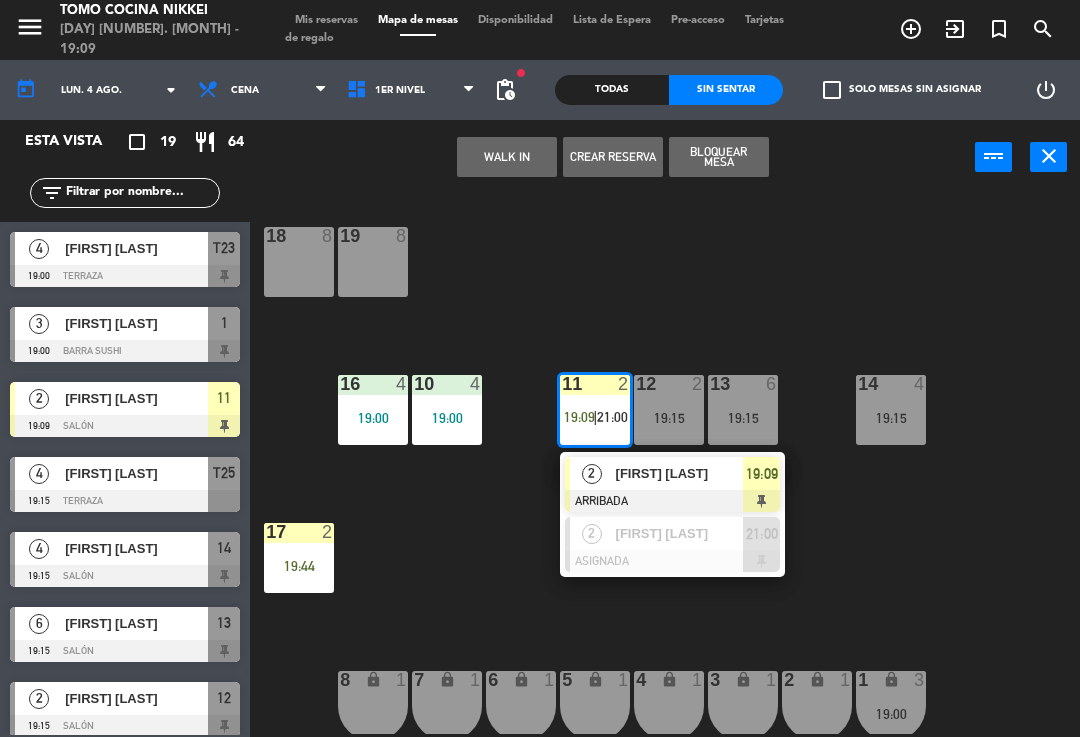 click on "[FIRST] [LAST]" at bounding box center [680, 473] 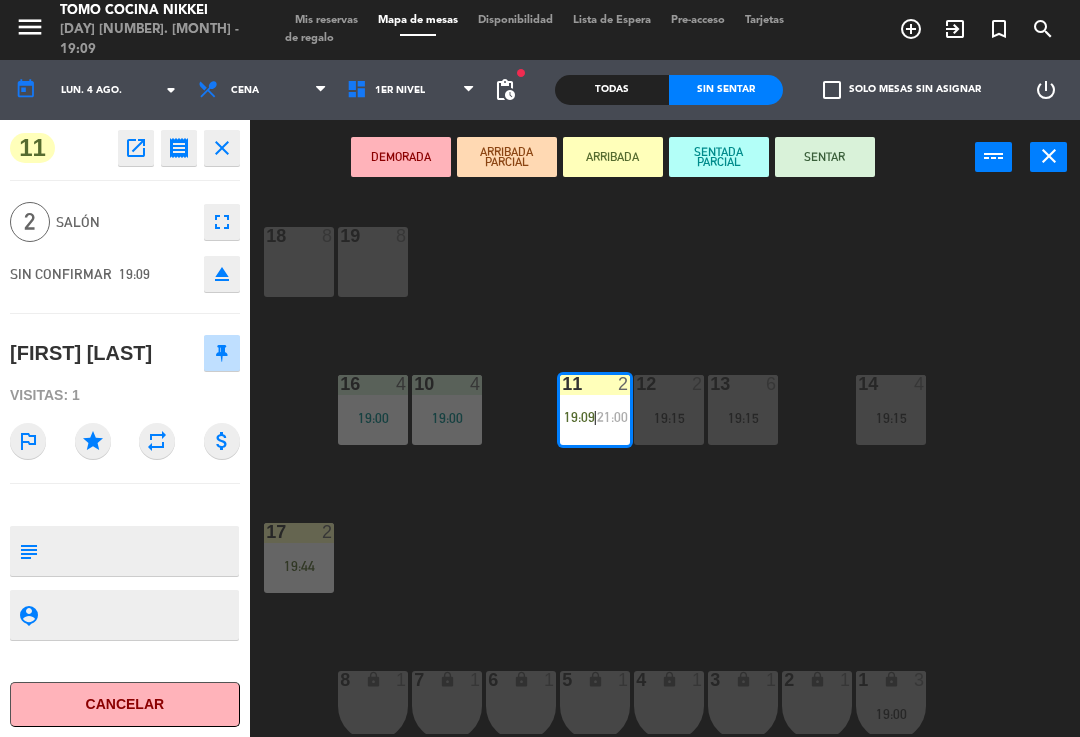 click on "SENTAR" at bounding box center (825, 157) 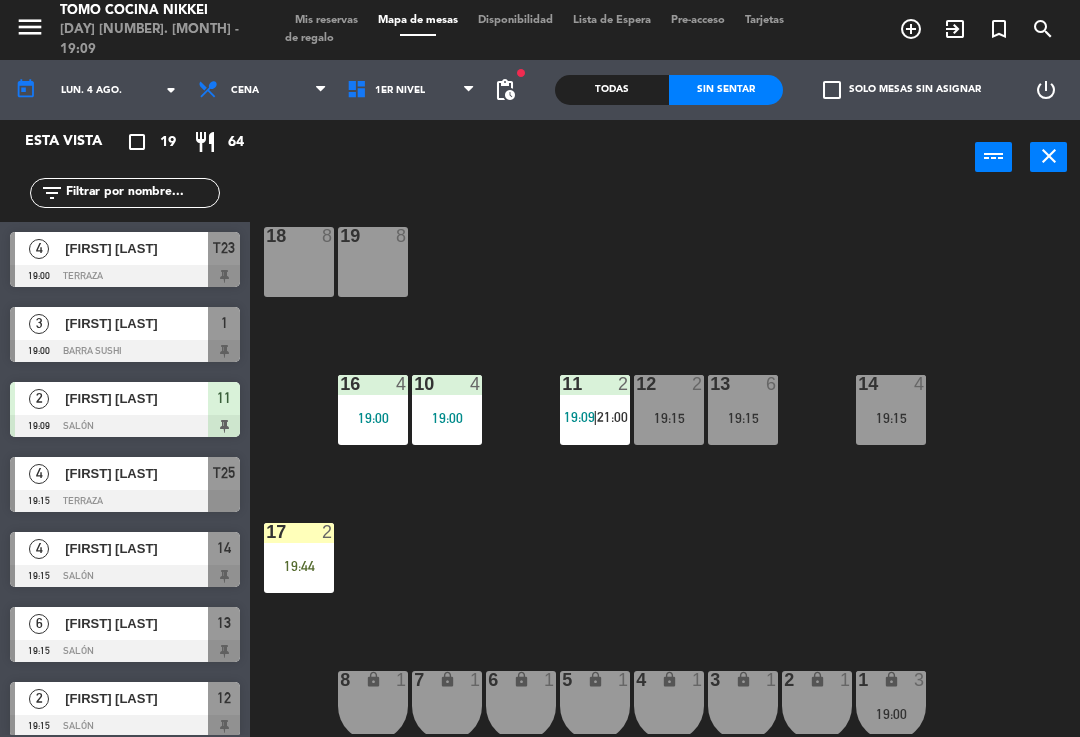 click on "18  8  19  8  16  4   19:00  10  4   19:00  11  2   19:09    |    21:00     12  2   19:15  13  6   19:15  14  4   19:15  17  2   19:44  7 lock  1  8 lock  1  6 lock  1  5 lock  1  4 lock  1  3 lock  1  2 lock  1  1 lock  3   19:00" 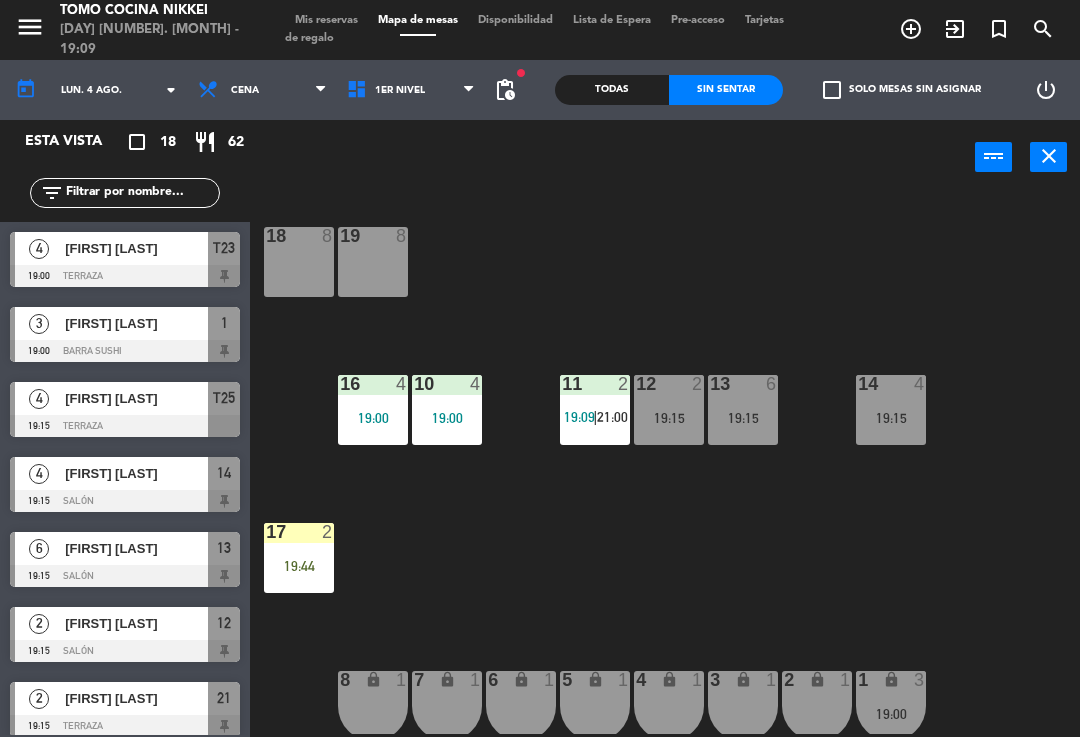 click on "6" at bounding box center (39, 548) 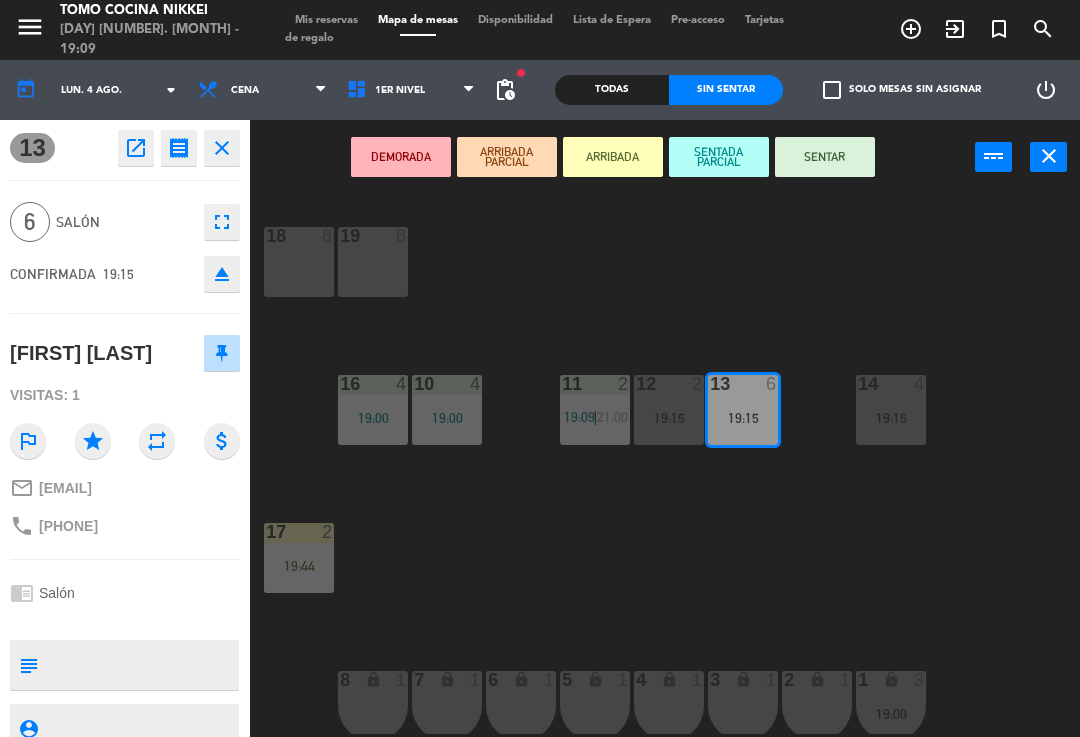 click on "SENTAR" at bounding box center (825, 157) 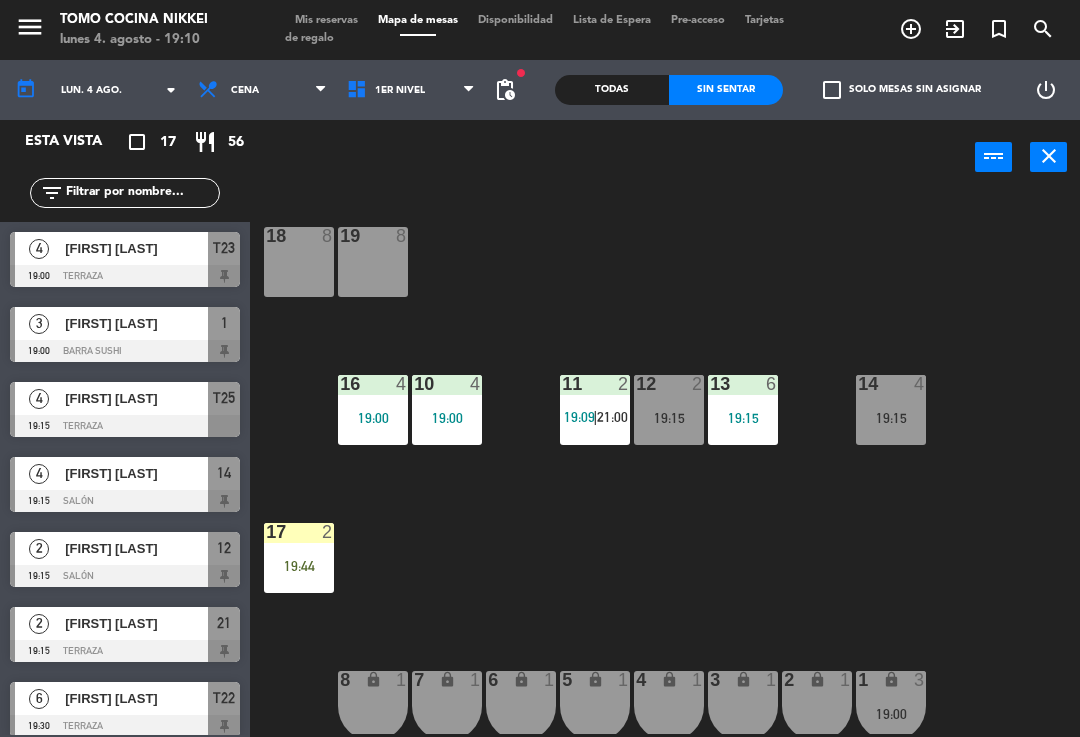 click on "1er Nivel" at bounding box center (411, 90) 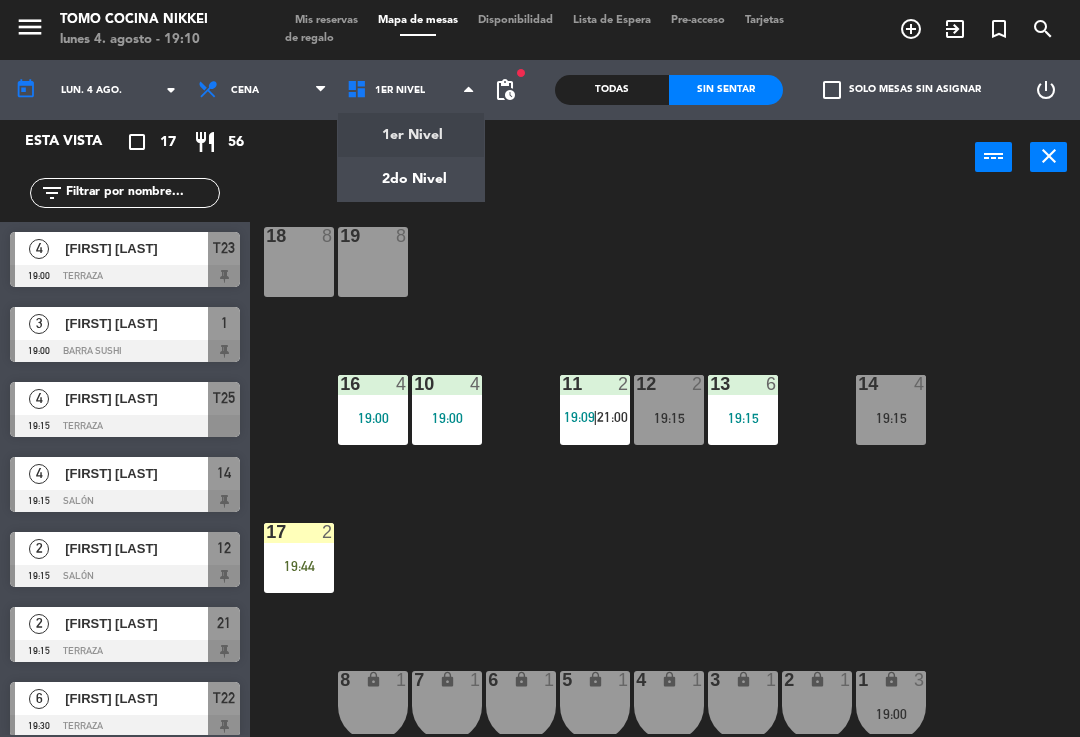 click on "menu  Tomo Cocina Nikkei   lunes [DATE] - [TIME]   Mis reservas   Mapa de mesas   Disponibilidad   Lista de Espera   Pre-acceso   Tarjetas de regalo  add_circle_outline exit_to_app turned_in_not search today    lun. [DATE] arrow_drop_down  Almuerzo  Cena  Cena  Almuerzo  Cena  1er Nivel   2do Nivel   1er Nivel   1er Nivel   2do Nivel  fiber_manual_record pending_actions  Todas  Sin sentar   Solo mesas sin asignar   power_settings_new   Esta vista   crop_square  17  restaurant  56 filter_list  4   [FIRST] [LAST]   [TIME]   Terraza  T23  3   [FIRST] [LAST]   [TIME]   Barra Sushi  1  4   [FIRST] [LAST]   [TIME]   Terraza  T25  4   [FIRST] [LAST]   [TIME]   Salón  14  2   [FIRST] [LAST]   [TIME]   Salón  12  2   [FIRST] [LAST]   [TIME]   Terraza  21  6   [FIRST] [LAST]   [TIME]   Terraza  T22  2   [FIRST] [LAST]   [TIME]   Salón  17  8   [FIRST] [LAST]   [TIME]   Terraza  T20  2   [FIRST] [LAST]   [TIME]   Terraza  21-A  2   [FIRST] [LAST]   [TIME]   Salón  11  3   [FIRST] [LAST]   [TIME]   Terraza" 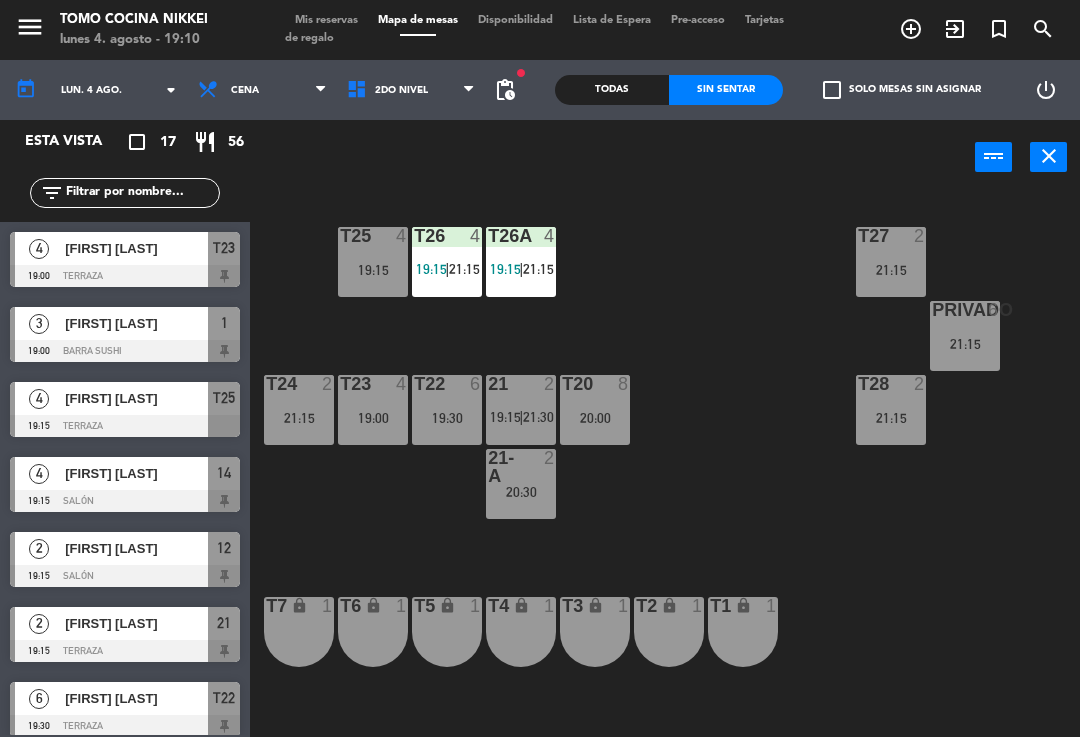 click on "20:00" at bounding box center [595, 418] 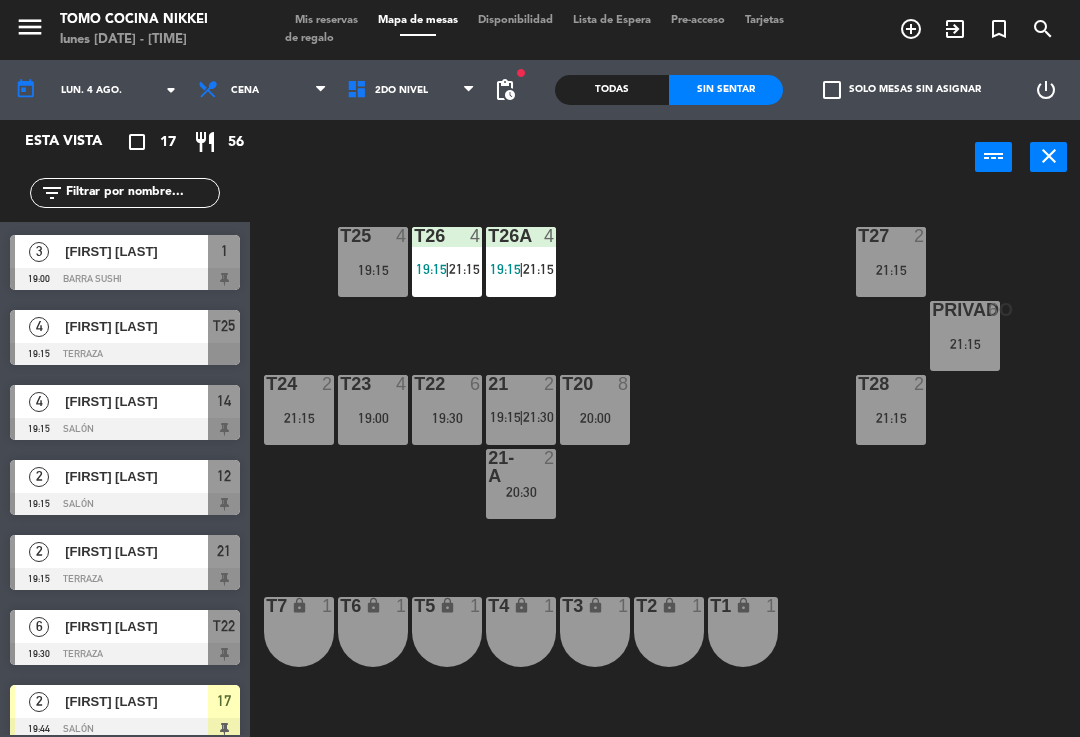 scroll, scrollTop: 71, scrollLeft: 0, axis: vertical 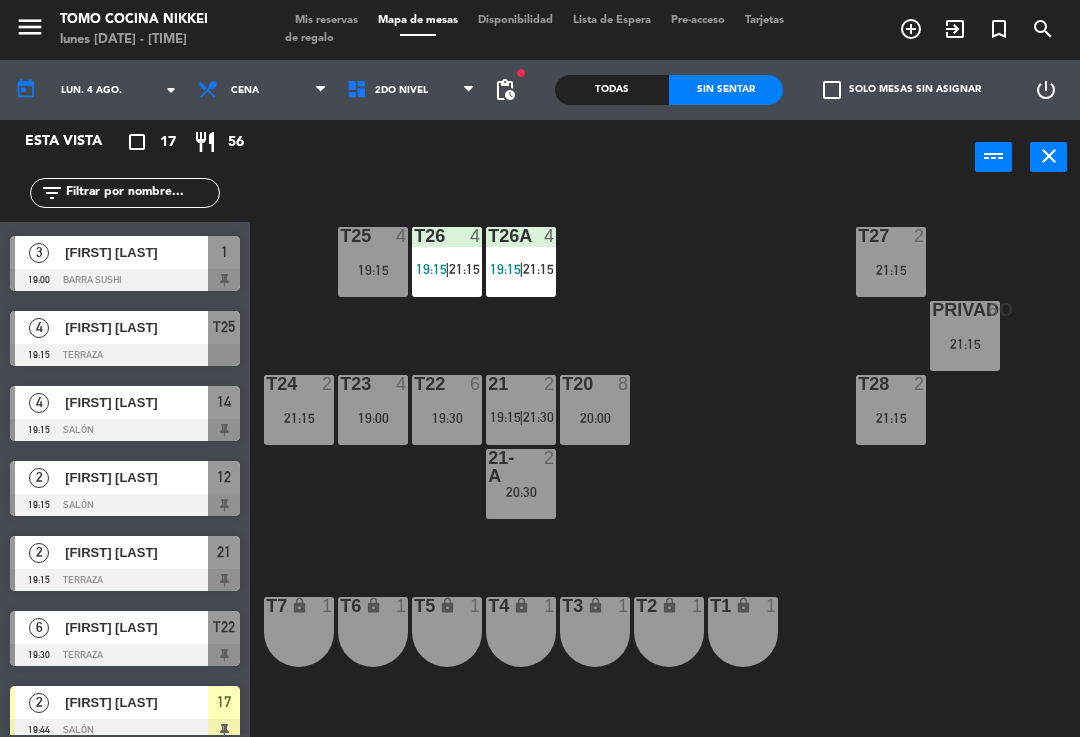 click on "Sin sentar" 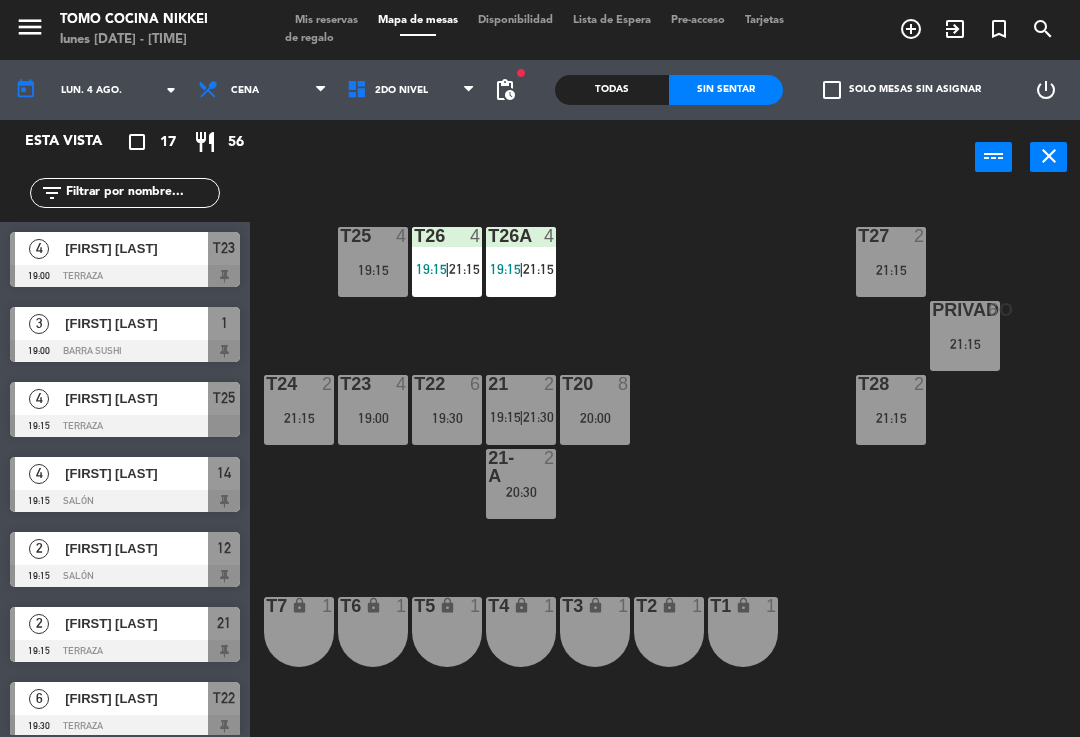 scroll, scrollTop: 0, scrollLeft: 0, axis: both 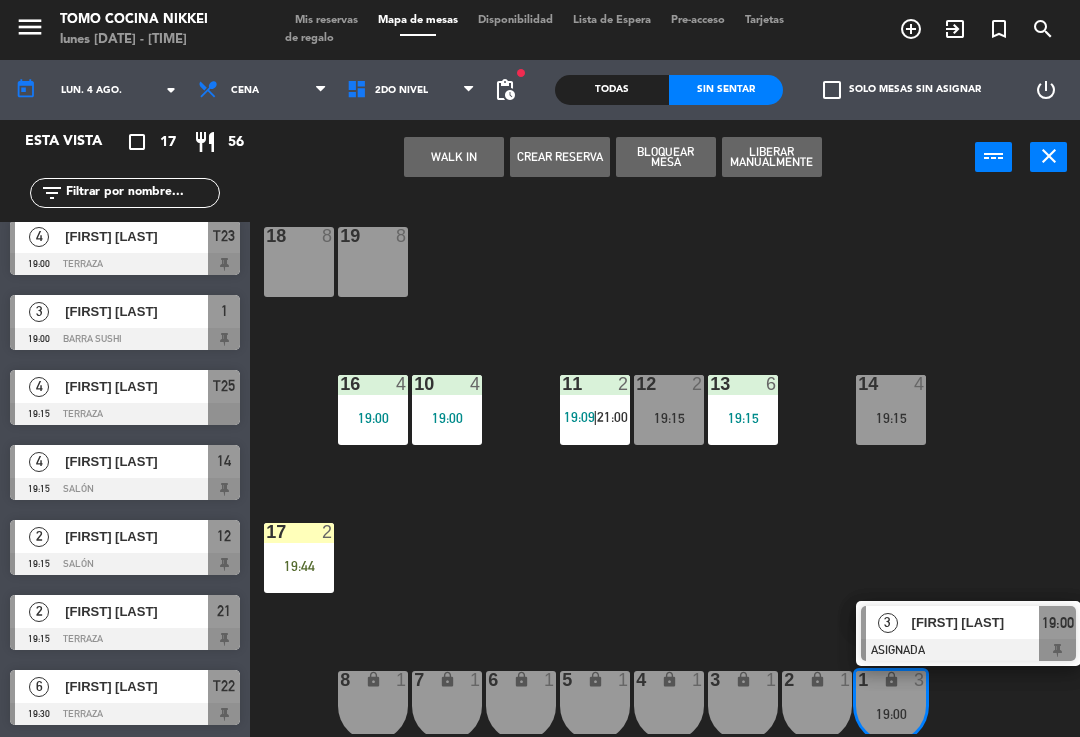 click on "1 lock  3   19:00" at bounding box center (891, 706) 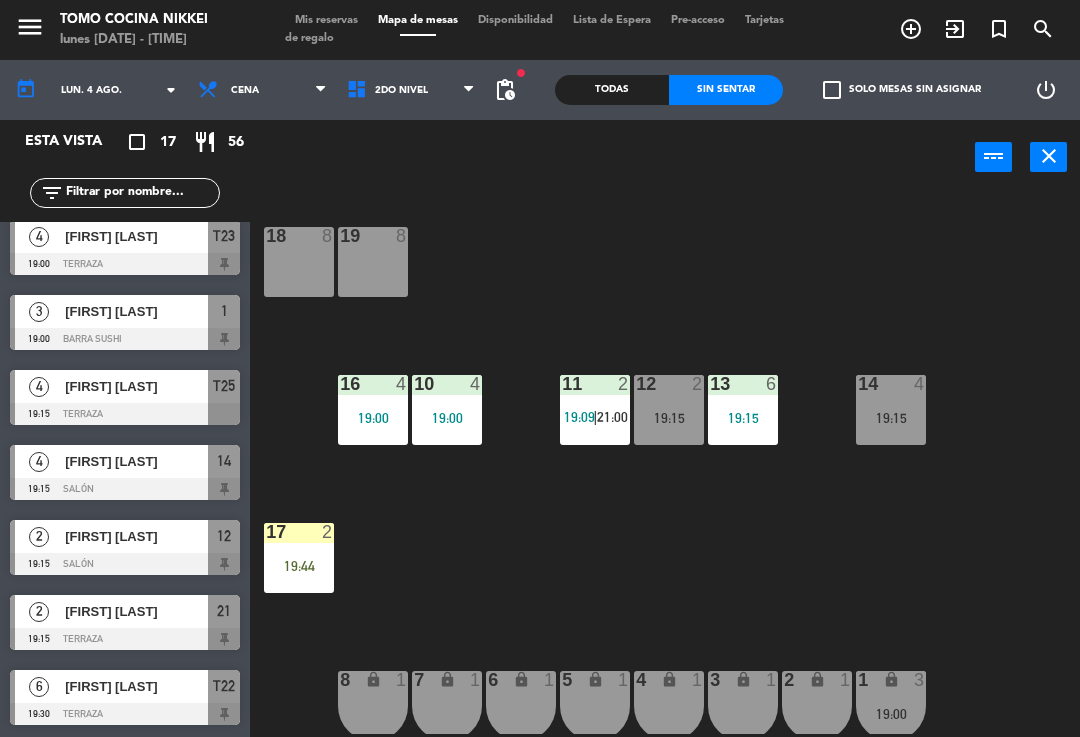 click on "1 lock  3   19:00" at bounding box center (891, 706) 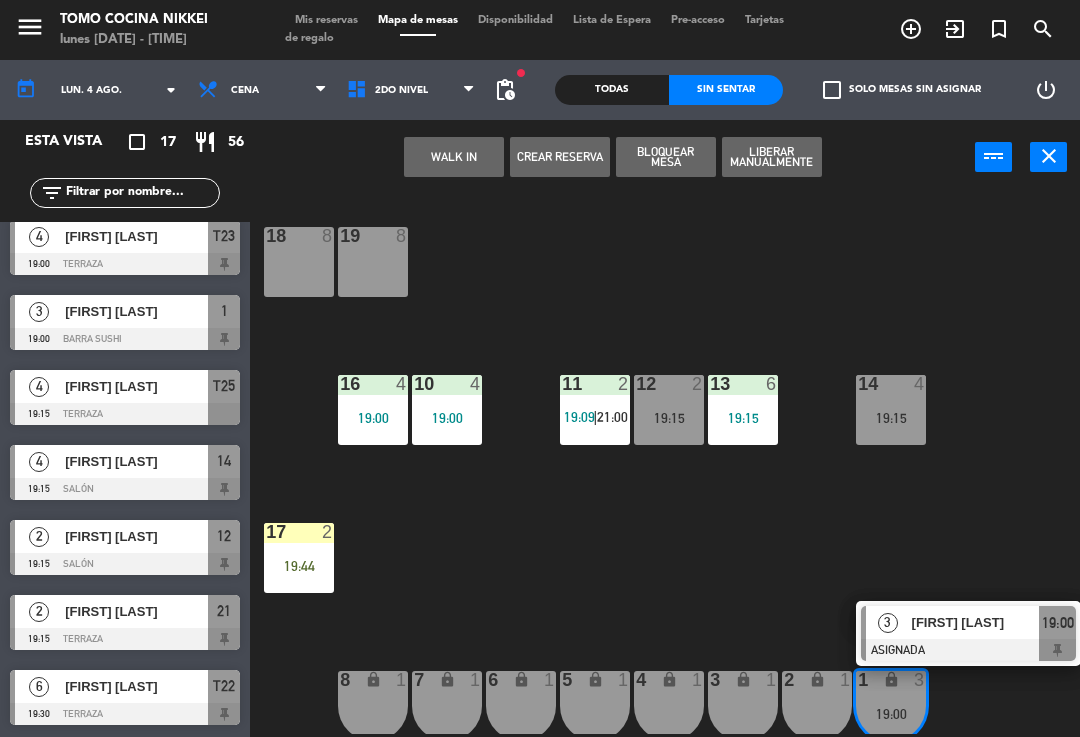 click on "[FIRST] [LAST]" at bounding box center (976, 622) 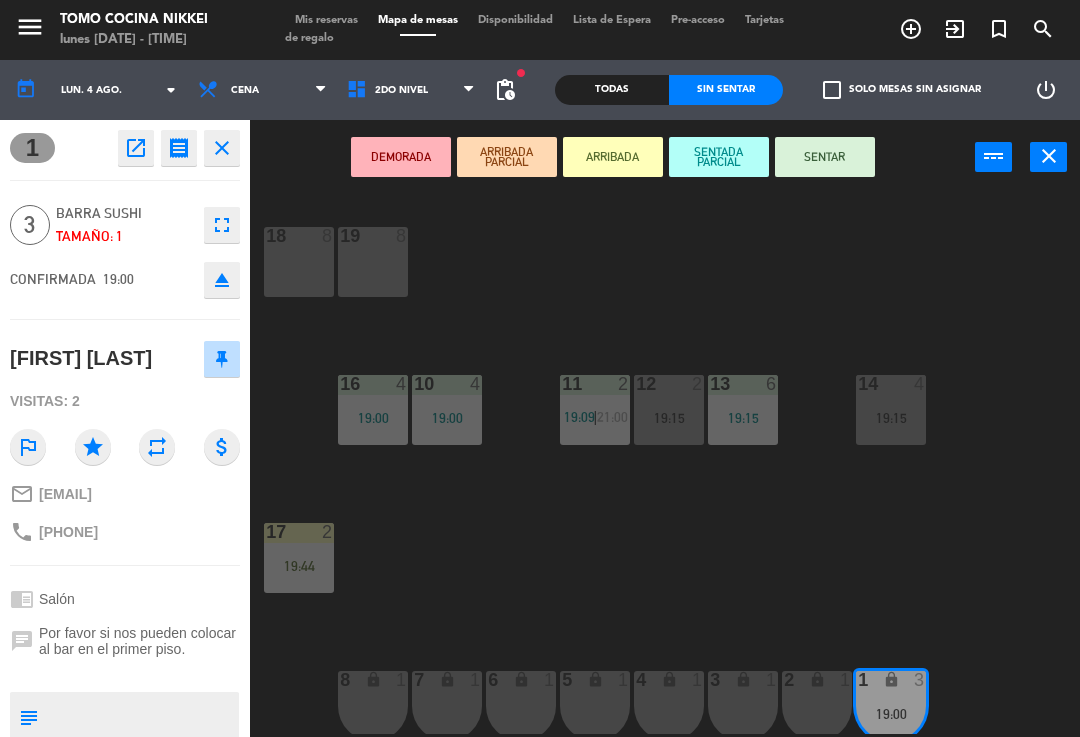 click on "SENTAR" at bounding box center [825, 157] 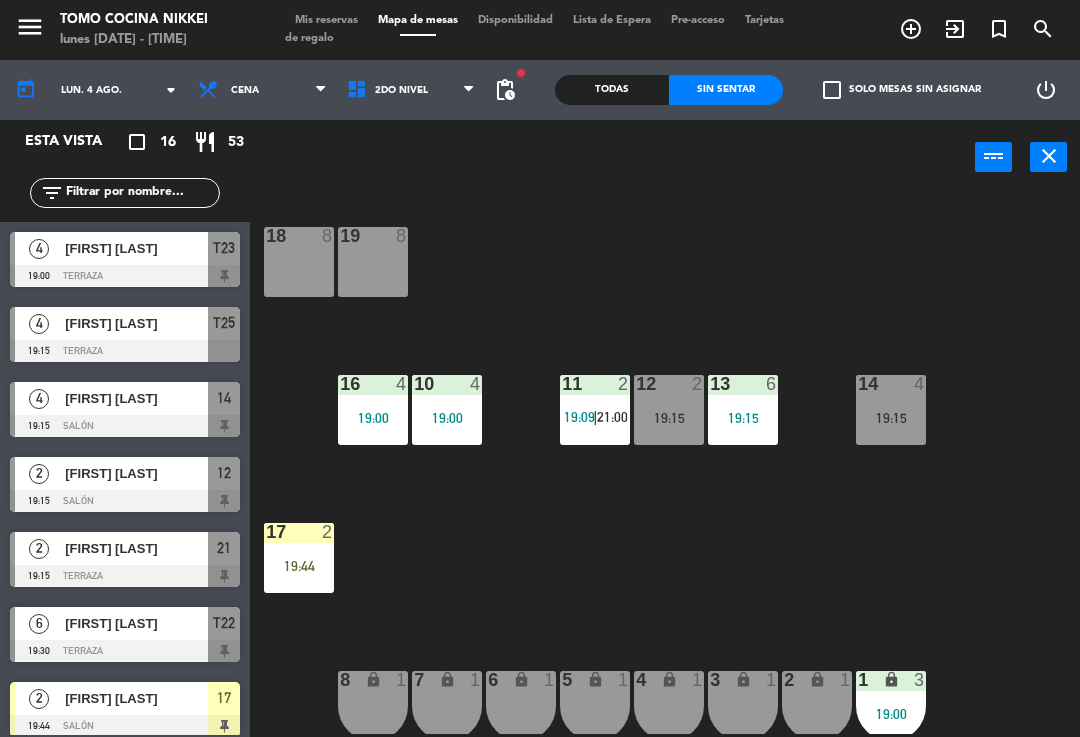 scroll, scrollTop: 0, scrollLeft: 0, axis: both 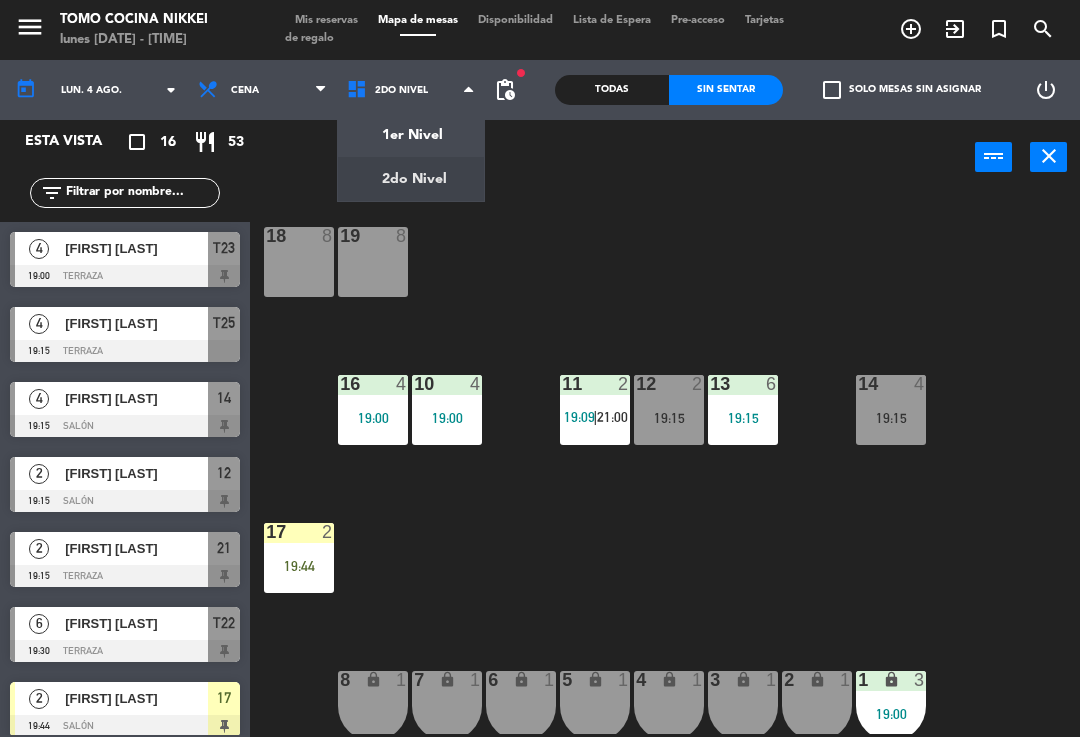 click on "menu  Tomo Cocina Nikkei   [DAY] [NUMBER]. [MONTH] - 19:11   Mis reservas   Mapa de mesas   Disponibilidad   Lista de Espera   Pre-acceso   Tarjetas de regalo  add_circle_outline exit_to_app turned_in_not search today    lun. [NUMBER] [MONTH] arrow_drop_down  Almuerzo  Cena  Cena  Almuerzo  Cena  1er Nivel   2do Nivel   2do Nivel   1er Nivel   2do Nivel  fiber_manual_record pending_actions  Todas  Sin sentar  check_box_outline_blank   Solo mesas sin asignar   power_settings_new   Esta vista   crop_square  16  restaurant  53 filter_list  4   [FIRST] [LAST]   19:00   Terraza  T23  4   [FIRST] [LAST]   19:15   Terraza  T25  4   [FIRST] [LAST]   19:15   Salón  14  2   [FIRST] [LAST]   19:15   Terraza  21  6   [FIRST] [LAST]   19:30   Terraza  T22  2   [FIRST] [LAST]   19:44   Salón  17  8   [FIRST] [LAST]   20:00   Terraza  T20  2   [FIRST] [LAST]   20:30   Terraza  21-A  2   [FIRST] [LAST]   21:00   Salón  11  3   [FIRST] [LAST]   21:15   Terraza  T26  2   [FIRST] [LAST]   21:15   Terraza" 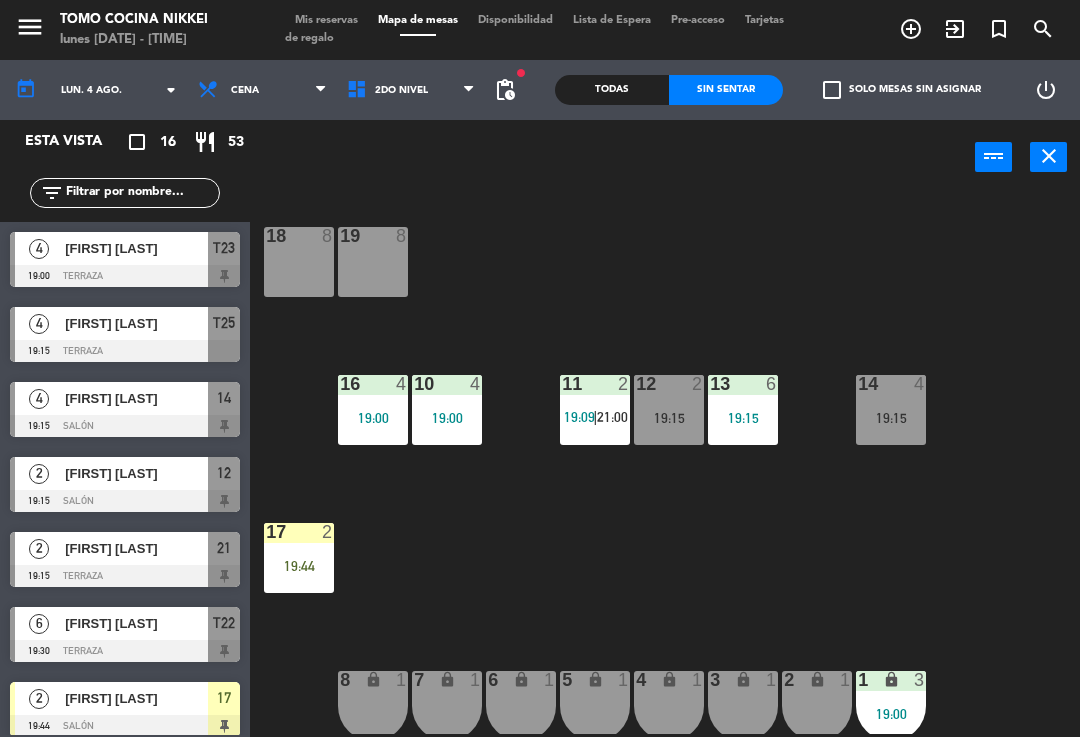 click on "2do Nivel" at bounding box center [411, 90] 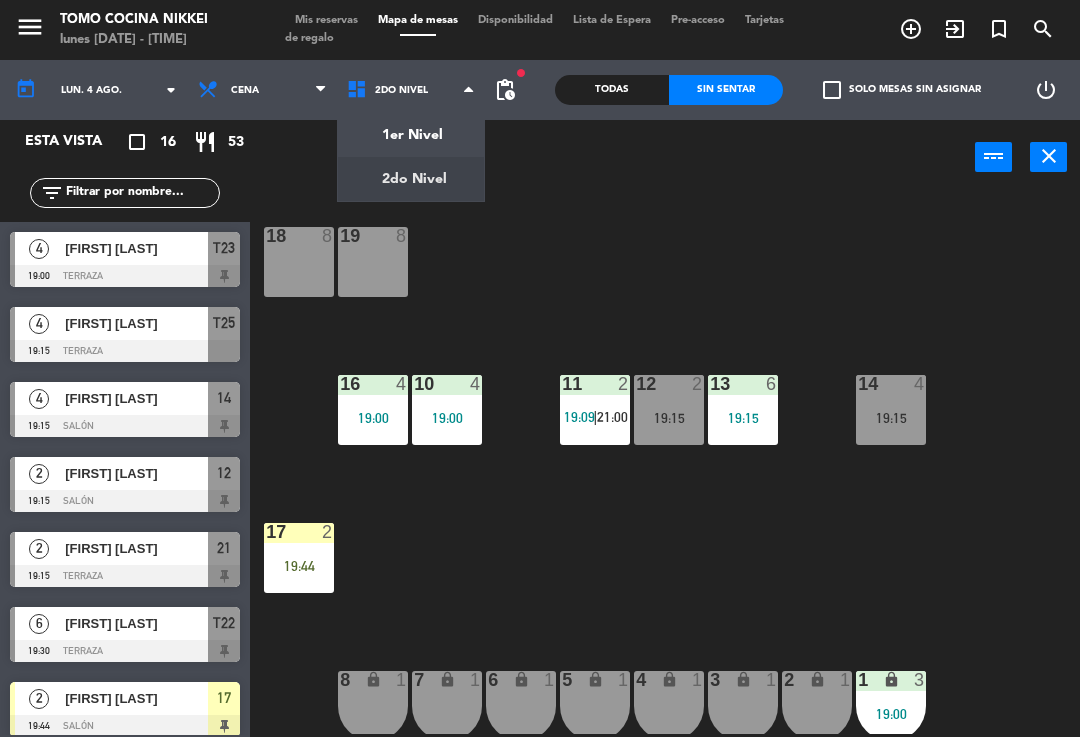click on "menu  Tomo Cocina Nikkei   [DAY] [NUMBER]. [MONTH] - 19:11   Mis reservas   Mapa de mesas   Disponibilidad   Lista de Espera   Pre-acceso   Tarjetas de regalo  add_circle_outline exit_to_app turned_in_not search today    lun. [NUMBER] [MONTH] arrow_drop_down  Almuerzo  Cena  Cena  Almuerzo  Cena  1er Nivel   2do Nivel   2do Nivel   1er Nivel   2do Nivel  fiber_manual_record pending_actions  Todas  Sin sentar  check_box_outline_blank   Solo mesas sin asignar   power_settings_new   Esta vista   crop_square  16  restaurant  53 filter_list  4   [FIRST] [LAST]   19:00   Terraza  T23  4   [FIRST] [LAST]   19:15   Terraza  T25  4   [FIRST] [LAST]   19:15   Salón  14  2   [FIRST] [LAST]   19:15   Terraza  21  6   [FIRST] [LAST]   19:30   Terraza  T22  2   [FIRST] [LAST]   19:44   Salón  17  8   [FIRST] [LAST]   20:00   Terraza  T20  2   [FIRST] [LAST]   20:30   Terraza  21-A  2   [FIRST] [LAST]   21:00   Salón  11  3   [FIRST] [LAST]   21:15   Terraza  T26  2   [FIRST] [LAST]   21:15   Terraza" 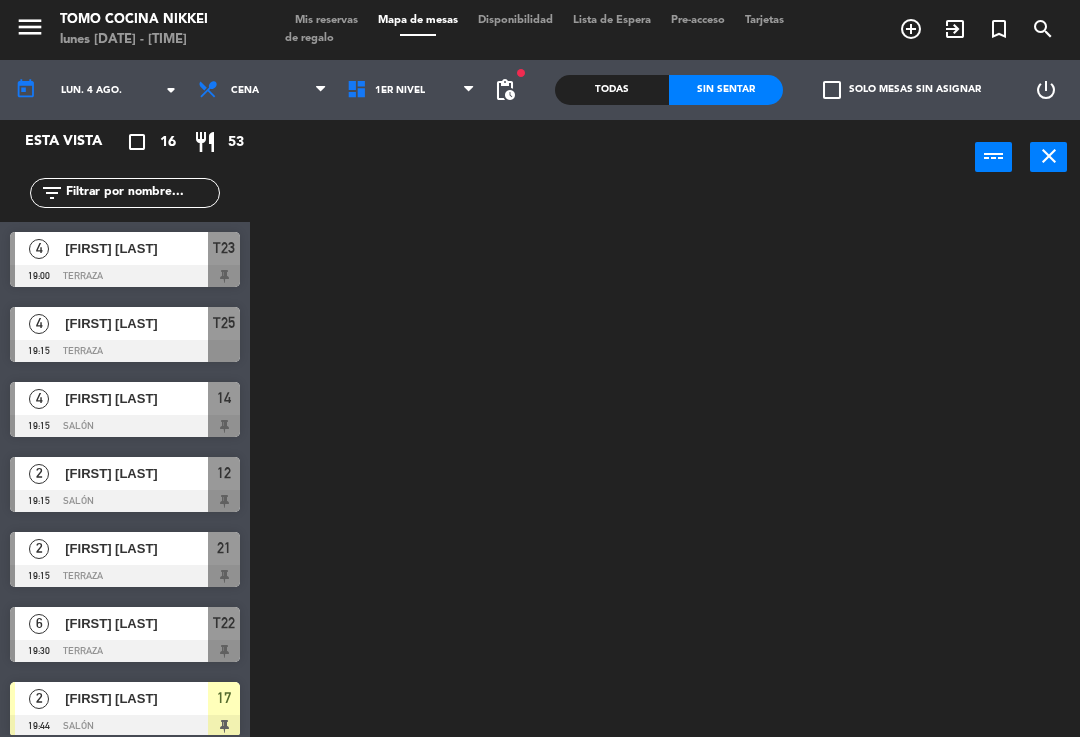 click on "1er Nivel" at bounding box center [411, 90] 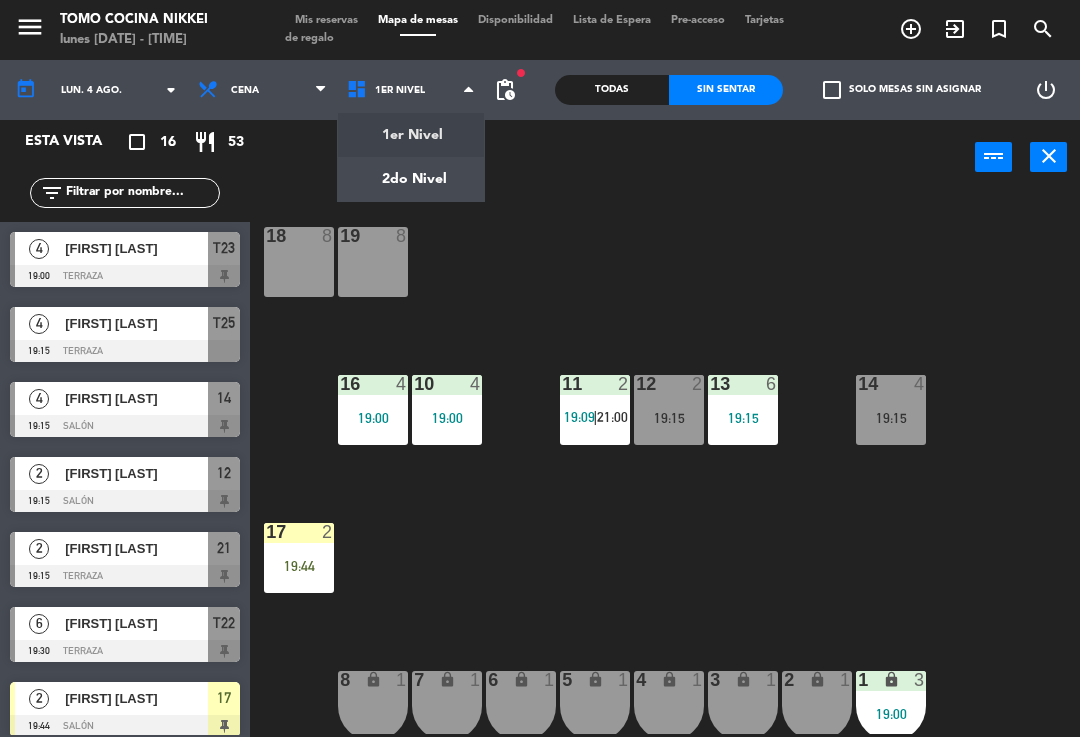click on "menu  Tomo Cocina Nikkei   lunes 4. agosto - 19:11   Mis reservas   Mapa de mesas   Disponibilidad   Lista de Espera   Pre-acceso   Tarjetas de regalo  add_circle_outline exit_to_app turned_in_not search today    lun. 4 ago. arrow_drop_down  Almuerzo  Cena  Cena  Almuerzo  Cena  1er Nivel   2do Nivel   1er Nivel   1er Nivel   2do Nivel  fiber_manual_record pending_actions  Todas  Sin sentar  check_box_outline_blank   Solo mesas sin asignar   power_settings_new   Esta vista   crop_square  16  restaurant  53 filter_list  4   [FIRST] [LAST]   19:00   Terraza  T23  4   [FIRST] [LAST]   19:15   Terraza  T25  4   [FIRST] [LAST]   19:15   Salón  14  2   [FIRST] [LAST]   19:15   Salón  12  2   [FIRST] [LAST]   19:15   Terraza  21  6   [FIRST] [LAST]   19:30   Terraza  T22  2   [FIRST] [LAST]   19:44   Salón  17  8   [FIRST] [LAST]   20:00   Terraza  T20  2   [FIRST] [LAST]   20:30   Terraza  21-A  2   [FIRST] [LAST]   21:00   Salón  11  3   [FIRST] [LAST]   21:15   Terraza  T26  2   [FIRST] [LAST]   21:15   Terraza" 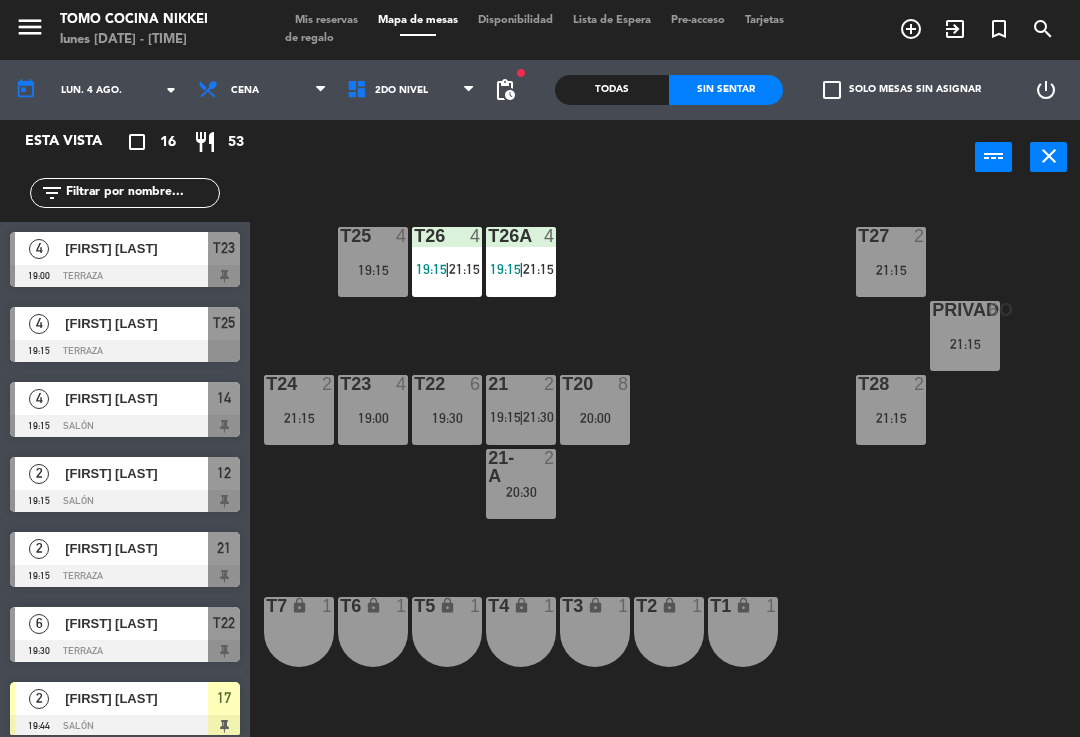 click on "21:15" at bounding box center [891, 270] 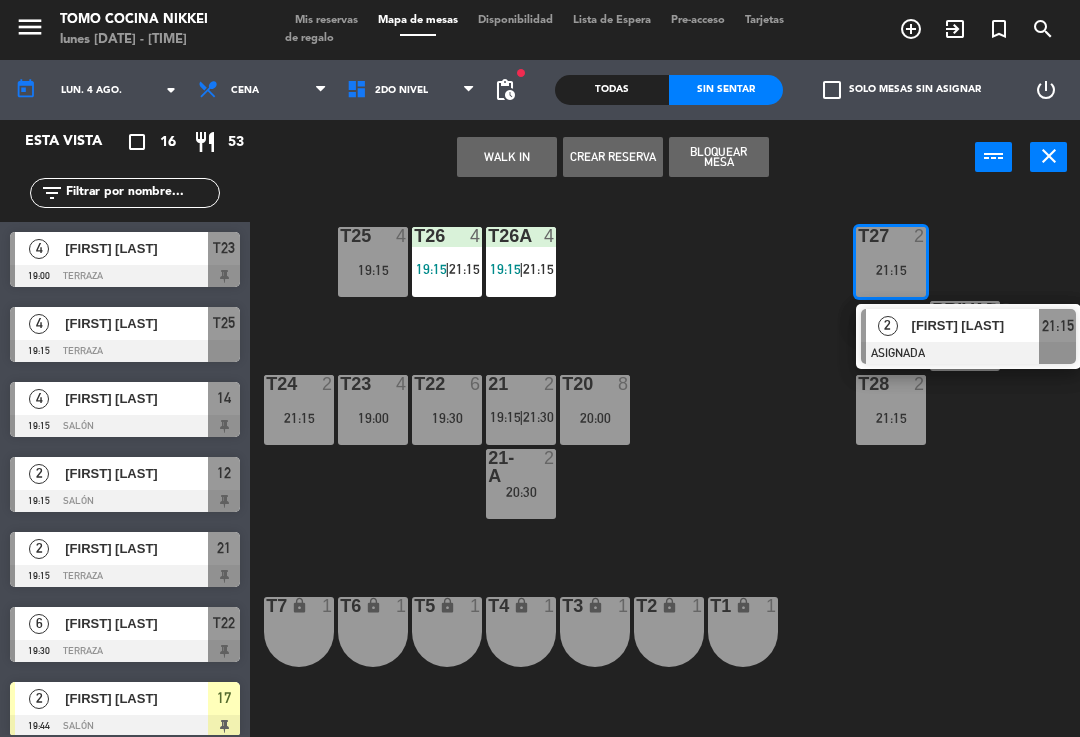 click on "WALK IN" at bounding box center (507, 157) 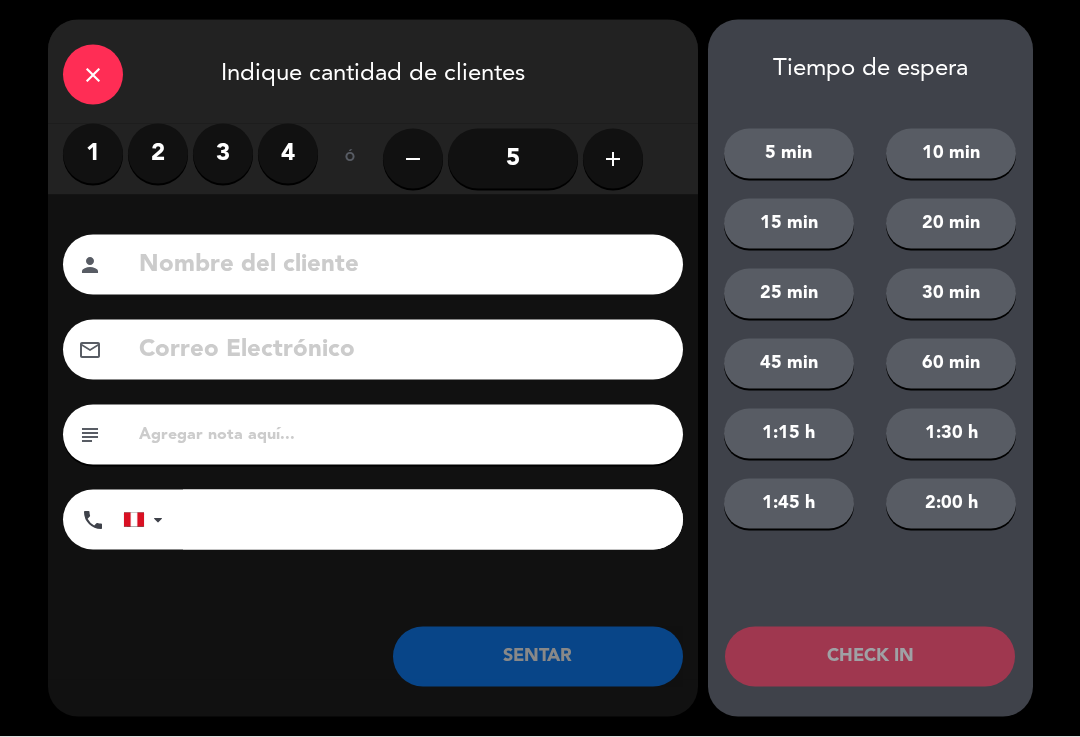 click on "2" at bounding box center (158, 154) 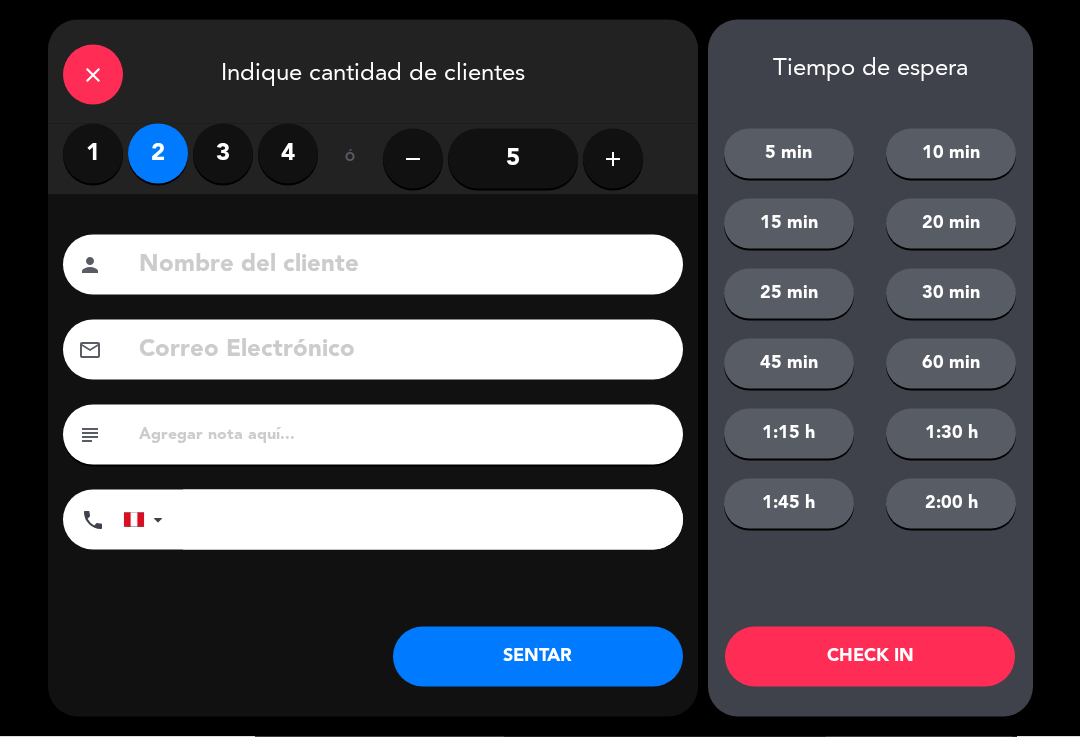 click 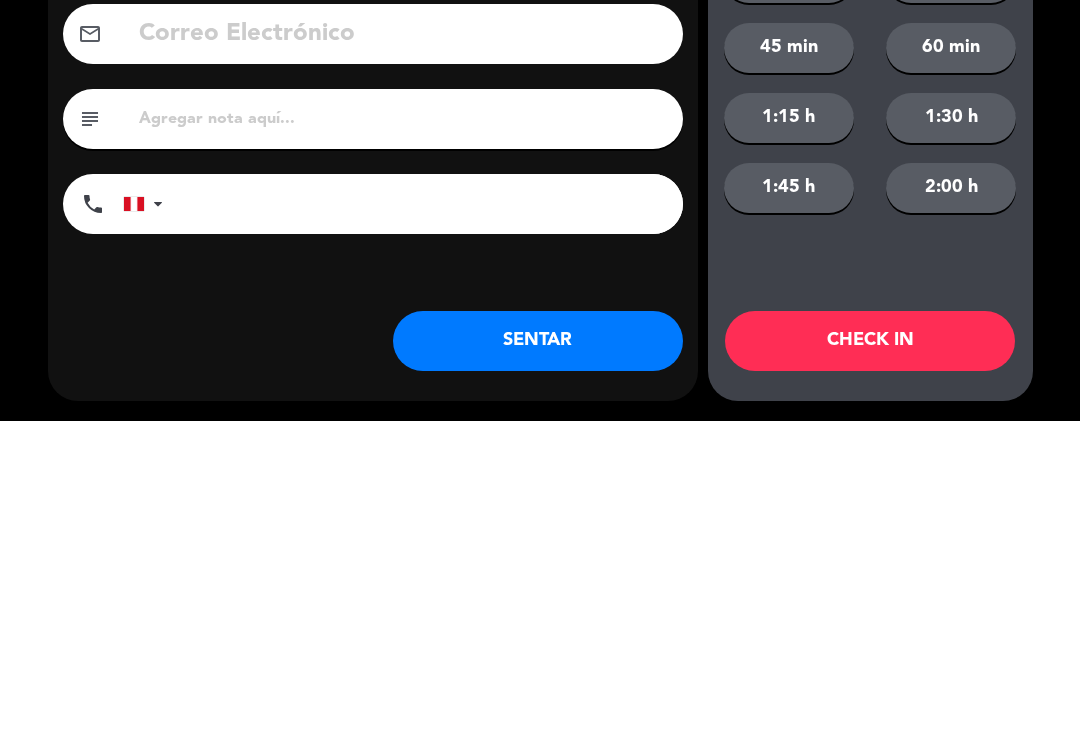 type on "[FIRST] [LAST]" 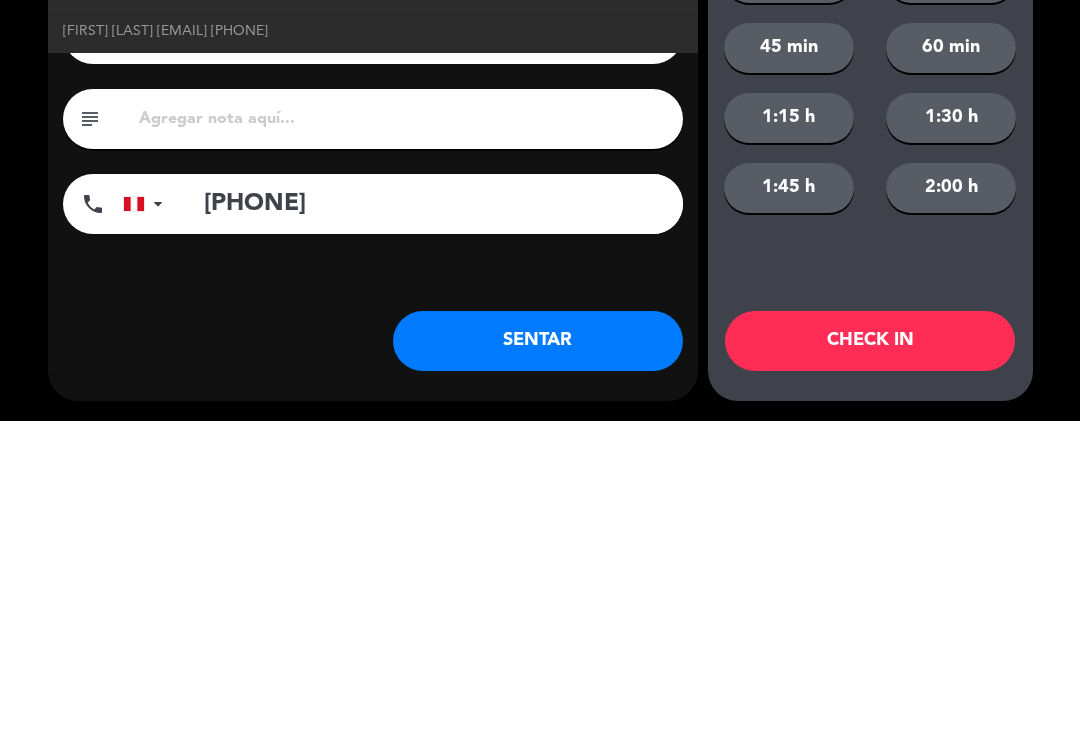 type on "[PHONE]" 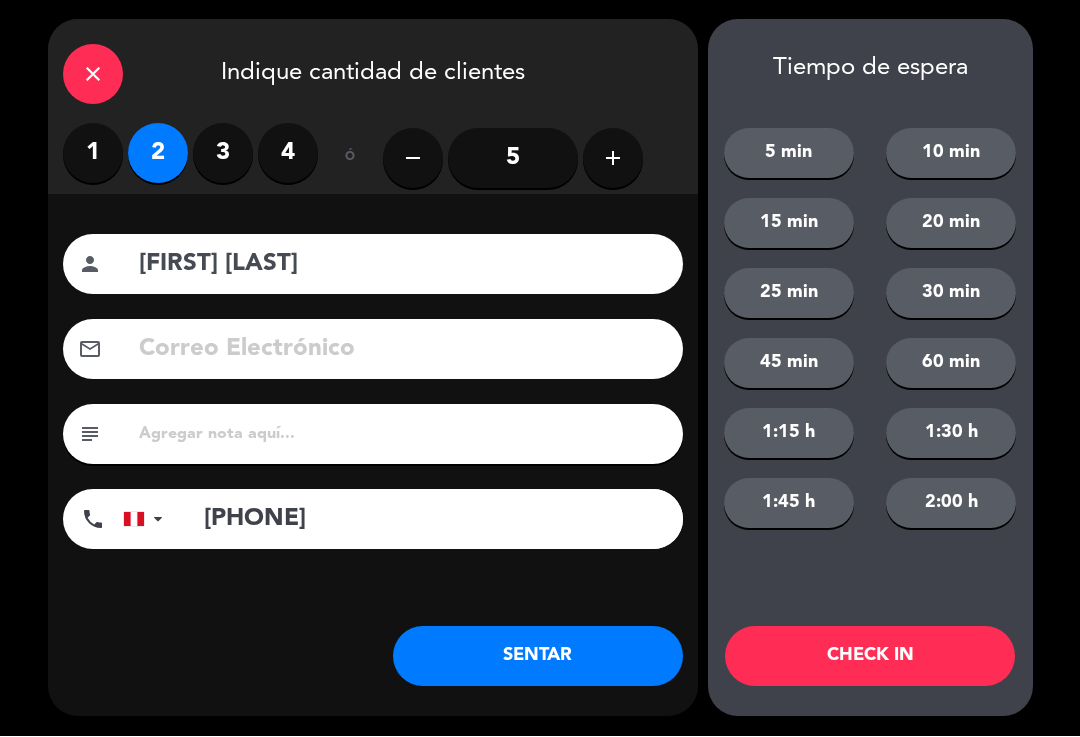 click on "SENTAR" 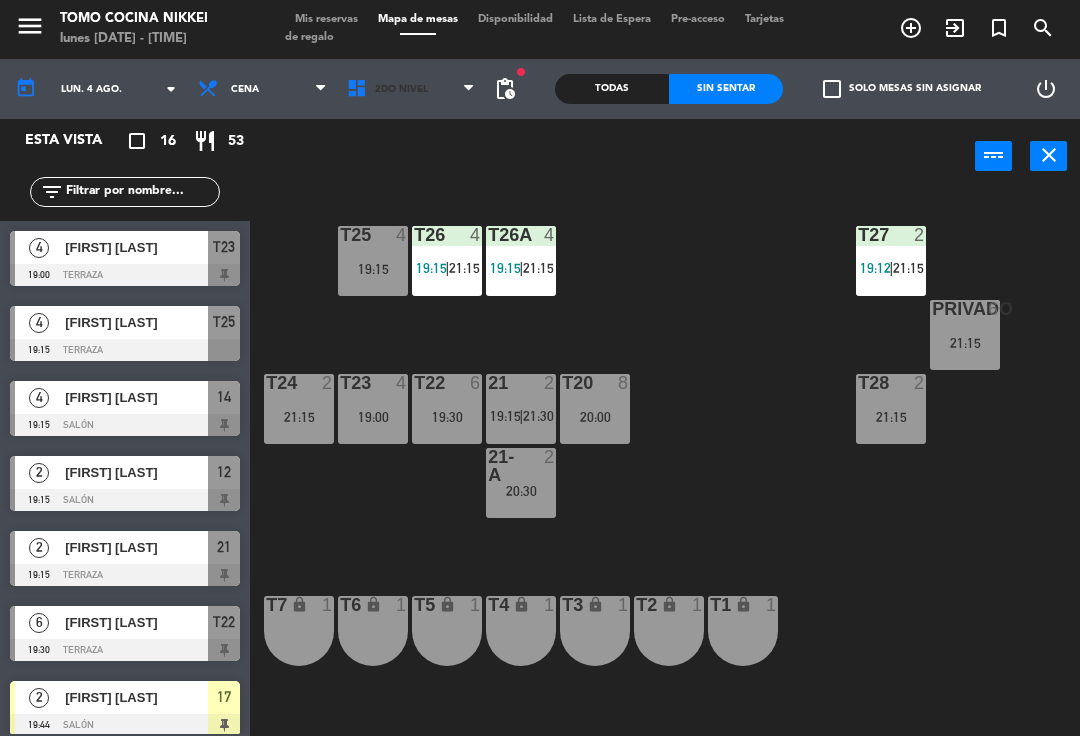 click on "2do Nivel" at bounding box center [401, 90] 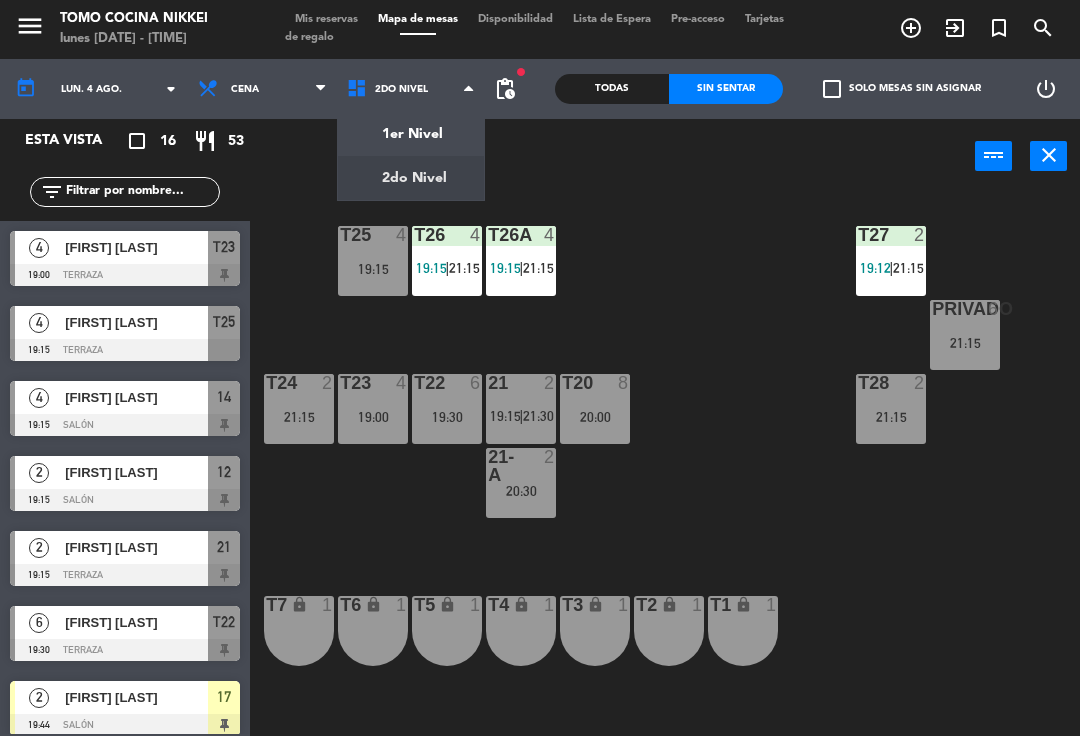 click on "menu  Tomo Cocina Nikkei   lunes 4. agosto - 19:13   Mis reservas   Mapa de mesas   Disponibilidad   Lista de Espera   Pre-acceso   Tarjetas de regalo  add_circle_outline exit_to_app turned_in_not search today    lun. 4 ago. arrow_drop_down  Almuerzo  Cena  Cena  Almuerzo  Cena  1er Nivel   2do Nivel   2do Nivel   1er Nivel   2do Nivel  fiber_manual_record pending_actions  Todas  Sin sentar  check_box_outline_blank   Solo mesas sin asignar   power_settings_new   Esta vista   crop_square  16  restaurant  53 filter_list  4   [FIRST] [LAST]   19:00   Terraza  T23  4   [FIRST] [LAST]   19:15   Terraza  T25  4   [FIRST] [LAST]   19:15   Salón  14  2   [FIRST] [LAST]   19:15   Salón  12  2   [FIRST] [LAST]   19:15   Terraza  21  6   [FIRST] [LAST]   19:30   Terraza  T22  2   [FIRST] [LAST]   19:44   Salón  17  8   [FIRST] [LAST]   20:00   Terraza  T20  2   [FIRST] [LAST]   20:30   Terraza  21-A  2   [FIRST] [LAST]   21:00   Salón  11  3   [FIRST] [LAST]   21:15   Terraza  T26  2   [FIRST] [LAST]   21:15   Terraza" 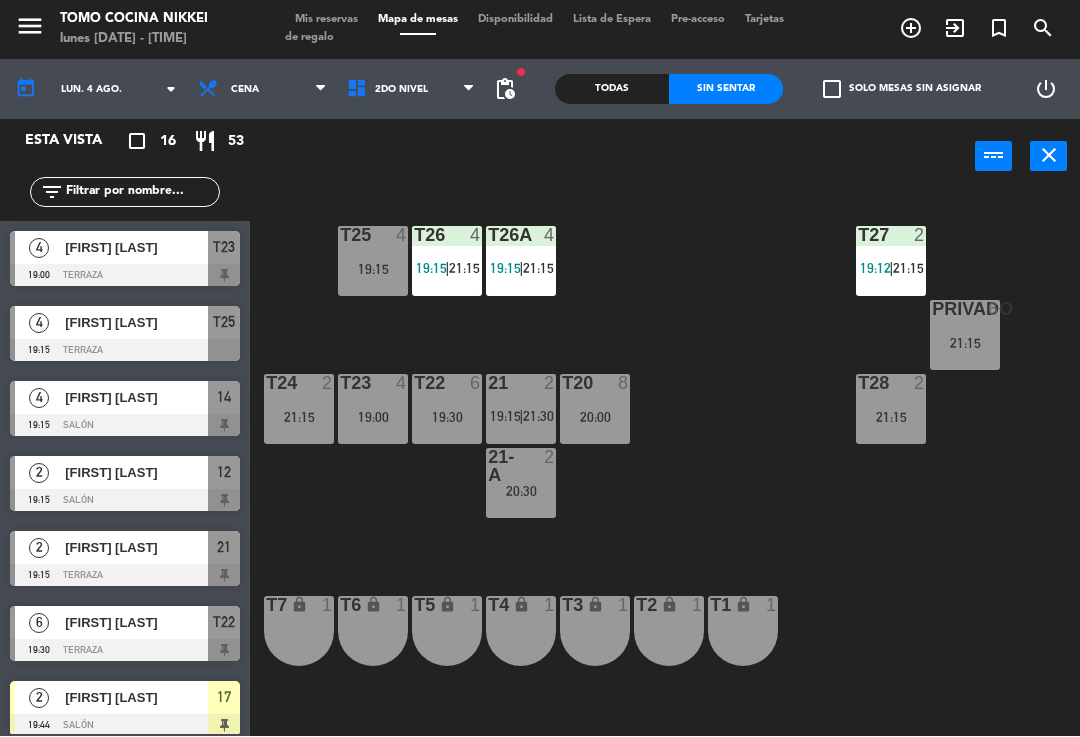 click on "2do Nivel" at bounding box center [411, 90] 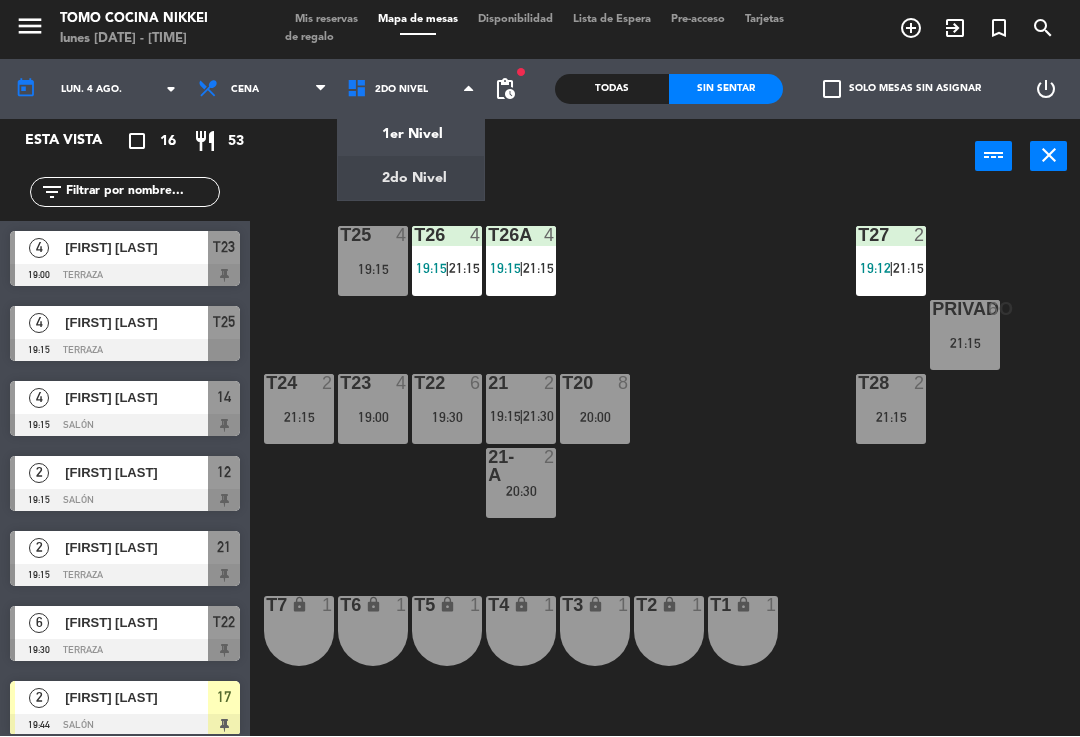 click on "menu  Tomo Cocina Nikkei   lunes 4. agosto - 19:13   Mis reservas   Mapa de mesas   Disponibilidad   Lista de Espera   Pre-acceso   Tarjetas de regalo  add_circle_outline exit_to_app turned_in_not search today    lun. 4 ago. arrow_drop_down  Almuerzo  Cena  Cena  Almuerzo  Cena  1er Nivel   2do Nivel   2do Nivel   1er Nivel   2do Nivel  fiber_manual_record pending_actions  Todas  Sin sentar  check_box_outline_blank   Solo mesas sin asignar   power_settings_new   Esta vista   crop_square  16  restaurant  53 filter_list  4   [FIRST] [LAST]   19:00   Terraza  T23  4   [FIRST] [LAST]   19:15   Terraza  T25  4   [FIRST] [LAST]   19:15   Salón  14  2   [FIRST] [LAST]   19:15   Salón  12  2   [FIRST] [LAST]   19:15   Terraza  21  6   [FIRST] [LAST]   19:30   Terraza  T22  2   [FIRST] [LAST]   19:44   Salón  17  8   [FIRST] [LAST]   20:00   Terraza  T20  2   [FIRST] [LAST]   20:30   Terraza  21-A  2   [FIRST] [LAST]   21:00   Salón  11  3   [FIRST] [LAST]   21:15   Terraza  T26  2   [FIRST] [LAST]   21:15   Terraza" 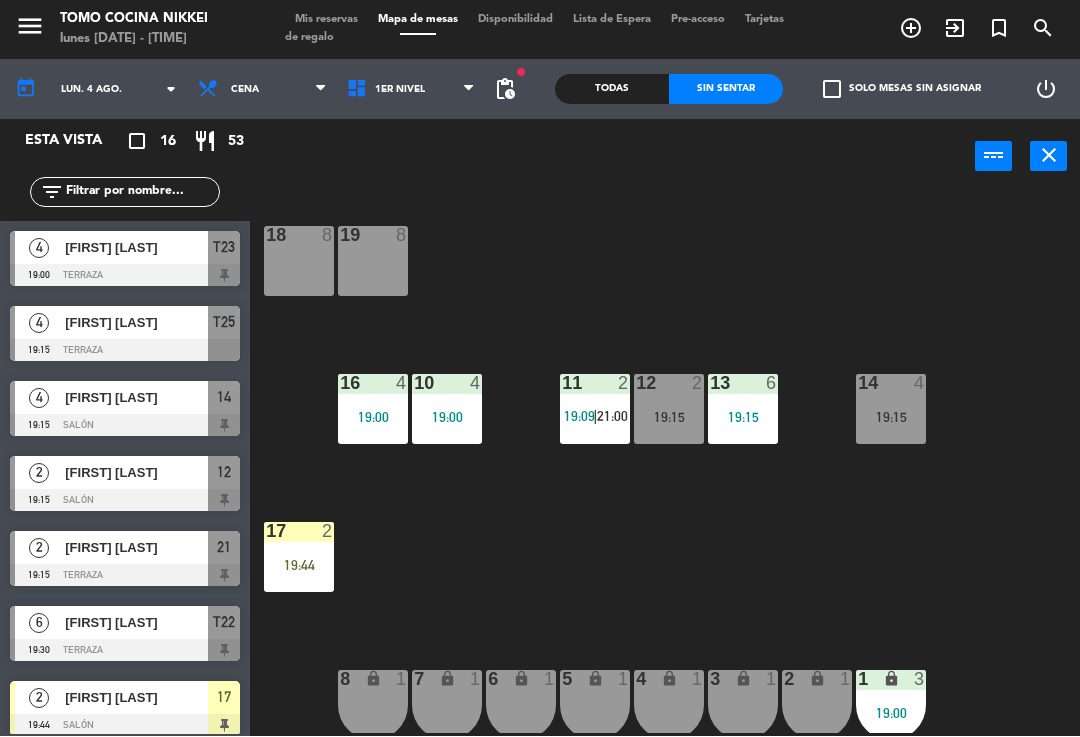 click on "1er Nivel" at bounding box center (411, 90) 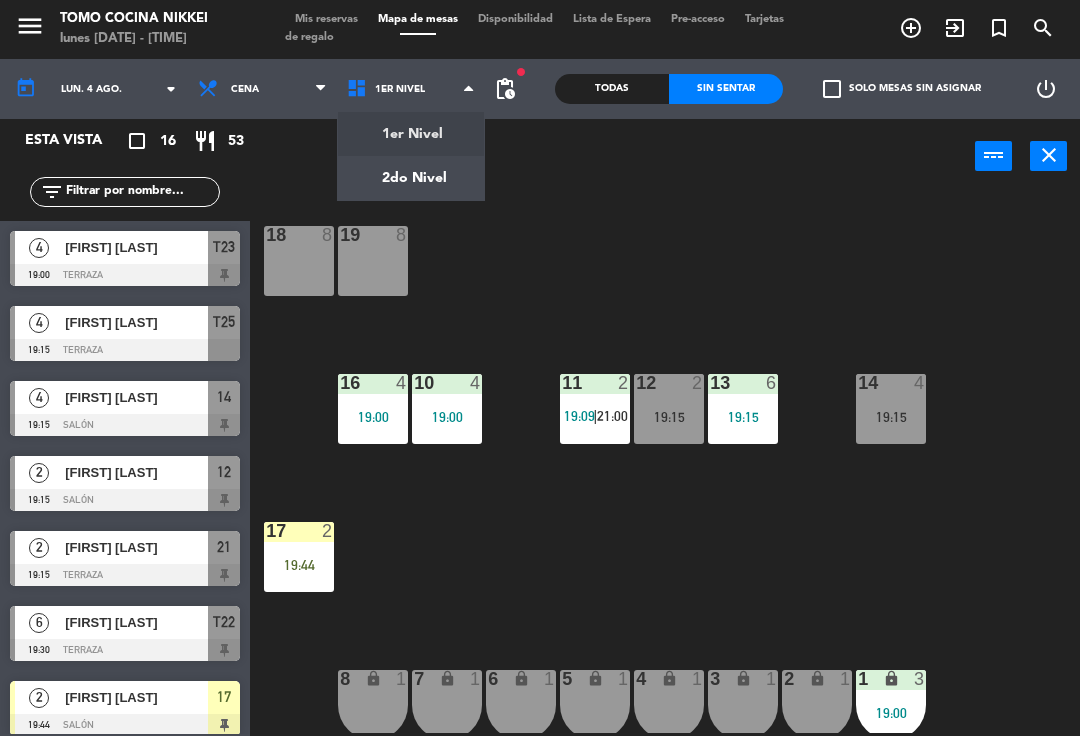 click on "menu  Tomo Cocina Nikkei   lunes 4. agosto - 19:13   Mis reservas   Mapa de mesas   Disponibilidad   Lista de Espera   Pre-acceso   Tarjetas de regalo  add_circle_outline exit_to_app turned_in_not search today    lun. 4 ago. arrow_drop_down  Almuerzo  Cena  Cena  Almuerzo  Cena  1er Nivel   2do Nivel   1er Nivel   1er Nivel   2do Nivel  fiber_manual_record pending_actions  Todas  Sin sentar  check_box_outline_blank   Solo mesas sin asignar   power_settings_new   Esta vista   crop_square  16  restaurant  53 filter_list  4   [FIRST] [LAST]   19:00   Terraza  T23  4   [FIRST] [LAST]   19:15   Terraza  T25  4   [FIRST] [LAST]   19:15   Salón  14  2   [FIRST] [LAST]   19:15   Salón  12  2   [FIRST] [LAST]   19:15   Terraza  21  6   [FIRST] [LAST]   19:30   Terraza  T22  2   [FIRST] [LAST]   19:44   Salón  17  8   [FIRST] [LAST]   20:00   Terraza  T20  2   [FIRST] [LAST]   20:30   Terraza  21-A  2   [FIRST] [LAST]   21:00   Salón  11  3   [FIRST] [LAST]   21:15   Terraza  T26  2   [FIRST] [LAST]   21:15   Terraza" 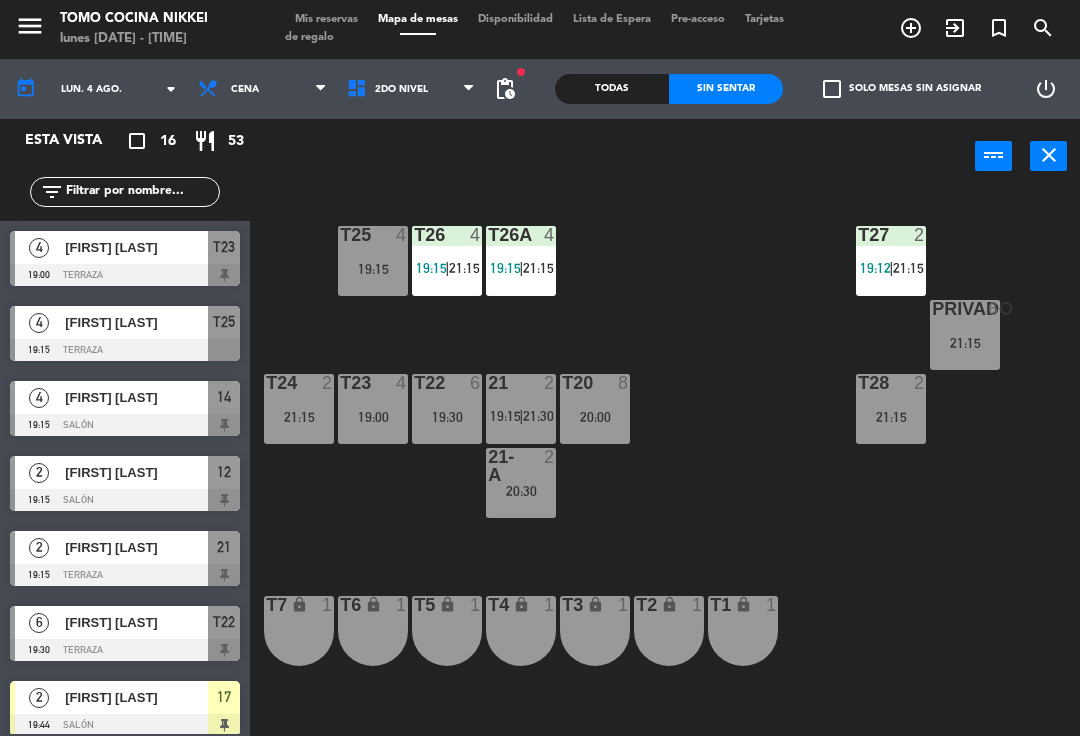 click on "Todas" 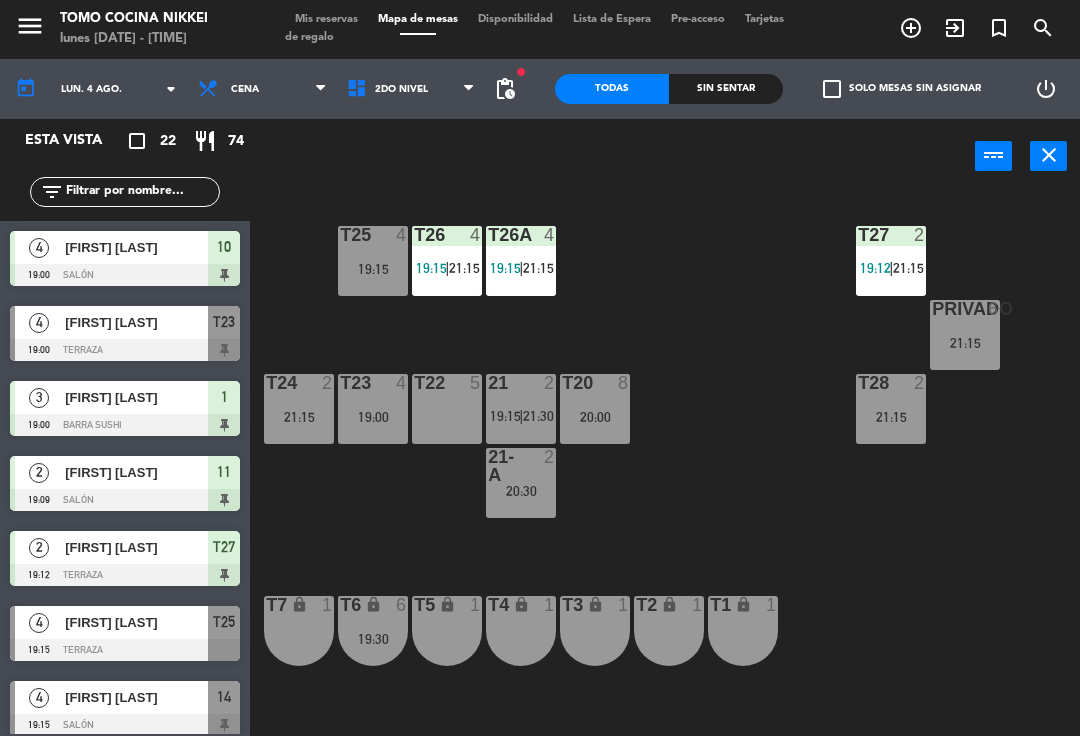 scroll, scrollTop: 0, scrollLeft: 0, axis: both 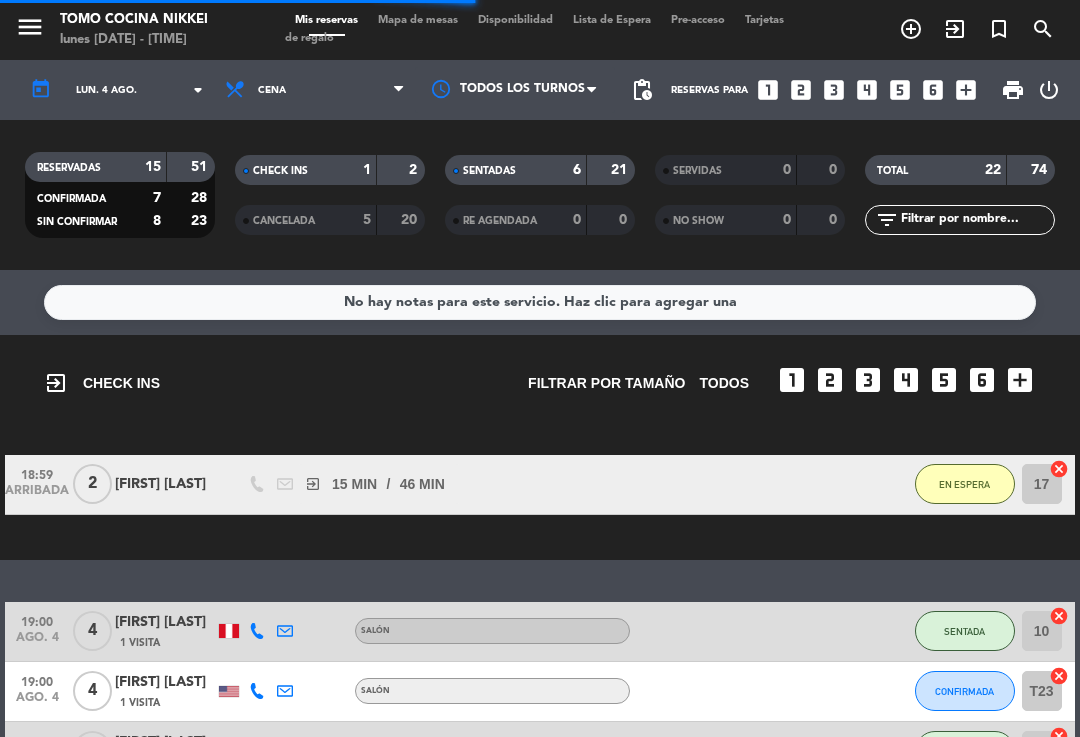 click on "Mapa de mesas" at bounding box center [418, 20] 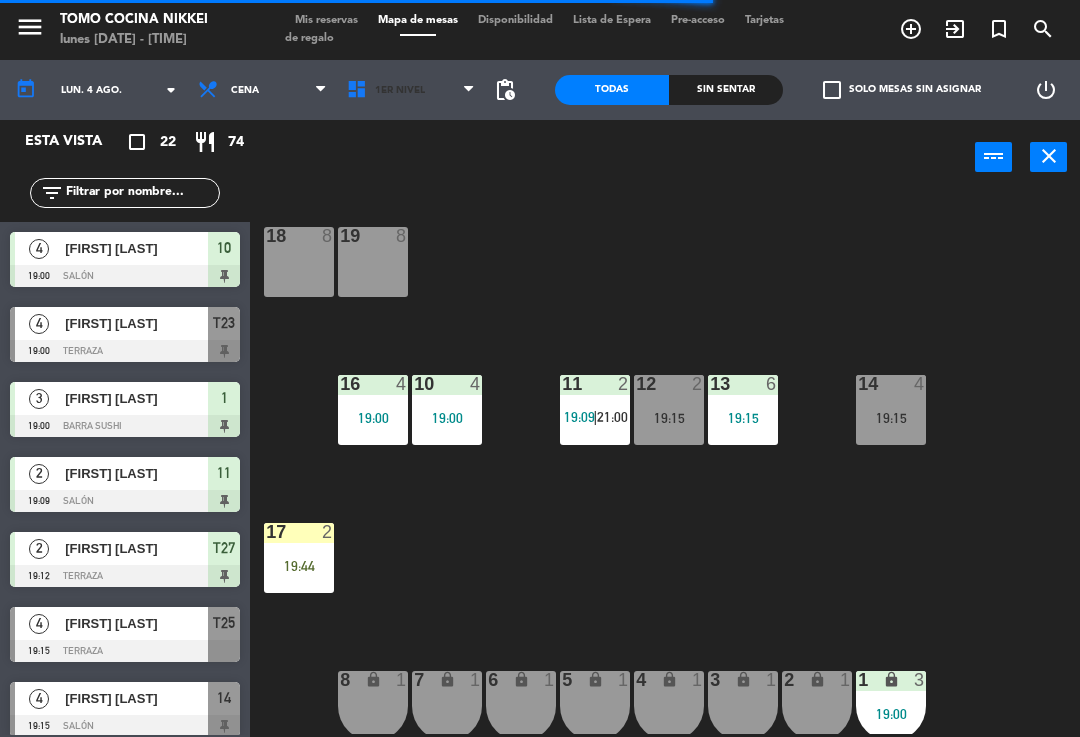 click at bounding box center (360, 90) 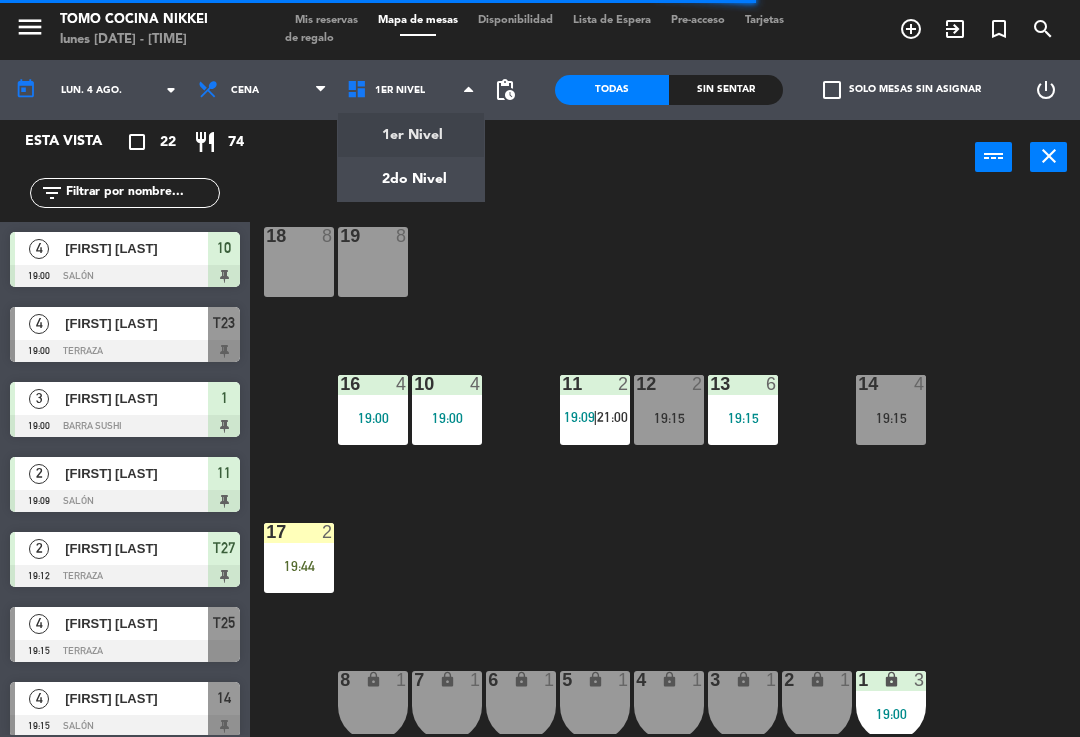 click on "menu  Tomo Cocina Nikkei   lunes [DATE] - [TIME]   Mis reservas   Mapa de mesas   Disponibilidad   Lista de Espera   Pre-acceso   Tarjetas de regalo  add_circle_outline exit_to_app turned_in_not search today    lun. [DATE] arrow_drop_down  Almuerzo  Cena  Cena  Almuerzo  Cena  1er Nivel   2do Nivel   1er Nivel   1er Nivel   2do Nivel  pending_actions  Todas  Sin sentar   Solo mesas sin asignar   power_settings_new   Esta vista   crop_square  22  restaurant  74 filter_list  4   [FIRST] [LAST]   [TIME]   Salón  10  4   [FIRST] [LAST]   [TIME]   Terraza  T23  3   [FIRST] [LAST]   [TIME]   Barra Sushi  1  2   [FIRST] [LAST]   [TIME]   Salón  11  2   [FIRST] [LAST]   [TIME]   Terraza  T27  4   [FIRST] [LAST]   [TIME]   Terraza  T25  4   [FIRST] [LAST]   [TIME]   Salón  14  6   [FIRST] [LAST]   [TIME]   Terraza  T26 chat  2   [FIRST] [LAST]   [TIME]   Salón  12  2   [FIRST] [LAST]   [TIME]   Terraza  21  6   [FIRST] [LAST]   [TIME]   Barra  T6  2   [TIME]" 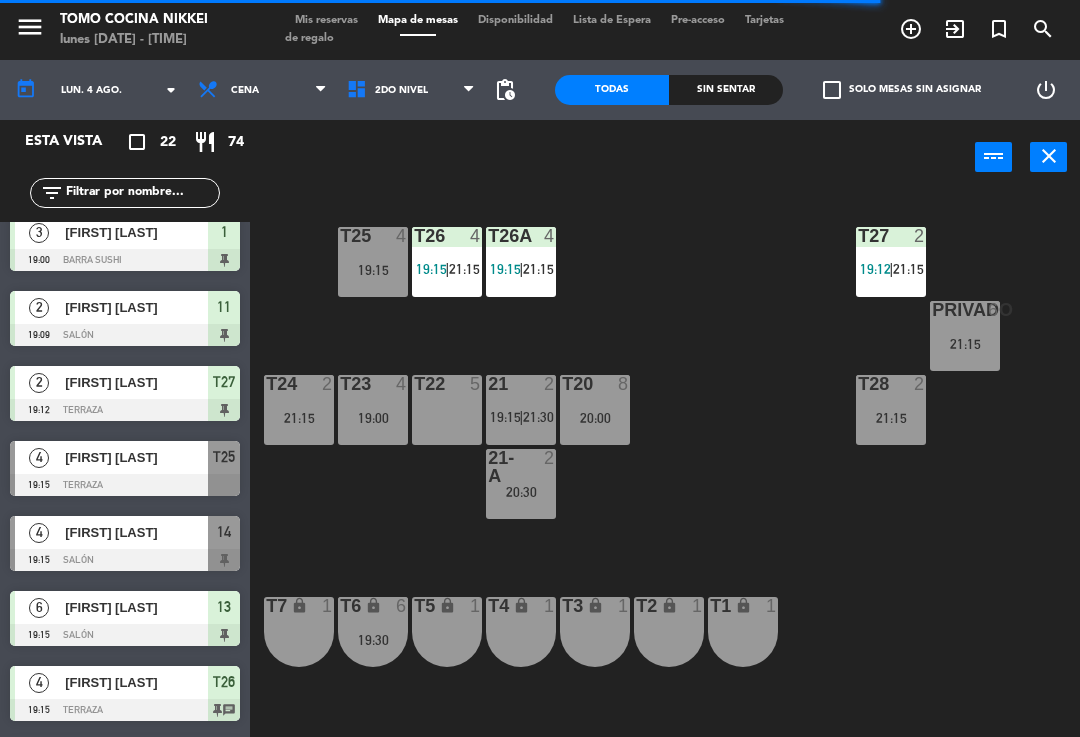 scroll, scrollTop: 171, scrollLeft: 0, axis: vertical 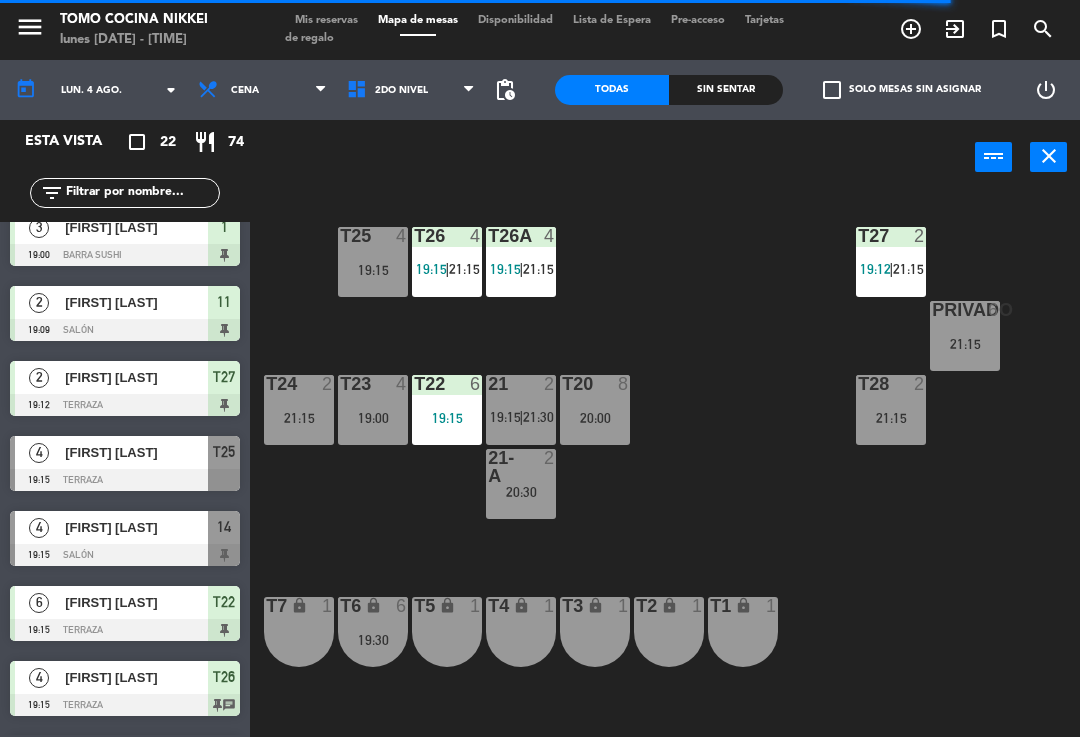 click on "T27  2   19:12    |    21:15     T25  4   19:15  T26A  4   19:15    |    21:15     T26  4   19:15    |    21:15     Privado  6   21:15  T24  2   21:15  T23  4   19:00  T22  6   19:15  21  2   19:15    |    21:30     T20  8   20:00  T28  2   21:15  21-A  2   20:30  T7 lock  1  T6 lock  6   19:30  T5 lock  1  T4 lock  1  T3 lock  1  T2 lock  1  T1 lock  1" 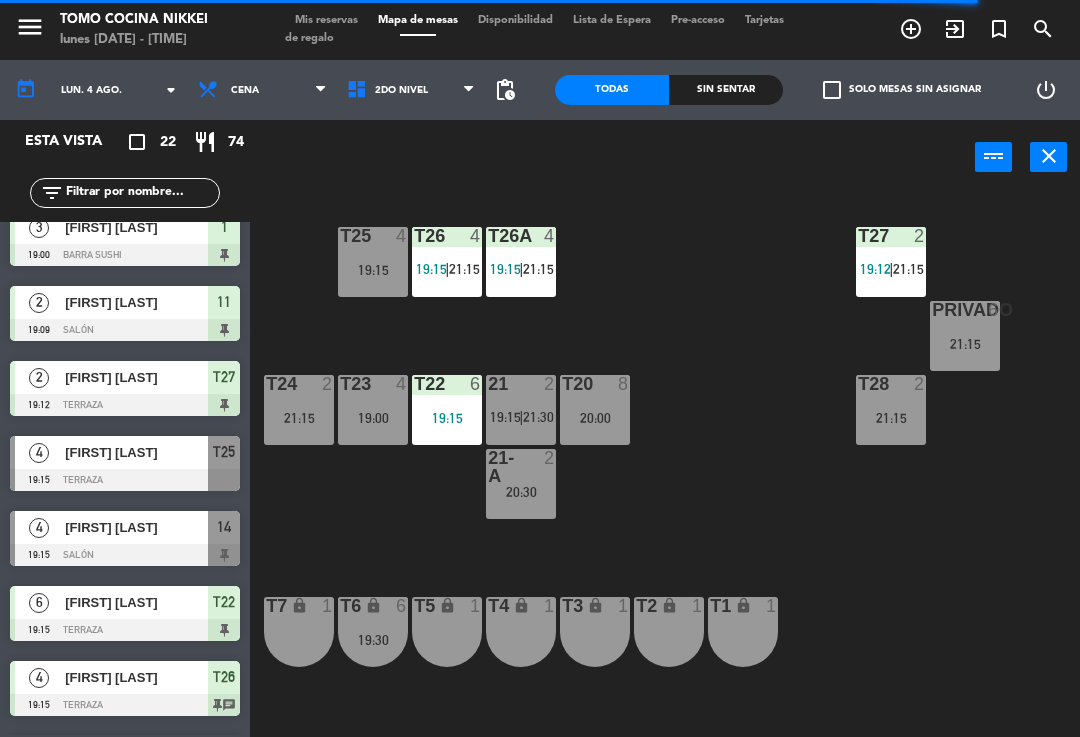 click on "T6 lock  6   19:30" at bounding box center (373, 632) 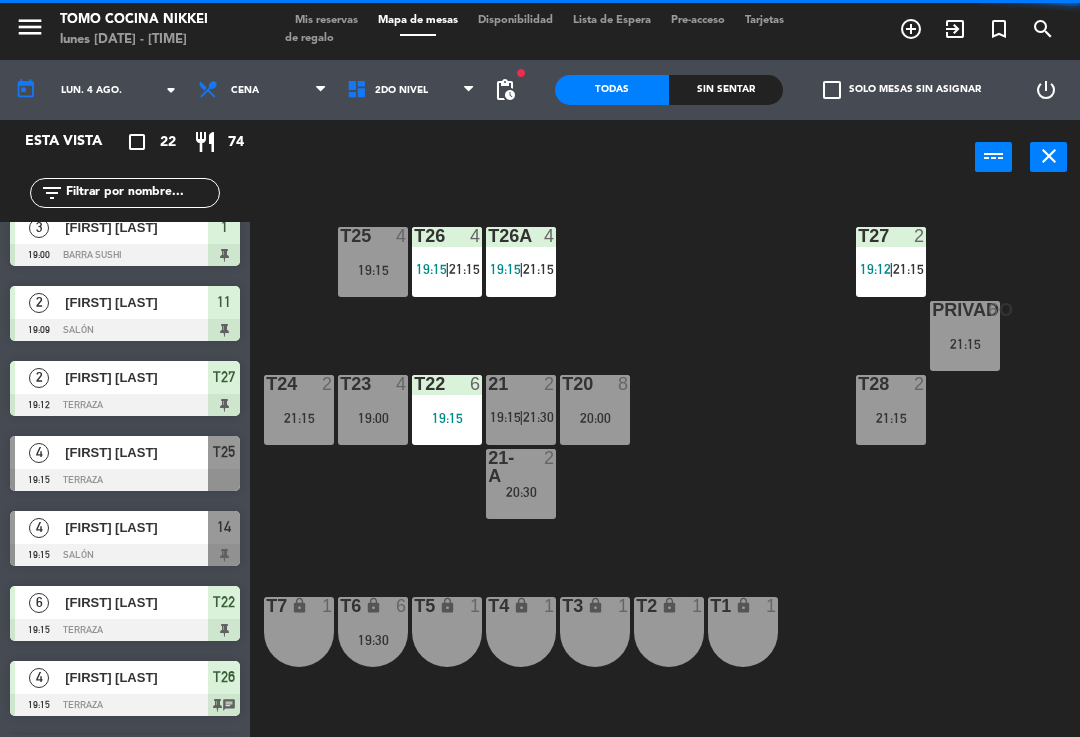 click on "T27  2   19:12    |    21:15     T25  4   19:15  T26A  4   19:15    |    21:15     T26  4   19:15    |    21:15     Privado  6   21:15  T24  2   21:15  T23  4   19:00  T22  6   19:15  21  2   19:15    |    21:30     T20  8   20:00  T28  2   21:15  21-A  2   20:30  T7 lock  1  T6 lock  6   19:30  T5 lock  1  T4 lock  1  T3 lock  1  T2 lock  1  T1 lock  1" 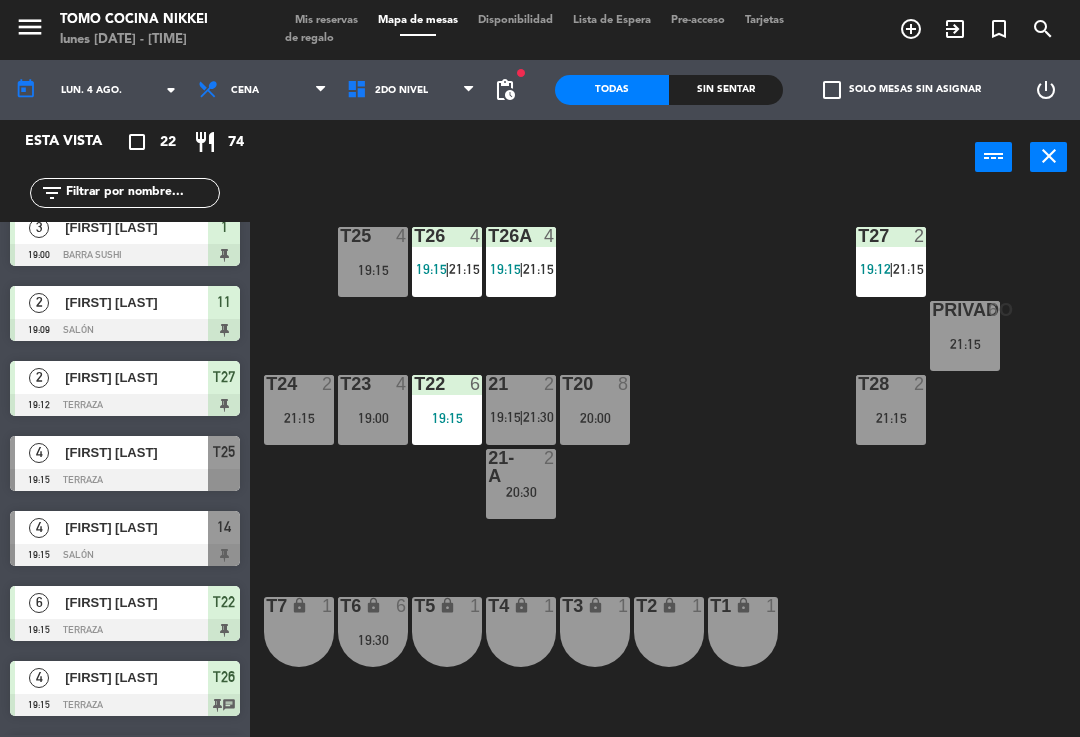click on "2do Nivel" at bounding box center (411, 90) 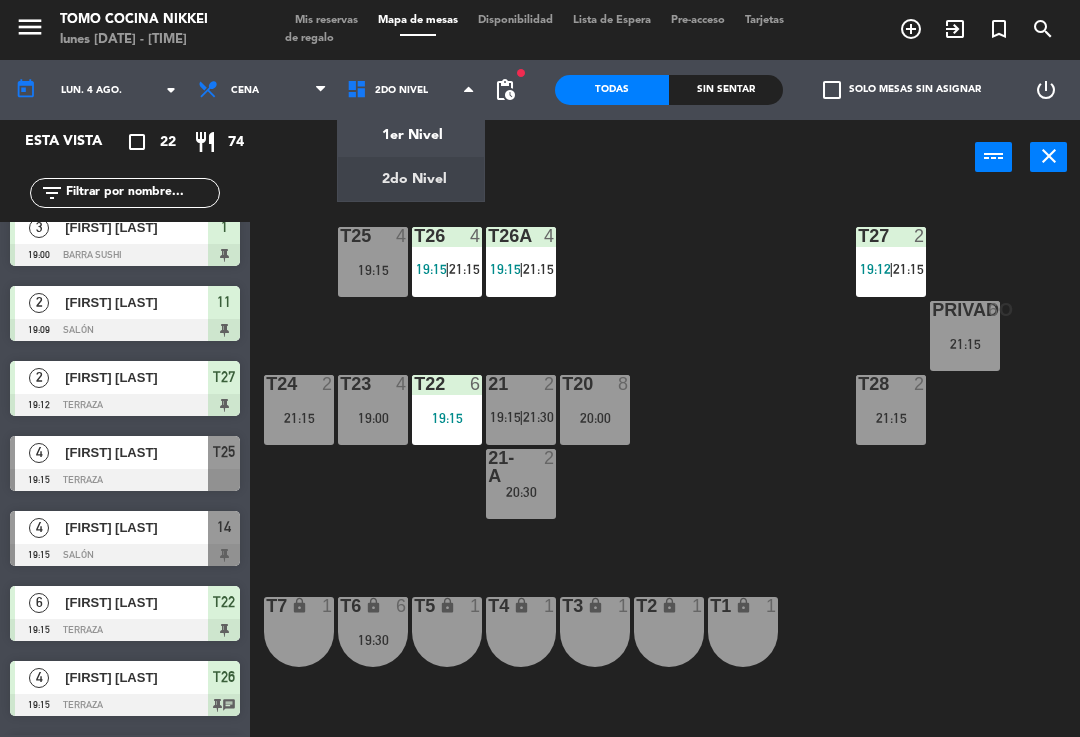 click on "menu  Tomo Cocina Nikkei   lunes 4. agosto - 19:13   Mis reservas   Mapa de mesas   Disponibilidad   Lista de Espera   Pre-acceso   Tarjetas de regalo  add_circle_outline exit_to_app turned_in_not search today    lun. 4 ago. arrow_drop_down  Almuerzo  Cena  Cena  Almuerzo  Cena  1er Nivel   2do Nivel   2do Nivel   1er Nivel   2do Nivel  fiber_manual_record pending_actions  Todas  Sin sentar  check_box_outline_blank   Solo mesas sin asignar   power_settings_new   Esta vista   crop_square  22  restaurant  74 filter_list  4   [FIRST] [LAST]   19:00   Salón  10  4   [FIRST] [LAST]   19:00   Terraza  T23  3   [FIRST] [LAST]   19:00   Barra Sushi  1  2   [FIRST] [LAST]   19:09   Salón  11  2   [FIRST] [LAST]   19:12   Terraza  T27  4   [FIRST] [LAST]   19:15   Terraza  T25  4   [FIRST] [LAST]   19:15   Salón  14  6   [FIRST] [LAST]   19:15   Terraza  T22  4   [FIRST] [LAST]   19:15   Terraza  T26 chat  2   [FIRST] [LAST]   19:15   Salón  12  2   [FIRST] [LAST]   19:15   Terraza  21  6   [FIRST] [LAST]   19:30" 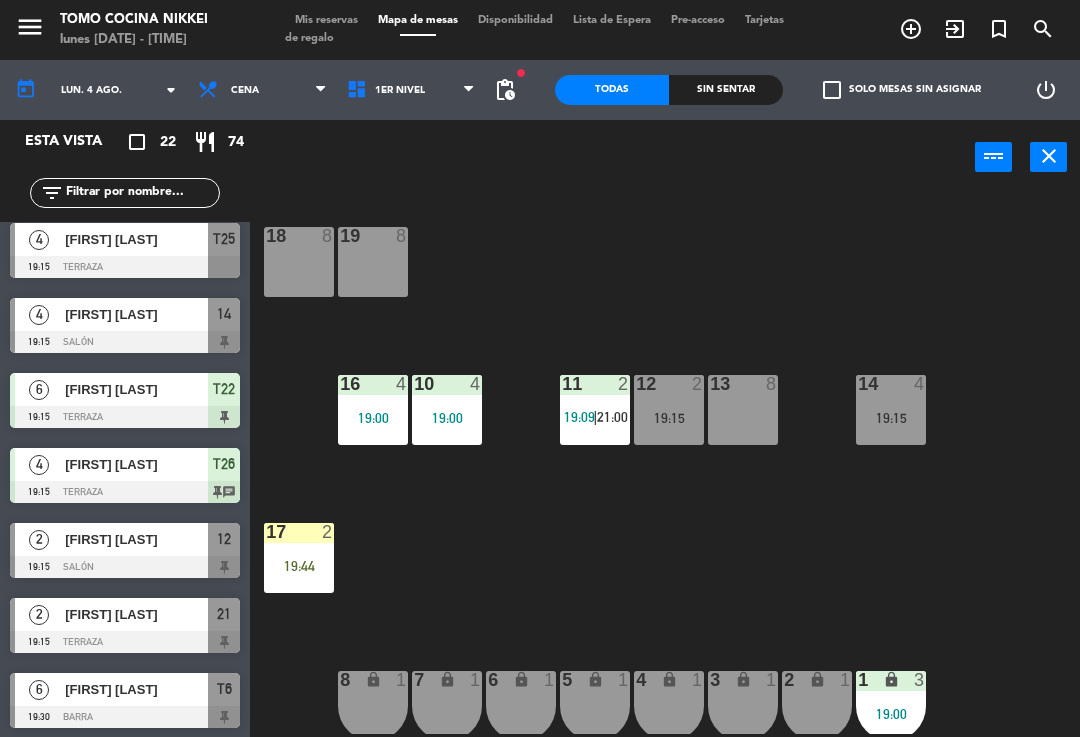 scroll, scrollTop: 423, scrollLeft: 0, axis: vertical 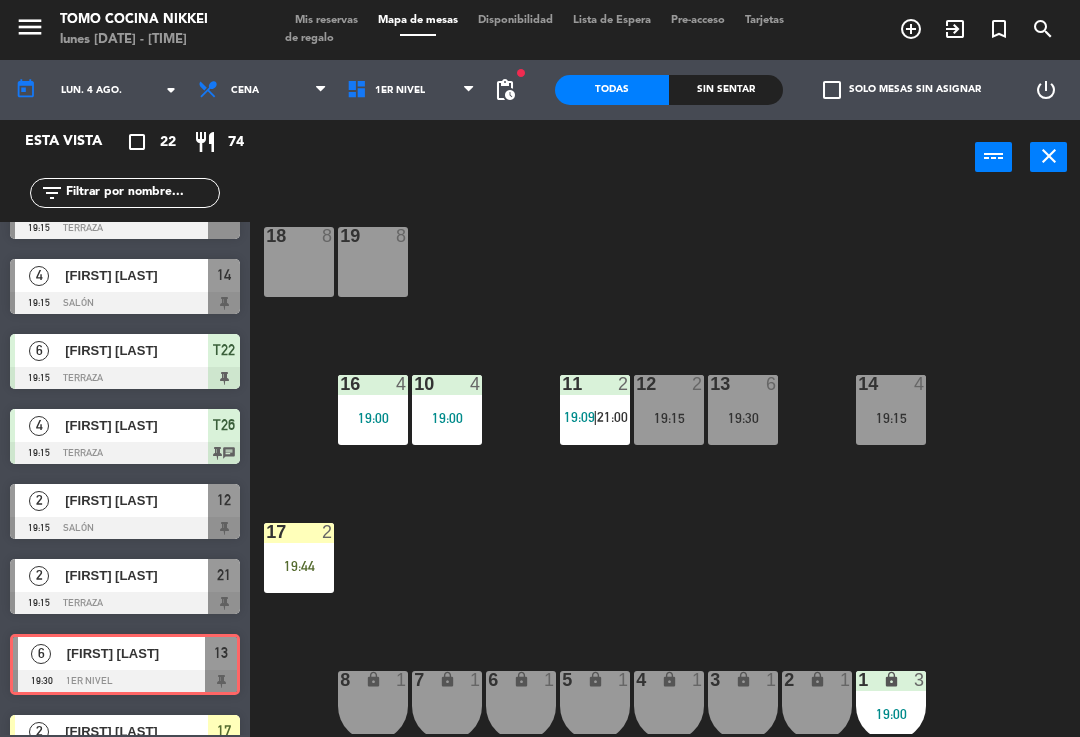 click on "18  8  19  8  16  4   19:00  10  4   19:00  11  2   19:09    |    21:00     12  2   19:15  13  6   19:30  14  4   19:15  17  2   19:44  7 lock  1  8 lock  1  6 lock  1  5 lock  1  4 lock  1  3 lock  1  2 lock  1  1 lock  3   19:00" 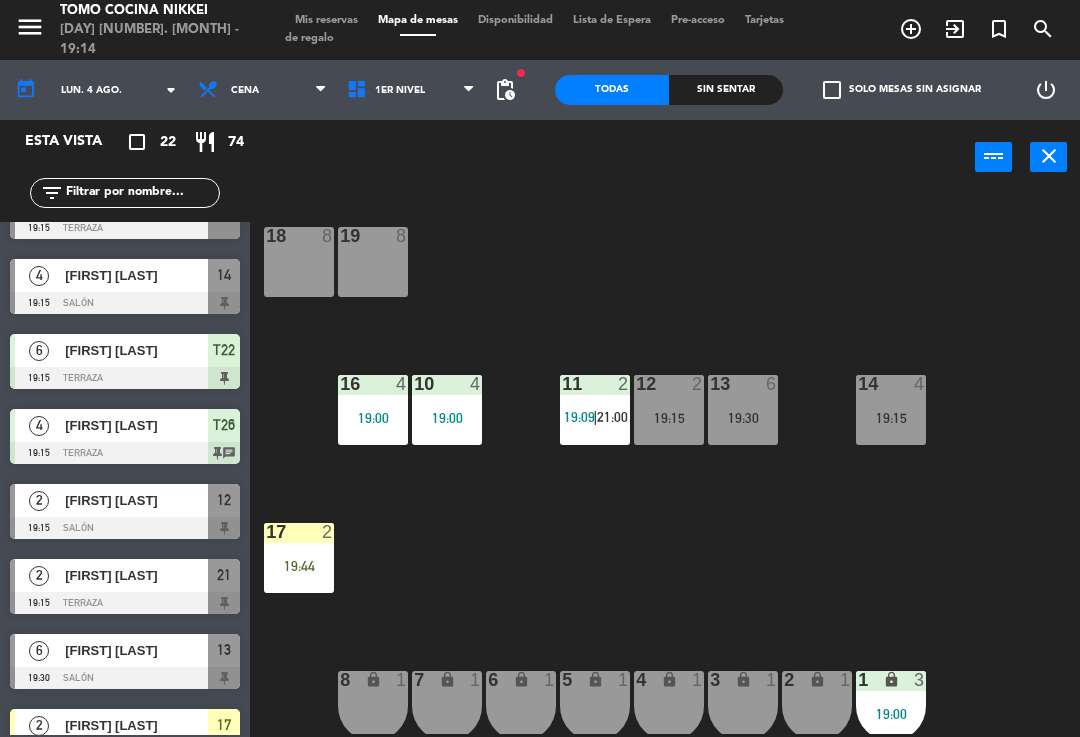 click on "1 lock  3   19:00" at bounding box center (891, 706) 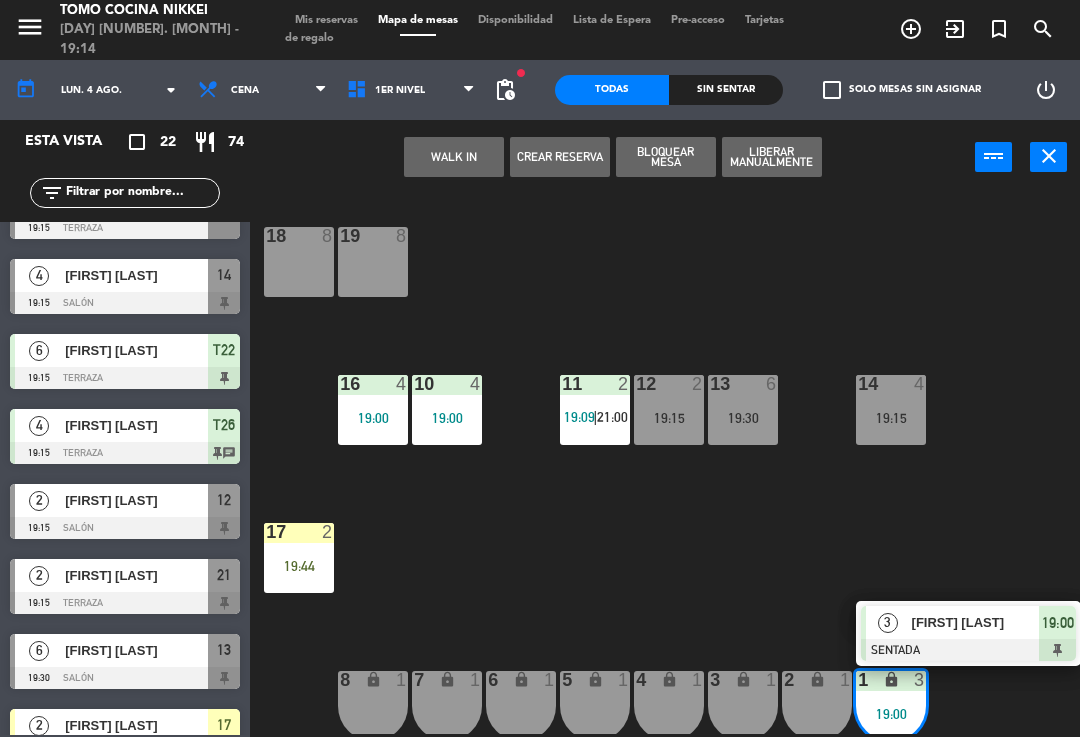 click on "3" at bounding box center [887, 622] 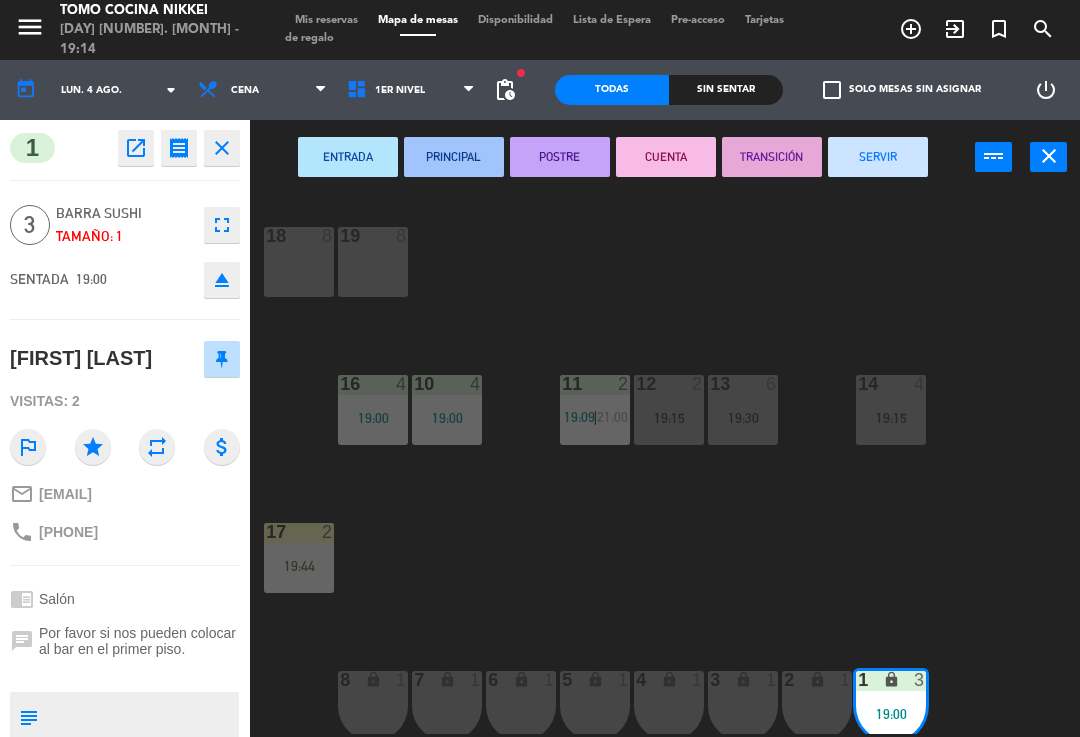 click on "2 lock  1" at bounding box center (817, 681) 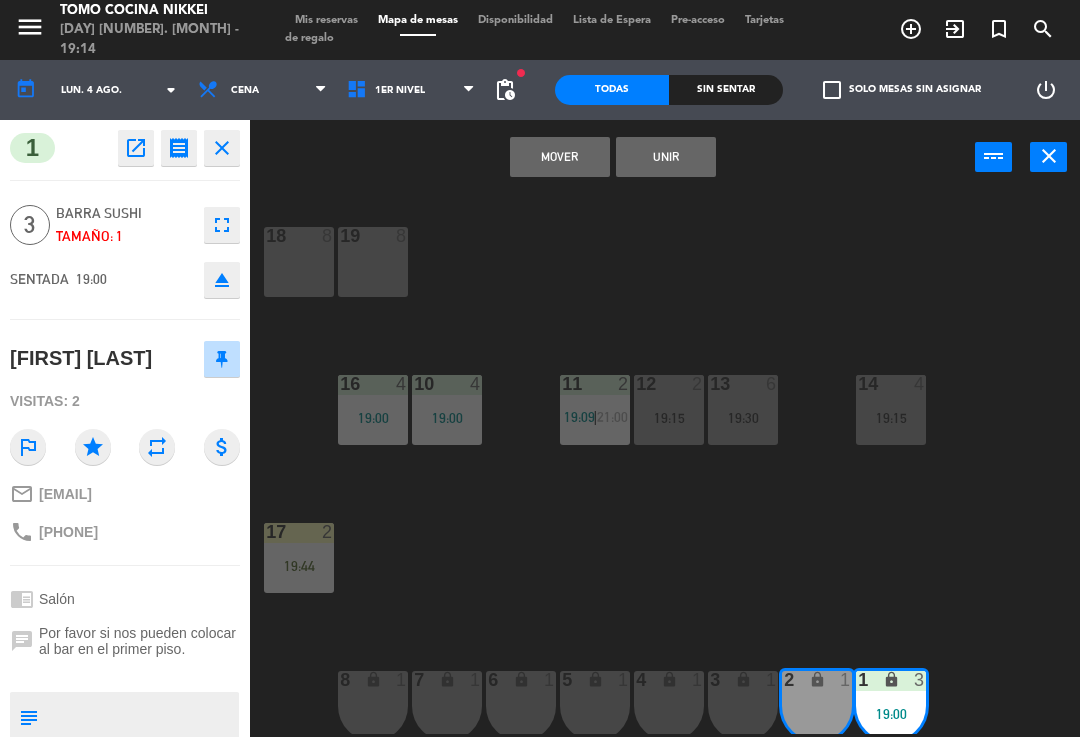 click on "3 lock  1" at bounding box center (743, 706) 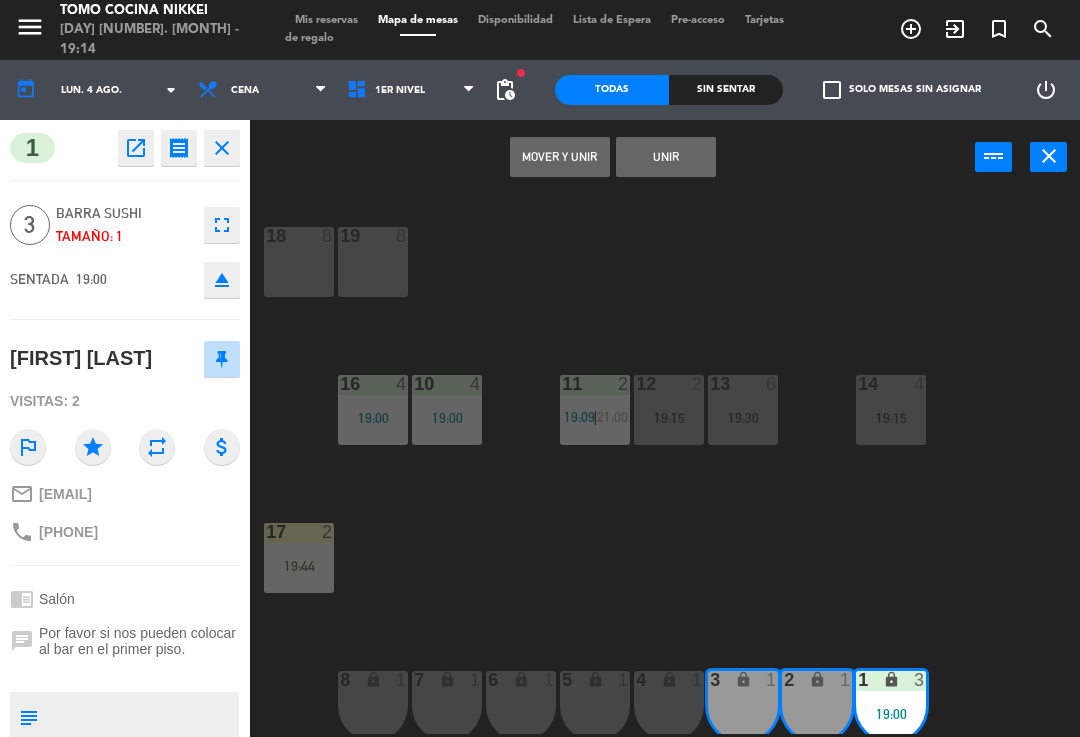 click on "Unir" at bounding box center (666, 157) 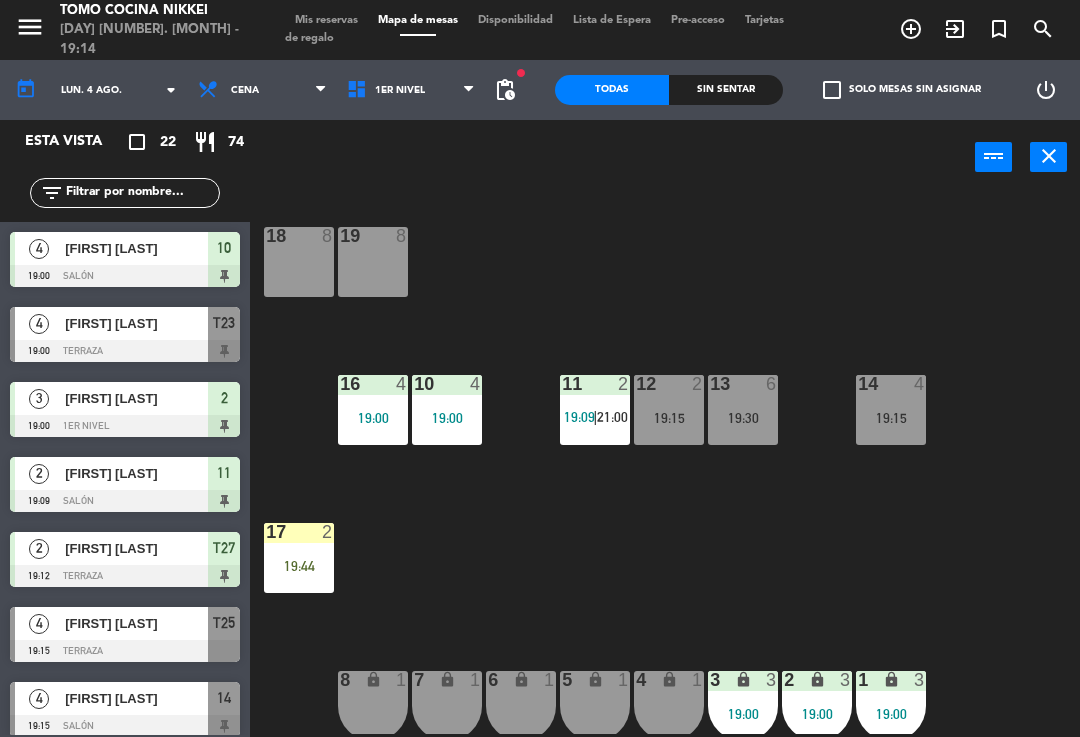 click on "18  8  19  8  16  4   19:00  10  4   19:00  11  2   19:09    |    21:00     12  2   19:15  13  6   19:30  14  4   19:15  17  2   19:44  7 lock  1  8 lock  1  6 lock  1  5 lock  1  4 lock  1  3 lock  3   19:00  2 lock  3   19:00  1 lock  3   19:00" 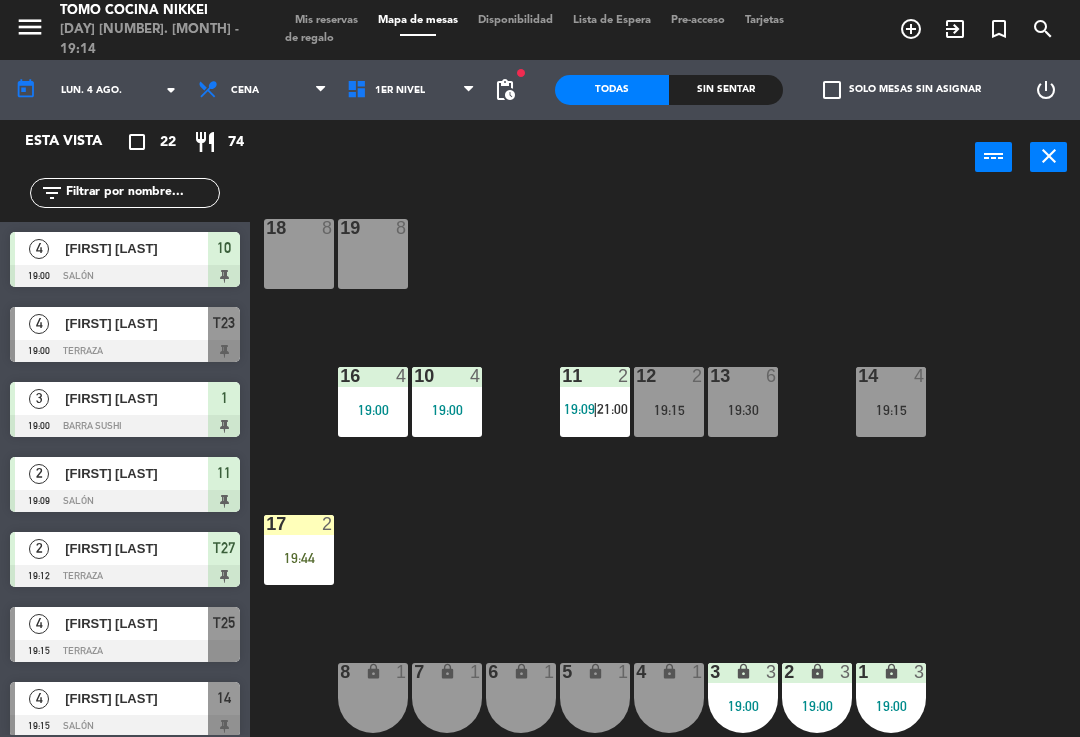 scroll, scrollTop: 8, scrollLeft: 0, axis: vertical 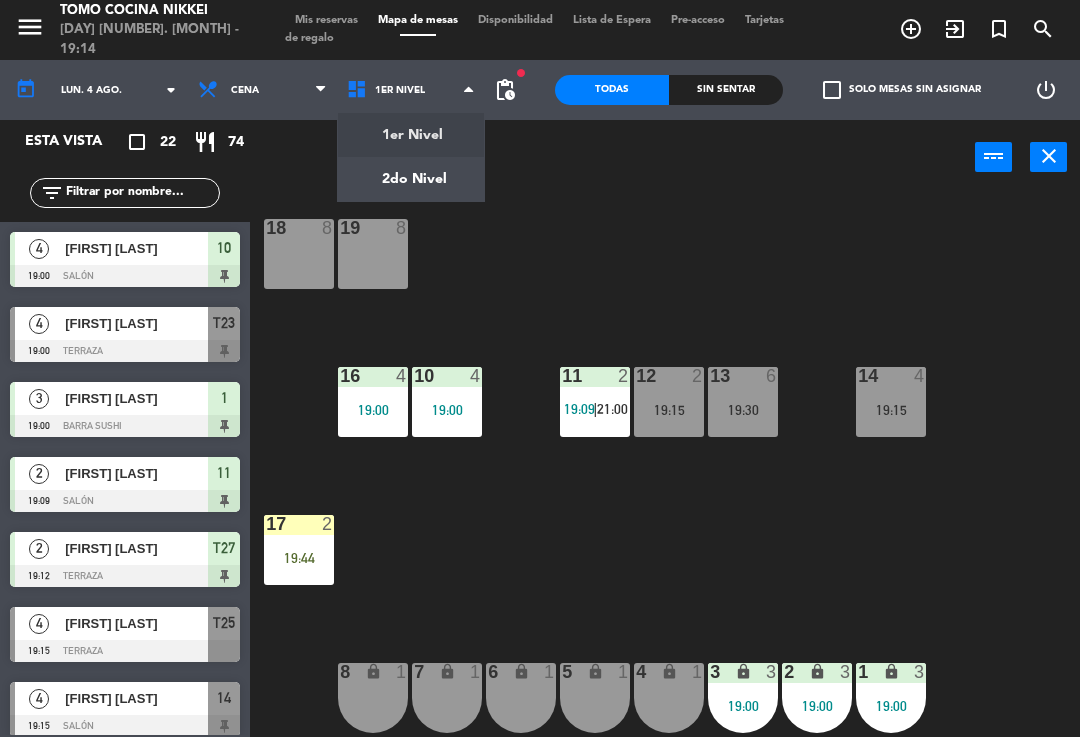 click on "menu  Tomo Cocina Nikkei   lunes 4. agosto - 19:14   Mis reservas   Mapa de mesas   Disponibilidad   Lista de Espera   Pre-acceso   Tarjetas de regalo  add_circle_outline exit_to_app turned_in_not search today    lun. 4 ago. arrow_drop_down  Almuerzo  Cena  Cena  Almuerzo  Cena  1er Nivel   2do Nivel   1er Nivel   1er Nivel   2do Nivel  fiber_manual_record pending_actions  Todas  Sin sentar  check_box_outline_blank   Solo mesas sin asignar   power_settings_new   Esta vista   crop_square  22  restaurant  74 filter_list  4   [FIRST] [LAST]   19:00   Salón  10  4   [FIRST] [LAST]   19:00   Terraza  T23  3   [FIRST] [LAST]   19:00   Barra Sushi  1  2   [FIRST] [LAST]   19:09   Salón  11  2   [FIRST] [LAST]   19:12   Terraza  T27  4   [FIRST] [LAST]   19:15   Terraza  T25  4   [FIRST] [LAST]   19:15   Salón  14  6   [FIRST] [LAST]   19:15   Terraza  T22  4   [FIRST] [LAST]   19:15   Terraza  T26 chat  2   [FIRST] [LAST]   19:15   Salón  12  2   [FIRST] [LAST]   19:15   Terraza  21  6   [FIRST] [LAST]   19:30" 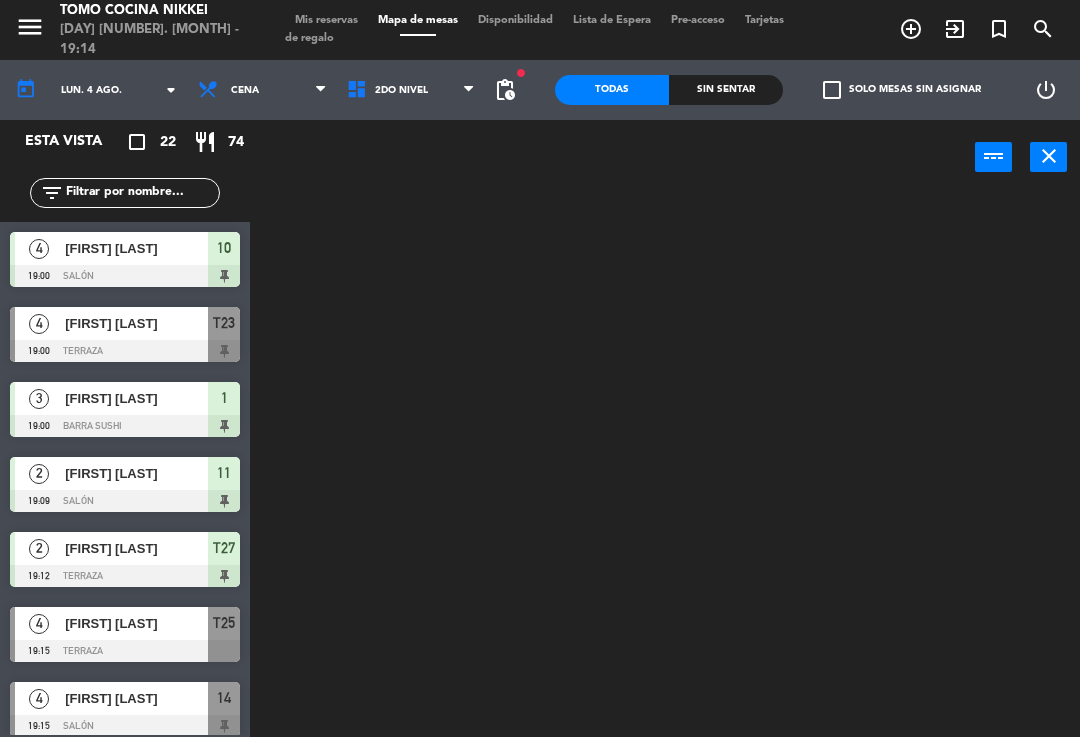 scroll, scrollTop: 0, scrollLeft: 0, axis: both 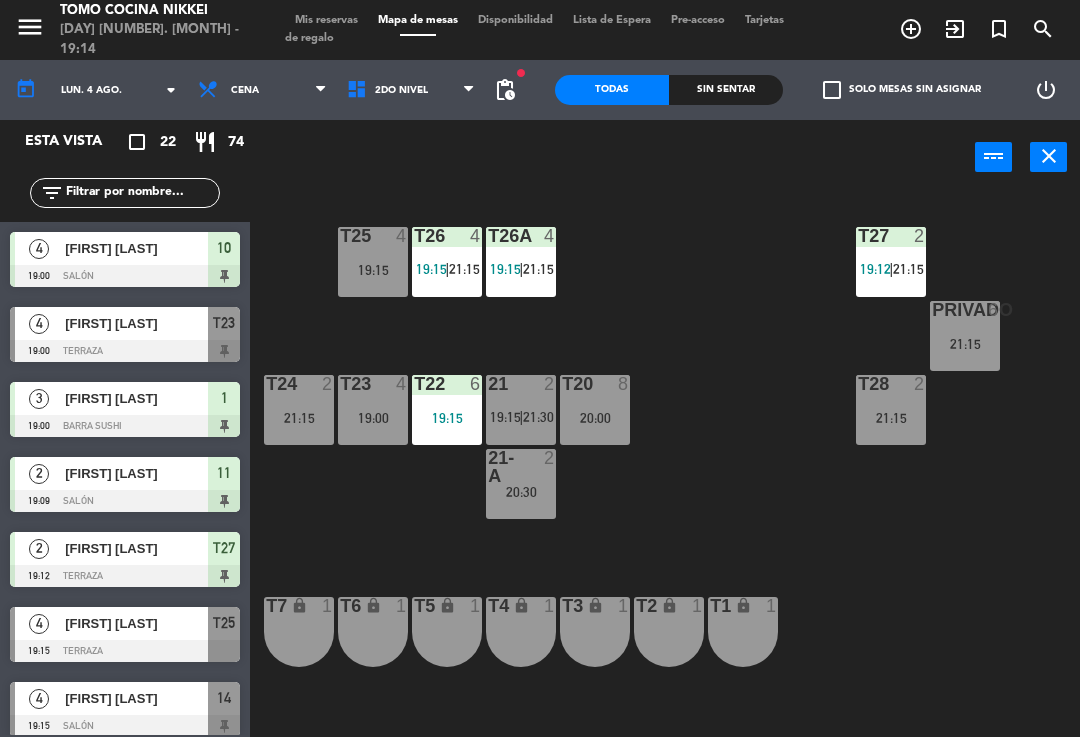 click on "T27  2   19:12    |    21:15     T25  4   19:15  T26A  4   19:15    |    21:15     T26  4   19:15    |    21:15     Privado  6   21:15  T24  2   21:15  T23  4   19:00  T22  6   19:15  21  2   19:15    |    21:30     T20  8   20:00  T28  2   21:15  21-A  2   20:30  T7 lock  1  T6 lock  1  T5 lock  1  T4 lock  1  T3 lock  1  T2 lock  1  T1 lock  1" 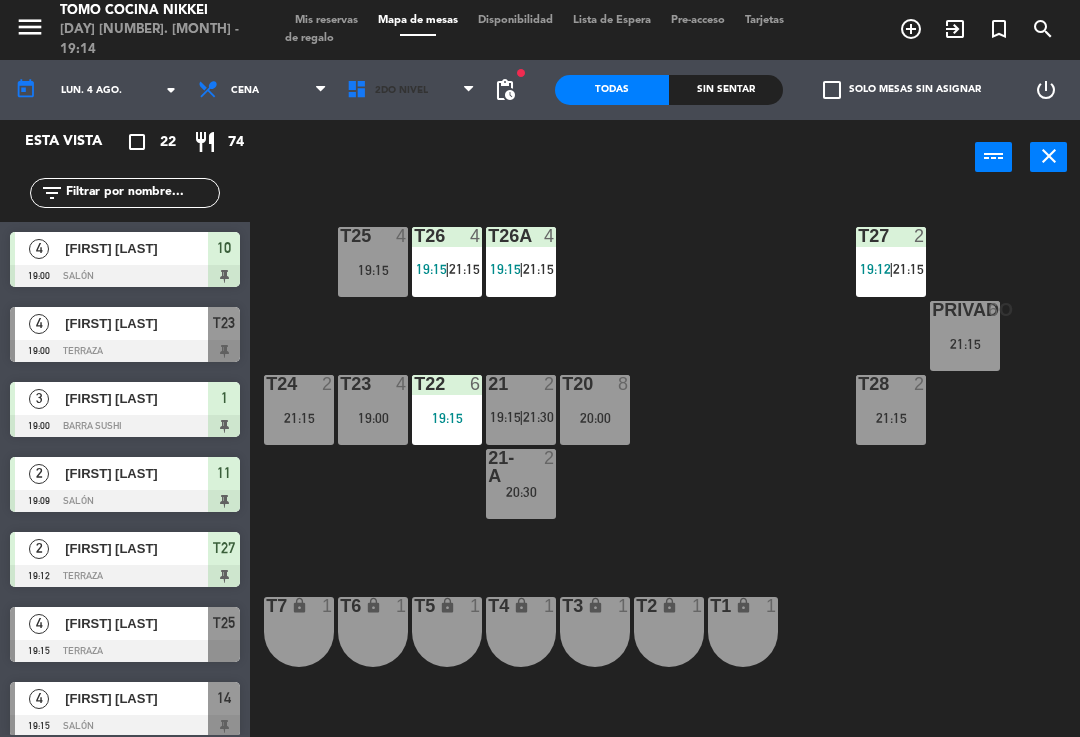 click on "2do Nivel" at bounding box center [411, 90] 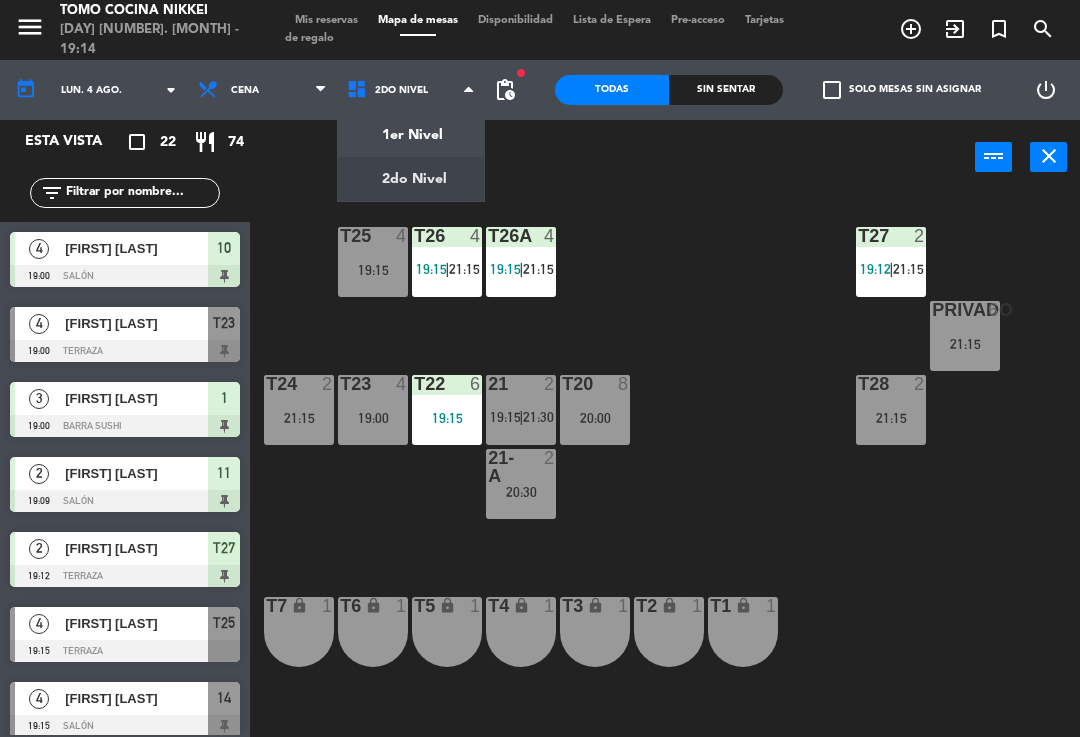click on "T27  2   19:12    |    21:15     T25  4   19:15  T26A  4   19:15    |    21:15     T26  4   19:15    |    21:15     Privado  6   21:15  T24  2   21:15  T23  4   19:00  T22  6   19:15  21  2   19:15    |    21:30     T20  8   20:00  T28  2   21:15  21-A  2   20:30  T7 lock  1  T6 lock  1  T5 lock  1  T4 lock  1  T3 lock  1  T2 lock  1  T1 lock  1" 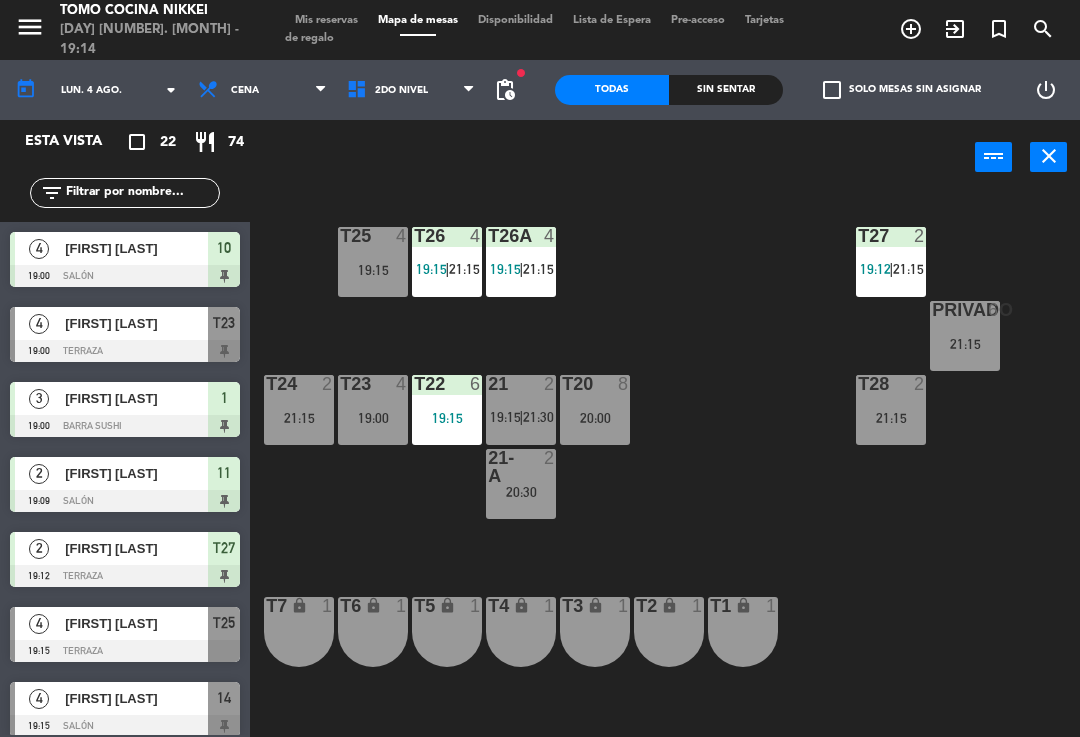 click on "T27  2   19:12    |    21:15" at bounding box center (891, 262) 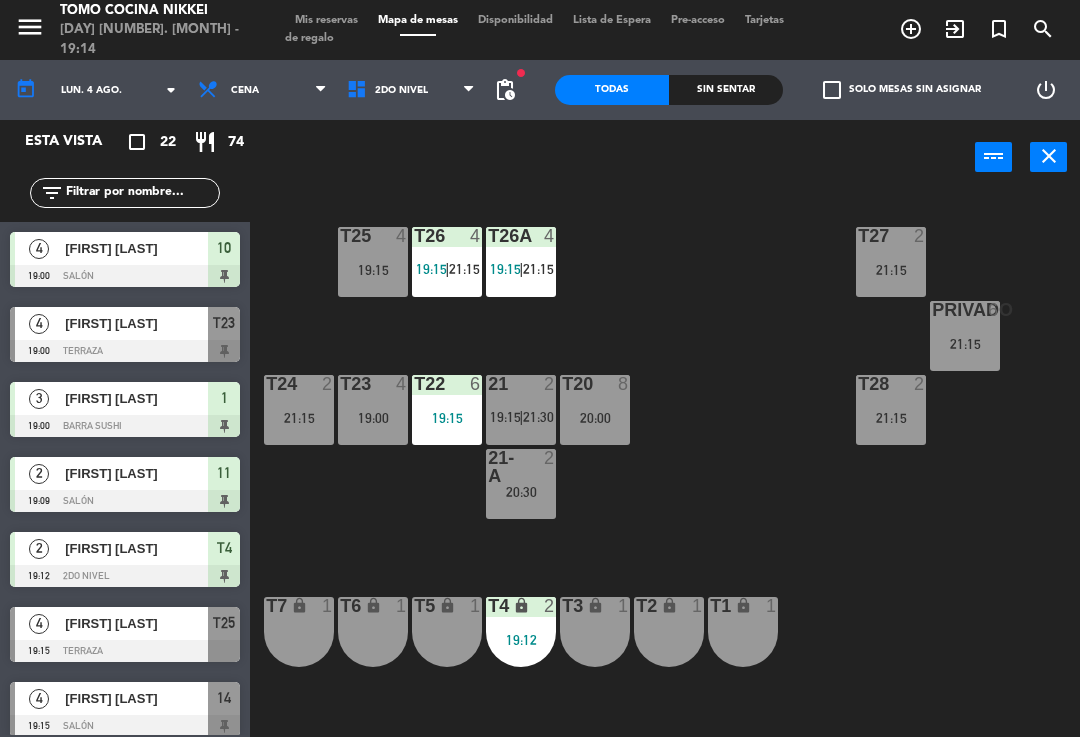 click on "T27  2   21:15  T25  4   19:15    |    21:30     T26A  4   19:15  T26  4   19:15  Privado  6   21:15  T24  2   21:15  T23  4   19:00  T22  6   19:30  21  2   19:15  T20  8   20:00  T28  2   21:15  21-A  2   20:30  T7 lock  1  T6 lock  1  T5 lock  1  T4 lock  1  T3 lock  1  T2 lock  1  T1 lock  1" 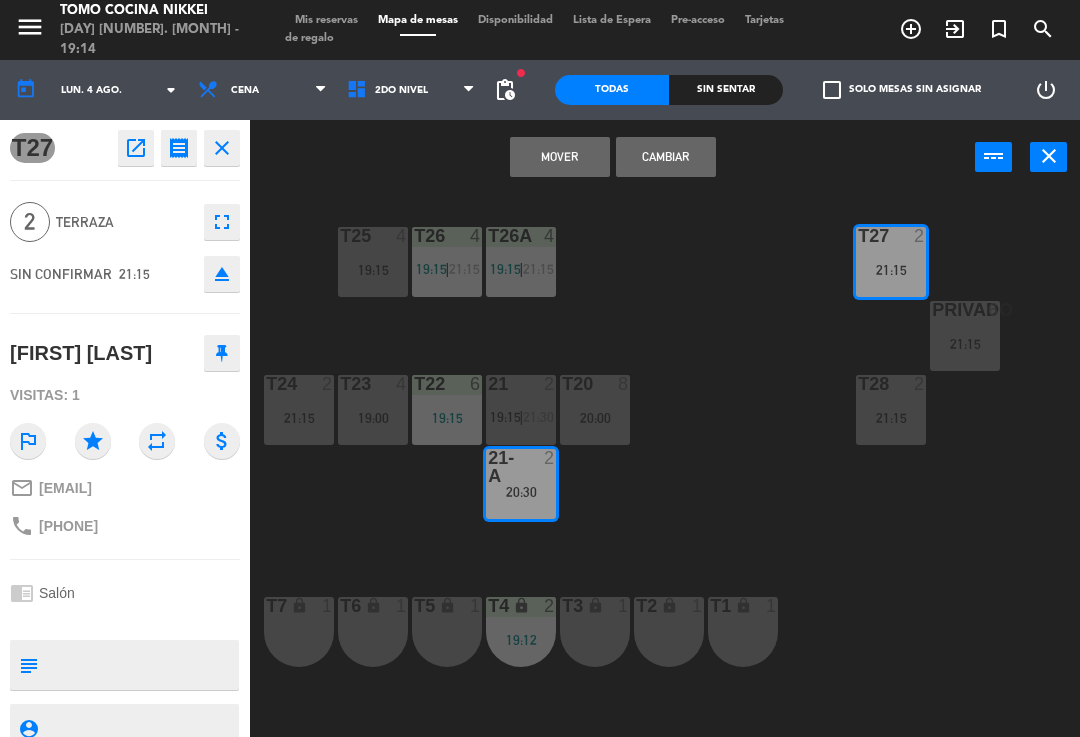 click on "Cambiar" at bounding box center [666, 157] 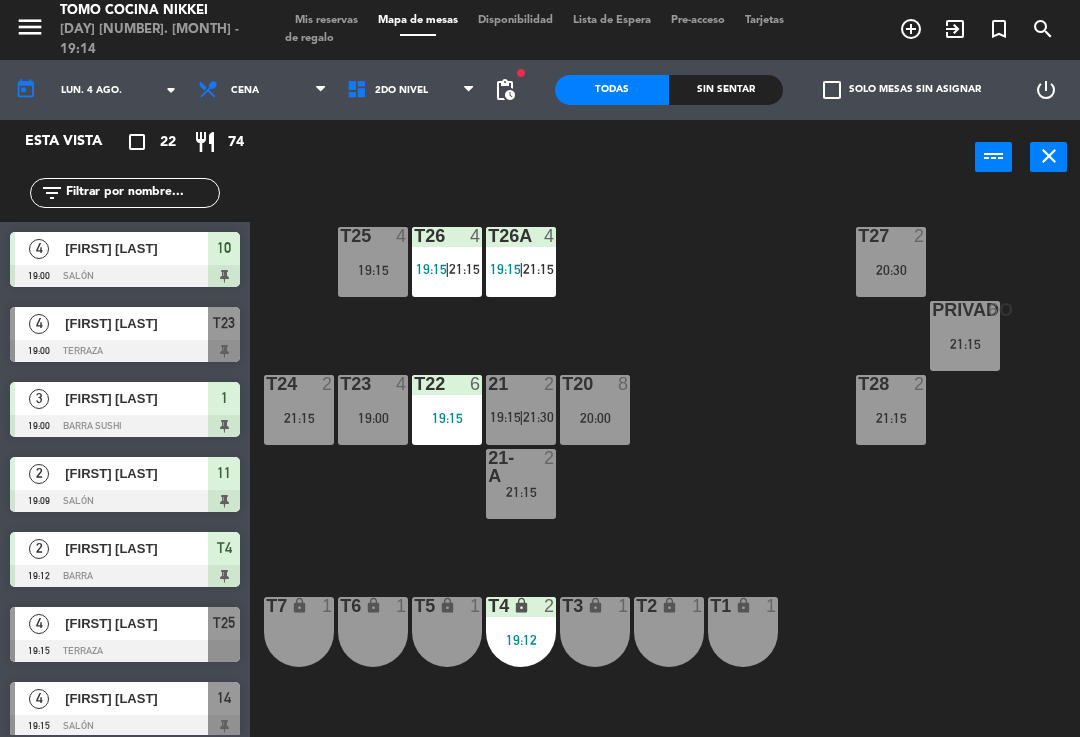 scroll, scrollTop: 361, scrollLeft: 0, axis: vertical 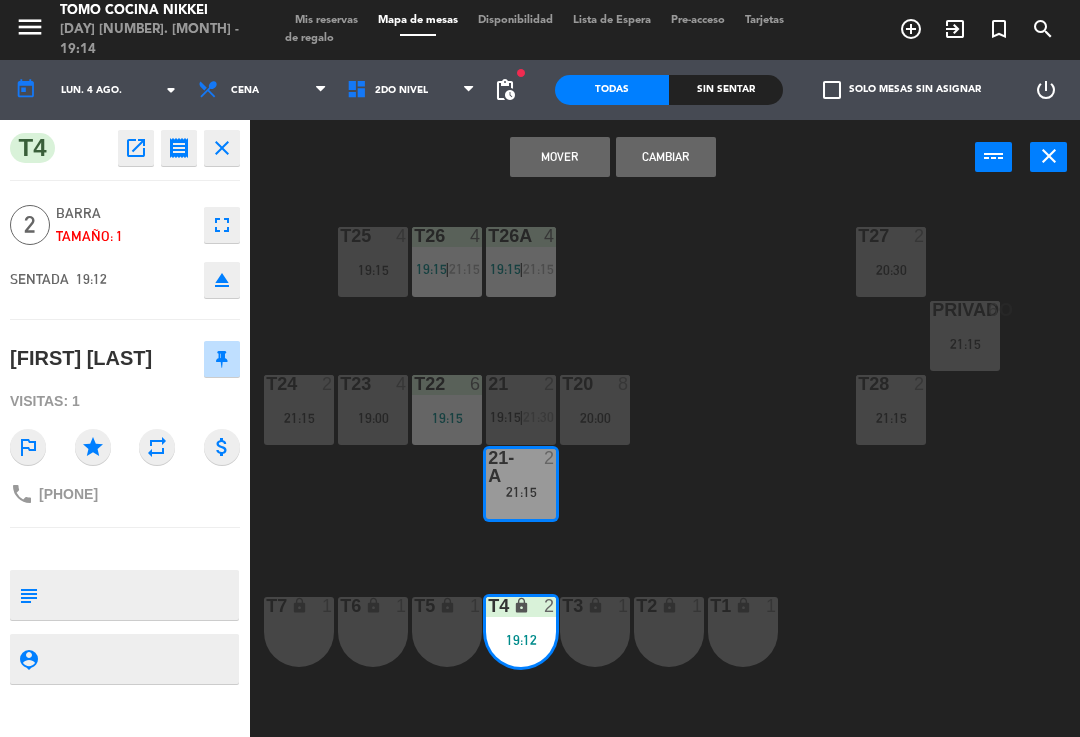 click on "Mover" at bounding box center (560, 157) 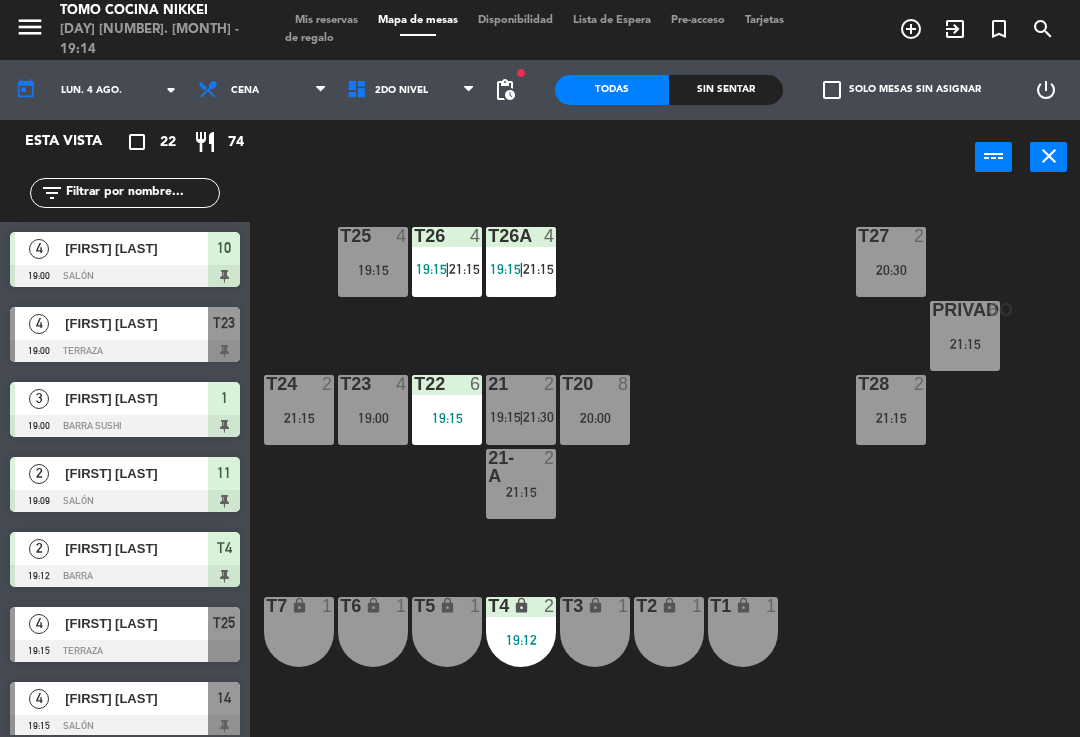 click on "T27  2   20:30  T25  4   19:15  T26A  4   19:15    |    21:15     T26  4   19:15    |    21:15     Privado  6   21:15  T24  2   21:15  T23  4   19:00  T22  6   19:15  21  2   19:15    |    21:30     T20  8   20:00  T28  2   21:15  21-A  2   21:15  T7 lock  1  T6 lock  1  T5 lock  1  T4 lock  2   19:12  T3 lock  1  T2 lock  1  T1 lock  1" 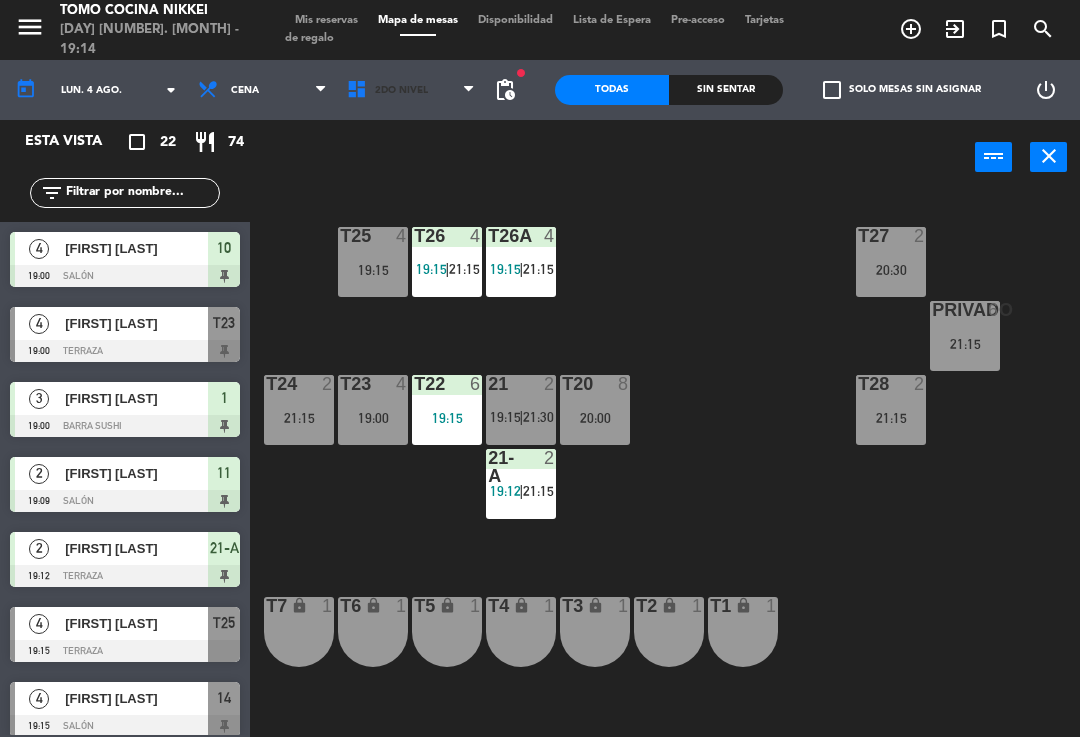 click on "2do Nivel" at bounding box center [411, 90] 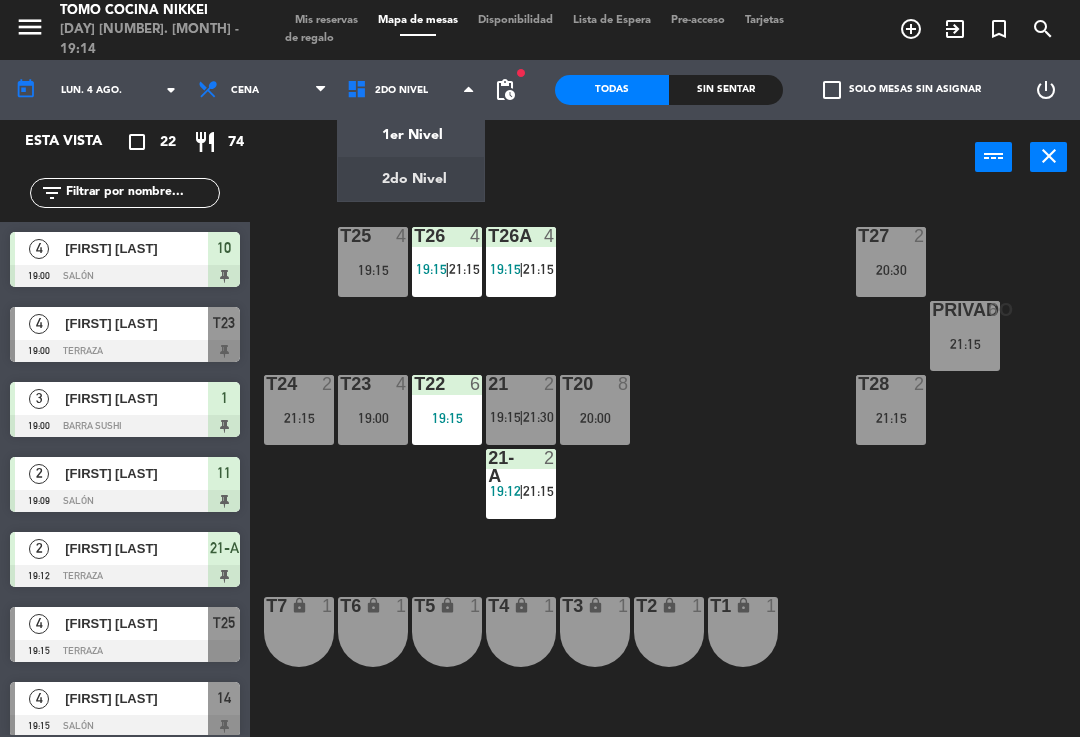 click on "menu  Tomo Cocina Nikkei   lunes [DATE] - [TIME]   Mis reservas   Mapa de mesas   Disponibilidad   Lista de Espera   Pre-acceso   Tarjetas de regalo  add_circle_outline exit_to_app turned_in_not search today    lun. [DATE] arrow_drop_down  Almuerzo  Cena  Cena  Almuerzo  Cena  1er Nivel   2do Nivel   2do Nivel   1er Nivel   2do Nivel  fiber_manual_record pending_actions  Todas  Sin sentar   Solo mesas sin asignar   power_settings_new   Esta vista   crop_square  22  restaurant  74 filter_list  4   [FIRST] [LAST]   [TIME]   Salón  10  4   [FIRST] [LAST]   [TIME]   Terraza  T23  3   [FIRST] [LAST]   [TIME]   Barra Sushi  1  2   [FIRST] [LAST]   [TIME]   Salón  11  2   [FIRST] [LAST]   [TIME]   Terraza  21-A  4   [FIRST] [LAST]   [TIME]   Terraza  T25  4   [FIRST] [LAST]   [TIME]   Salón  14  6   [FIRST] [LAST]   [TIME]   Terraza  T22  4   [FIRST] [LAST]   [TIME]   Terraza  T26 chat  2   [FIRST] [LAST]   [TIME]   Salón  12  2   [FIRST] [LAST]   [TIME]   Terraza  21  6   [FIRST] [LAST]   [TIME]" 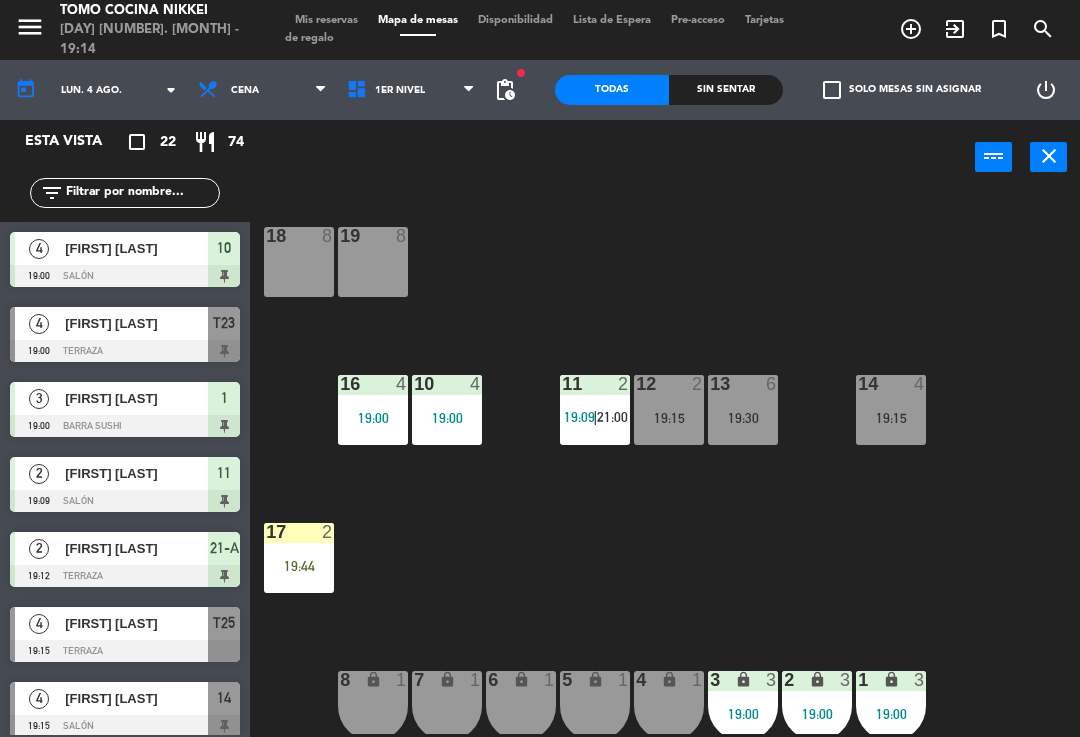 click on "14  4   19:15" at bounding box center [891, 410] 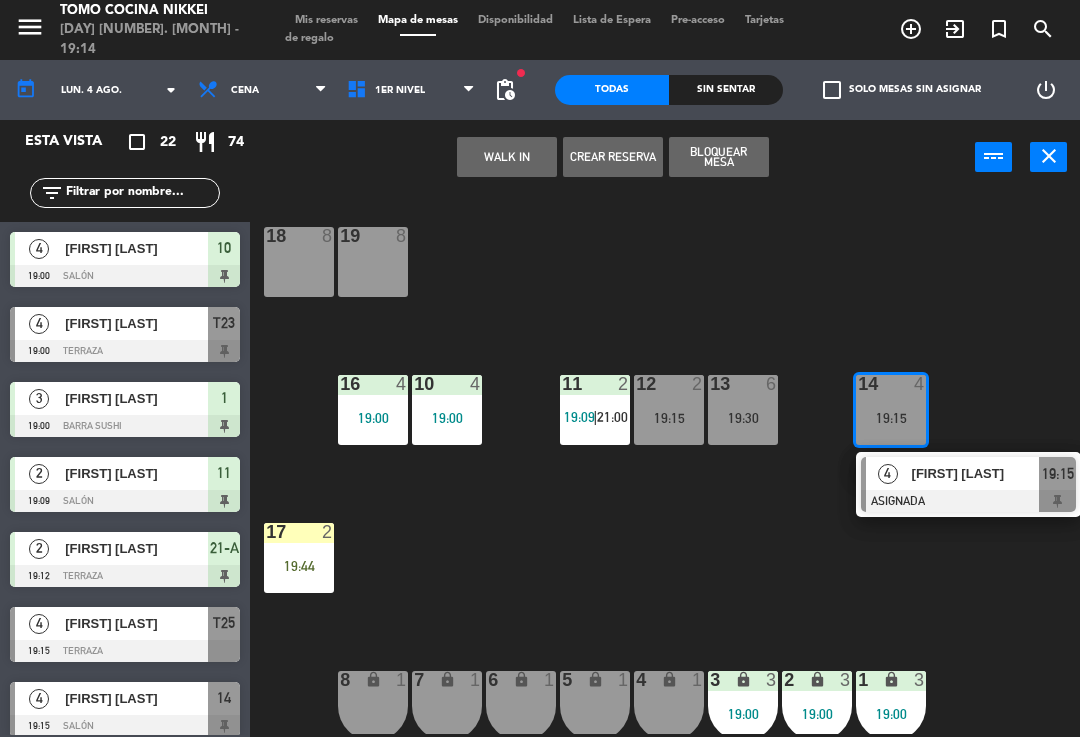 click on "[FIRST] [LAST]" at bounding box center [975, 473] 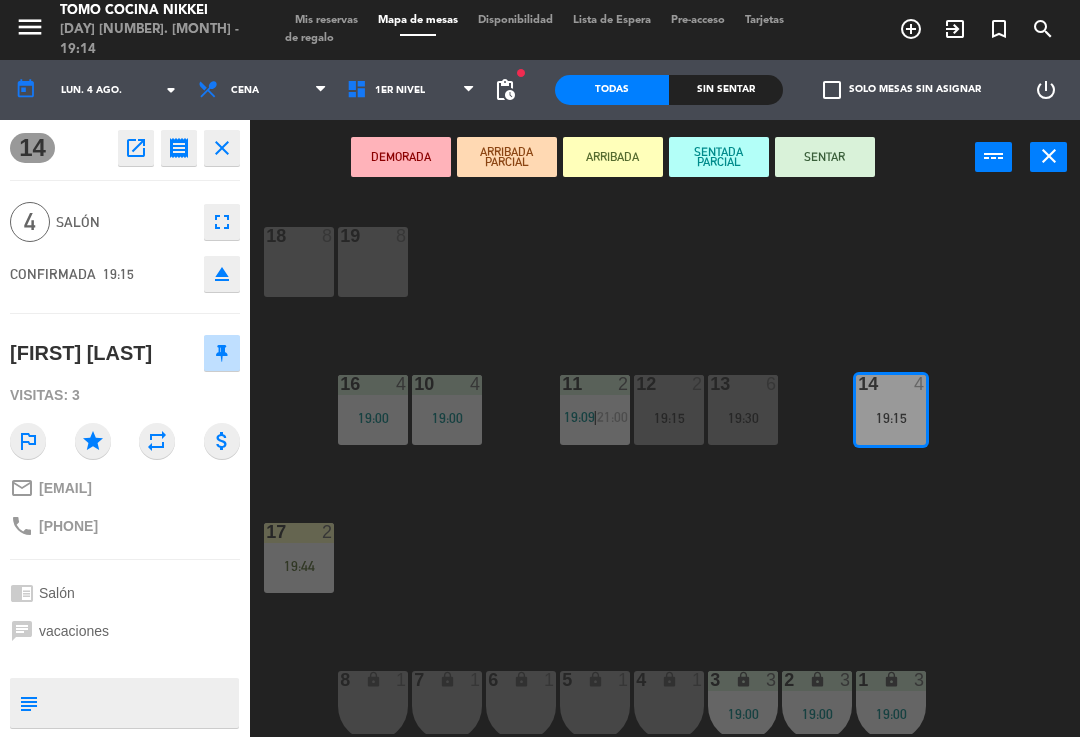 click on "DEMORADA" at bounding box center [401, 157] 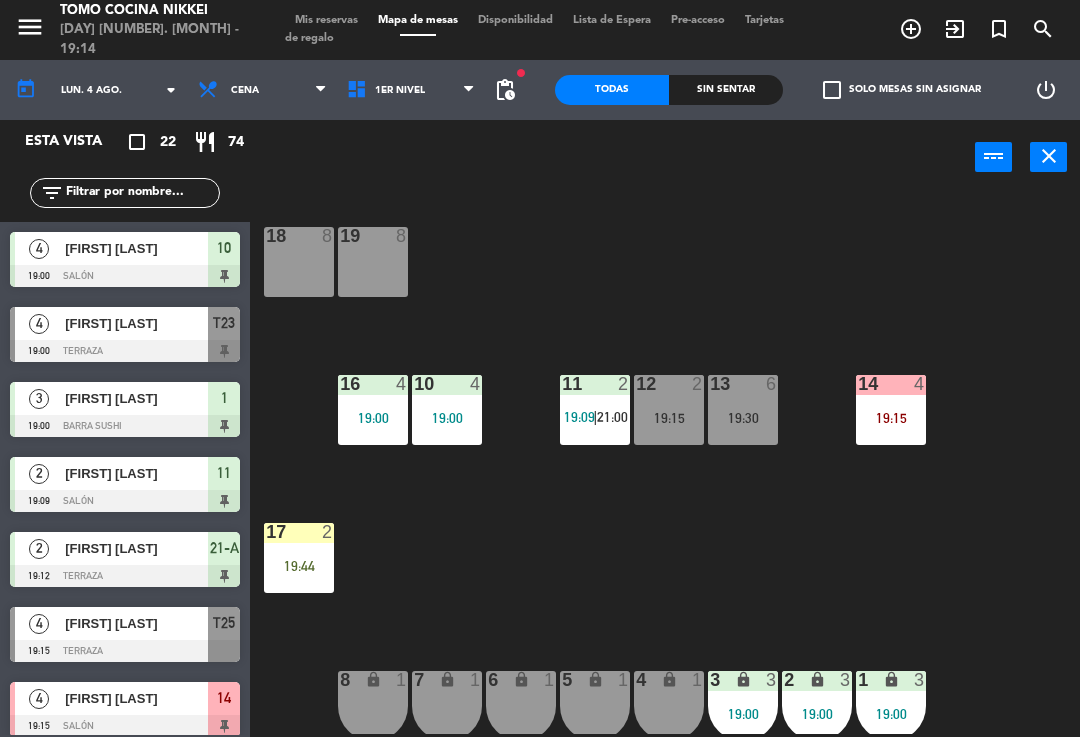 scroll, scrollTop: 0, scrollLeft: 0, axis: both 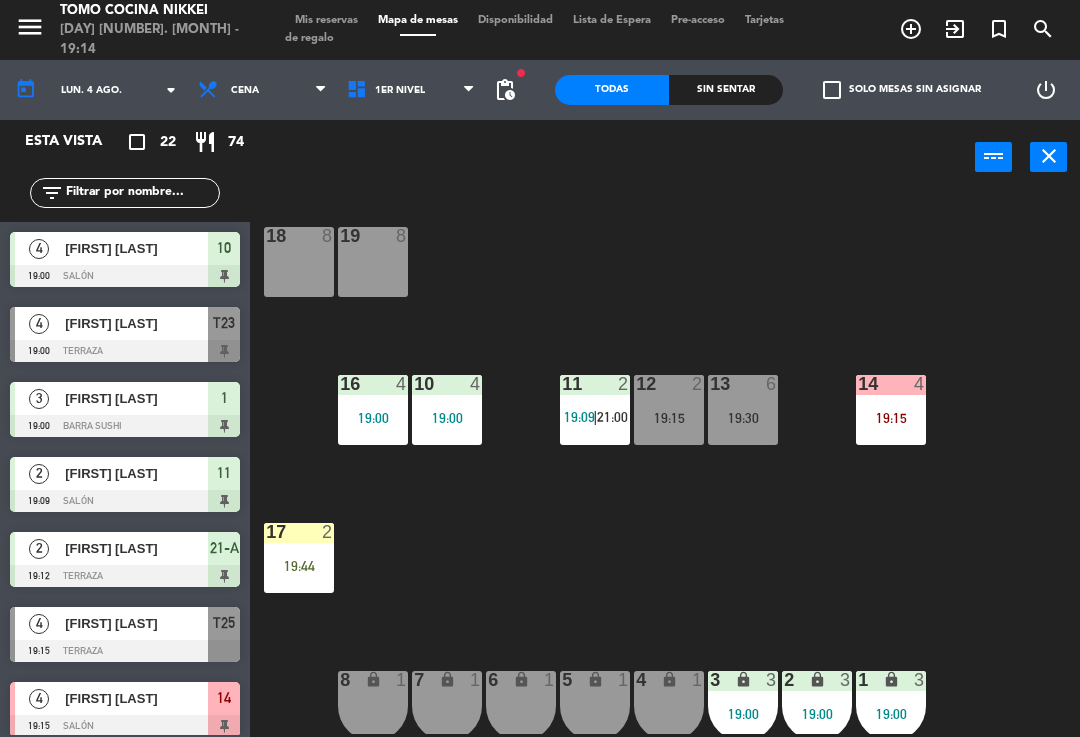 click on "18  8  19  8  16  4   19:00  10  4   19:00  11  2   19:09    |    21:00     12  2   19:15  13  6   19:30  14  4   19:15  17  2   19:44  7 lock  1  8 lock  1  6 lock  1  5 lock  1  4 lock  1  3 lock  3   19:00  2 lock  3   19:00  1 lock  3   19:00" 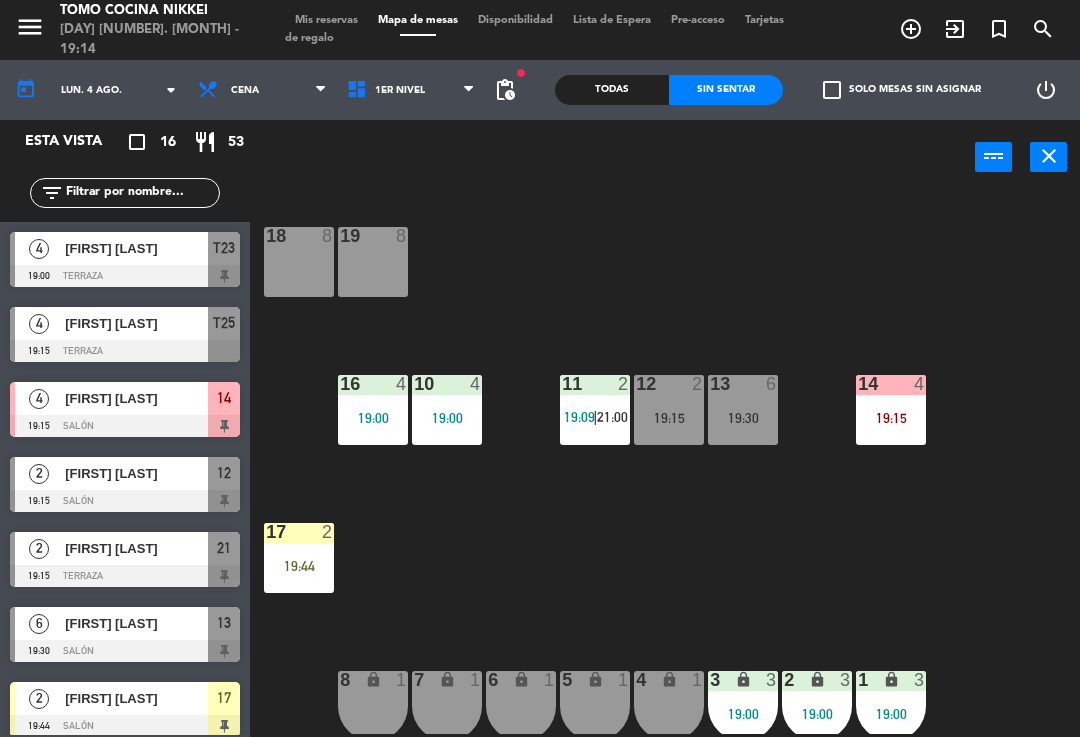 click on "Sin sentar" 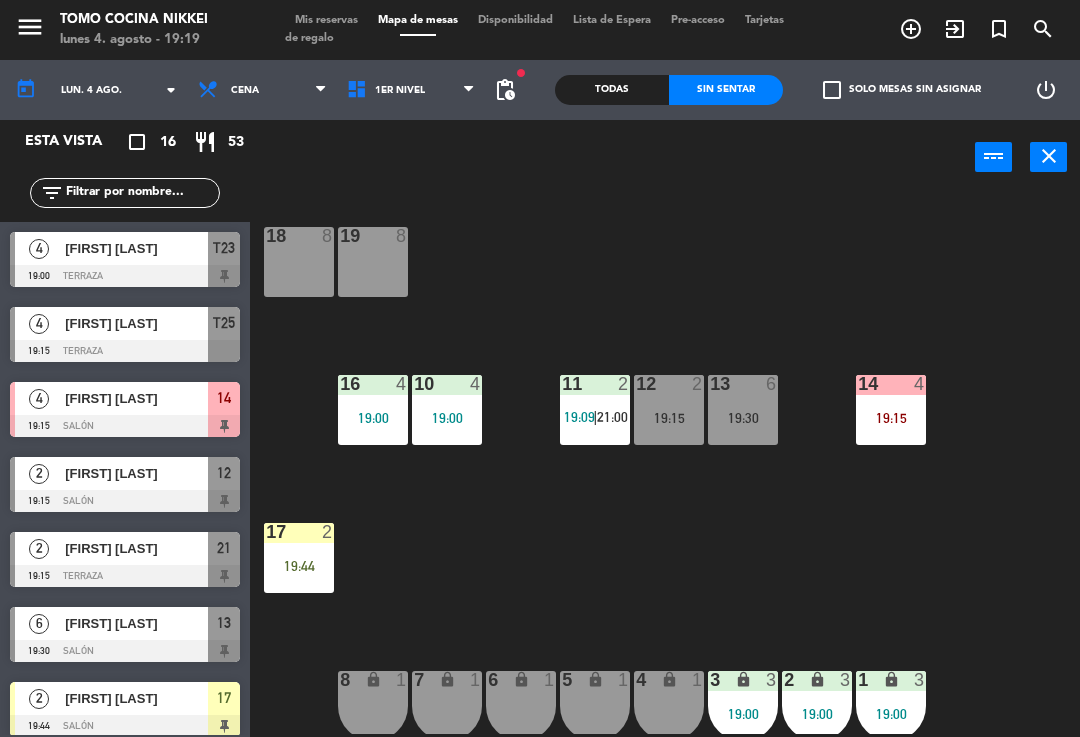 click at bounding box center [125, 351] 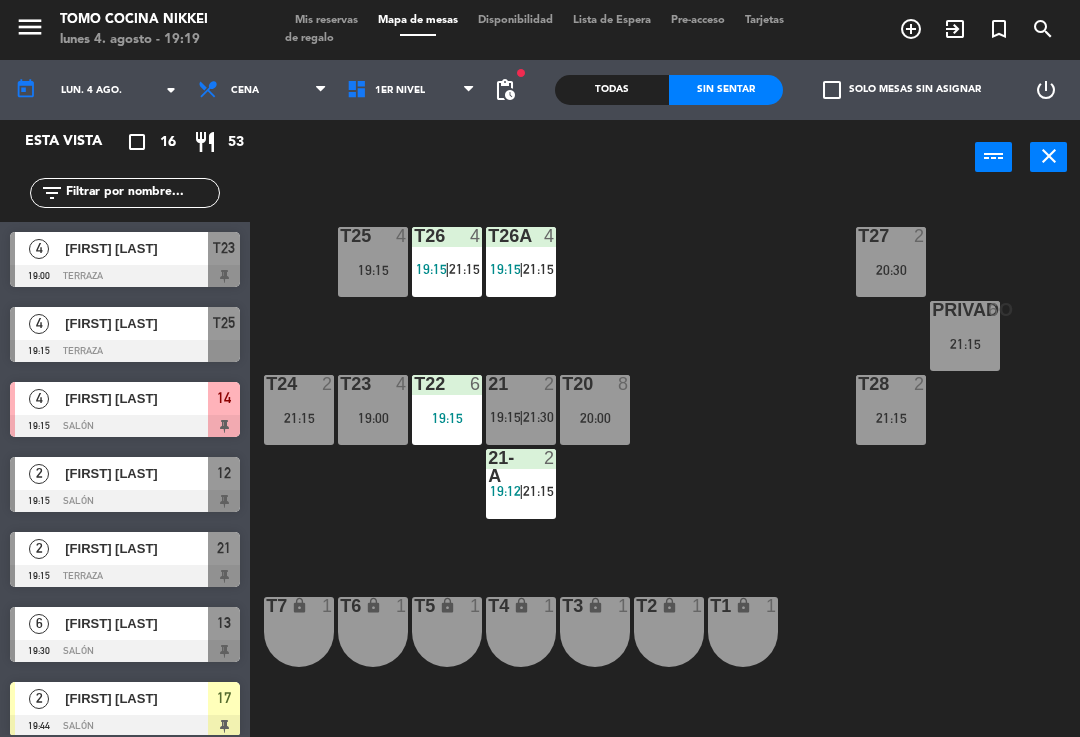 click on "T27  2   20:30  T25  4   19:15  T26A  4   19:15    |    21:15     T26  4   19:15    |    21:15     Privado  6   21:15  T24  2   21:15  T23  4   19:00  T22  6   19:15  21  2   19:15    |    21:30     T20  8   20:00  T28  2   21:15  21-A  2   19:12    |    21:15     T7 lock  1  T6 lock  1  T5 lock  1  T4 lock  1  T3 lock  1  T2 lock  1  T1 lock  1" 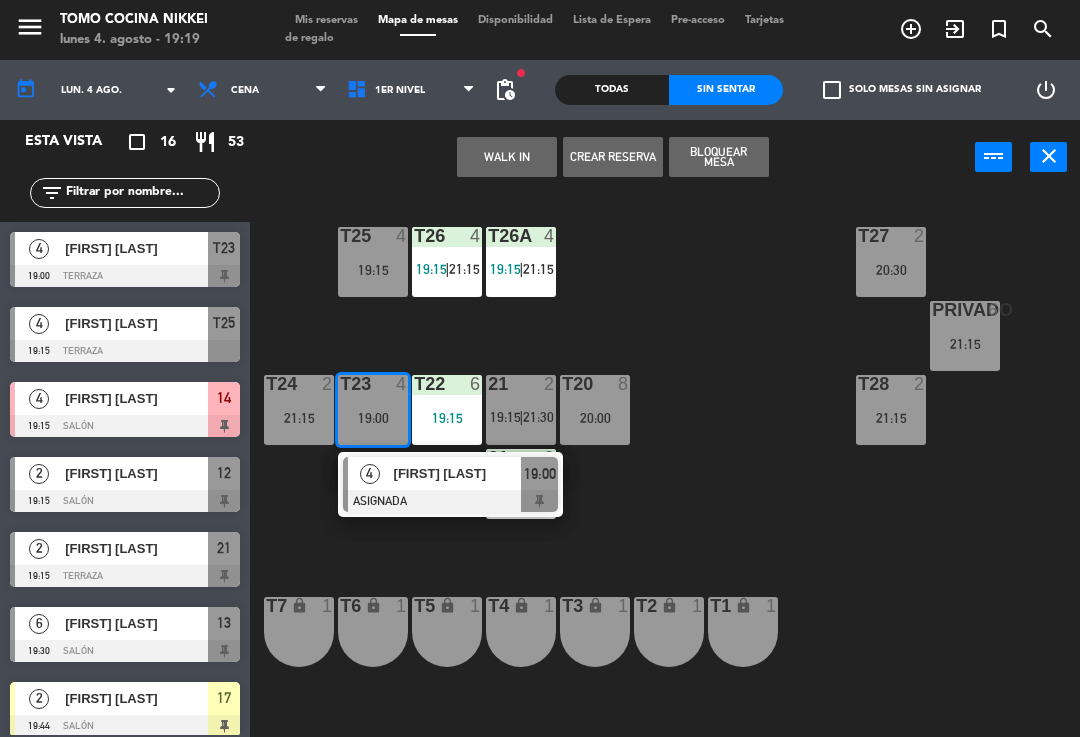 click on "[FIRST] [LAST]" at bounding box center [458, 473] 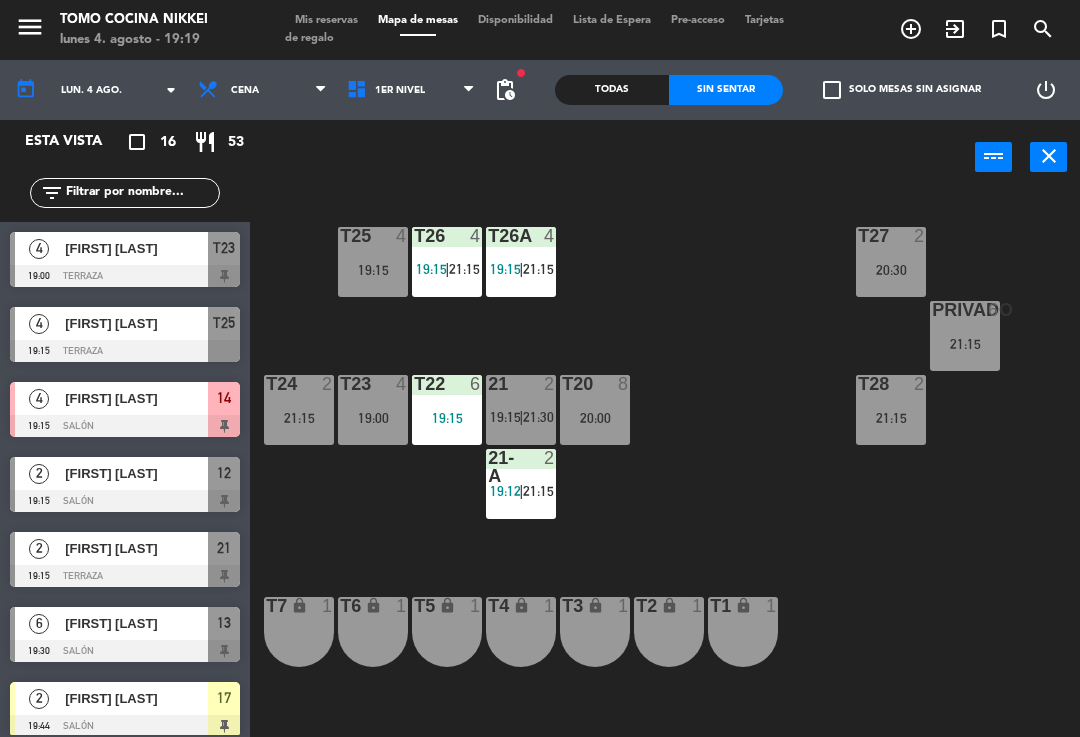 click on "T27  2   20:30  T25  4   19:15  T26A  4   19:15    |    21:15     T26  4   19:15    |    21:15     Privado  6   21:15  T24  2   21:15  T23  4   19:00  T22  6   19:15  21  2   19:15    |    21:30     T20  8   20:00  T28  2   21:15  21-A  2   19:12    |    21:15     T7 lock  1  T6 lock  1  T5 lock  1  T4 lock  1  T3 lock  1  T2 lock  1  T1 lock  1" 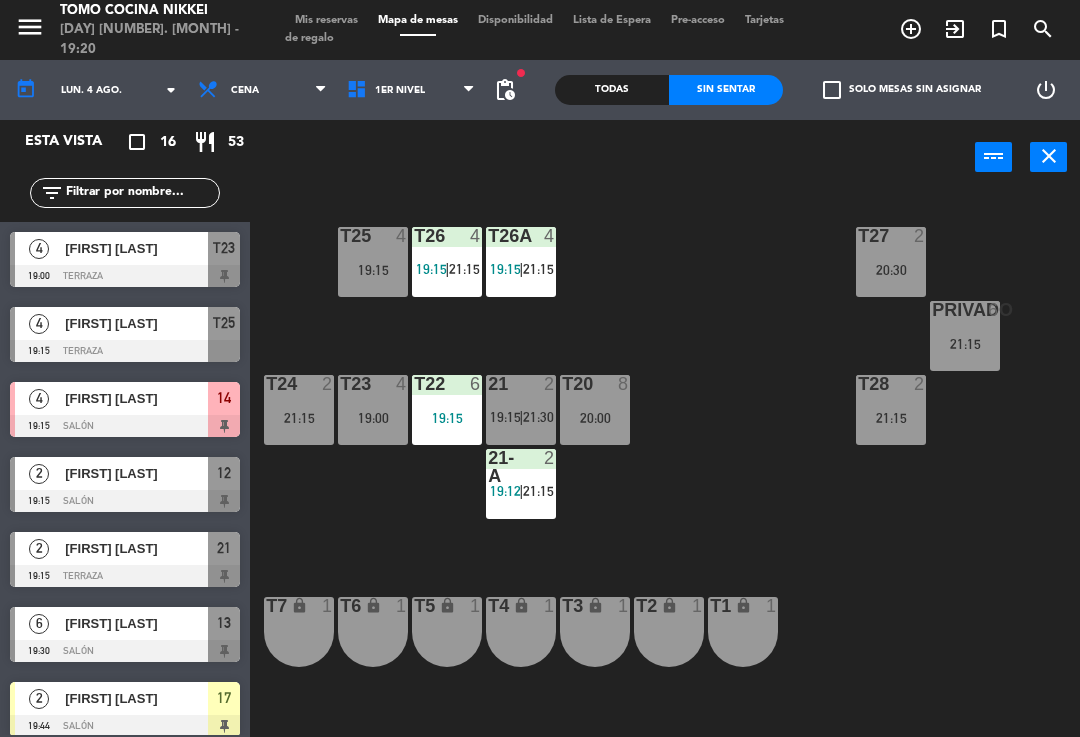 click on "[FIRST] [LAST]" at bounding box center (136, 473) 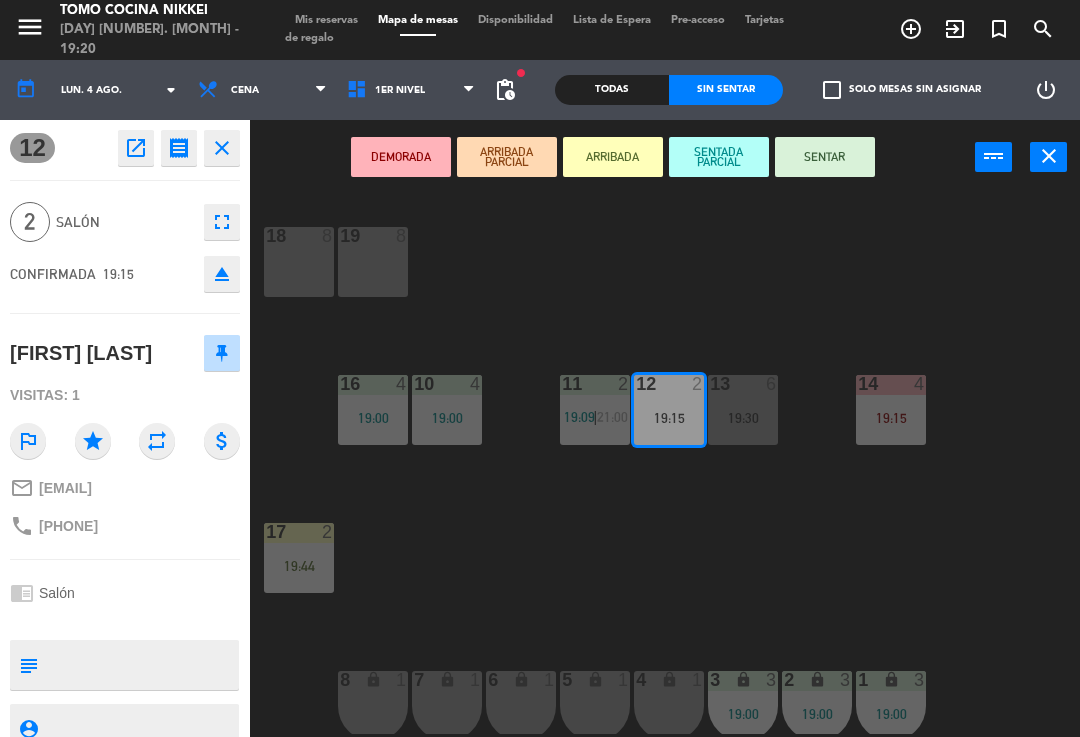 click on "SENTAR" at bounding box center (825, 157) 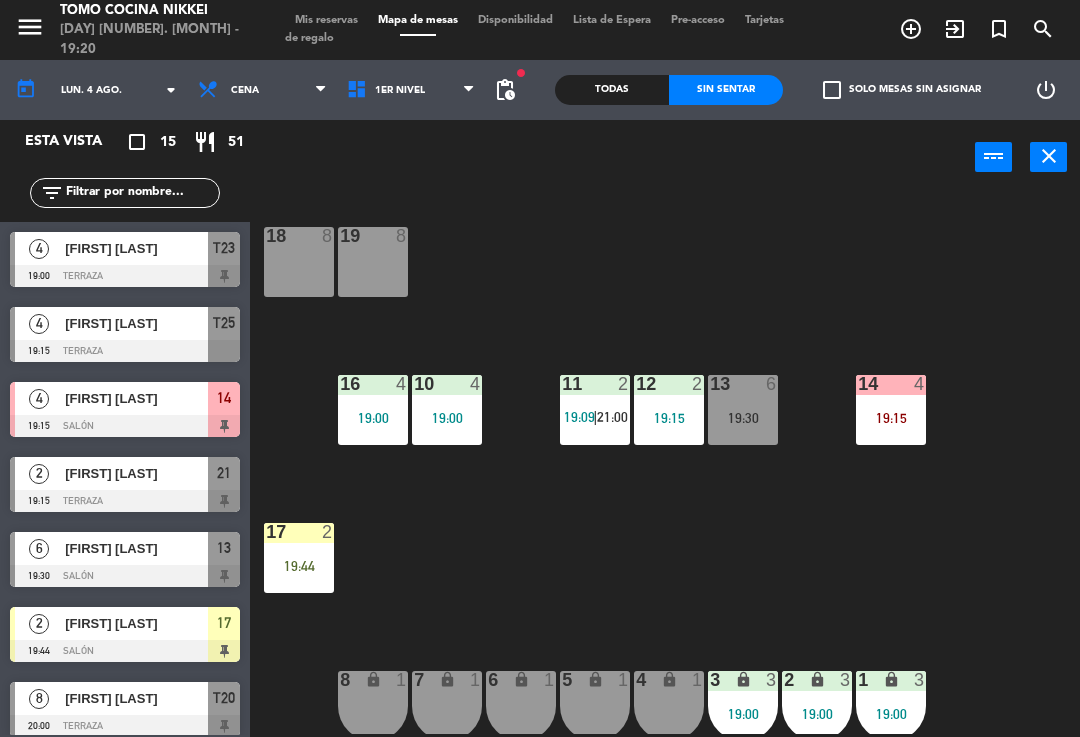 click on "1er Nivel" at bounding box center (411, 90) 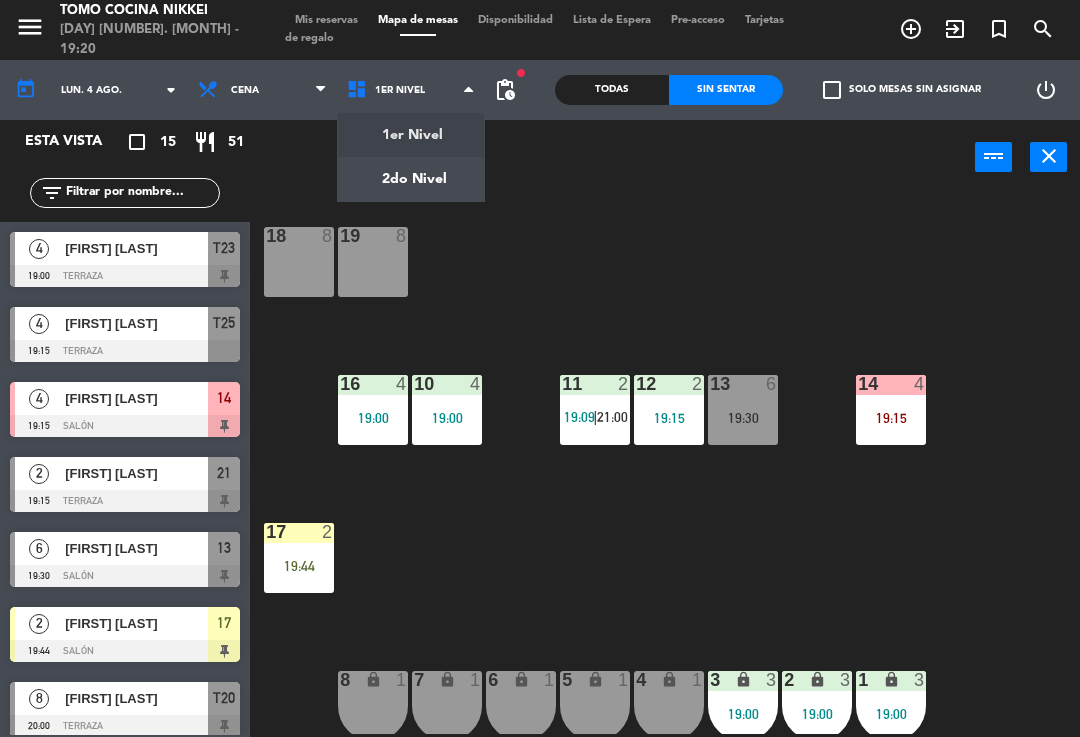 click on "menu  Tomo Cocina Nikkei   lunes 4. agosto - 19:20   Mis reservas   Mapa de mesas   Disponibilidad   Lista de Espera   Pre-acceso   Tarjetas de regalo  add_circle_outline exit_to_app turned_in_not search today    lun. 4 ago. arrow_drop_down  Almuerzo  Cena  Cena  Almuerzo  Cena  1er Nivel   2do Nivel   1er Nivel   1er Nivel   2do Nivel  fiber_manual_record pending_actions  Todas  Sin sentar  check_box_outline_blank   Solo mesas sin asignar   power_settings_new   Esta vista   crop_square  15  restaurant  51 filter_list  4   [FIRST] [LAST]   19:00   Terraza  T23  4   [FIRST] [LAST]   19:15   Terraza  T25  4   [FIRST] [LAST]   19:15   Salón  14  2   [FIRST] [LAST]   19:15   Terraza  21  6   [FIRST] [LAST]   19:30   Salón  13  2   [FIRST] [LAST]   19:44   Salón  17  8   [FIRST] [LAST]   20:00   Terraza  T20  2   [FIRST] [LAST]   20:30   Terraza  T27  2   [FIRST] [LAST]   21:00   Salón  11  3   [FIRST] [LAST]   21:15   Terraza  T26  2   [FIRST] [LAST]   21:15   Terraza  T28  6   [FIRST] [LAST]   21:15   Terraza" 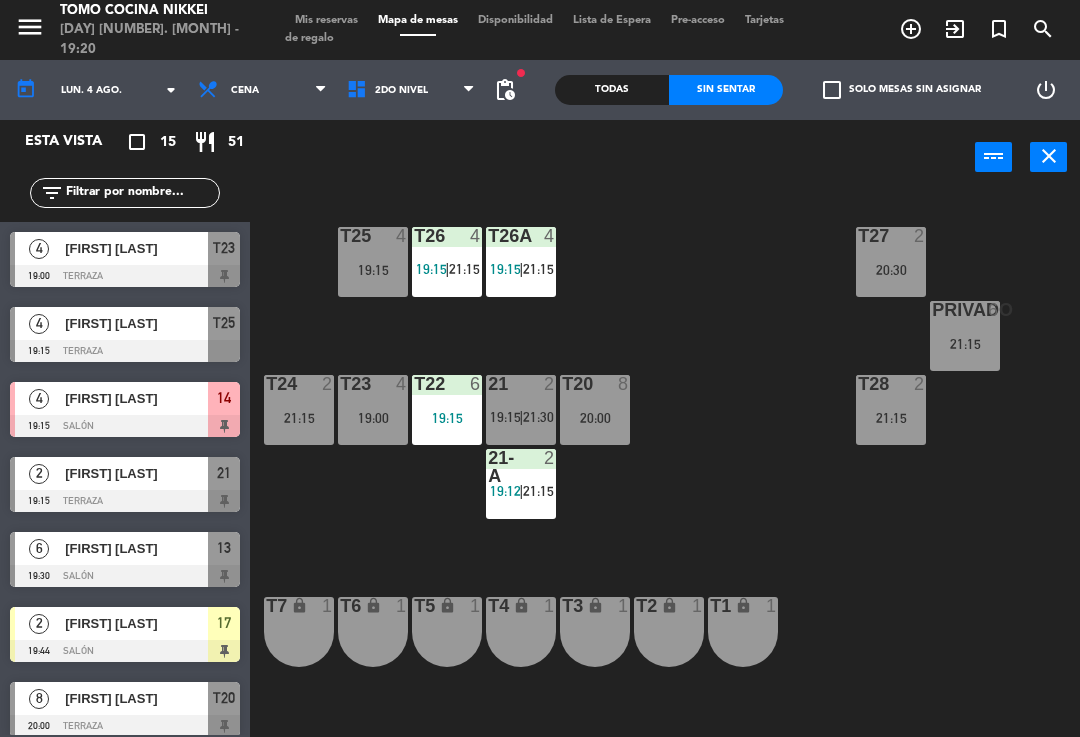 click on "2do Nivel" at bounding box center (411, 90) 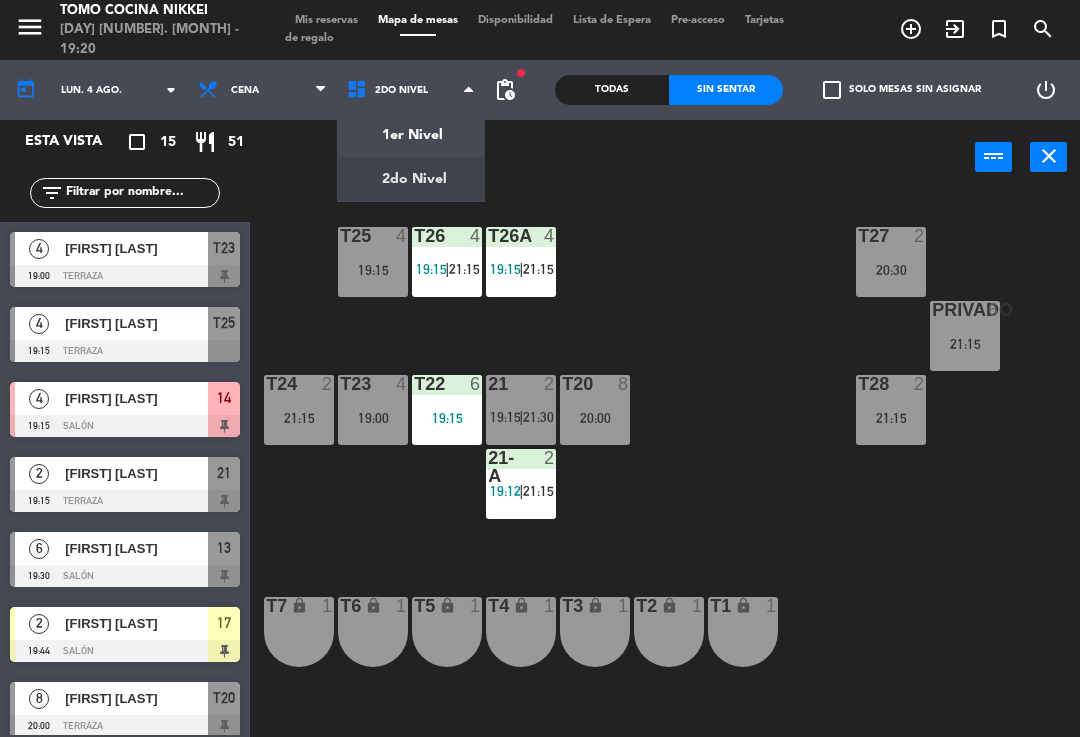 click on "menu  Tomo Cocina Nikkei   lunes [DATE] - [TIME]   Mis reservas   Mapa de mesas   Disponibilidad   Lista de Espera   Pre-acceso   Tarjetas de regalo  add_circle_outline exit_to_app turned_in_not search today    lun. [DATE] arrow_drop_down  Almuerzo  Cena  Cena  Almuerzo  Cena  1er Nivel   2do Nivel   2do Nivel   1er Nivel   2do Nivel  fiber_manual_record pending_actions  Todas  Sin sentar   Solo mesas sin asignar   power_settings_new   Esta vista   crop_square  15  restaurant  51 filter_list  4   [FIRST] [LAST]   [TIME]   Terraza  T23  4   [FIRST] [LAST]   [TIME]   Terraza  T25  4   [FIRST] [LAST]   [TIME]   Salón  14  2   [FIRST] [LAST]   [TIME]   Terraza  21  6   [FIRST] [LAST]   [TIME]   Salón  13  2   [FIRST] [LAST]   [TIME]   Salón  17  8   [FIRST] [LAST]   [TIME]   Terraza  T20  2   [FIRST] [LAST]   [TIME]   Terraza  T27  2   [FIRST] [LAST]   [TIME]   Salón  11  3   [FIRST] [LAST]   [TIME]   Terraza  T26  2   [FIRST] [LAST]   [TIME]   Terraza  T28  6   [FIRST] [LAST]   [TIME]   Terraza" 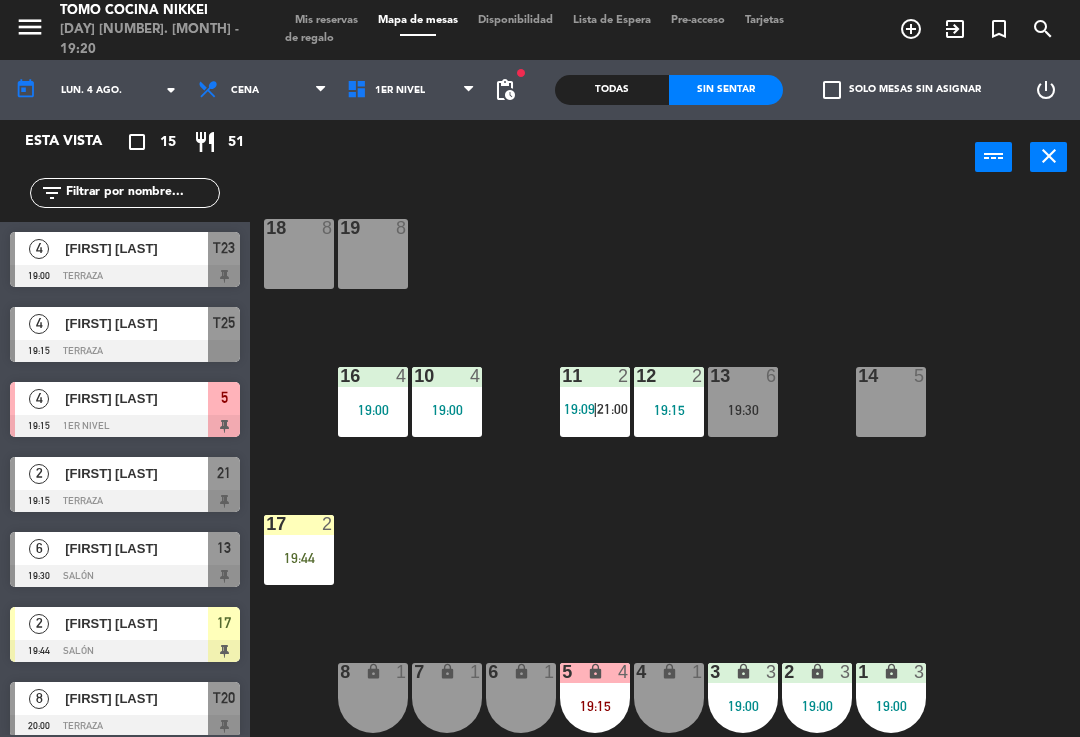 scroll, scrollTop: 8, scrollLeft: 0, axis: vertical 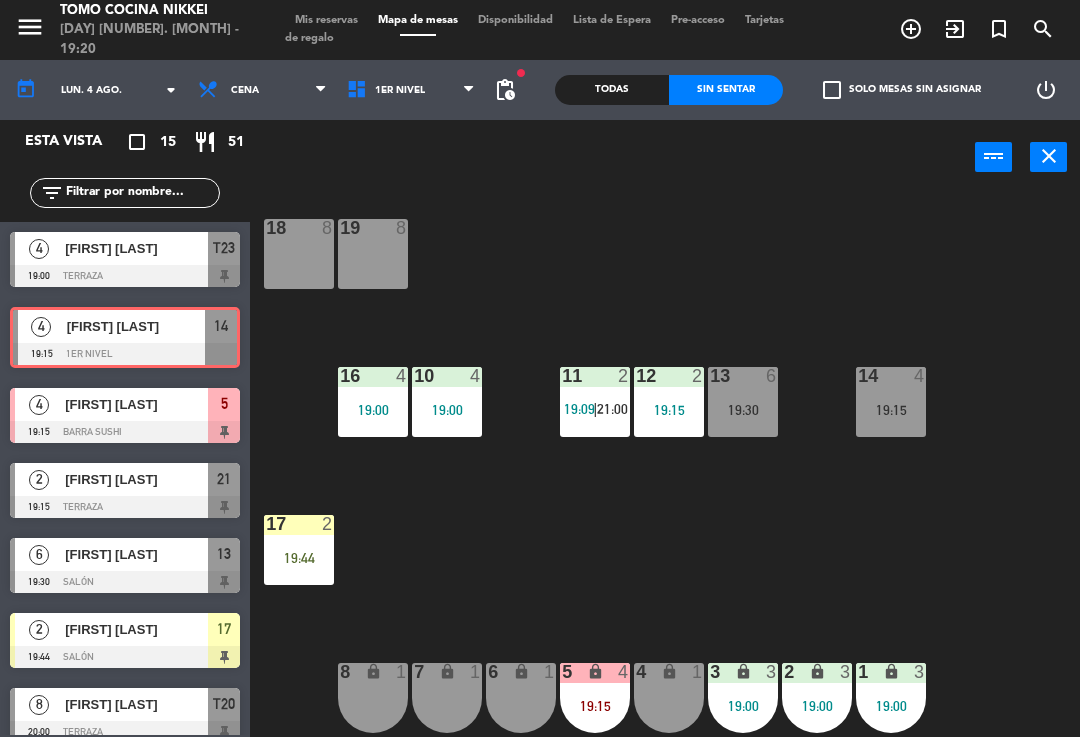 click on "14  4   19:15" at bounding box center [891, 402] 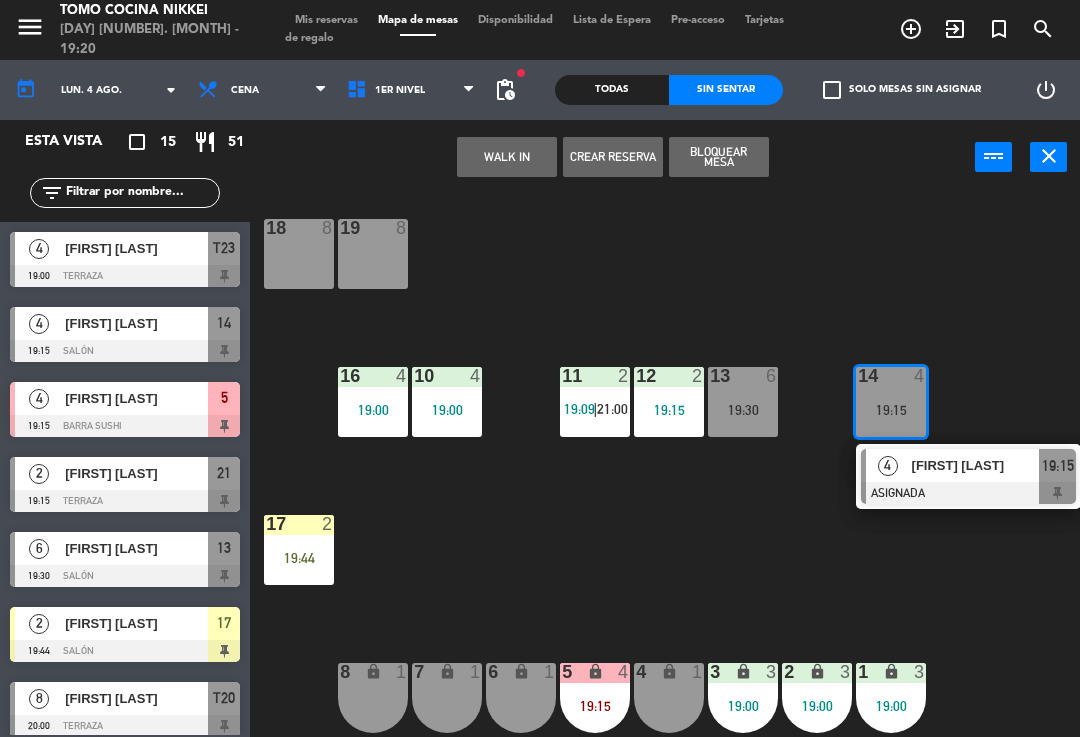 click on "[FIRST] [LAST]" at bounding box center (975, 465) 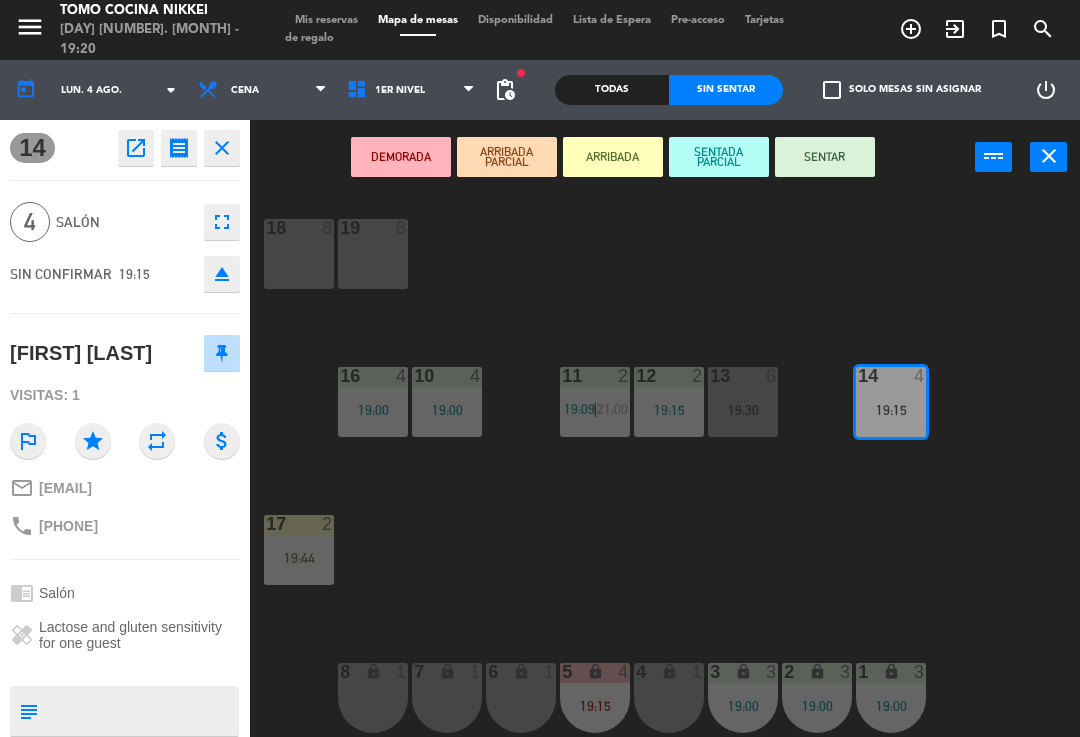 click on "SENTAR" at bounding box center [825, 157] 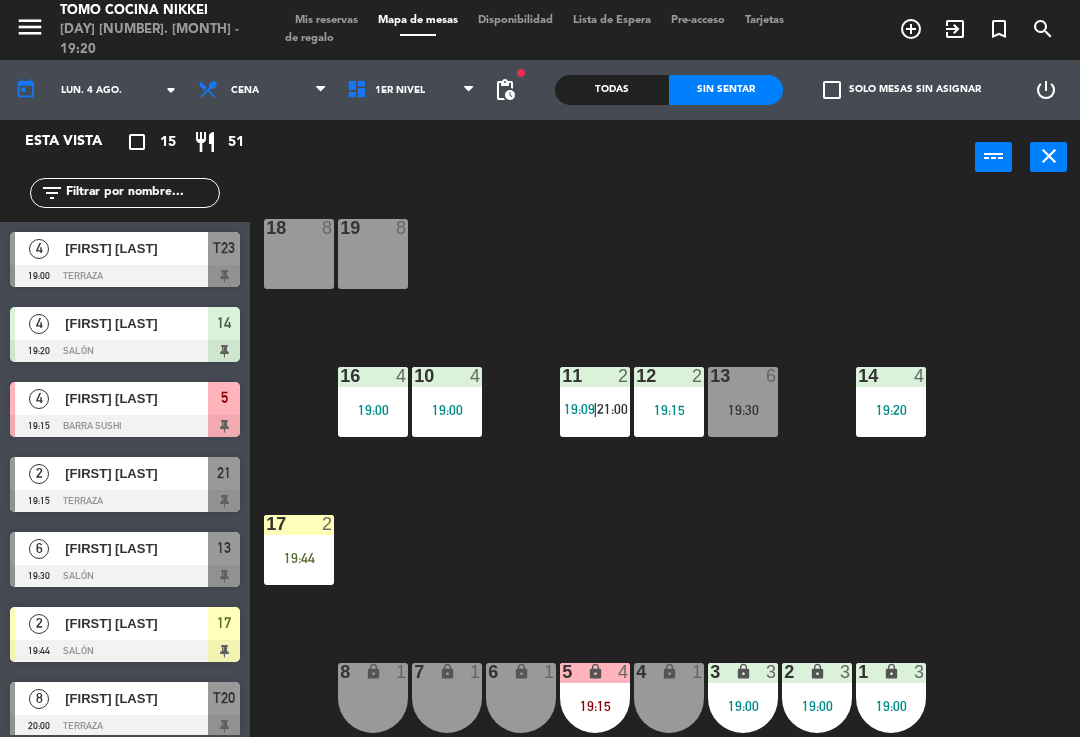 click on "1er Nivel" at bounding box center [411, 90] 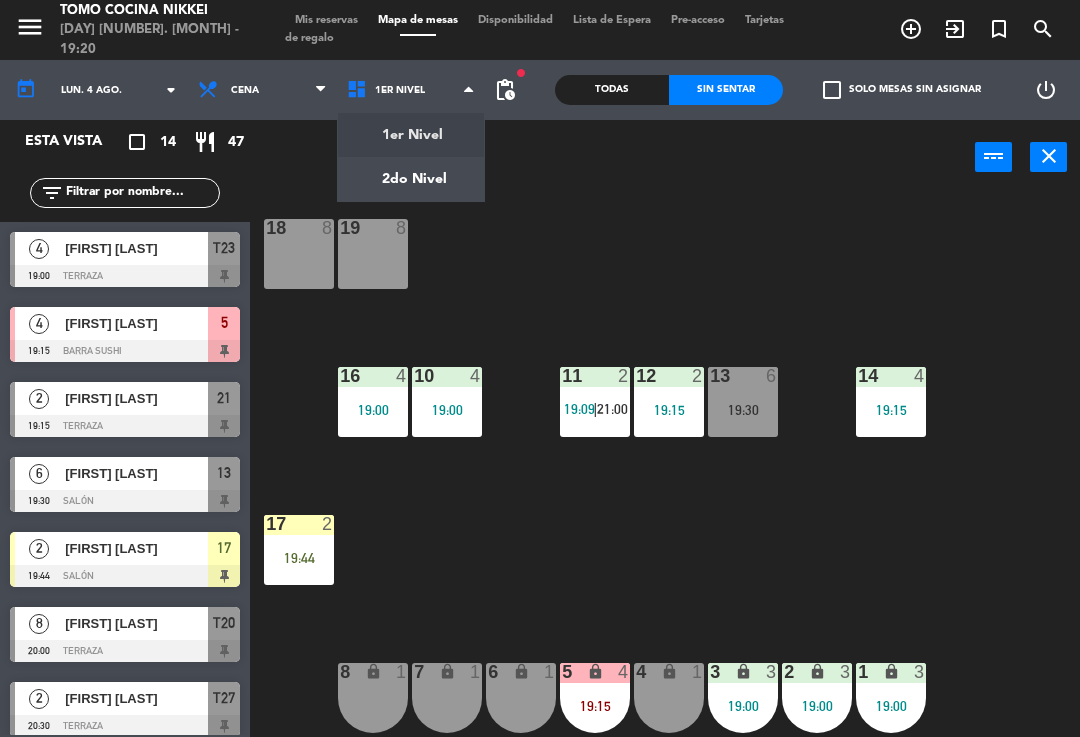 click on "menu  Tomo Cocina Nikkei   [DAY] [NUMBER]. [MONTH] - 19:20   Mis reservas   Mapa de mesas   Disponibilidad   Lista de Espera   Pre-acceso   Tarjetas de regalo  add_circle_outline exit_to_app turned_in_not search today    lun. [NUMBER] [MONTH] arrow_drop_down  Almuerzo  Cena  Cena  Almuerzo  Cena  1er Nivel   2do Nivel   1er Nivel   1er Nivel   2do Nivel  fiber_manual_record pending_actions  Todas  Sin sentar  check_box_outline_blank   Solo mesas sin asignar   power_settings_new   Esta vista   crop_square  14  restaurant  47 filter_list  4   [FIRST] [LAST]   19:00   Terraza  T23  4   [FIRST] [LAST]   19:15   Barra Sushi  5  2   [FIRST] [LAST]   19:15   Terraza  21  6   [FIRST] [LAST]   19:30   Salón  13  2   [FIRST] [LAST]   19:44   Salón  17  8   [FIRST] [LAST]   20:00   Terraza  T20  2   [FIRST] [LAST]   20:30   Terraza  T27  2   [FIRST] [LAST]   21:00   Salón  11  3   [FIRST] [LAST]   21:15   Terraza  T26  2   [FIRST] [LAST]   21:15   Terraza  T28  6   [FIRST] [LAST]   21:15   Terraza  Privado  2   [FIRST] [LAST]   21:15  21" 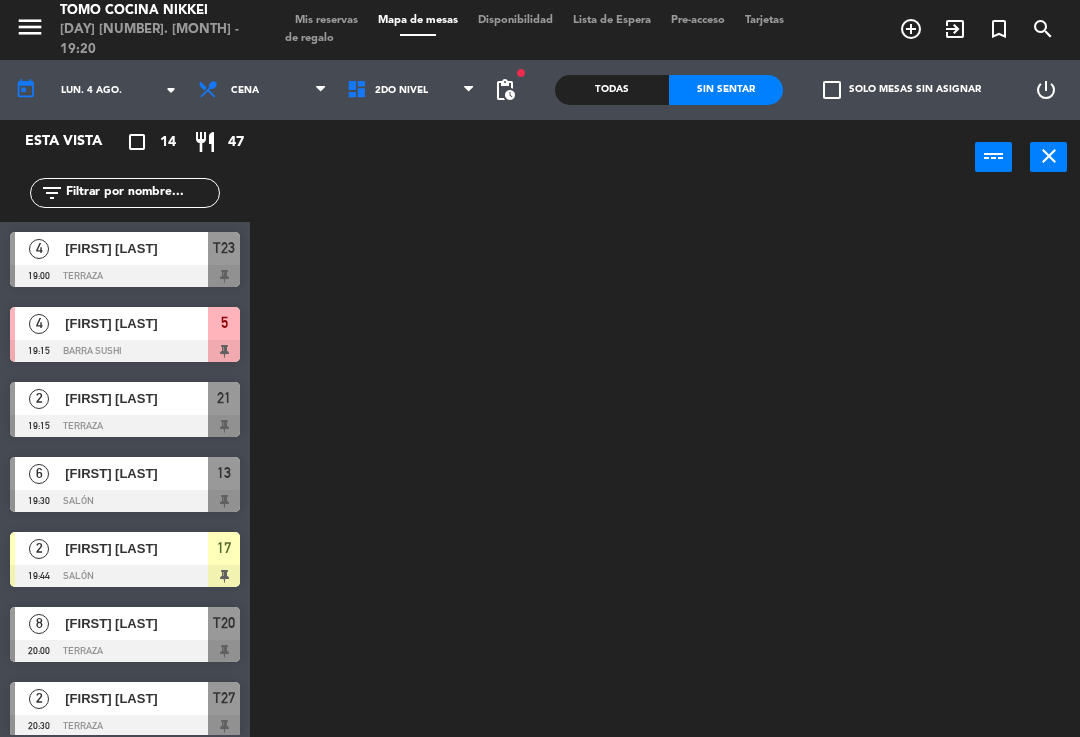 scroll, scrollTop: 0, scrollLeft: 0, axis: both 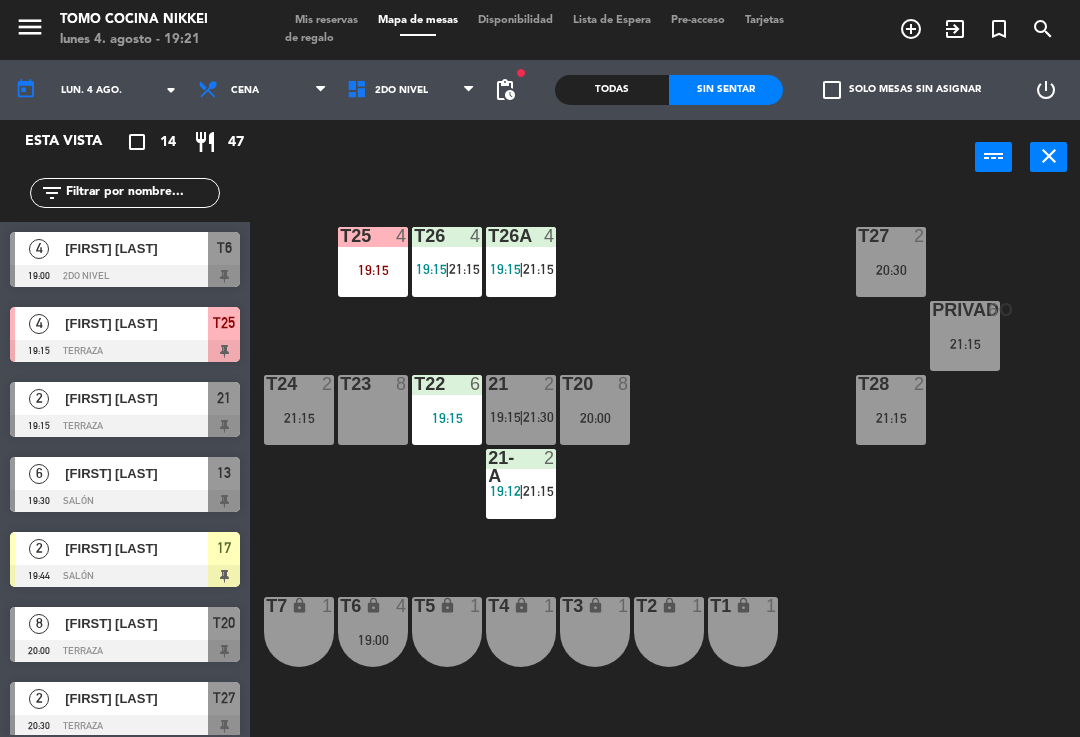 click on "T27  2   20:30  T25  4   19:15  T26A  4   19:15    |    21:15     T26  4   19:15    |    21:15     Privado  6   21:15  T24  2   21:15  T23  8  T22  6   19:15  21  2   19:15    |    21:30     T20  8   20:00  T28  2   21:15  21-A  2   19:12    |    21:15     T7 lock  1  T6 lock  4   19:00  T5 lock  1  T4 lock  1  T3 lock  1  T2 lock  1  T1 lock  1" 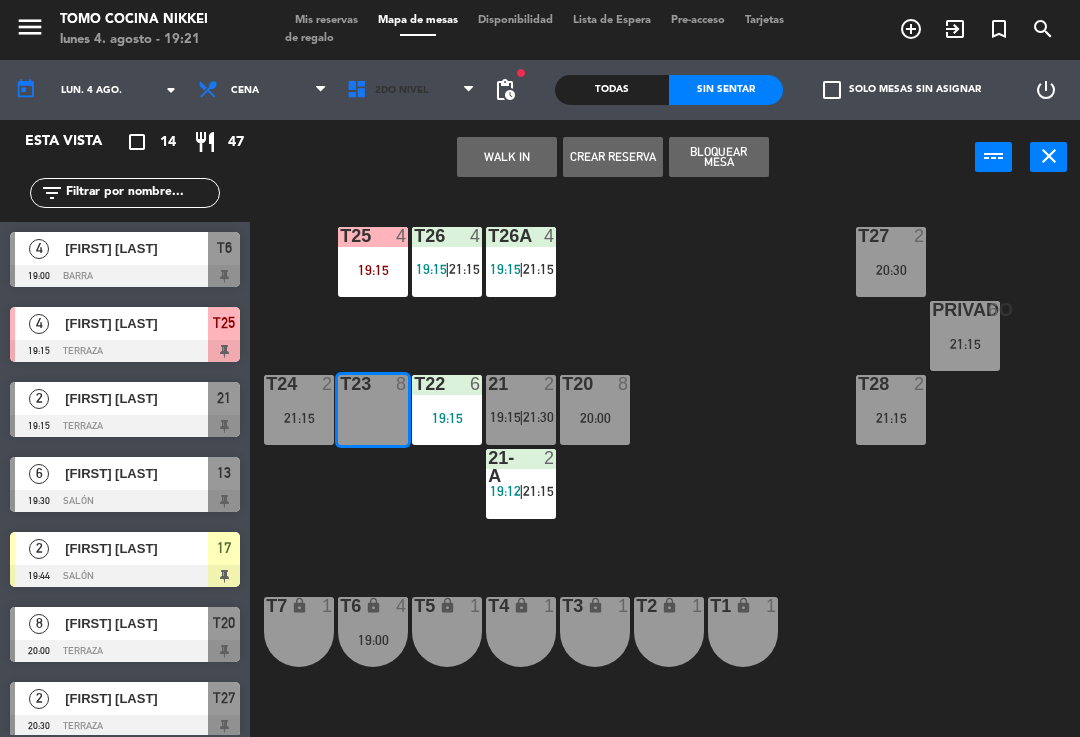 click on "2do Nivel" at bounding box center [401, 90] 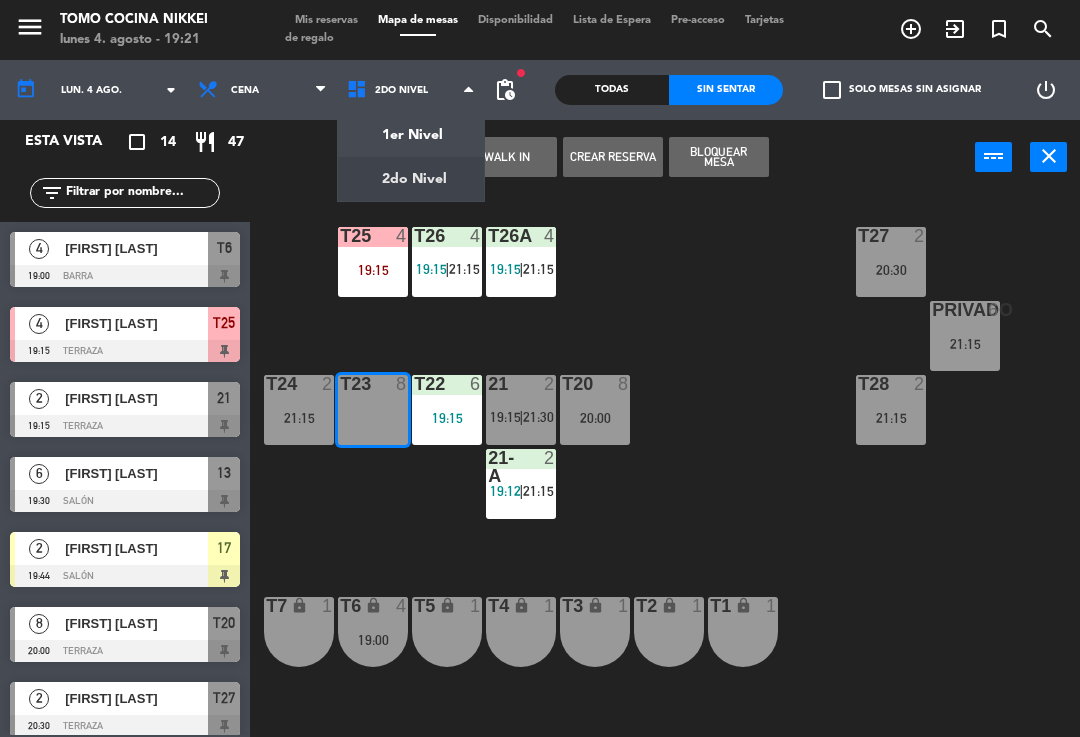click on "menu  Tomo Cocina Nikkei   lunes [DATE] - [TIME]   Mis reservas   Mapa de mesas   Disponibilidad   Lista de Espera   Pre-acceso   Tarjetas de regalo  add_circle_outline exit_to_app turned_in_not search today    lun. [DATE] arrow_drop_down  Almuerzo  Cena  Cena  Almuerzo  Cena  1er Nivel   2do Nivel   2do Nivel   1er Nivel   2do Nivel  fiber_manual_record pending_actions  Todas  Sin sentar   Solo mesas sin asignar   power_settings_new   Esta vista   crop_square  14  restaurant  47 filter_list  4   [FIRST] [LAST]   [TIME]   Barra  T6  4   [FIRST] [LAST]   [TIME]   Terraza  T25  2   [FIRST] [LAST]   [TIME]   Terraza  21  6   [FIRST] [LAST]   [TIME]   Salón  13  2   [FIRST] [LAST]   [TIME]   Salón  17  8   [FIRST] [LAST]   [TIME]   Terraza  T20  2   [FIRST] [LAST]   [TIME]   Terraza  T27  2   [FIRST] [LAST]   [TIME]   Salón  11  3   [FIRST] [LAST]   [TIME]   Terraza  T26  2   [FIRST] [LAST]   [TIME]   Terraza  T28  6   [FIRST] [LAST]   [TIME]   Terraza  Privado  2   [FIRST] [LAST]   [TIME]  21-A  21" 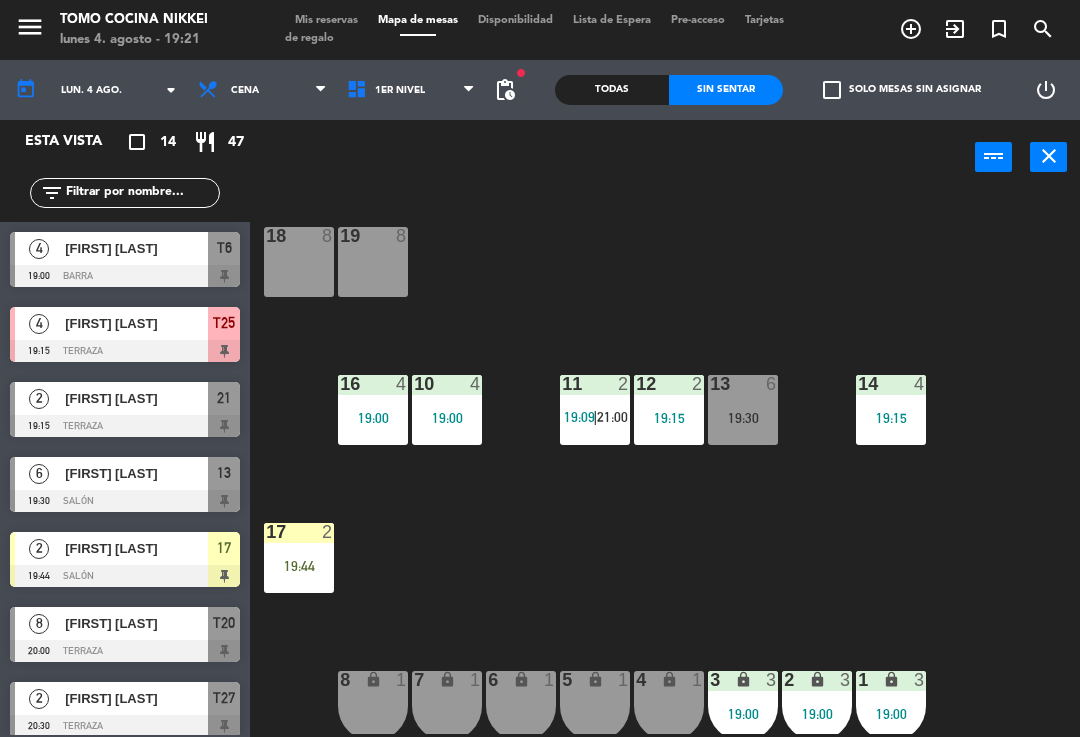 click on "18  8" at bounding box center (299, 262) 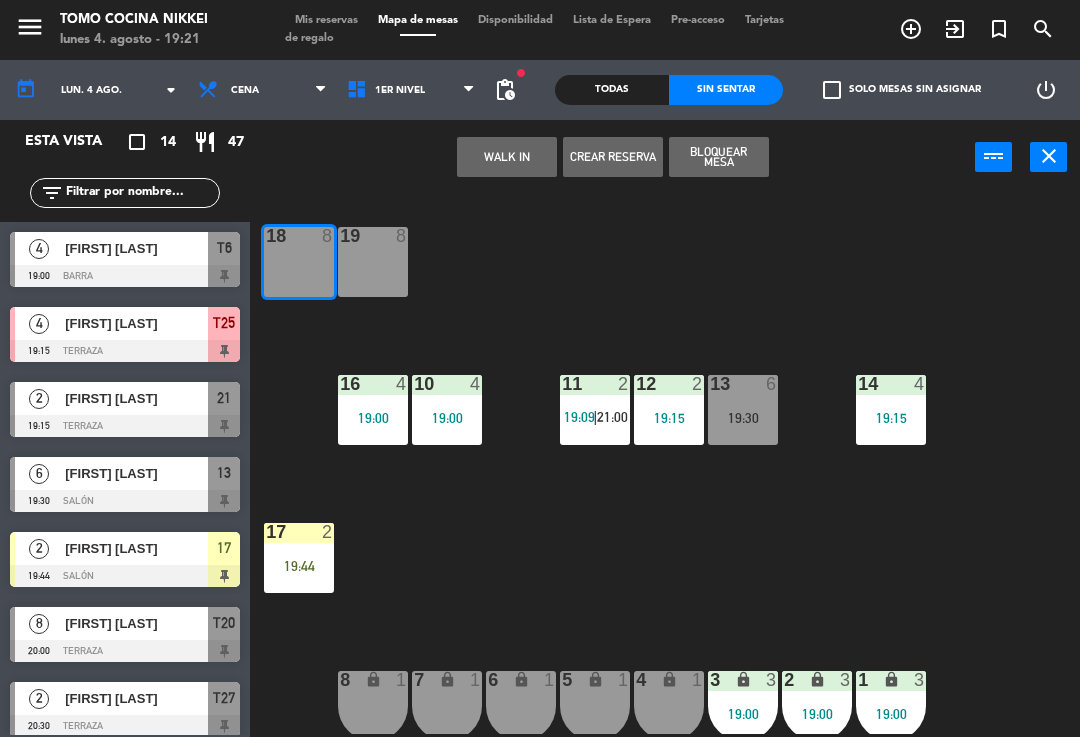 click on "WALK IN" at bounding box center [507, 157] 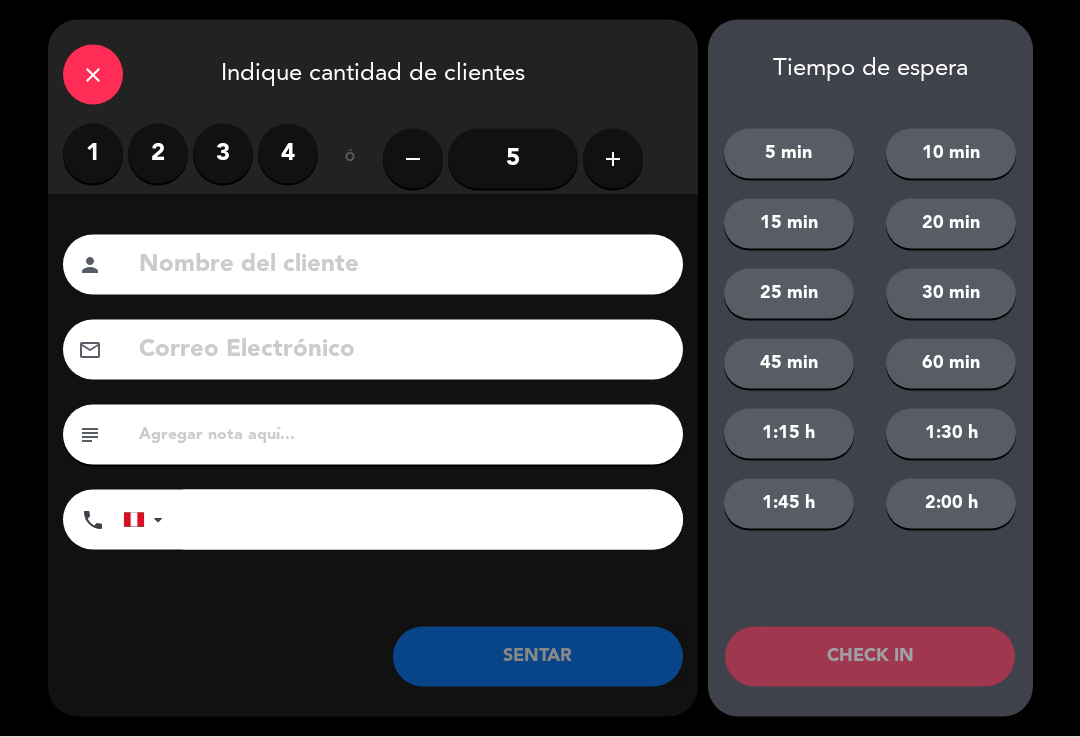 click on "5" 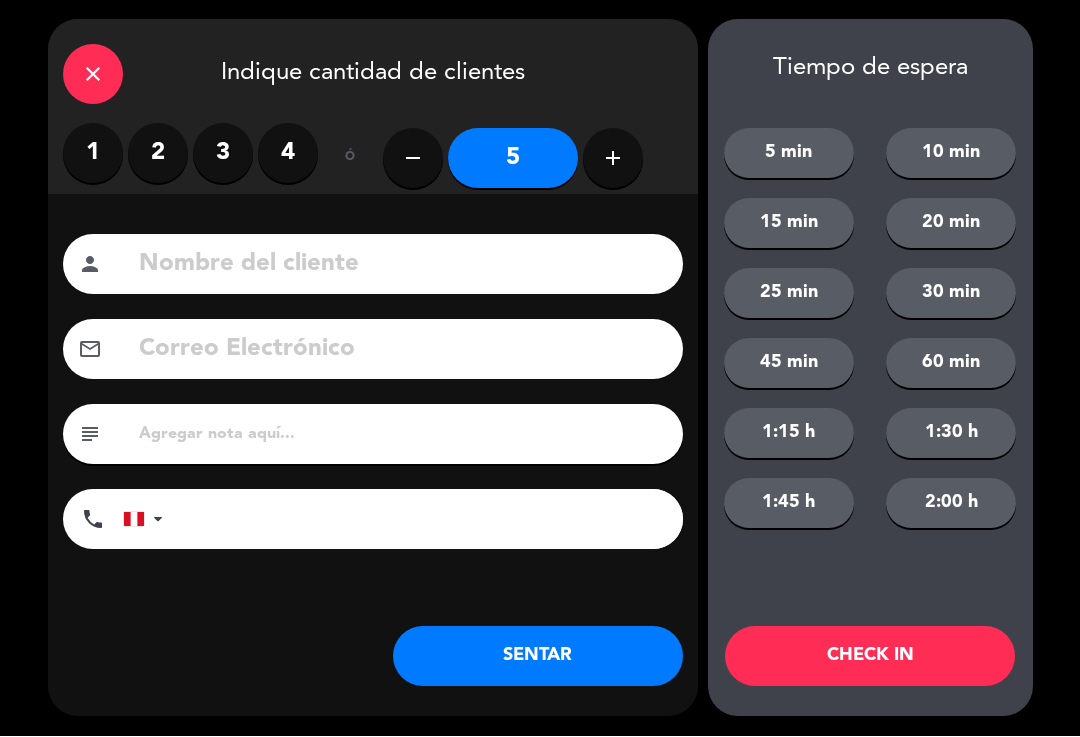 click 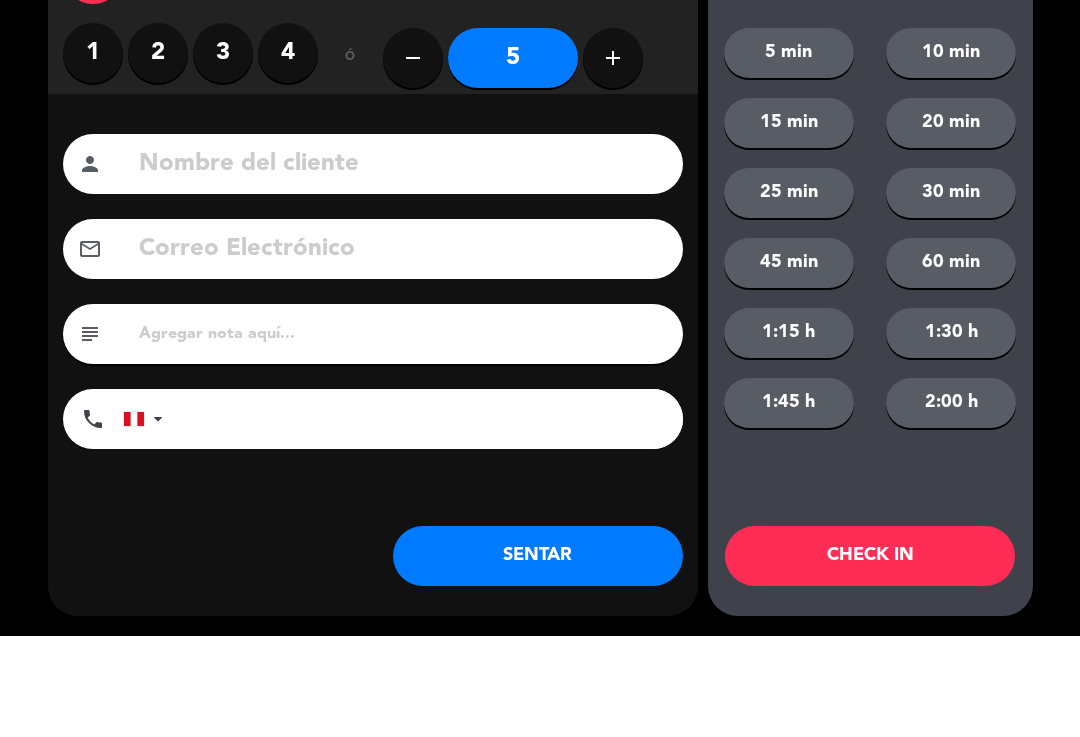 scroll, scrollTop: 8, scrollLeft: 0, axis: vertical 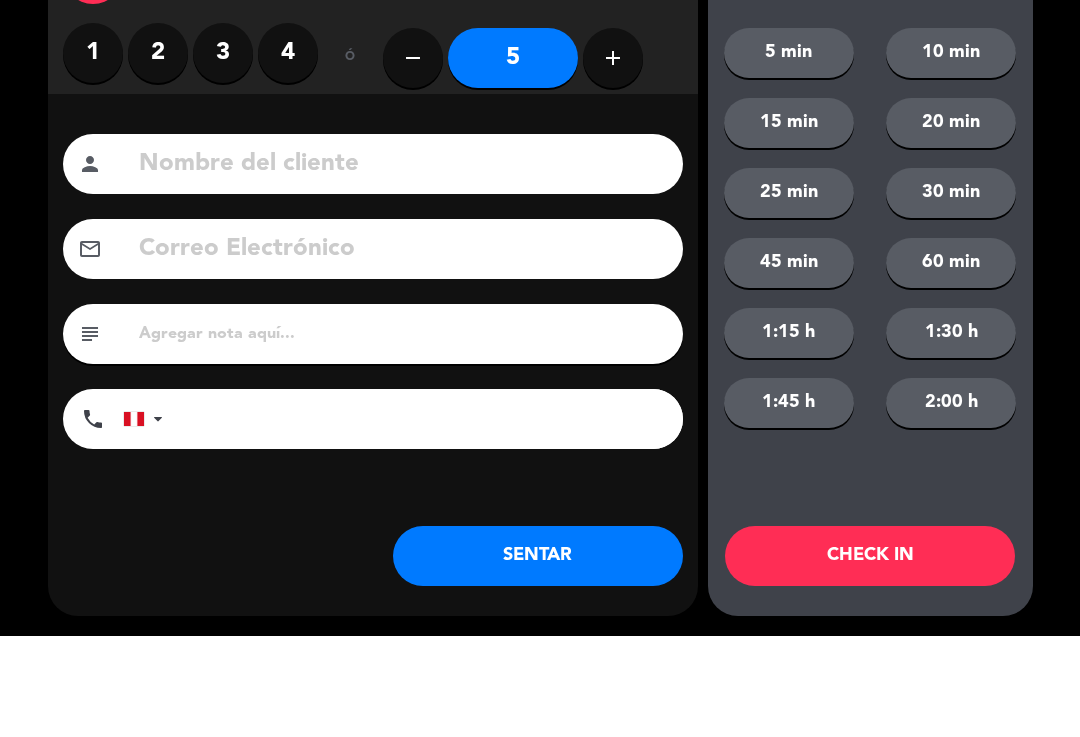 click on "20 min" 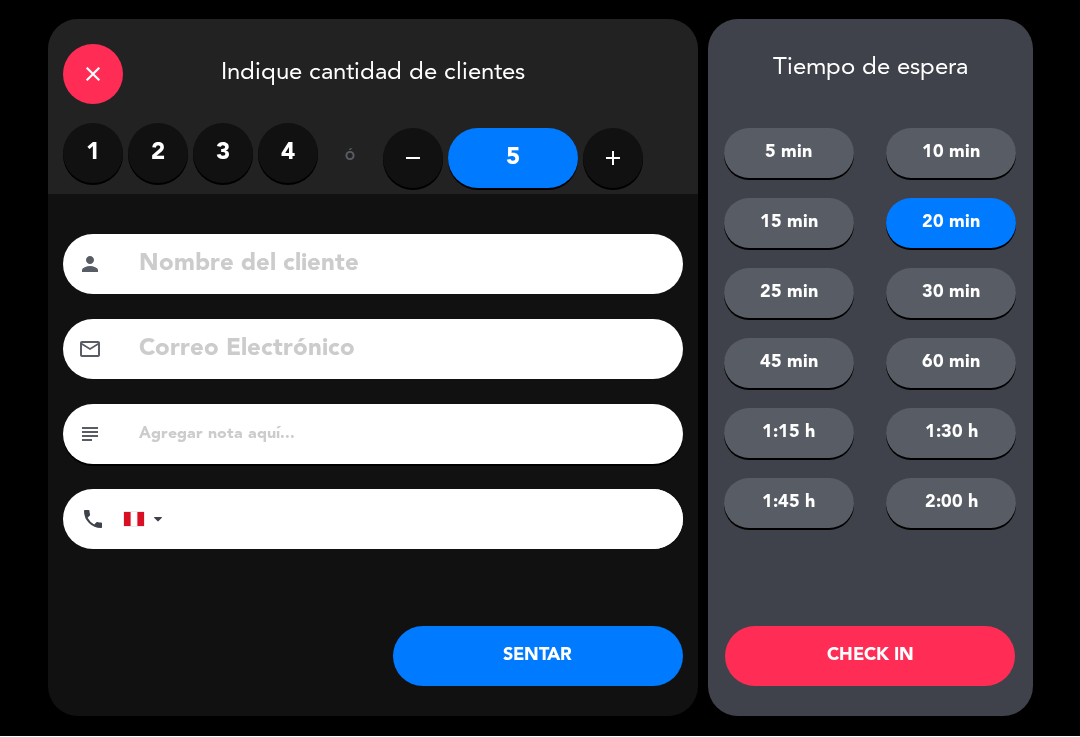 click 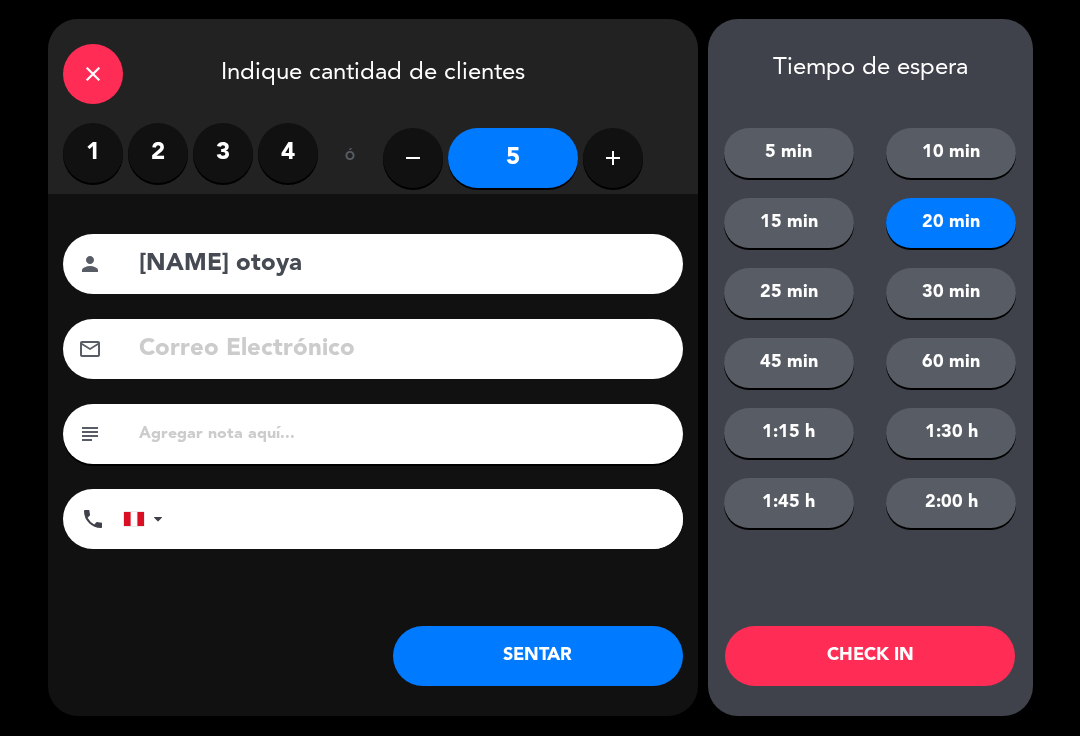 type on "[NAME] otoya" 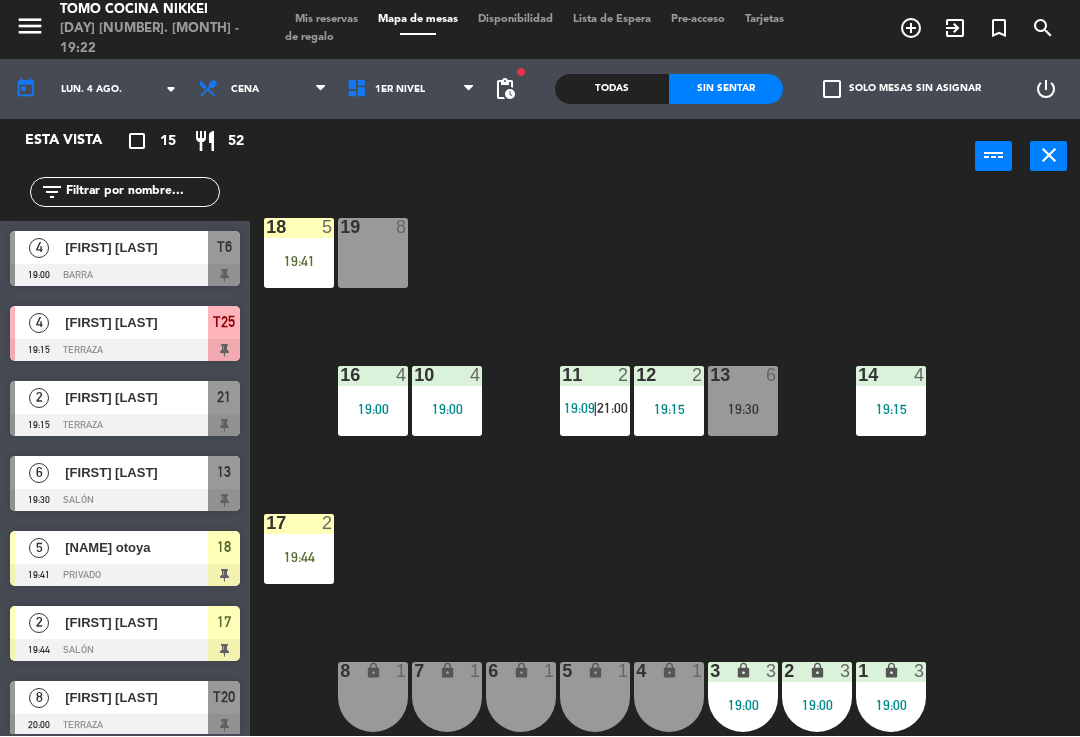 click on "1er Nivel" at bounding box center (411, 90) 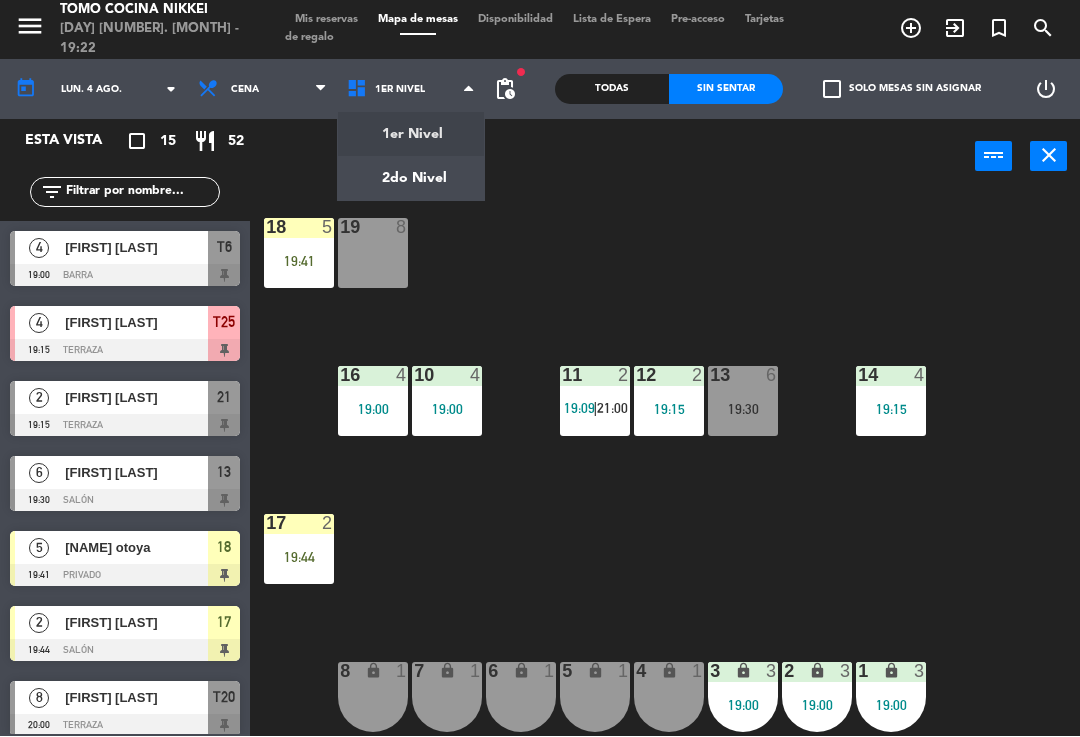 click on "menu  Tomo Cocina Nikkei   [DAY] [NUMBER]. [MONTH] - 19:22   Mis reservas   Mapa de mesas   Disponibilidad   Lista de Espera   Pre-acceso   Tarjetas de regalo  add_circle_outline exit_to_app turned_in_not search today    lun. [NUMBER] [MONTH] arrow_drop_down  Almuerzo  Cena  Cena  Almuerzo  Cena  1er Nivel   2do Nivel   1er Nivel   1er Nivel   2do Nivel  fiber_manual_record pending_actions  Todas  Sin sentar  check_box_outline_blank   Solo mesas sin asignar   power_settings_new   Esta vista   crop_square  15  restaurant  52 filter_list  4   [FIRST] [LAST]   19:00   Barra  T6  4   [FIRST] [LAST]   19:15   Terraza  T25  2   [FIRST] [LAST]   19:15   Terraza  21  6   [FIRST] [LAST]   19:30   Salón  13  5   [FIRST] [LAST]   19:41   Privado  18  2   [FIRST] [LAST]   19:44   Salón  17  8   [FIRST] [LAST]   20:00   Terraza  T20  2   [FIRST] [LAST]   20:30   Terraza  T27  2   [FIRST] [LAST]   21:00   Salón  11  3   [FIRST] [LAST]   21:15   Terraza  T26  2   [FIRST] [LAST]   21:15   Terraza  T28  6   [FIRST] [LAST]   21:15   Terraza  Privado" 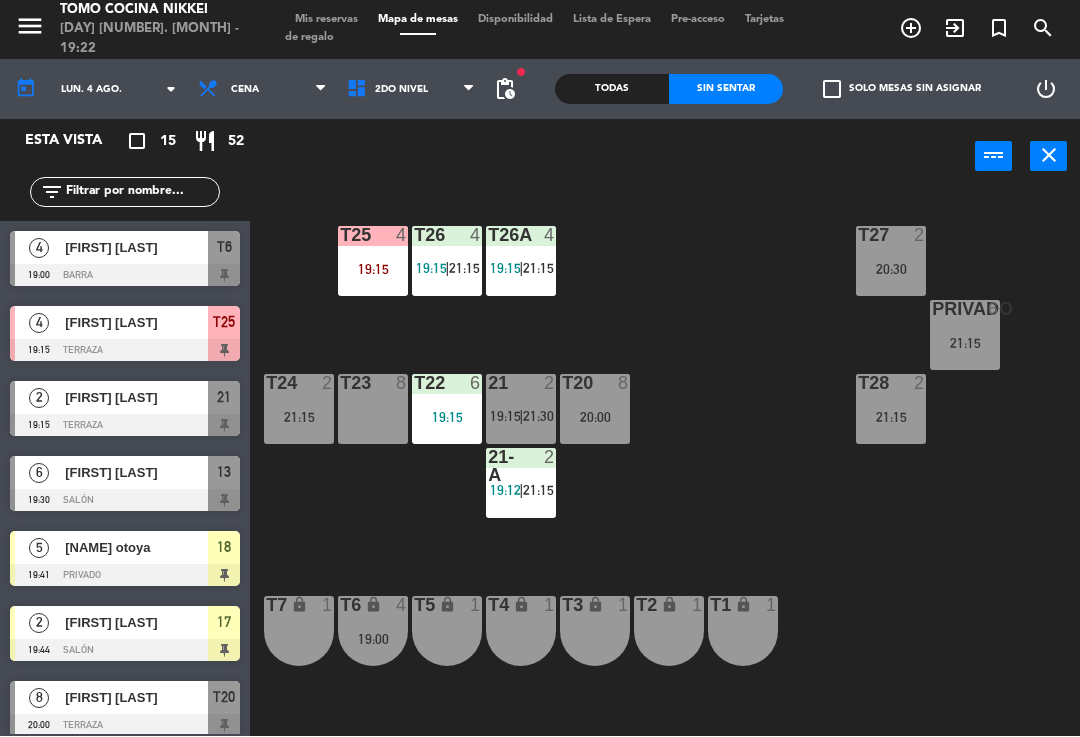 click on "T27  2   20:30  T25  4   19:15  T26A  4   19:15    |    21:15     T26  4   19:15    |    21:15     Privado  6   21:15  T24  2   21:15  T23  8  T22  6   19:15  21  2   19:15    |    21:30     T20  8   20:00  T28  2   21:15  21-A  2   19:12    |    21:15     T7 lock  1  T6 lock  4   19:00  T5 lock  1  T4 lock  1  T3 lock  1  T2 lock  1  T1 lock  1" 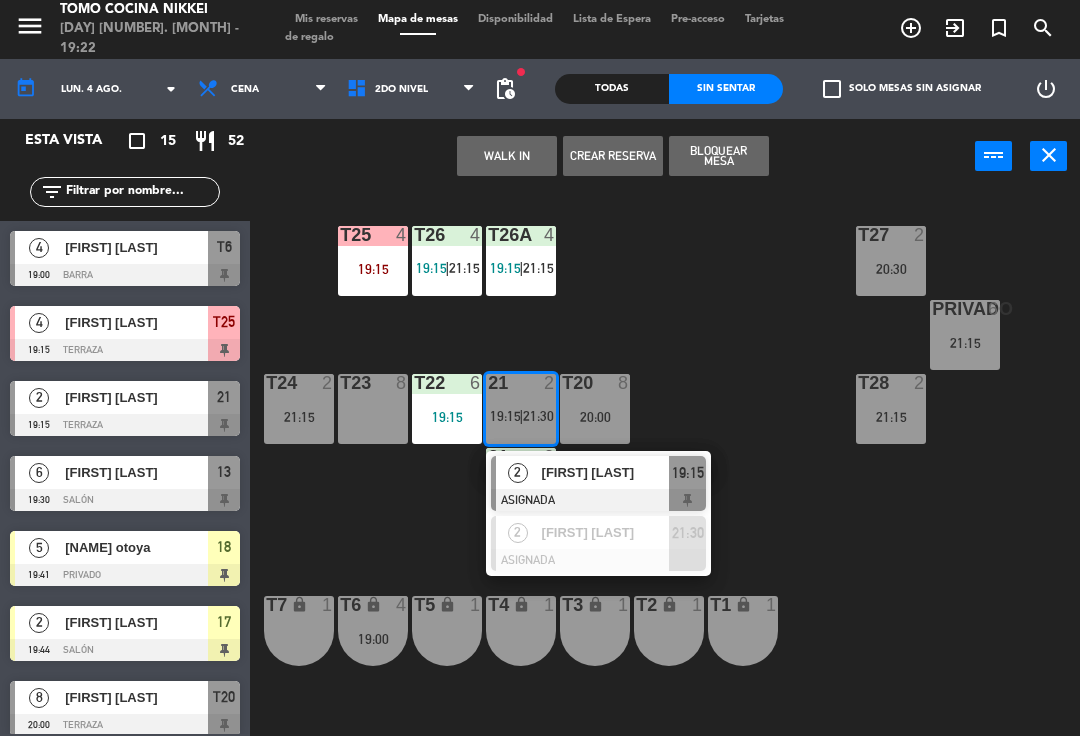 click on "[FIRST] [LAST]" at bounding box center (606, 473) 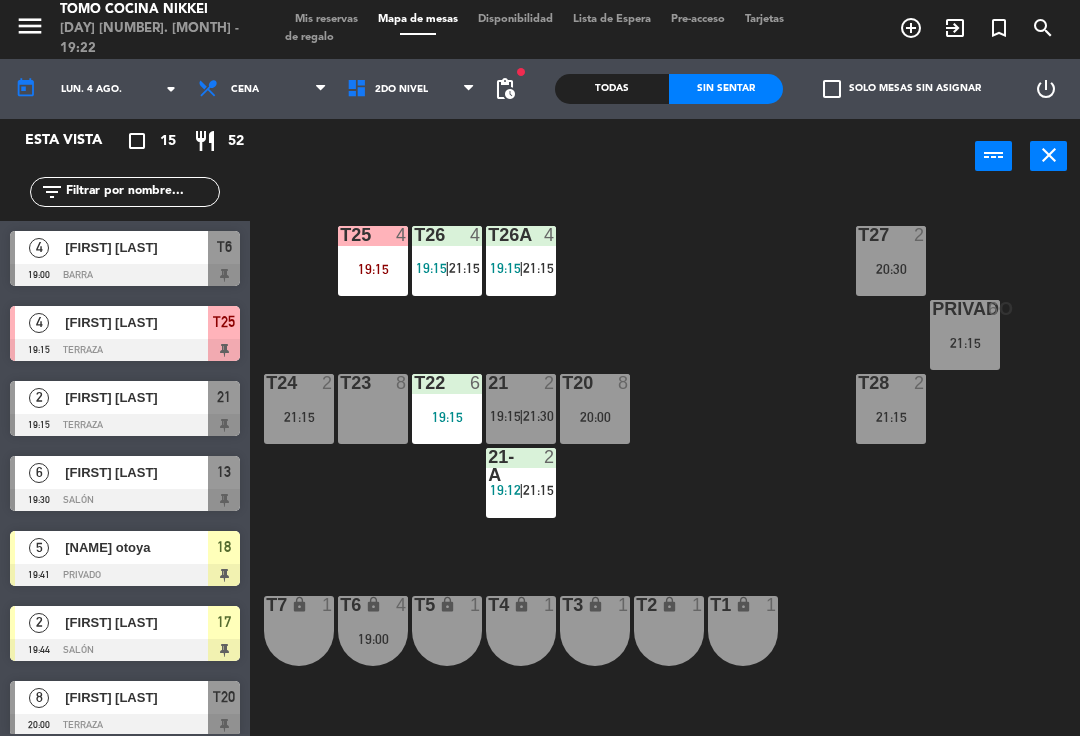 click on "21  2   19:15    |    21:30" at bounding box center (521, 410) 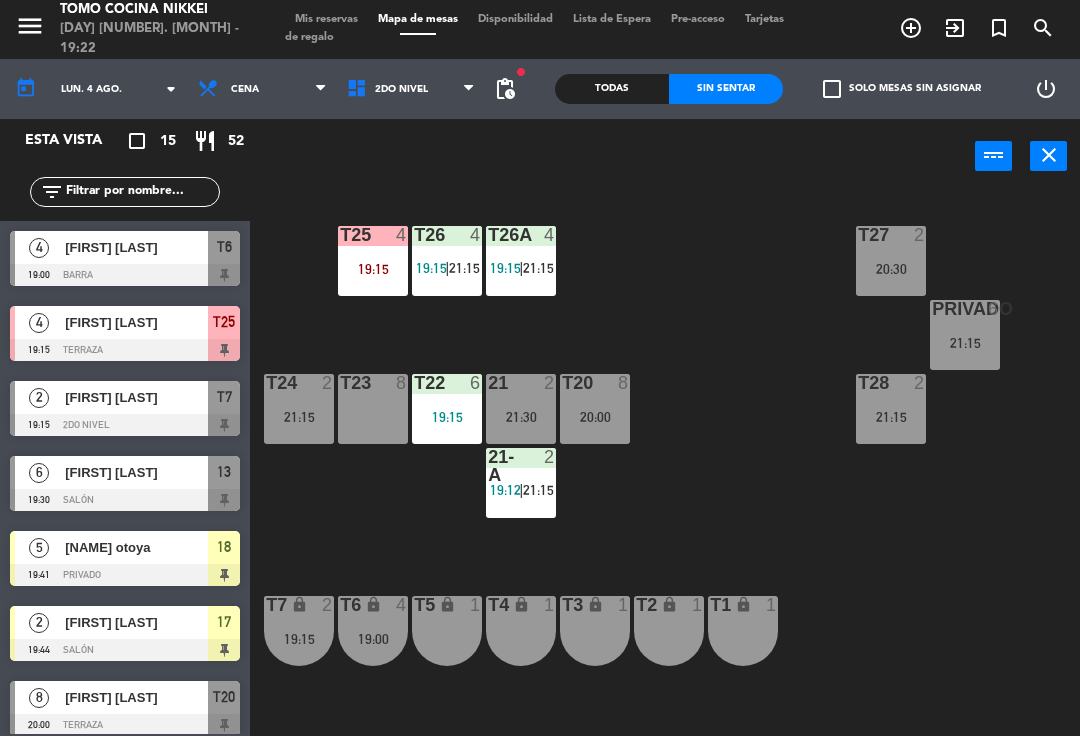 click on "T27  2   20:30  T25  4   19:15  T26A  4   19:15    |    21:15     T26  4   19:15    |    21:15     Privado  6   21:15  T24  2   21:15  T23  8  T22  6   19:15  21  2   21:30  T20  8   20:00  T28  2   21:15  21-A  2   19:12    |    21:15     T7 lock  2   19:15  T6 lock  4   19:00  T5 lock  1  T4 lock  1  T3 lock  1  T2 lock  1  T1 lock  1" 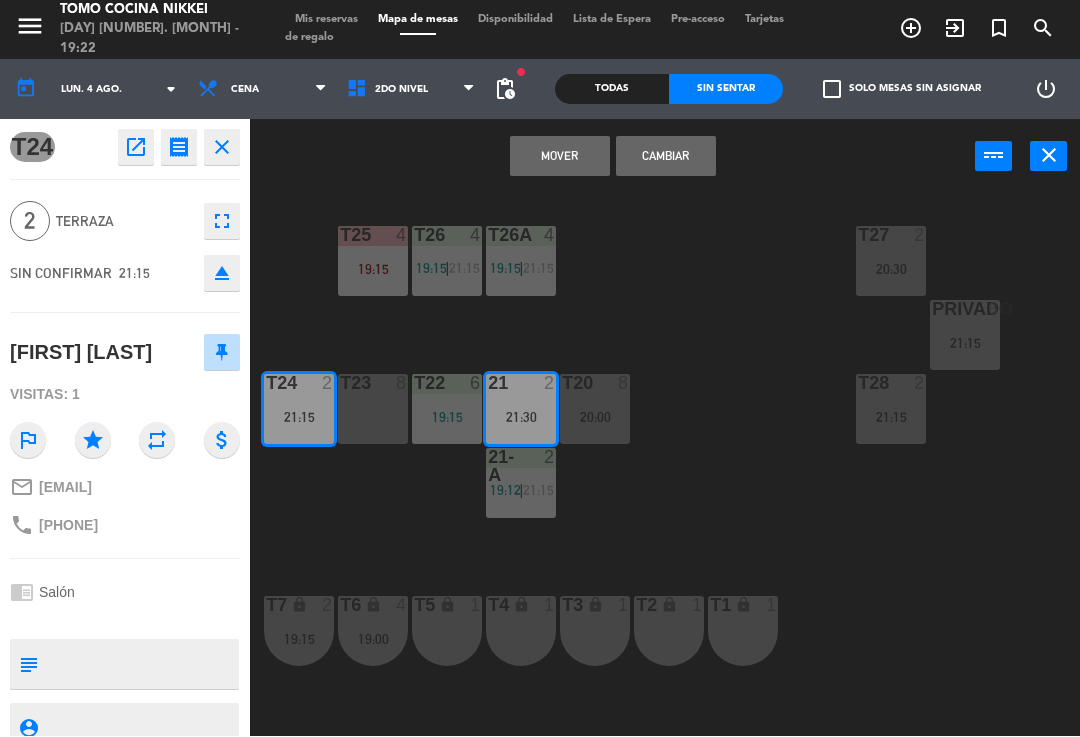 click on "Cambiar" at bounding box center (666, 157) 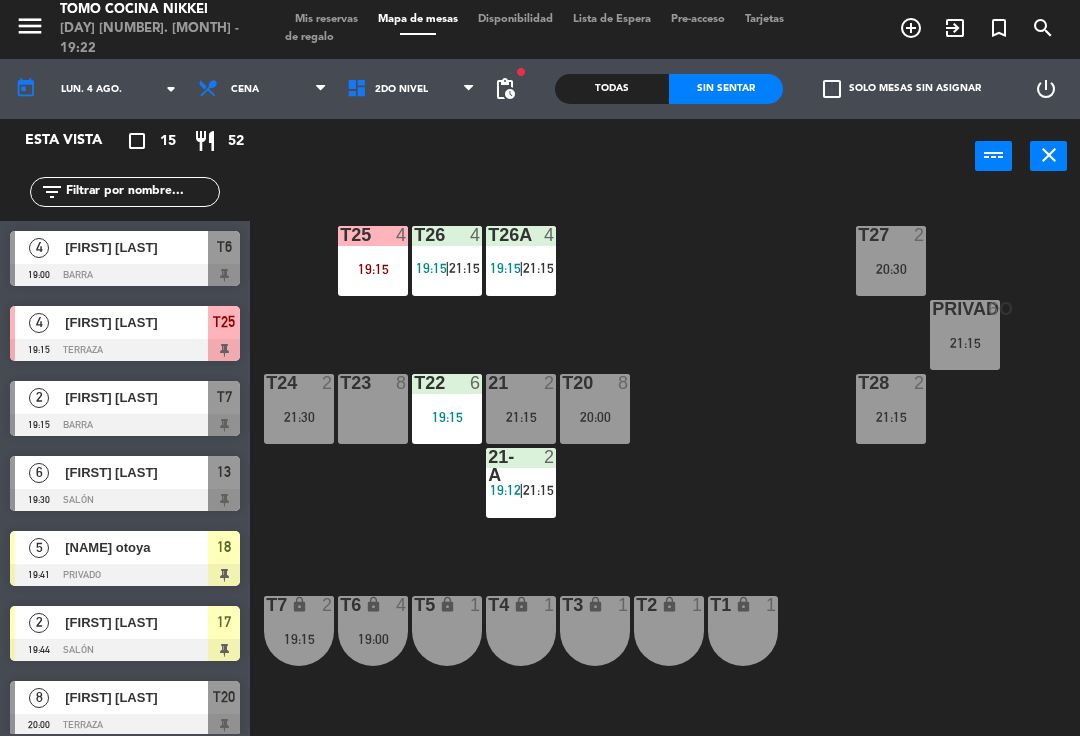 scroll, scrollTop: 252, scrollLeft: 0, axis: vertical 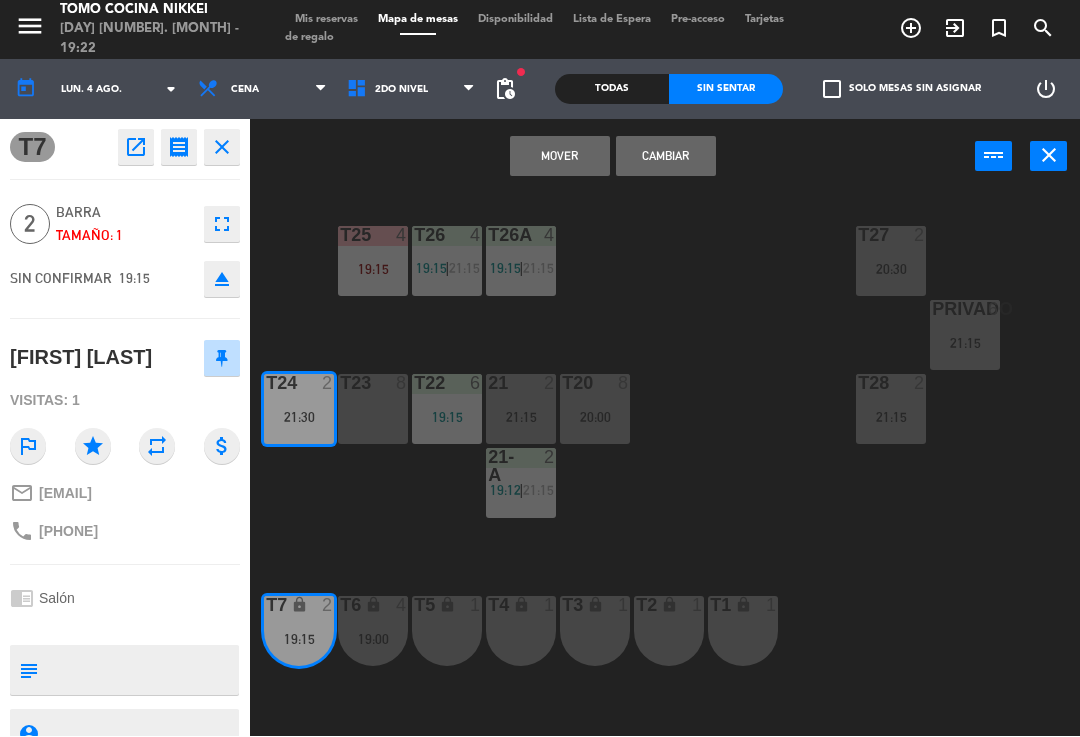 click on "Mover" at bounding box center [560, 157] 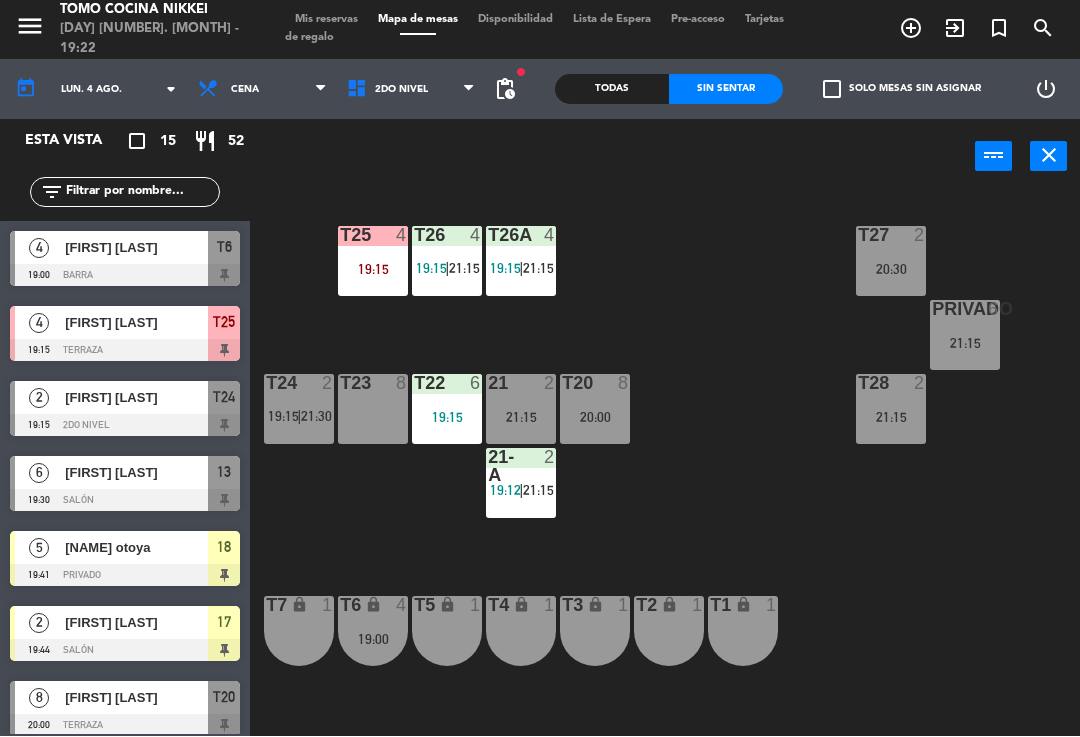 click on "21:30" at bounding box center [316, 417] 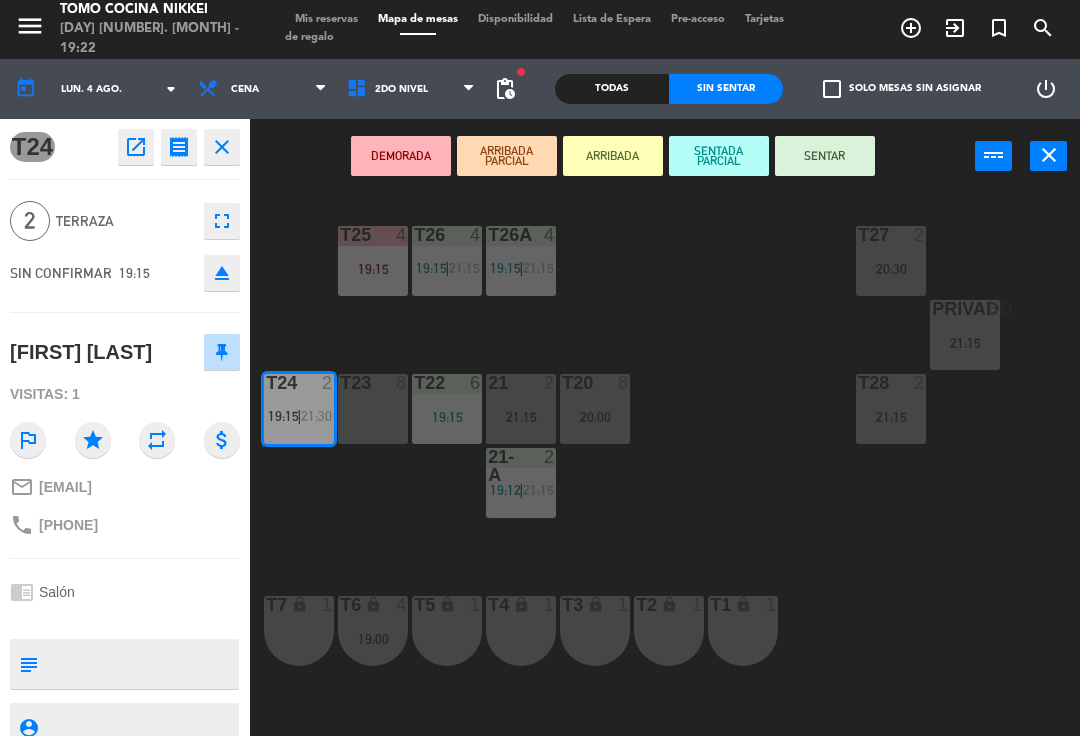 click on "SENTAR" at bounding box center (825, 157) 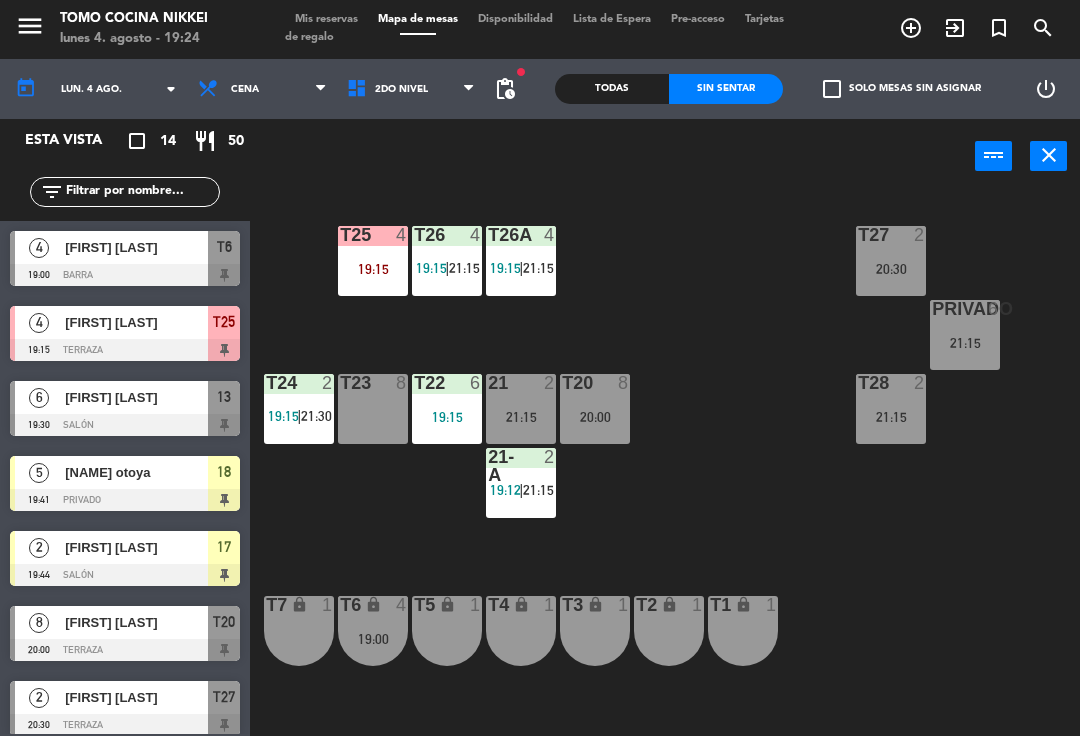 click on "T27  2   20:30  T25  4   19:15  T26A  4   19:15    |    21:15     T26  4   19:15    |    21:15     Privado  6   21:15  T24  2   19:15    |    21:30     T23  8  T22  6   19:15  21  2   21:15  T20  8   20:00  T28  2   21:15  21-A  2   19:12    |    21:15     T7 lock  1  T6 lock  4   19:00  T5 lock  1  T4 lock  1  T3 lock  1  T2 lock  1  T1 lock  1" 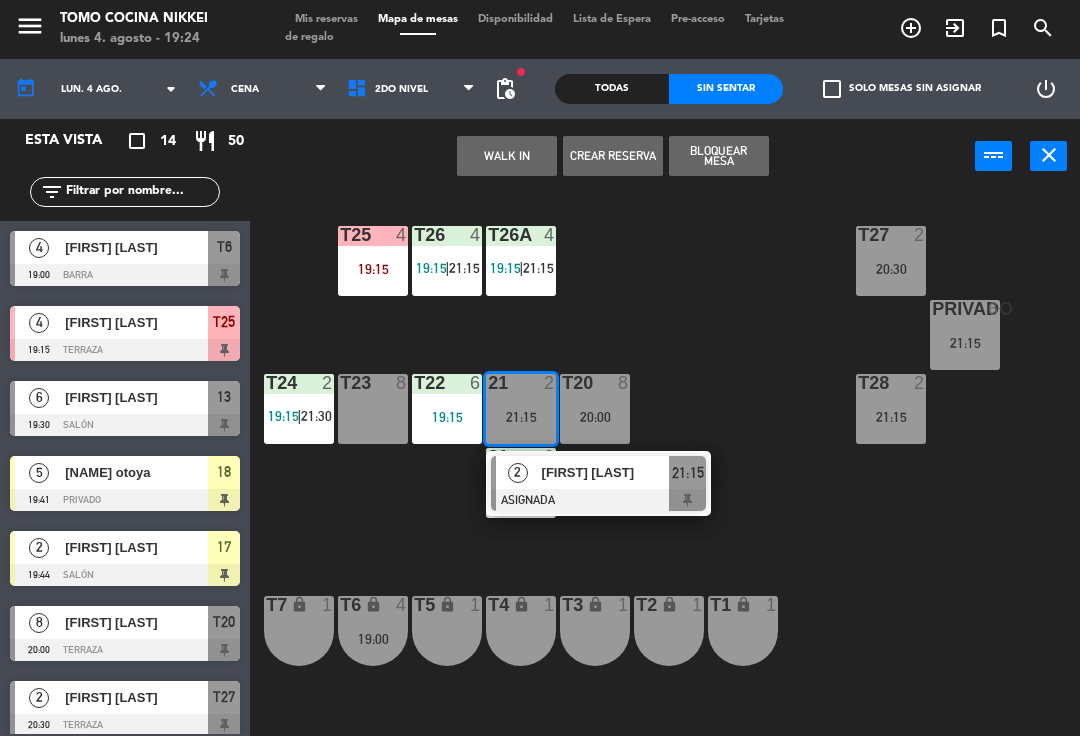 click on "WALK IN" at bounding box center (507, 157) 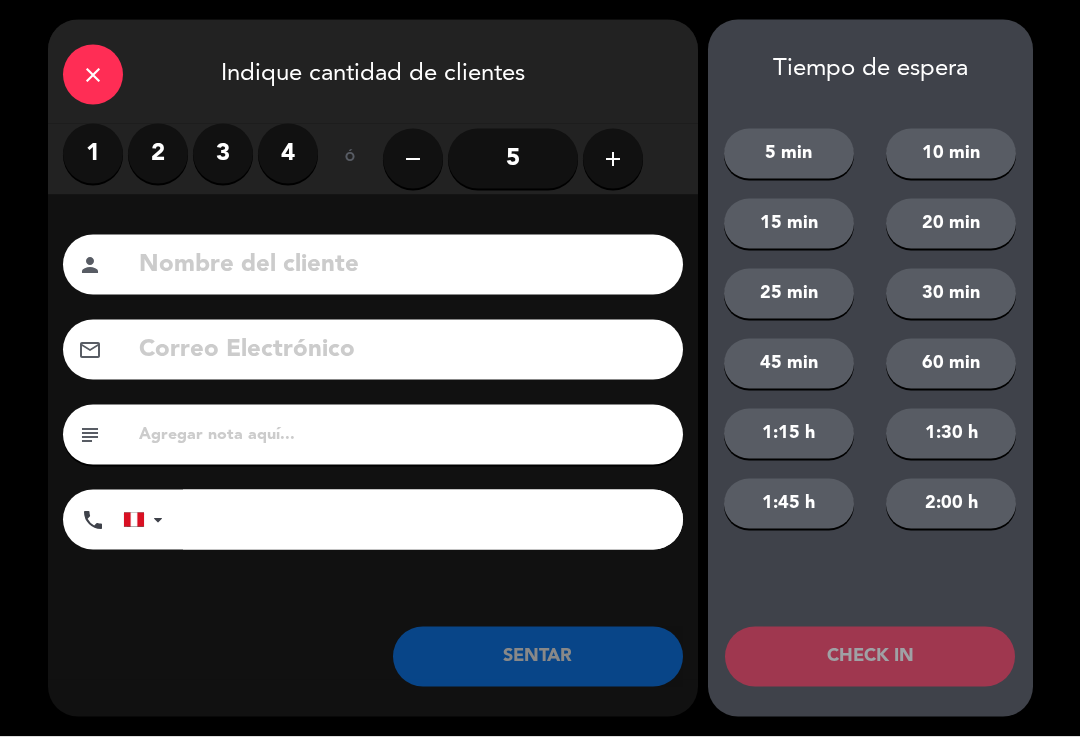 click on "2" at bounding box center [158, 154] 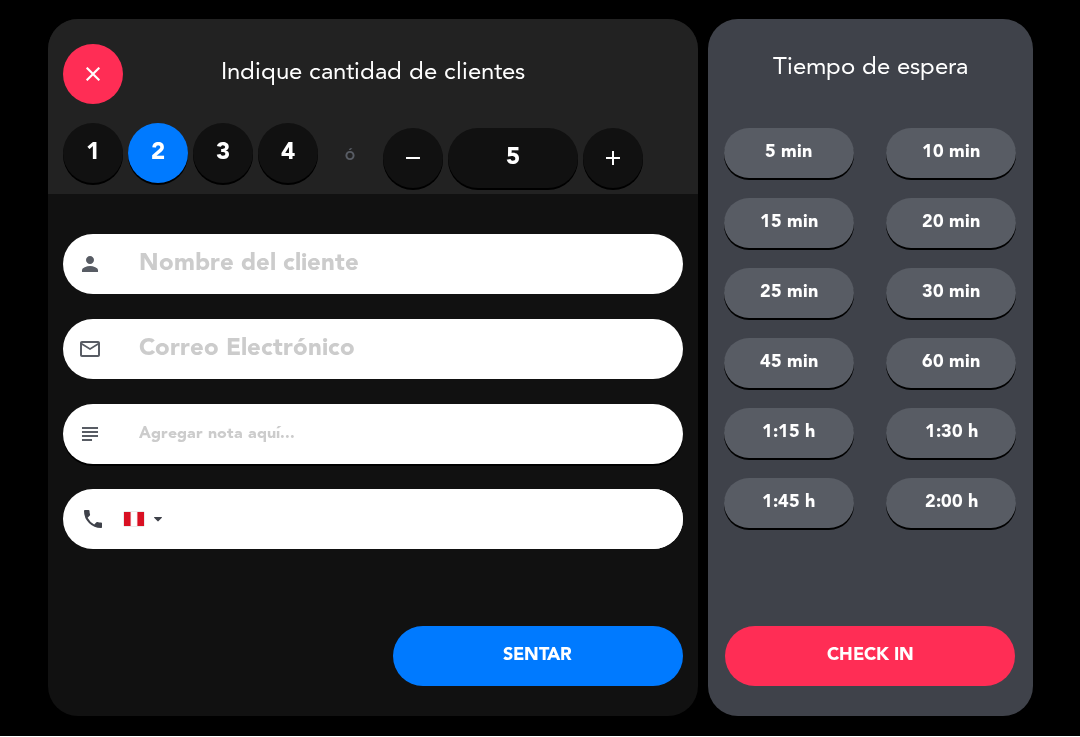 click on "3" at bounding box center (223, 154) 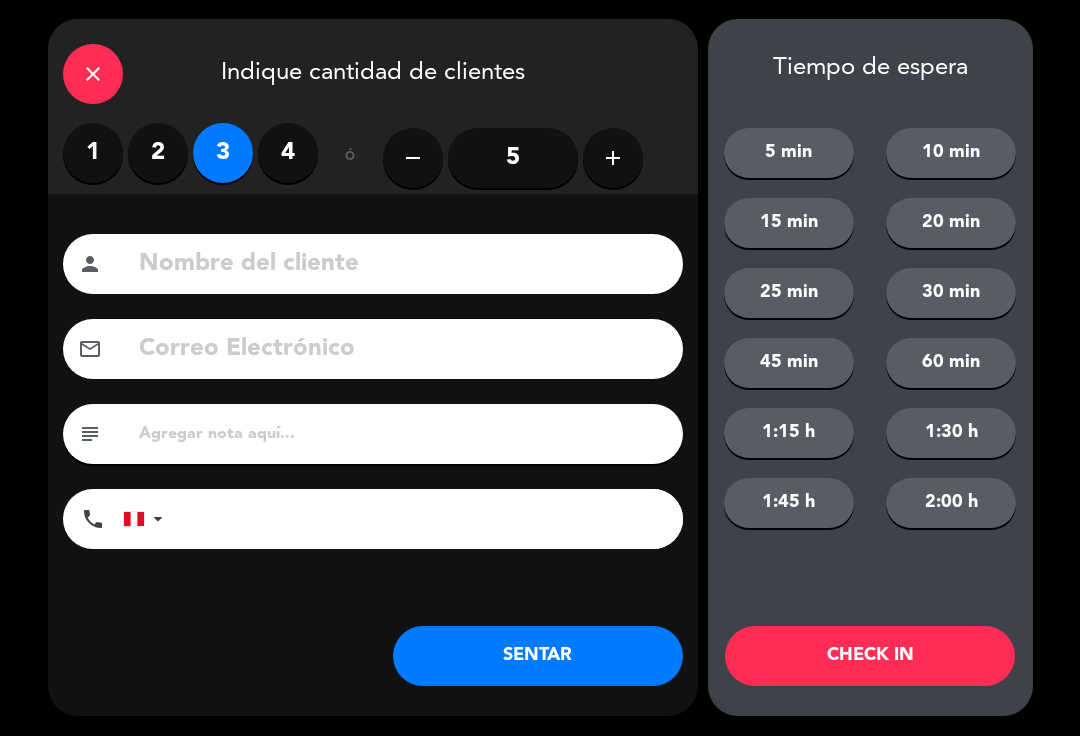 click 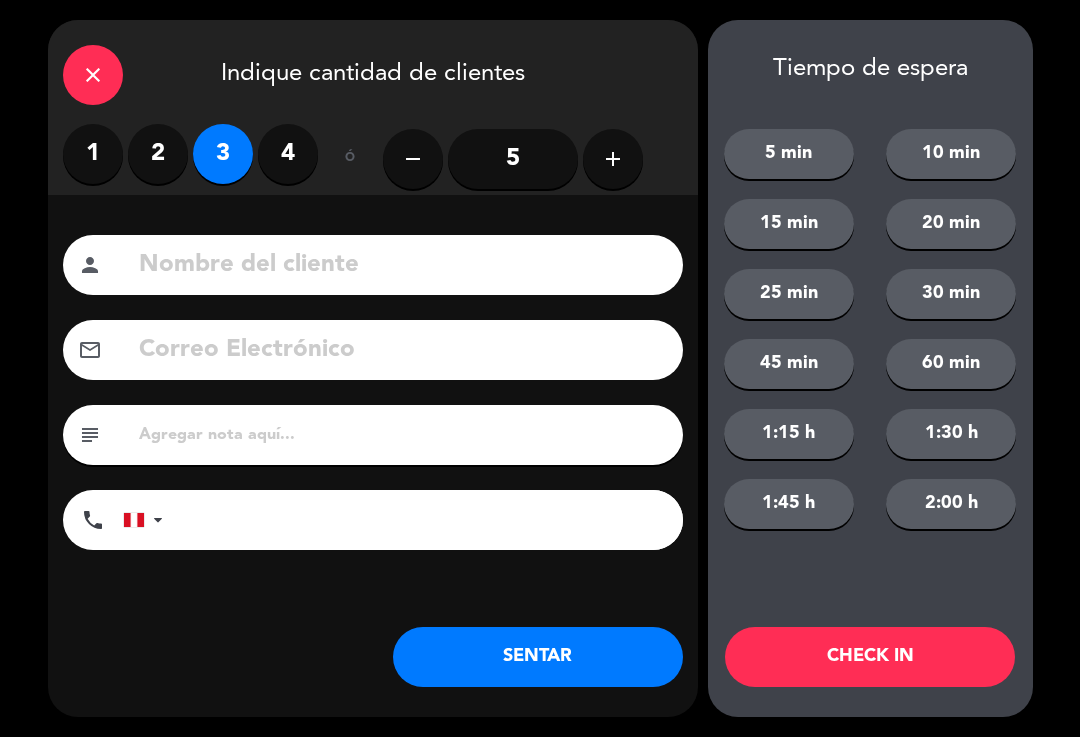 click on "close" 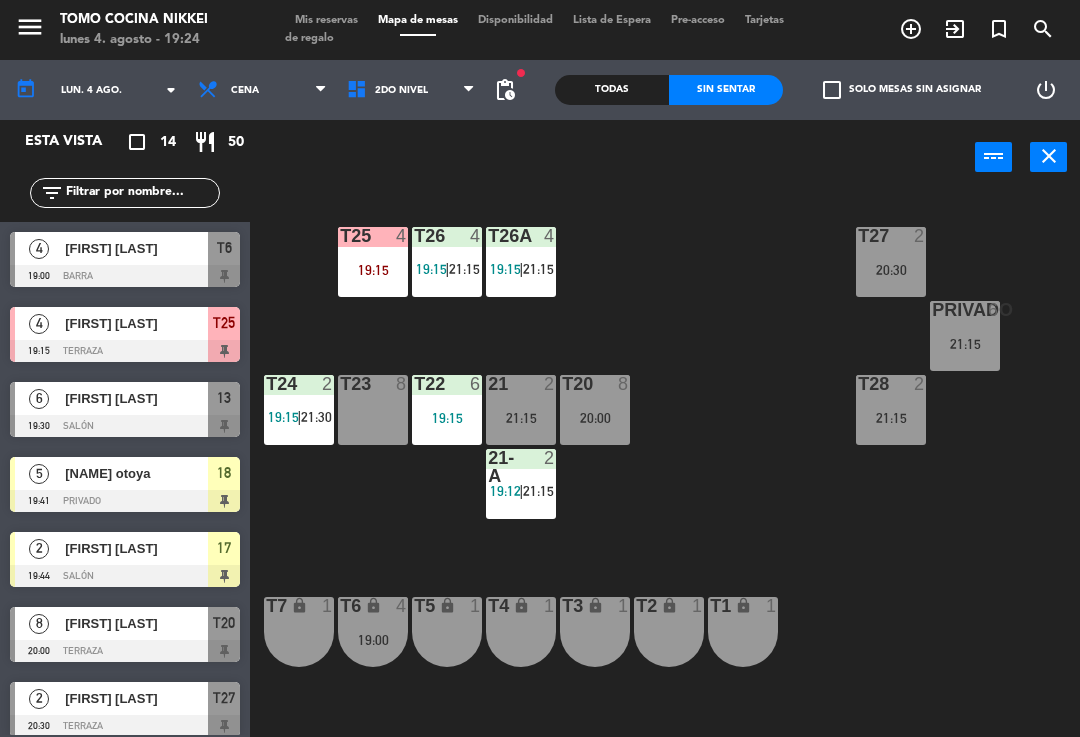 click on "T27  2   20:30  T25  4   19:15  T26A  4   19:15    |    21:15     T26  4   19:15    |    21:15     Privado  6   21:15  T24  2   19:15    |    21:30     T23  8  T22  6   19:15  21  2   21:15  T20  8   20:00  T28  2   21:15  21-A  2   19:12    |    21:15     T7 lock  1  T6 lock  4   19:00  T5 lock  1  T4 lock  1  T3 lock  1  T2 lock  1  T1 lock  1" 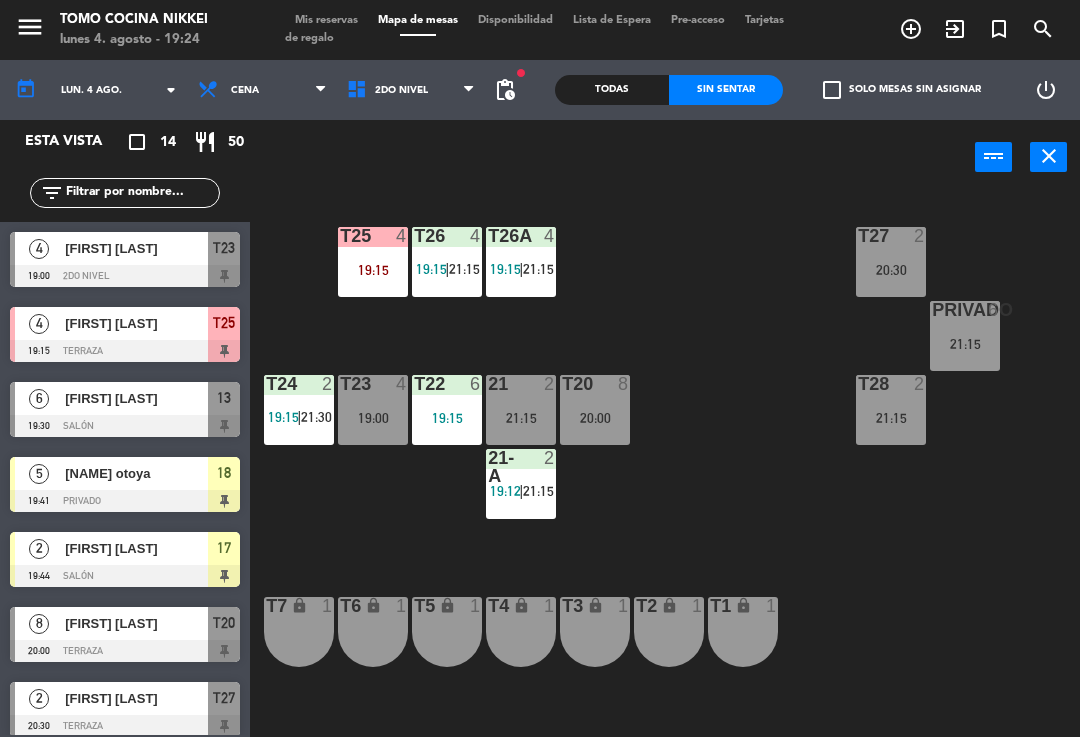 click on "T27  2   20:30  T25  4   19:15  T26A  4   19:15    |    21:15     T26  4   19:15    |    21:15     Privado  6   21:15  T24  2   21:15  T23  4   19:00  T22  6   19:15  21  2   21:15  T20  8   20:00  T28  2   21:15  21-A  2   19:12    |    21:15     T7 lock  1  T6 lock  1  T5 lock  1  T4 lock  1  T3 lock  1  T2 lock  1  T1 lock  1" 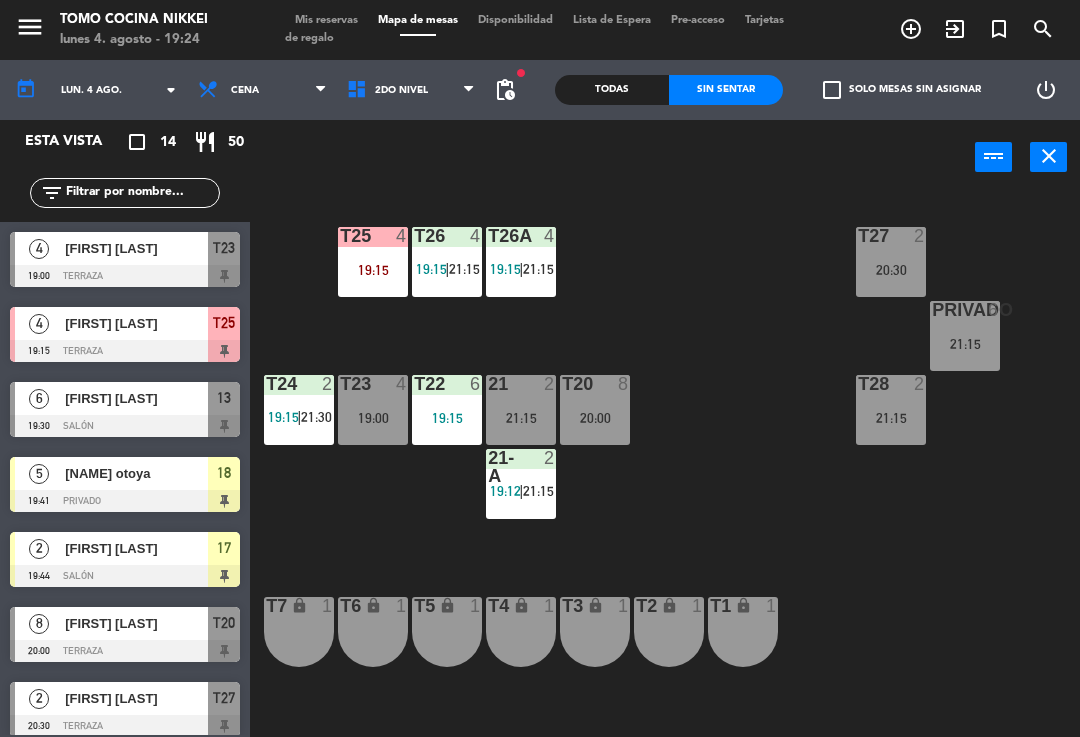 click on "T3 lock  1" at bounding box center [595, 632] 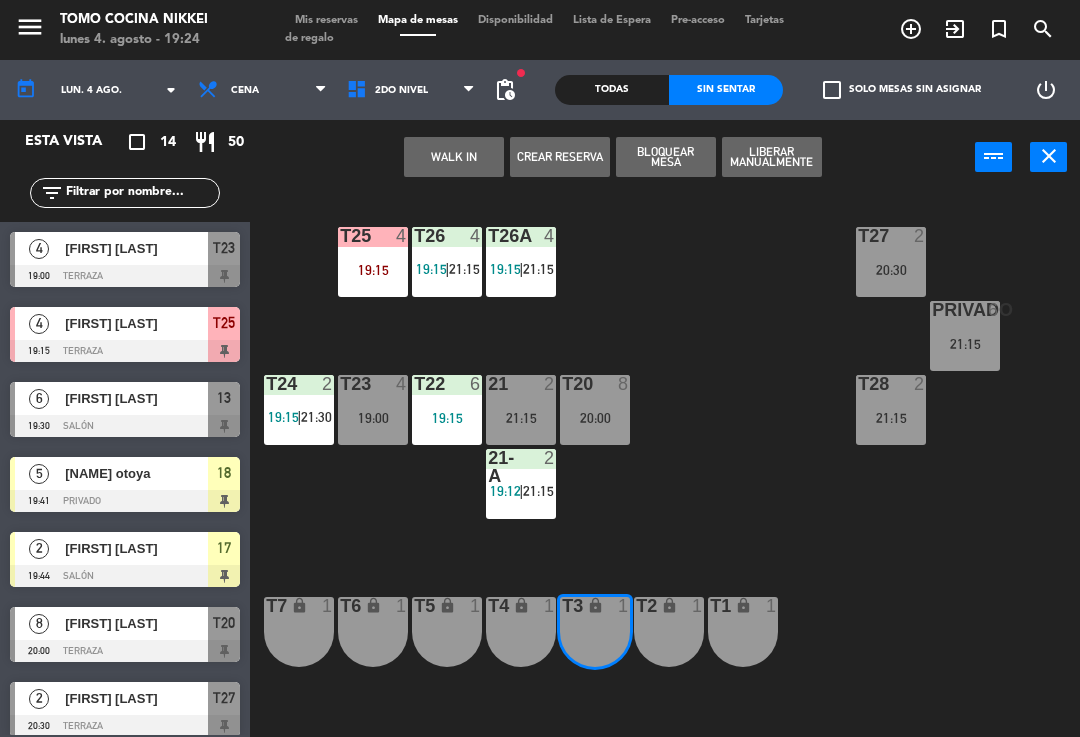 click on "T4 lock  1" at bounding box center (521, 632) 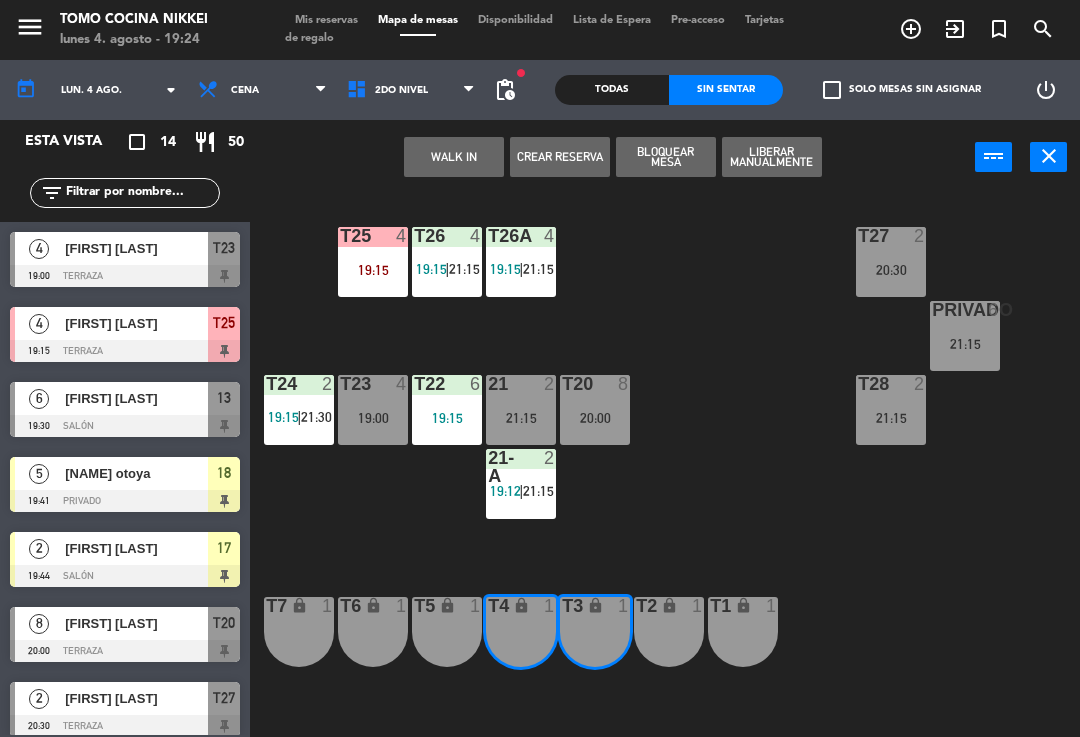 click on "T5 lock  1" at bounding box center [447, 632] 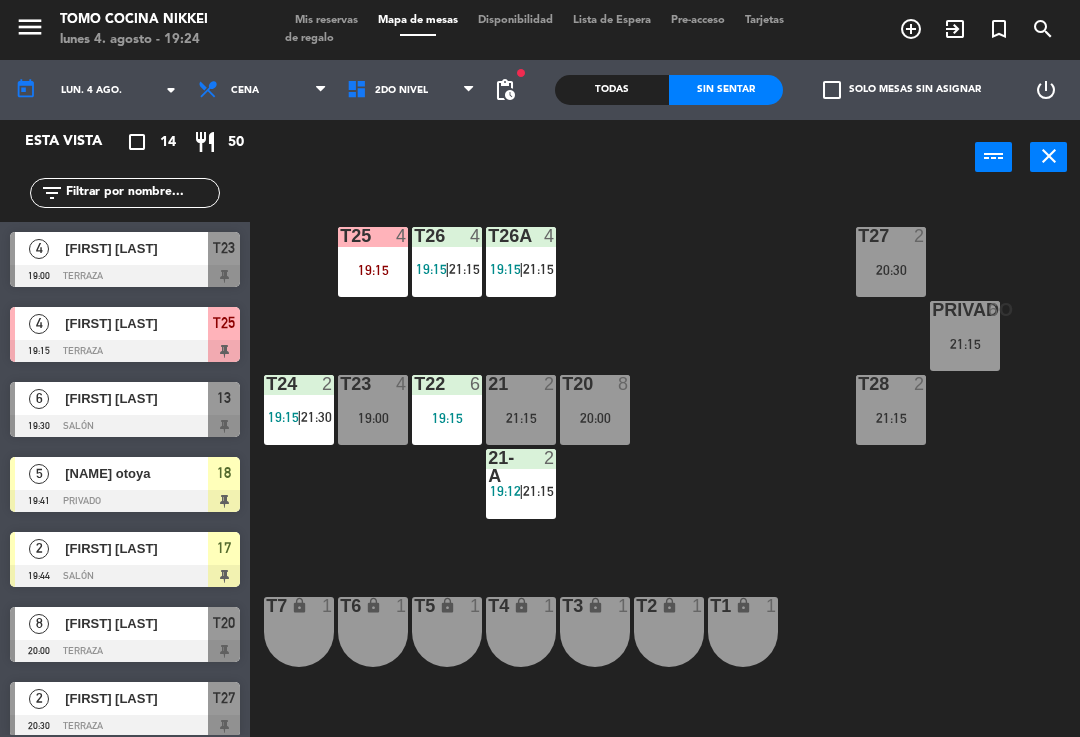 click on "T27  2   20:30  T25  4   19:15  T26A  4   19:15    |    21:15     T26  4   19:15    |    21:15     Privado  6   21:15  T24  2   21:15  T23  4   19:00  T22  6   19:15  21  2   21:15  T20  8   20:00  T28  2   21:15  21-A  2   19:12    |    21:15     T7 lock  1  T6 lock  1  T5 lock  1  T4 lock  1  T3 lock  1  T2 lock  1  T1 lock  1" 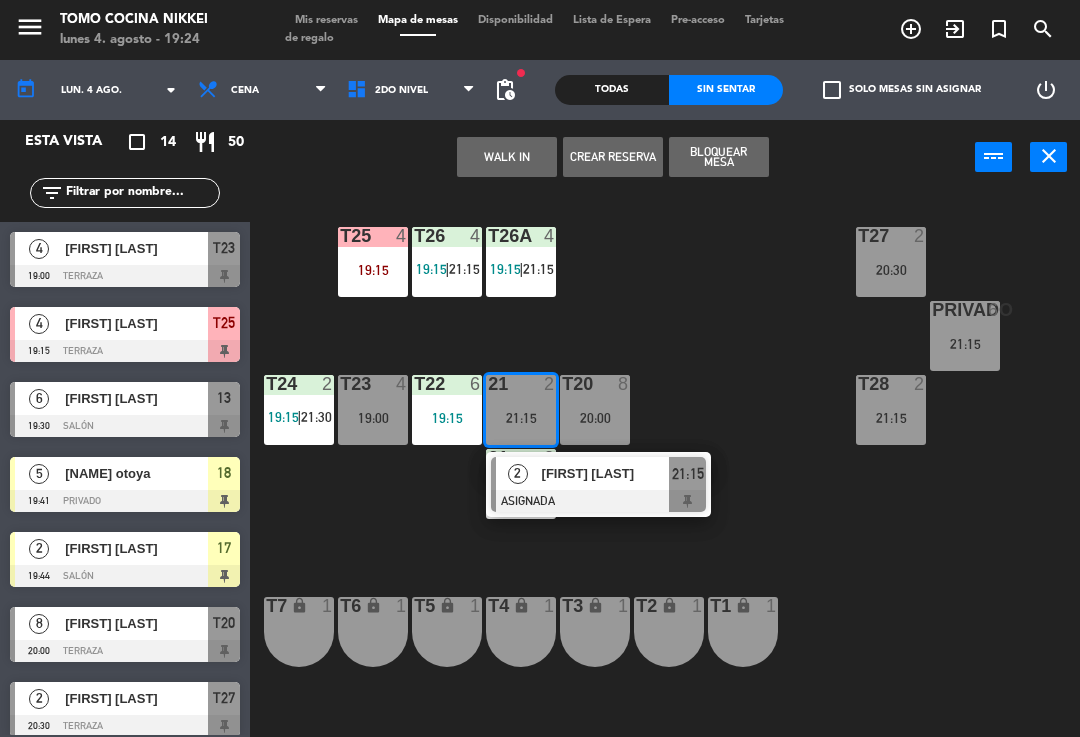 click on "WALK IN" at bounding box center (507, 157) 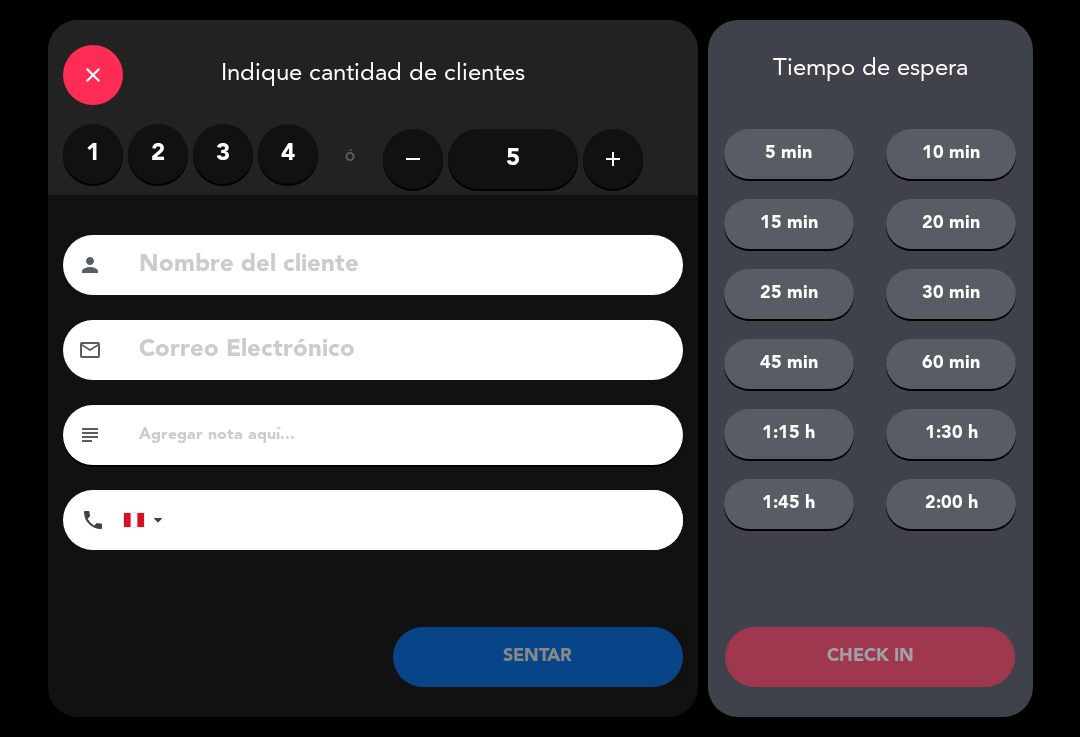 click on "3" at bounding box center [223, 154] 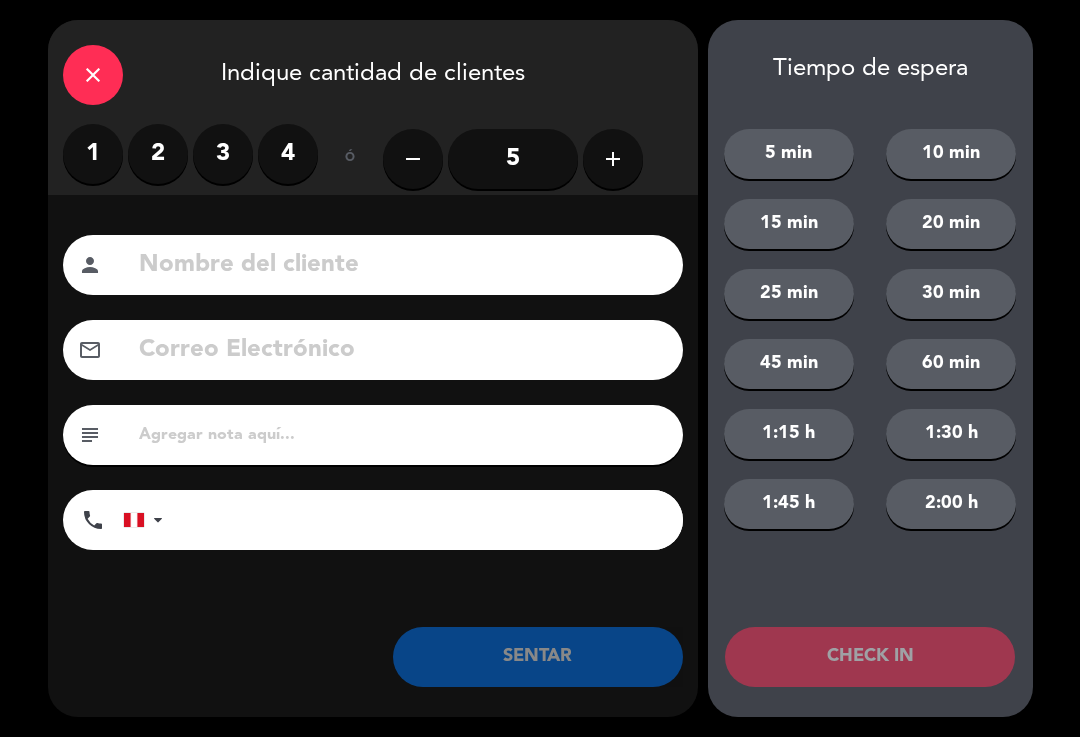 click 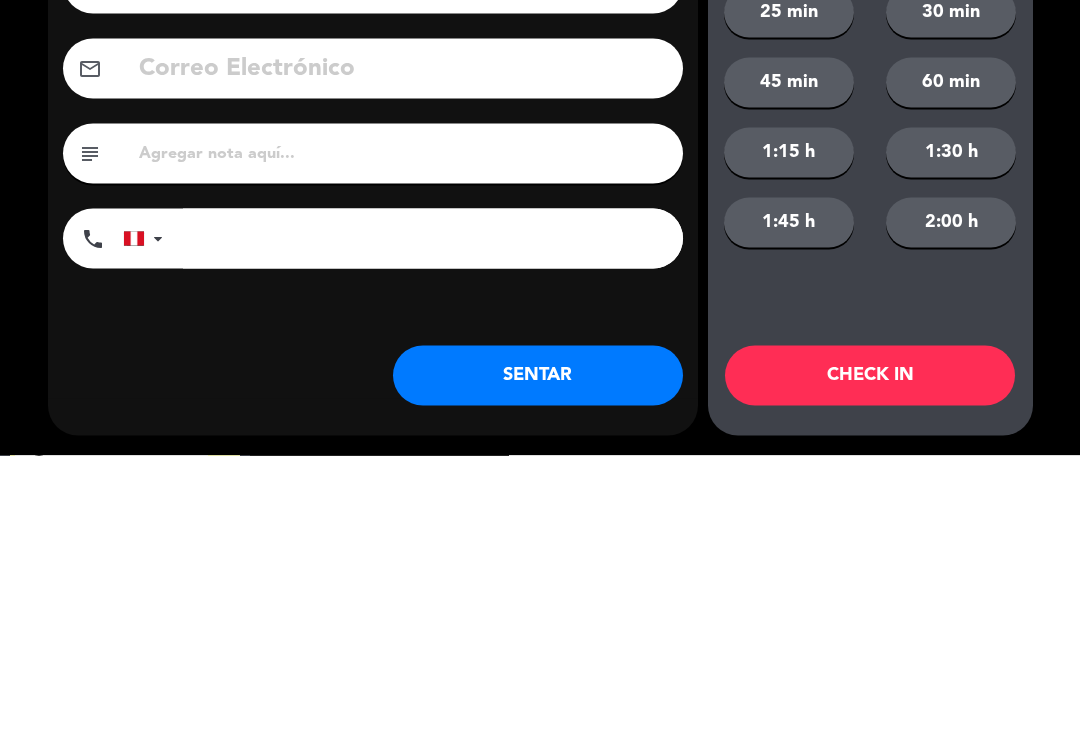 type on "[FIRST] [LAST]" 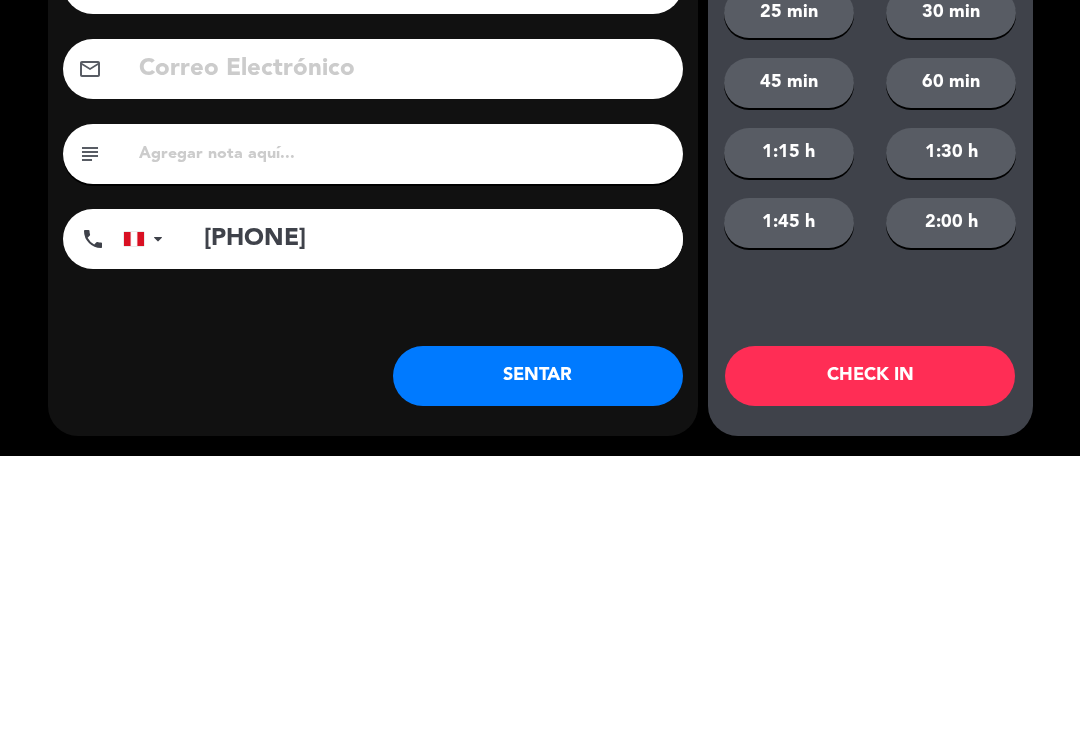type on "[PHONE]" 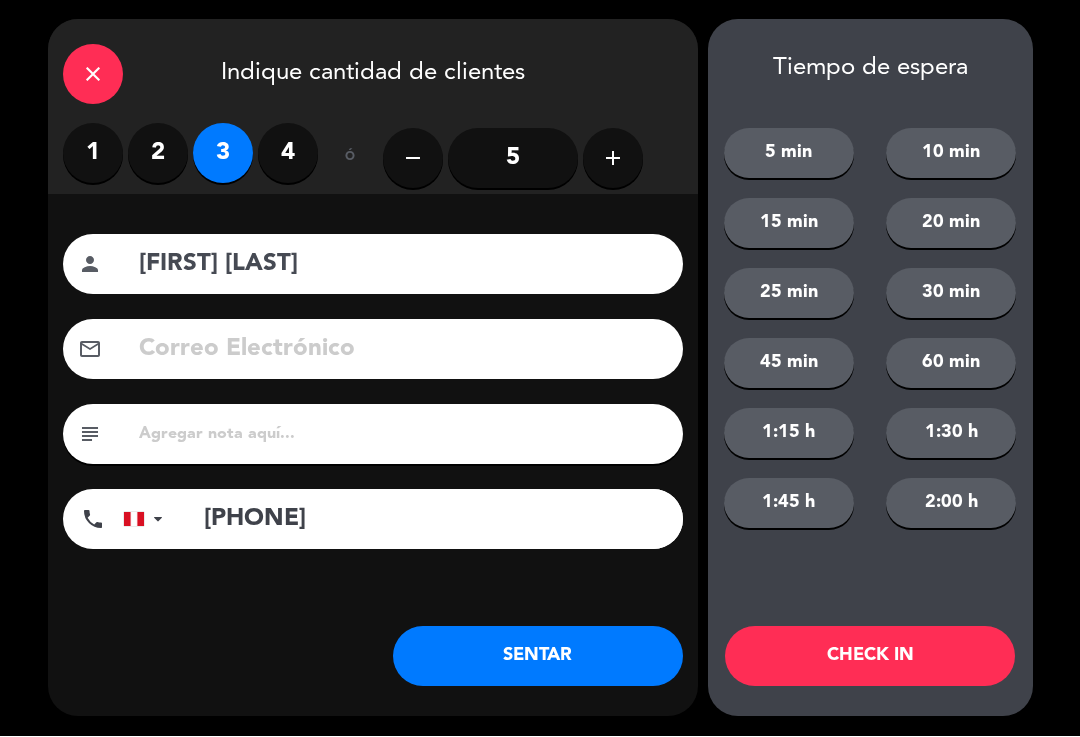 click on "5 min" 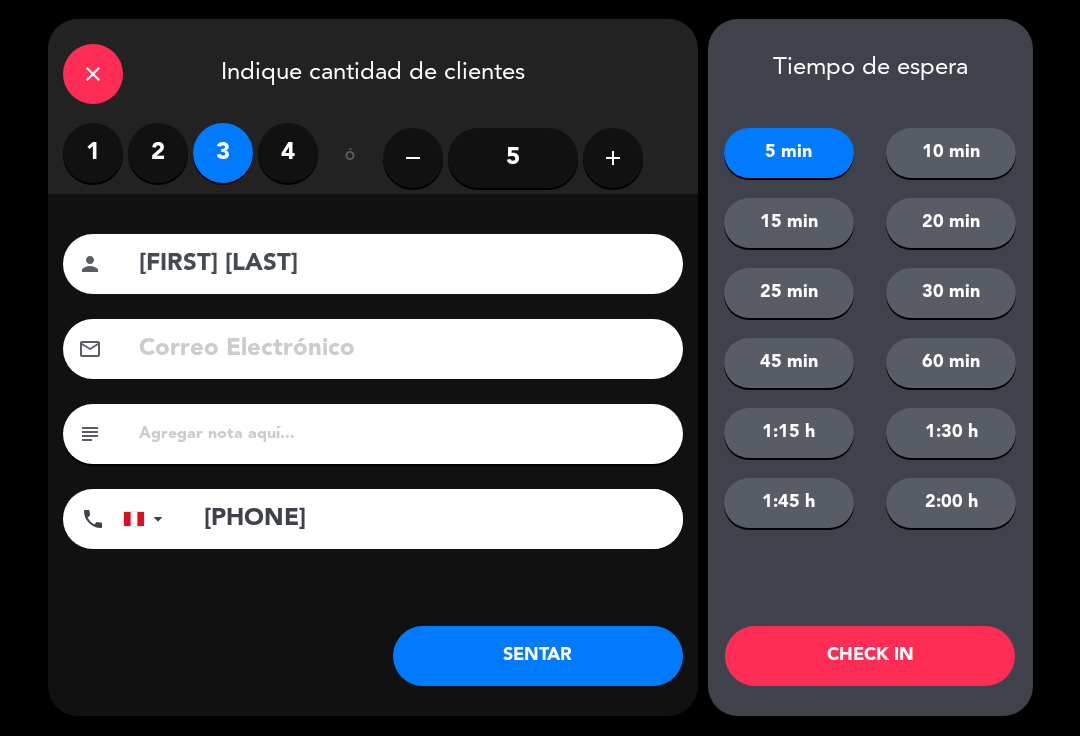 click on "CHECK IN" 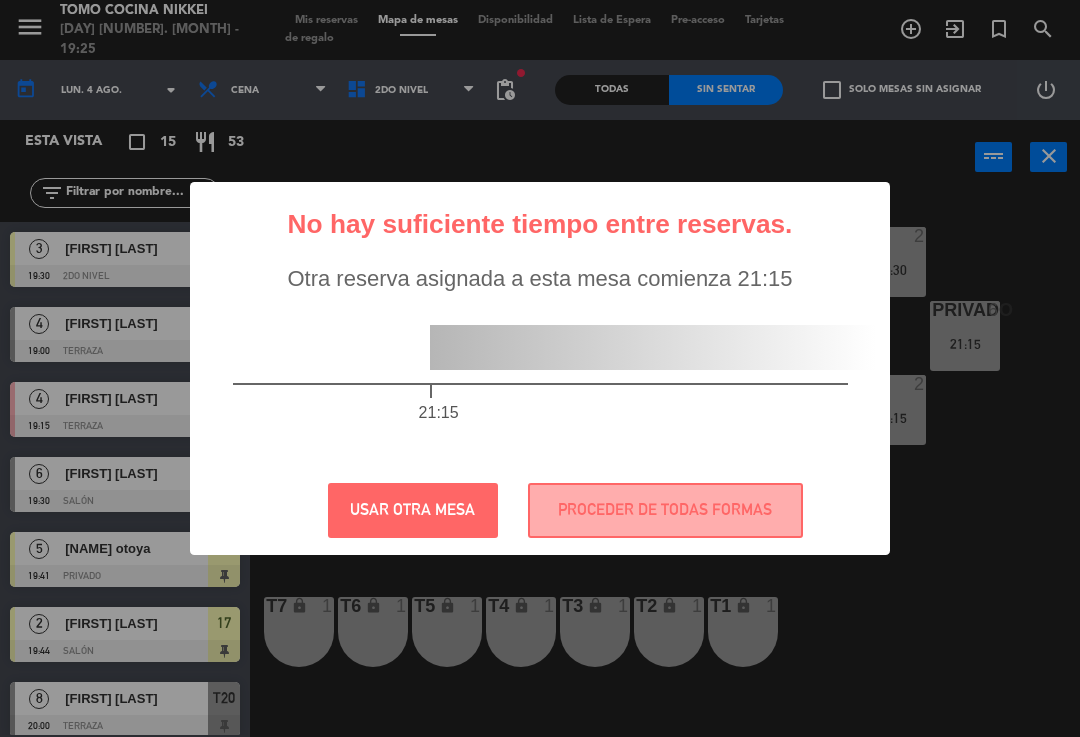 click on "PROCEDER DE TODAS FORMAS" at bounding box center (665, 510) 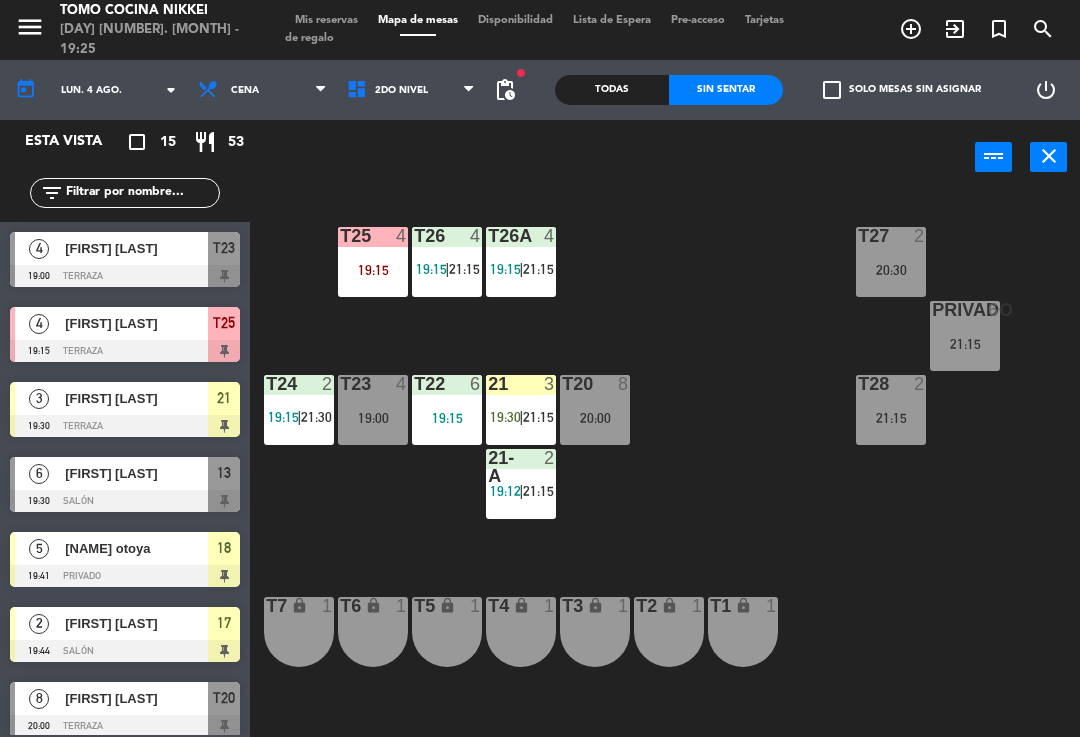 click on "T27  2   20:30  T25  4   19:15  T26A  4   19:15    |    21:15     T26  4   19:15    |    21:15     Privado  6   21:15  T24  2   21:15  T23  4   19:00  T22  6   19:30  21  2   19:15    |    21:30     T20  8   20:00  T28  2   21:15  21-A  2   19:12    |    21:15     T7 lock  1  T6 lock  1  T5 lock  1  T4 lock  1  T3 lock  1  T2 lock  1  T1 lock  1" 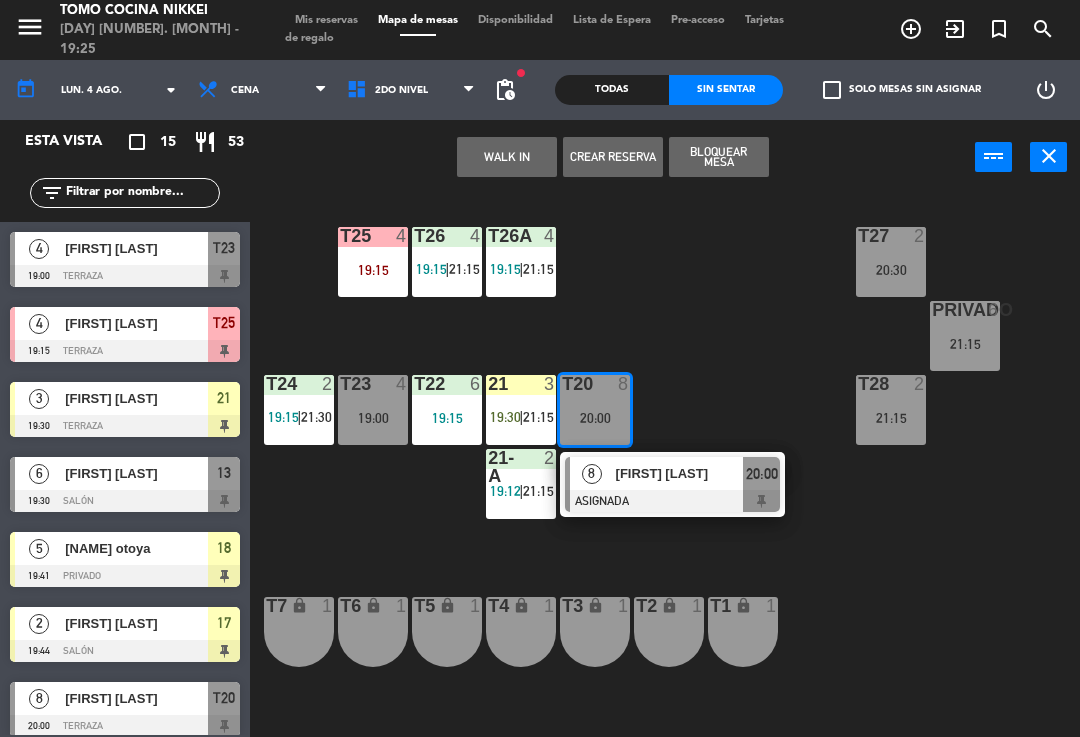 click on "T27  2   20:30  T25  4   19:15  T26A  4   19:15    |    21:15     T26  4   19:15    |    21:15     Privado  6   21:15  T24  2   19:15    |    21:30     T23  4   19:00  T22  6   19:15  21  3   19:30    |    21:15     T20  8   20:00   8   [FIRST] [LAST]   ASIGNADA  20:00 T28  2   21:15  21-A  2   19:12    |    21:15     T7 lock  1  T6 lock  1  T5 lock  1  T4 lock  1  T3 lock  1  T2 lock  1  T1 lock  1" 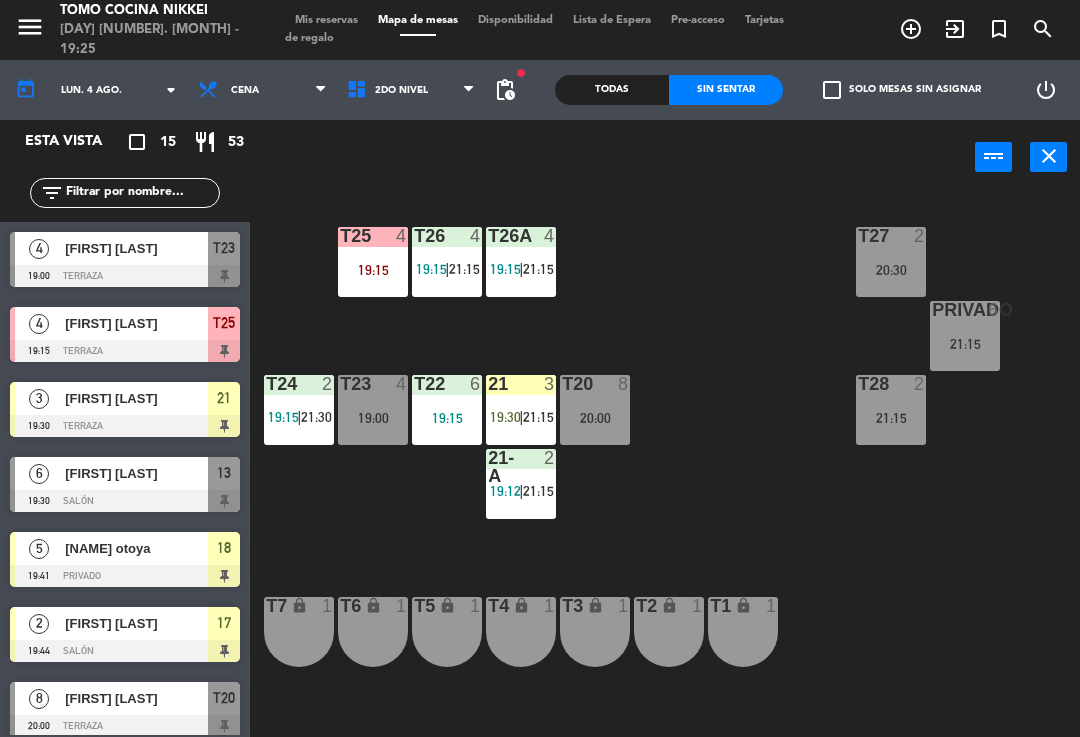 click at bounding box center [521, 384] 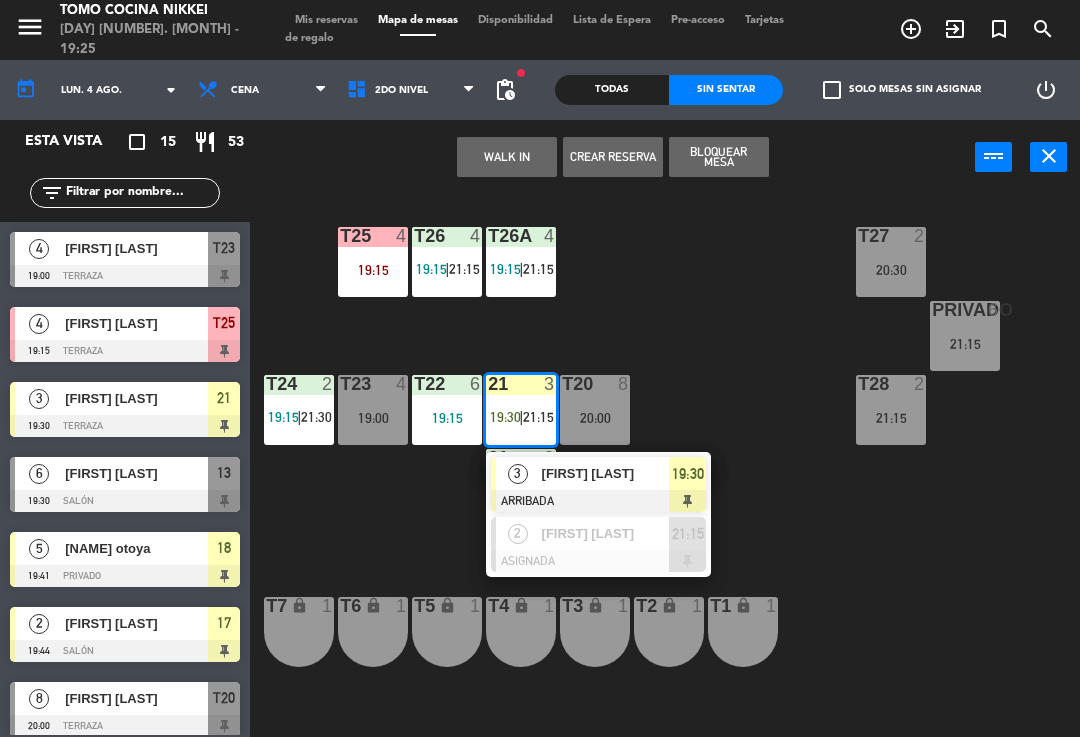click on "[FIRST] [LAST]" at bounding box center (606, 473) 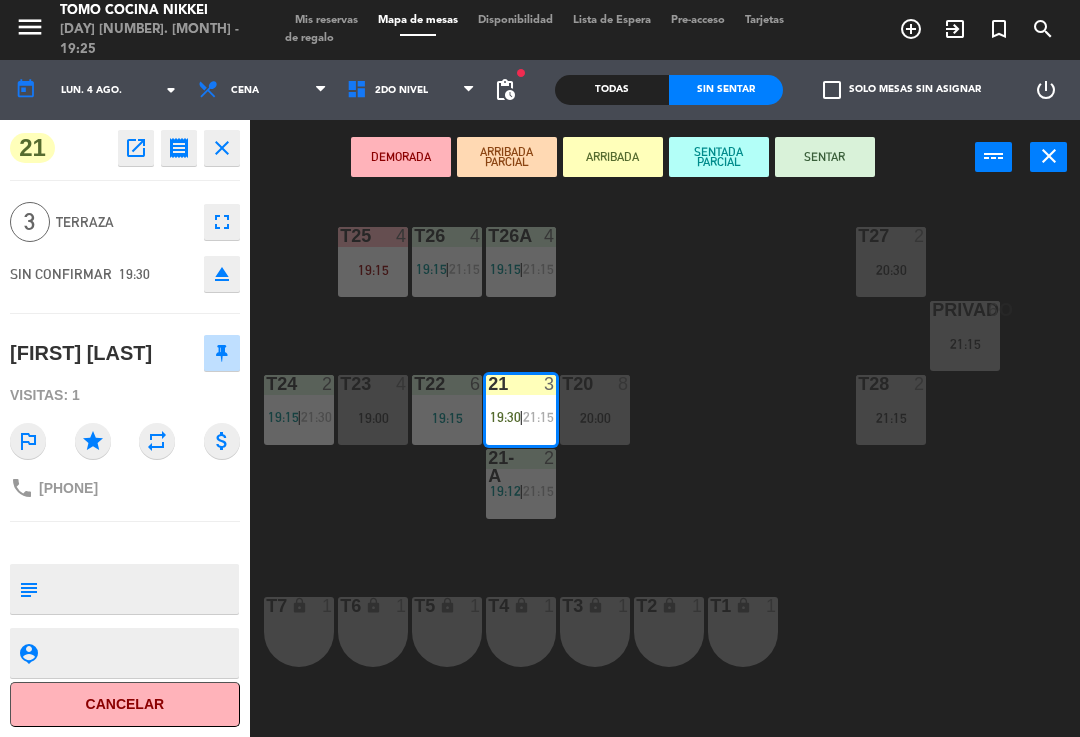click on "SENTADA PARCIAL" at bounding box center (719, 157) 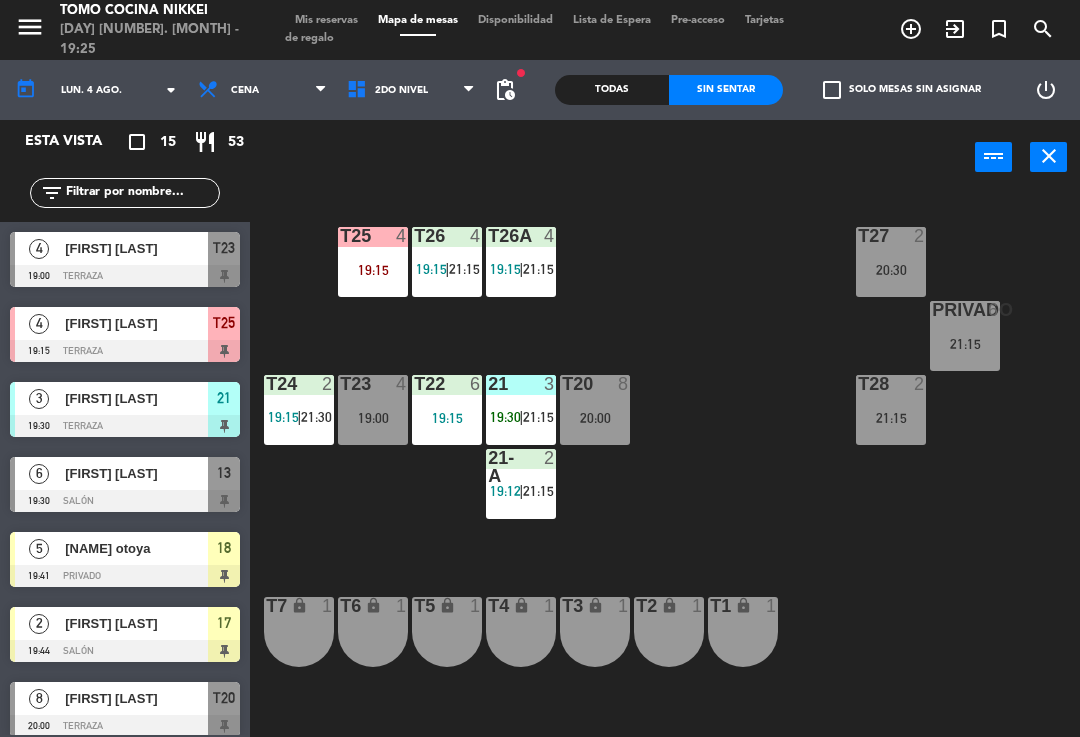 click on "[FIRST] [LAST]" at bounding box center [136, 473] 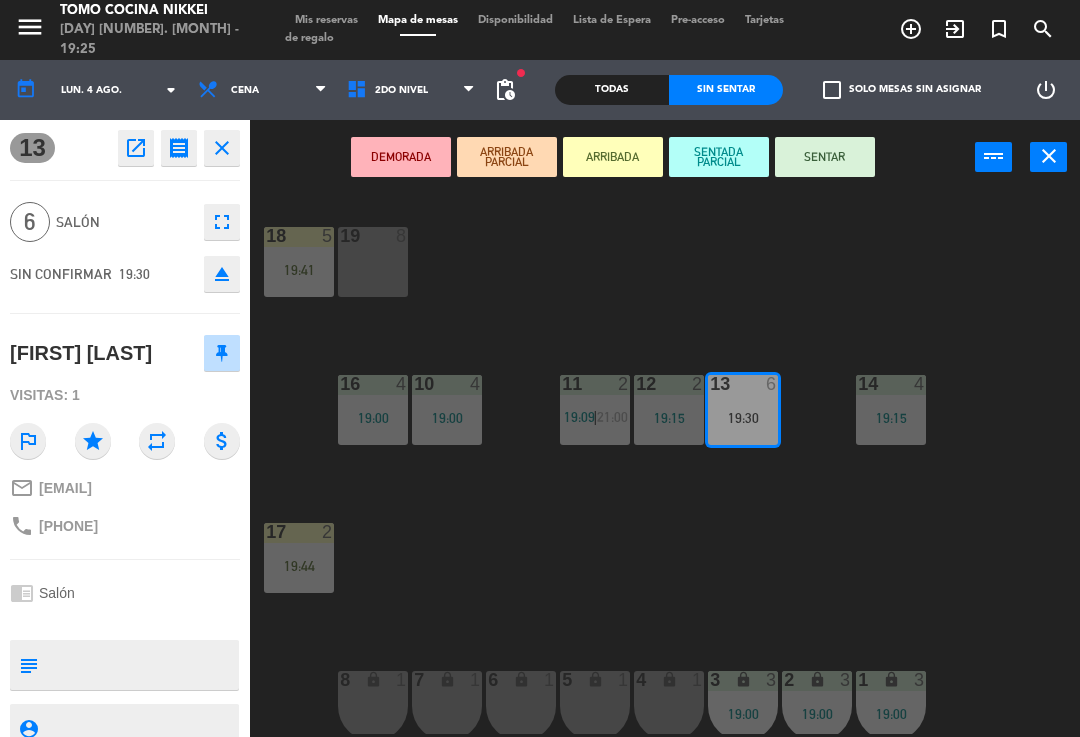 click on "SENTADA PARCIAL" at bounding box center (719, 157) 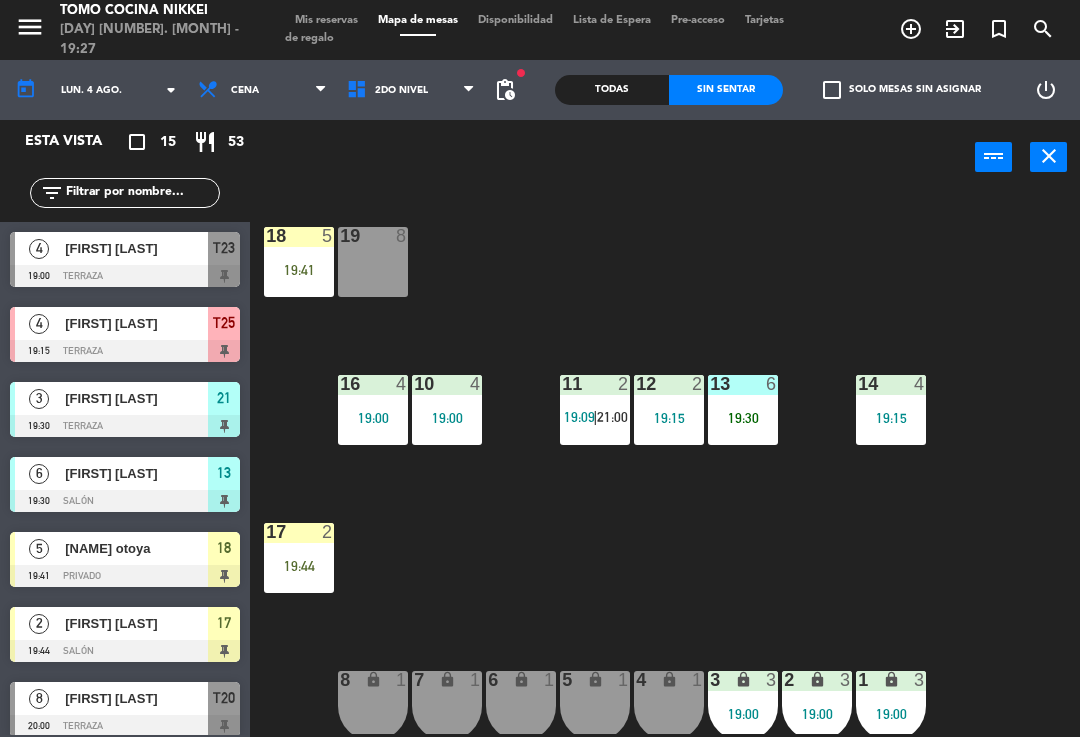 click on "2do Nivel" at bounding box center [411, 90] 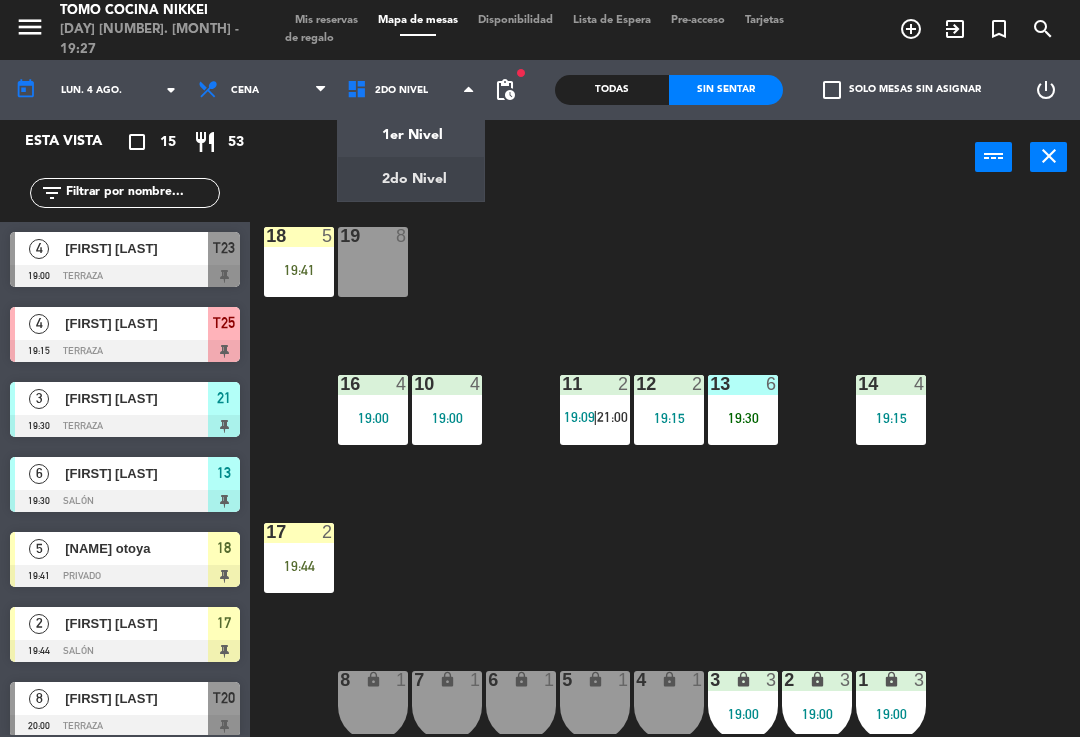 click on "menu  Tomo Cocina Nikkei   lunes [DATE] - [TIME]   Mis reservas   Mapa de mesas   Disponibilidad   Lista de Espera   Pre-acceso   Tarjetas de regalo  add_circle_outline exit_to_app turned_in_not search today    lun. [DATE] arrow_drop_down  Almuerzo  Cena  Cena  Almuerzo  Cena  1er Nivel   2do Nivel   2do Nivel   1er Nivel   2do Nivel  fiber_manual_record pending_actions  Todas  Sin sentar   Solo mesas sin asignar   power_settings_new   Esta vista   crop_square  15  restaurant  53 filter_list  4   [FIRST] [LAST]   [TIME]   Terraza  T23  4   [FIRST] [LAST]   [TIME]   Terraza  21  6   [FIRST] [LAST]   [TIME]   Salón  13  5   [NAME] otoy   [TIME]   Privado  18  2   [FIRST] [LAST]   [TIME]   Salón  17  8   [FIRST] [LAST]   [TIME]   Terraza  T20  2   [FIRST] [LAST]   [TIME]   Terraza  T27  2   [FIRST] [LAST]   [TIME]   Salón  11  3   [FIRST] [LAST]   [TIME]   Terraza  T26  2   [FIRST] [LAST]   [TIME]   Terraza  T28  6   [FIRST] [LAST]   [TIME]   Terraza  Privado" 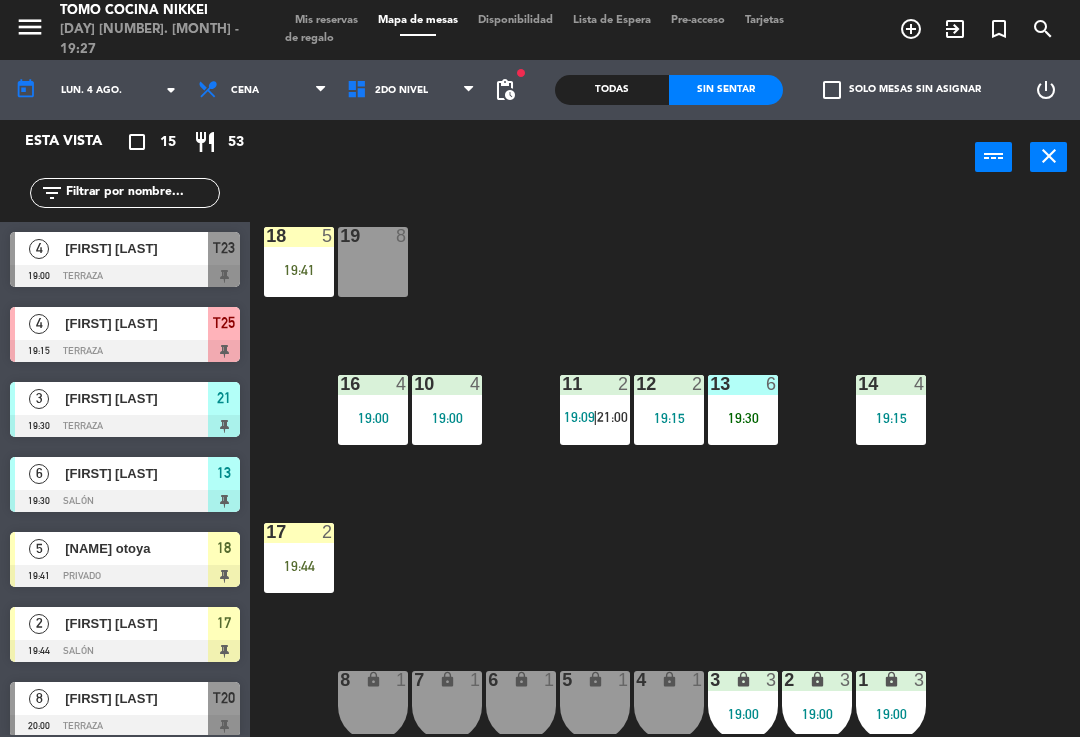 click on "2do Nivel" at bounding box center (411, 90) 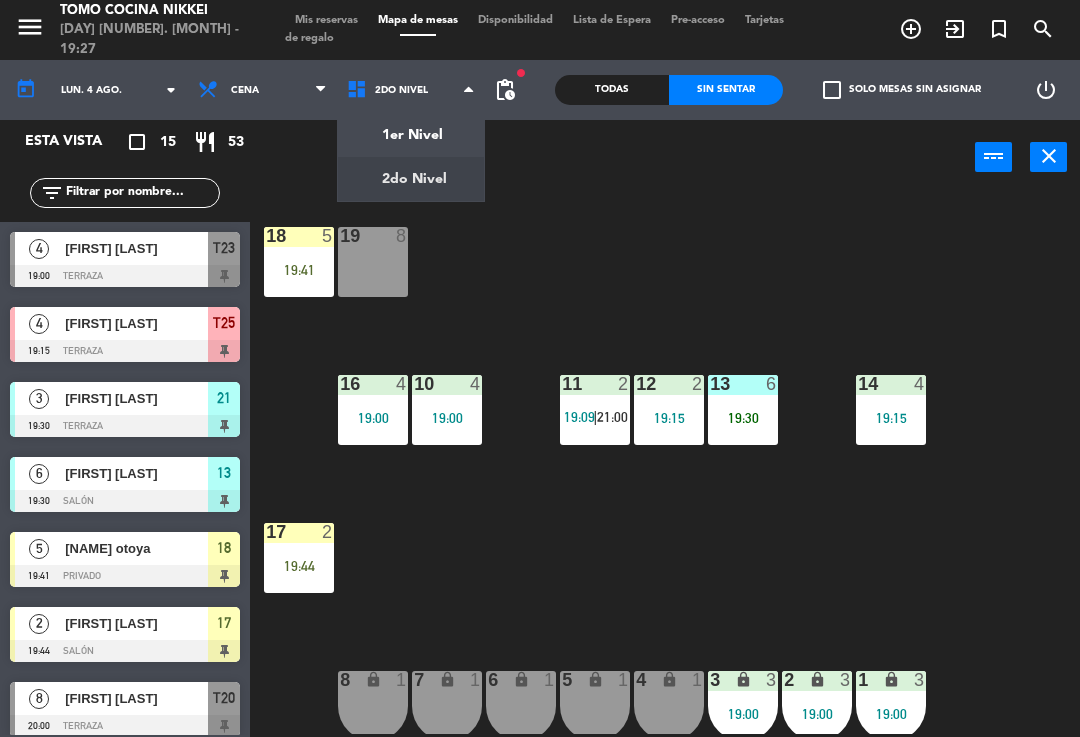 click on "Tarjetas de regalo" at bounding box center [534, 29] 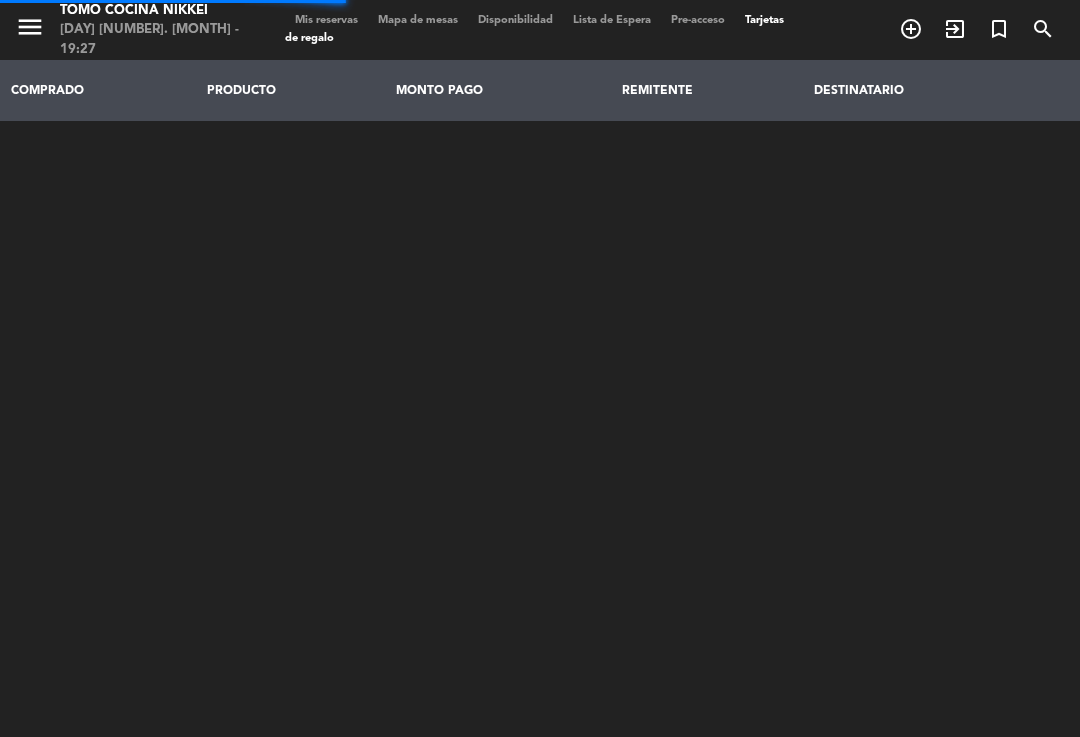 click on "Mis reservas" at bounding box center (326, 20) 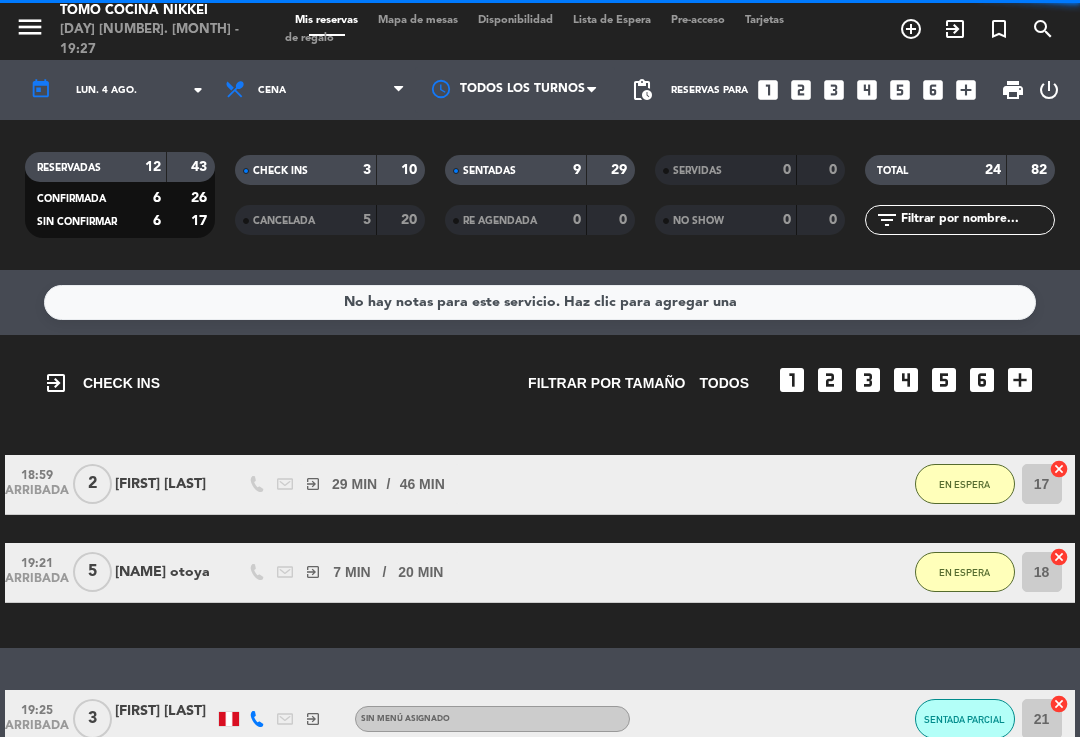 click on "9" 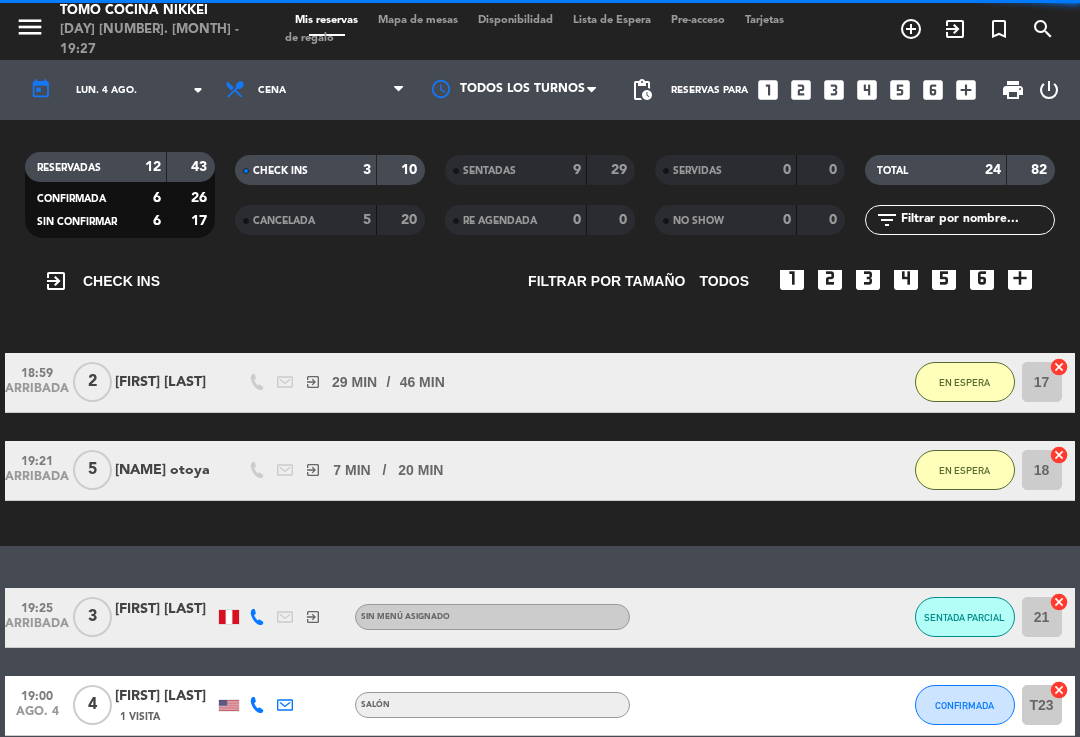 click on "SENTADAS   9   29   RE AGENDADA   0   0" 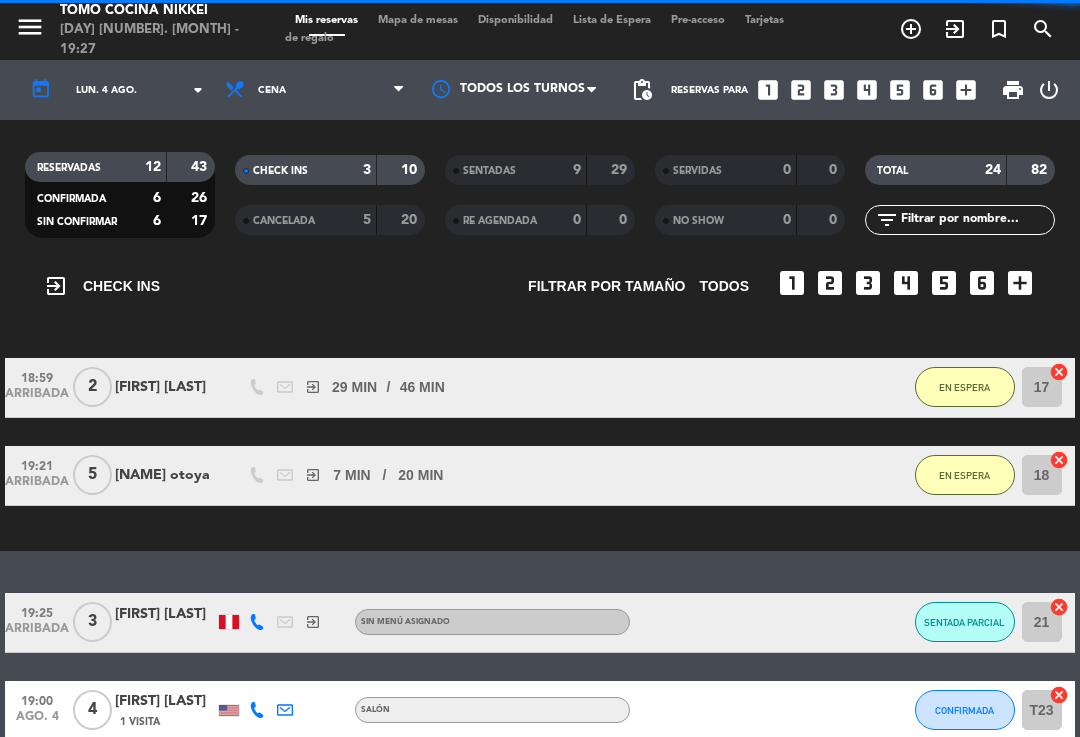 click on "9" 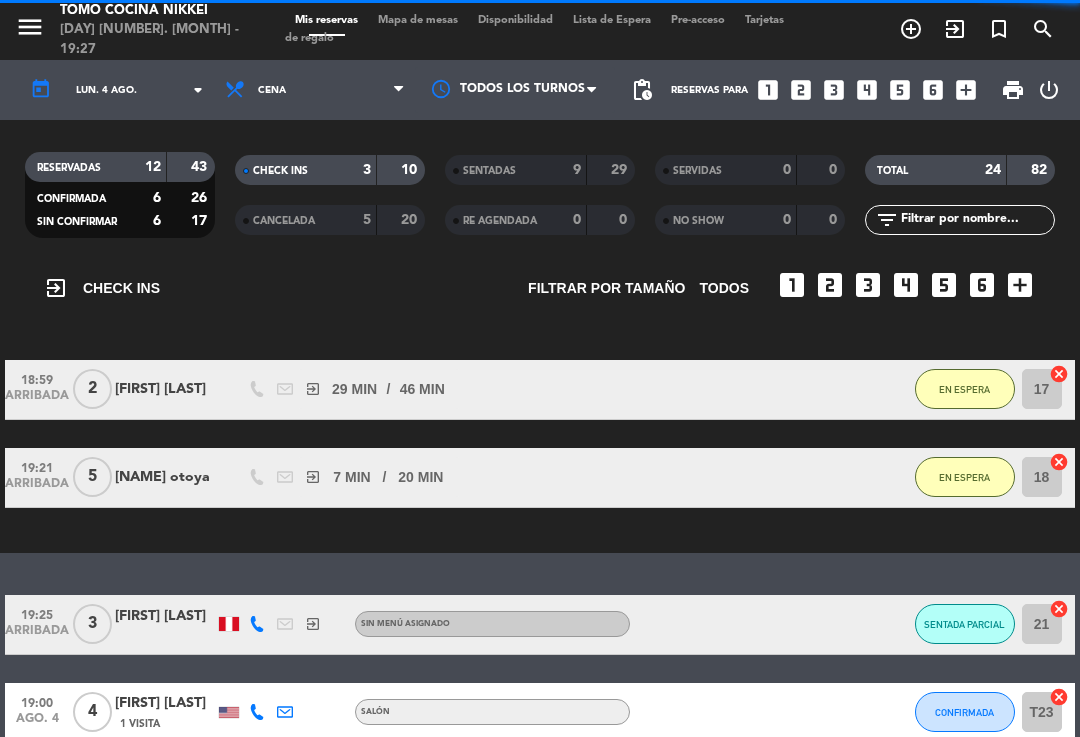 scroll, scrollTop: 94, scrollLeft: 0, axis: vertical 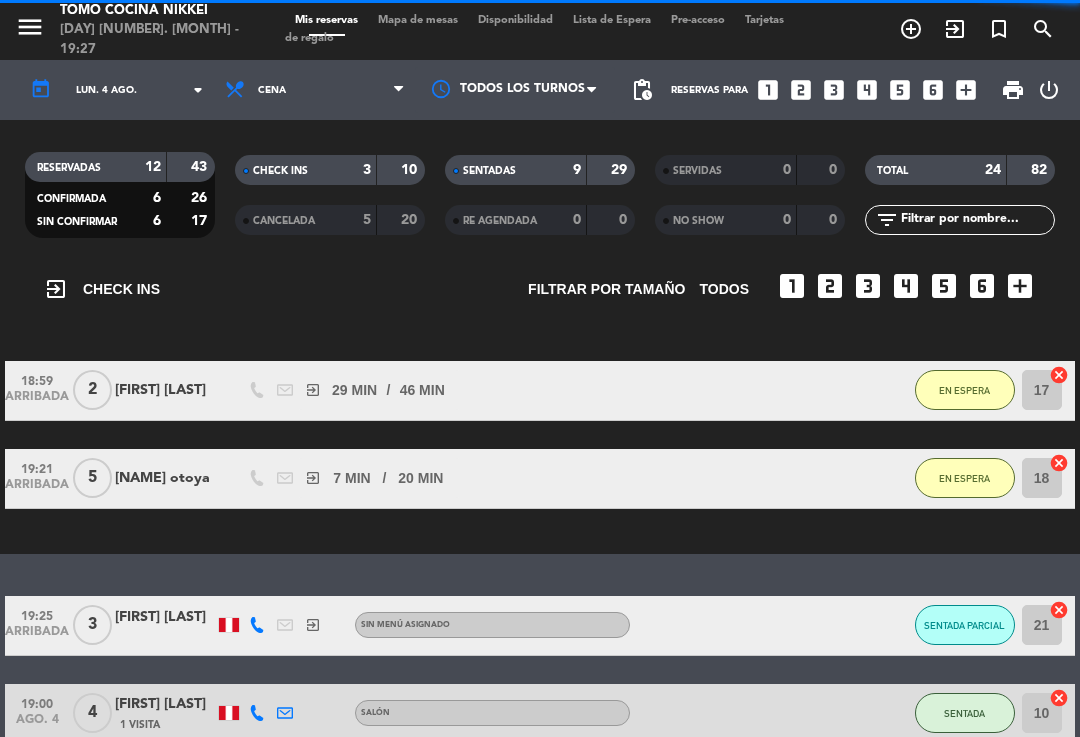 click on "9" 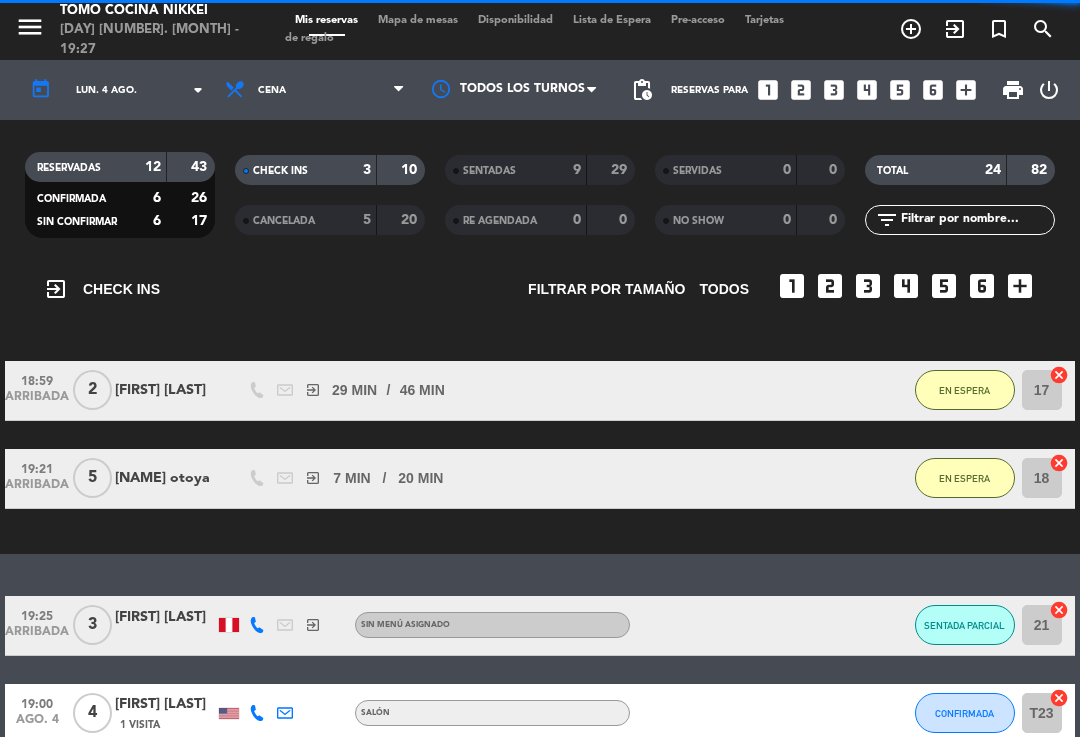click on "Mis reservas   Mapa de mesas   Disponibilidad   Lista de Espera   Pre-acceso   Tarjetas de regalo" at bounding box center [540, 30] 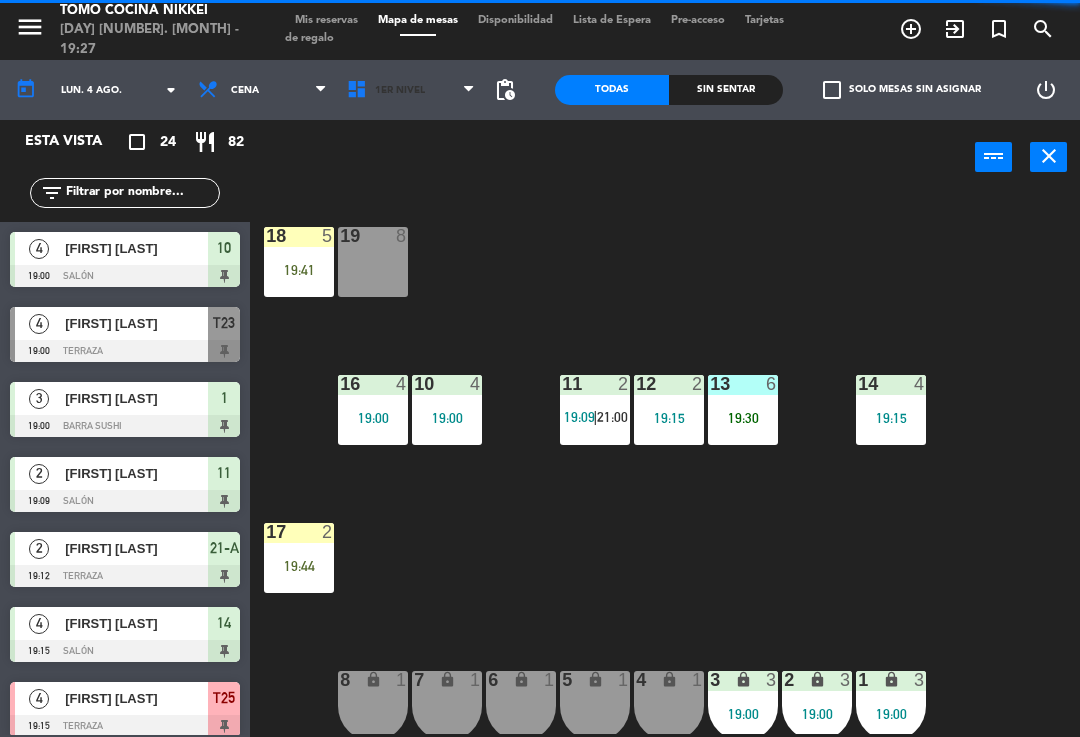 click on "1er Nivel" at bounding box center [411, 90] 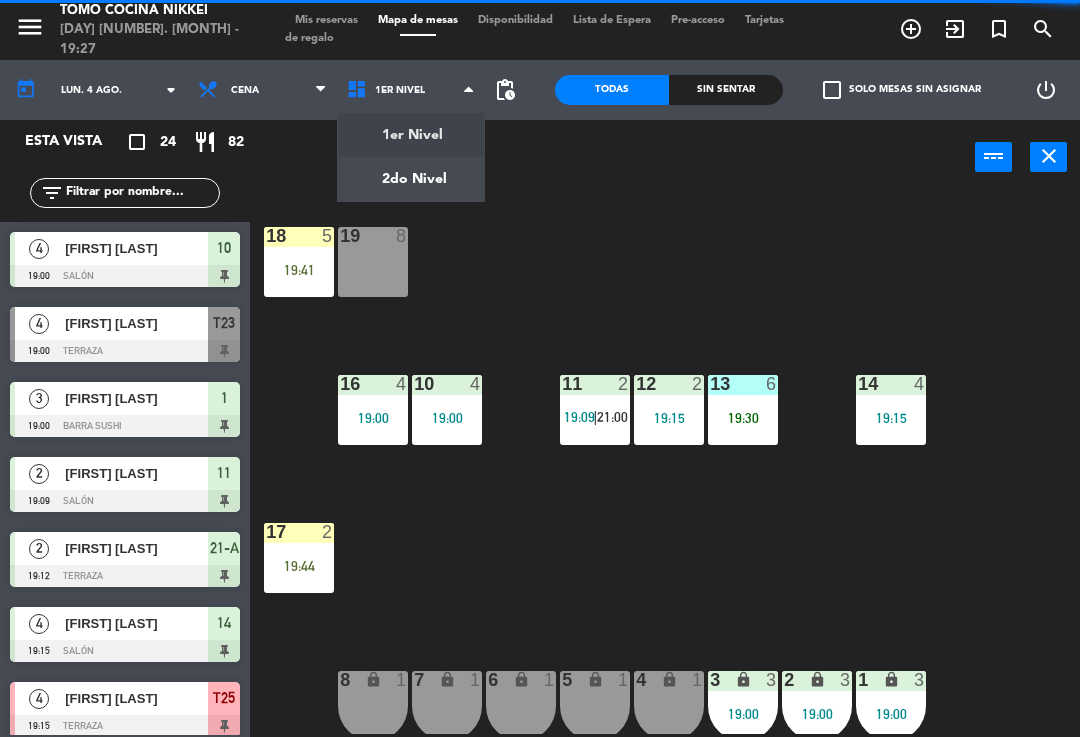 click on "menu  Tomo Cocina Nikkei   [DAY] [NUMBER]. [MONTH] - 19:27   Mis reservas   Mapa de mesas   Disponibilidad   Lista de Espera   Pre-acceso   Tarjetas de regalo  add_circle_outline exit_to_app turned_in_not search today    lun. [NUMBER] [MONTH] arrow_drop_down  Almuerzo  Cena  Cena  Almuerzo  Cena  1er Nivel   2do Nivel   1er Nivel   1er Nivel   2do Nivel  pending_actions  Todas  Sin sentar  check_box_outline_blank   Solo mesas sin asignar   power_settings_new   Esta vista   crop_square  24  restaurant  82 filter_list  4   [FIRST] [LAST]   19:00   Salón  10  4   [FIRST] [LAST]   19:00   Terraza  T23  3   [FIRST] [LAST]   19:00   Barra Sushi  1  2   [FIRST] [LAST]   19:09   Salón  11  2   [FIRST] [LAST]   19:12   Terraza  21-A  4   [FIRST] [LAST]   19:15   Salón  14  4   [FIRST] [LAST]   19:15   Terraza  T25  6   [FIRST] [LAST]   19:15   Terraza  T22  4   [FIRST] [LAST]   19:15   Terraza  T26 chat  2   [FIRST] [LAST]   19:15   Salón  12  2   [FIRST] [LAST]   19:15   Terraza  T24  3   [FIRST] [LAST]   19:30   Terraza  21  6  13 18" 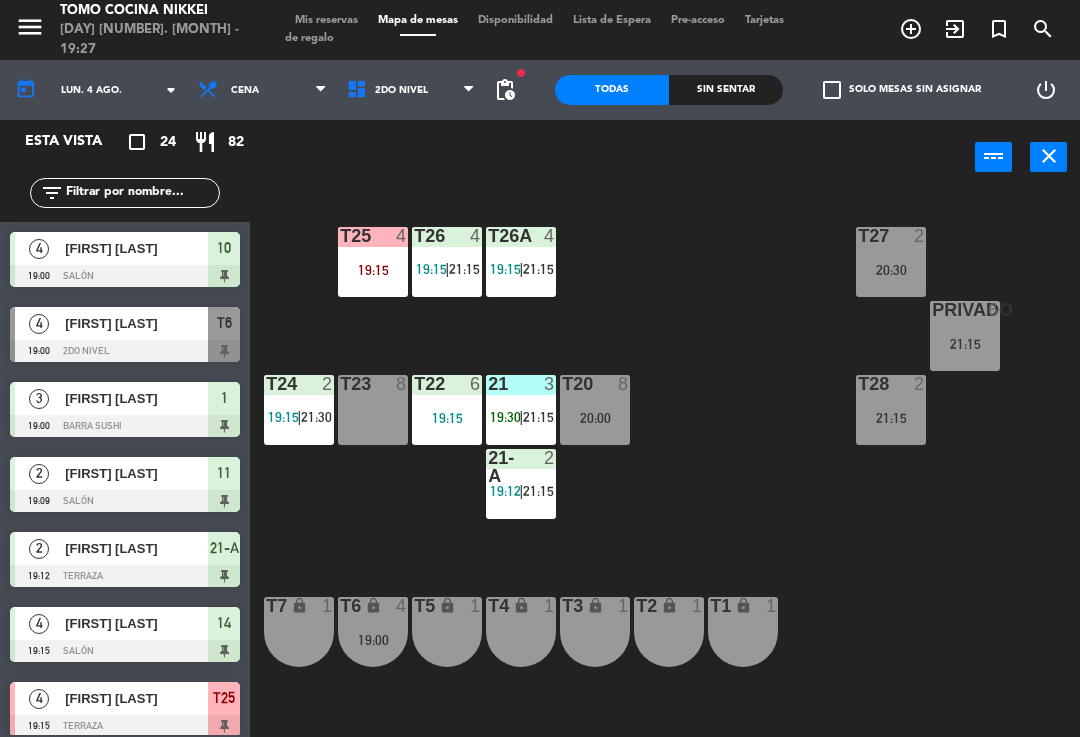 click on "T27  2   20:30  T25  4   19:15  T26A  4   19:15    |    21:15     T26  4   19:15    |    21:15     Privado  6   21:15  T24  2   19:15    |    21:30     T23  8  T22  6   19:15  21  3   19:30    |    21:15     T20  8   20:00  T28  2   21:15  21-A  2   19:12    |    21:15     T7 lock  1  T6 lock  4   19:00  T5 lock  1  T4 lock  1  T3 lock  1  T2 lock  1  T1 lock  1" 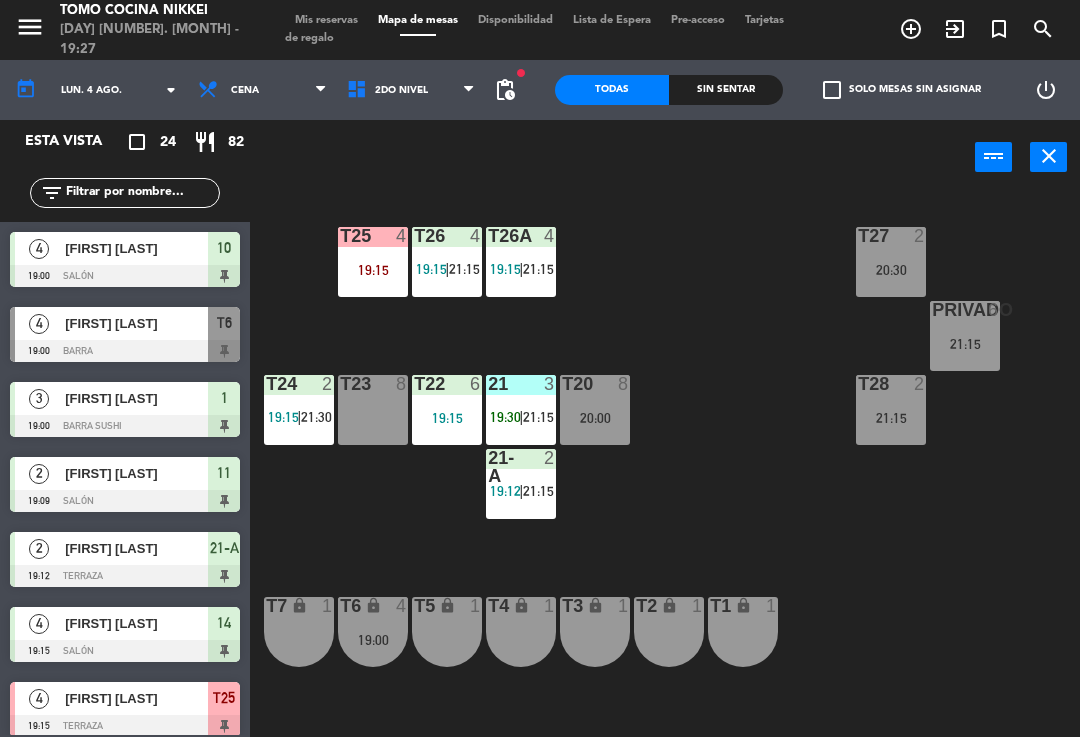 click on "T27  2   20:30  T25  4   19:15  T26A  4   19:15    |    21:15     T26  4   19:15    |    21:15     Privado  6   21:15  T24  2   19:15    |    21:30     T23  8  T22  6   19:15  21  3   19:30    |    21:15     T20  8   20:00  T28  2   21:15  21-A  2   19:12    |    21:15     T7 lock  1  T6 lock  4   19:00  T5 lock  1  T4 lock  1  T3 lock  1  T2 lock  1  T1 lock  1" 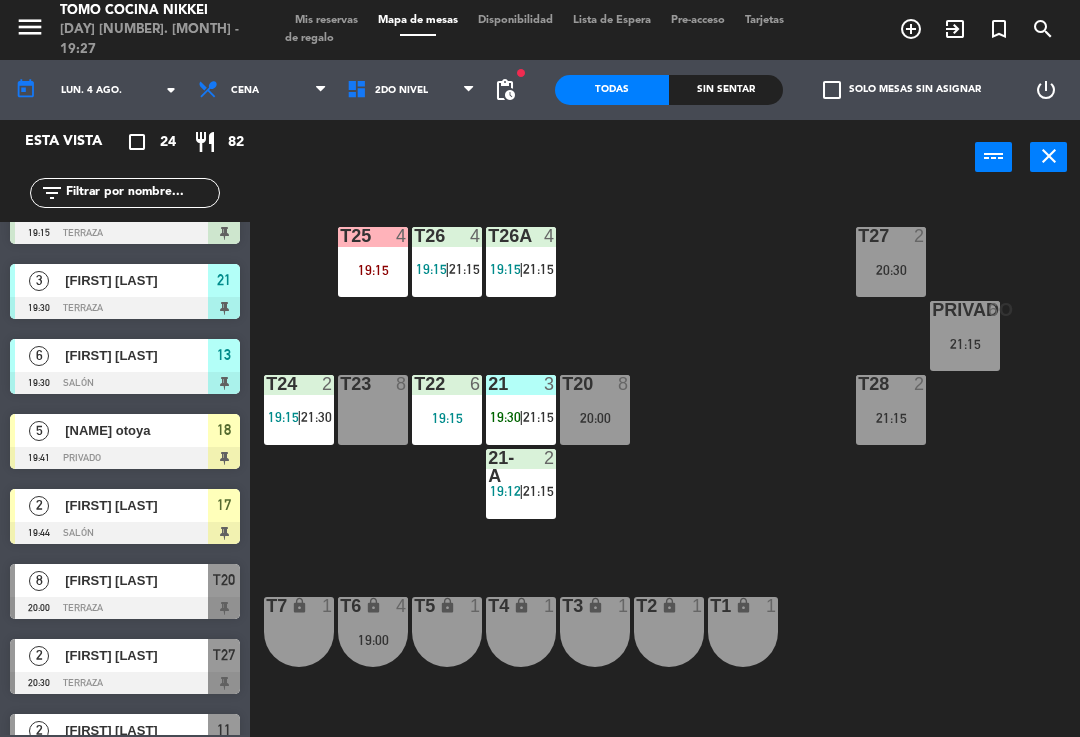 scroll, scrollTop: 825, scrollLeft: 0, axis: vertical 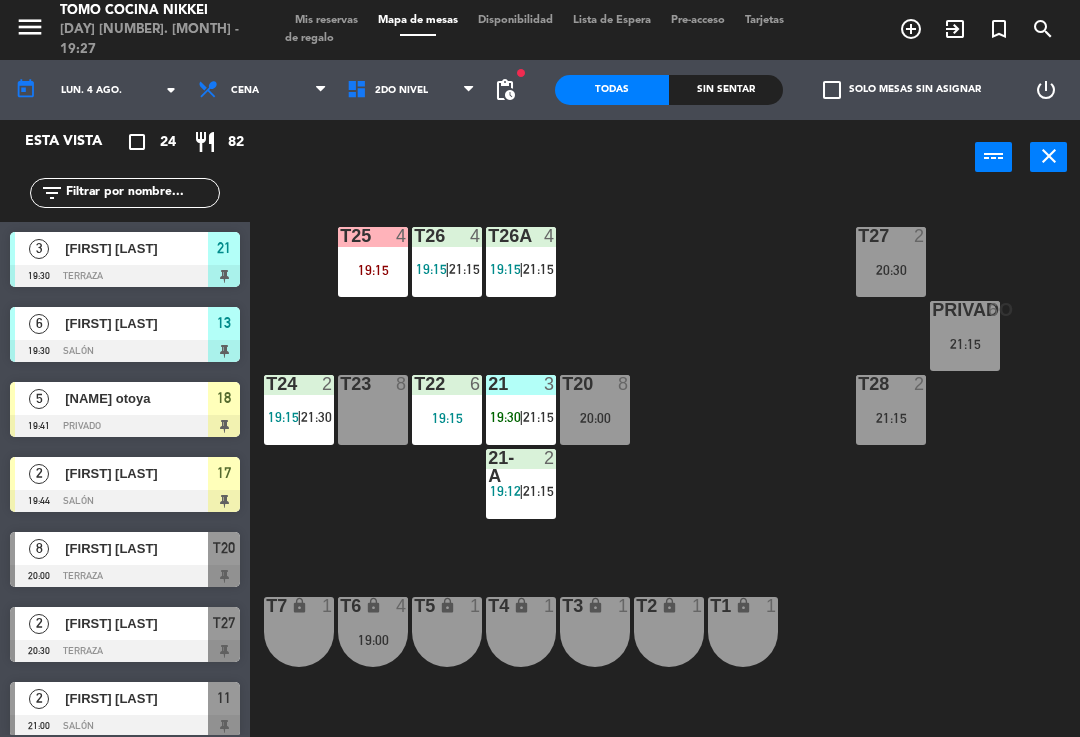 click on "T27  2   20:30  T25  4   19:15  T26A  4   19:15    |    21:15     T26  4   19:15    |    21:15     Privado  6   21:15  T24  2   19:15    |    21:30     T23  8  T22  6   19:15  21  3   19:30    |    21:15     T20  8   20:00  T28  2   21:15  21-A  2   19:12    |    21:15     T7 lock  1  T6 lock  4   19:00  T5 lock  1  T4 lock  1  T3 lock  1  T2 lock  1  T1 lock  1" 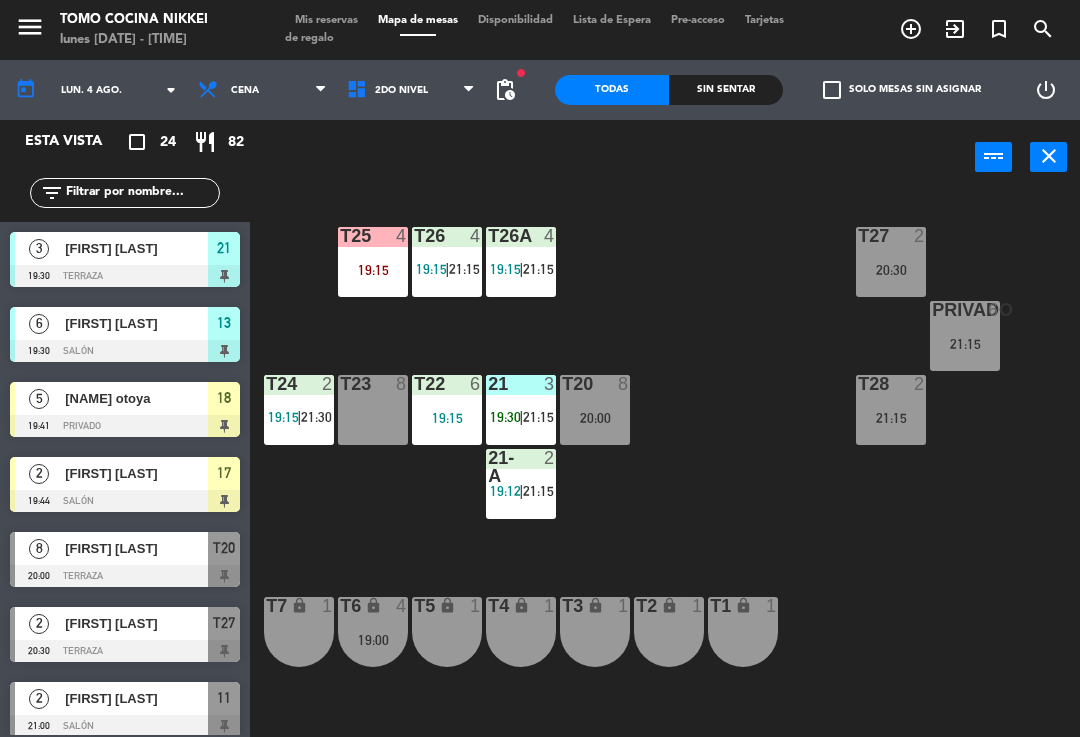 click on "T27  2   20:30  T25  4   19:15  T26A  4   19:15    |    21:15     T26  4   19:15    |    21:15     Privado  6   21:15  T24  2   19:15    |    21:30     T23  8  T22  6   19:15  21  3   19:30    |    21:15     T20  8   20:00  T28  2   21:15  21-A  2   19:12    |    21:15     T7 lock  1  T6 lock  4   19:00  T5 lock  1  T4 lock  1  T3 lock  1  T2 lock  1  T1 lock  1" 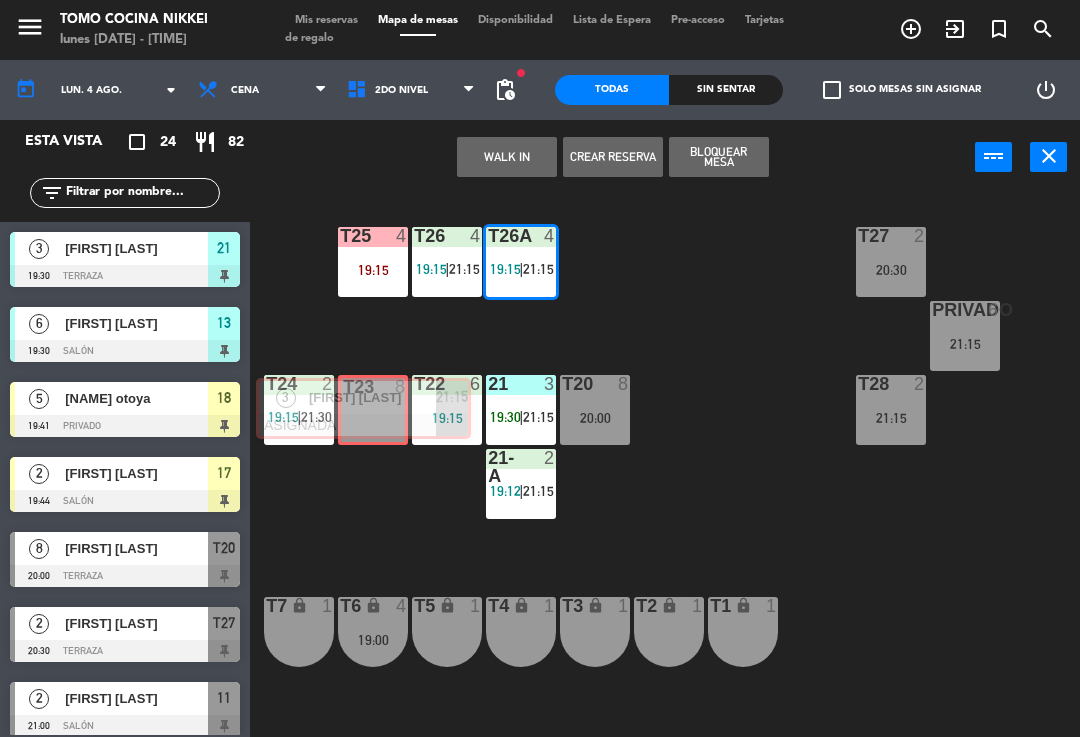scroll, scrollTop: 912, scrollLeft: 0, axis: vertical 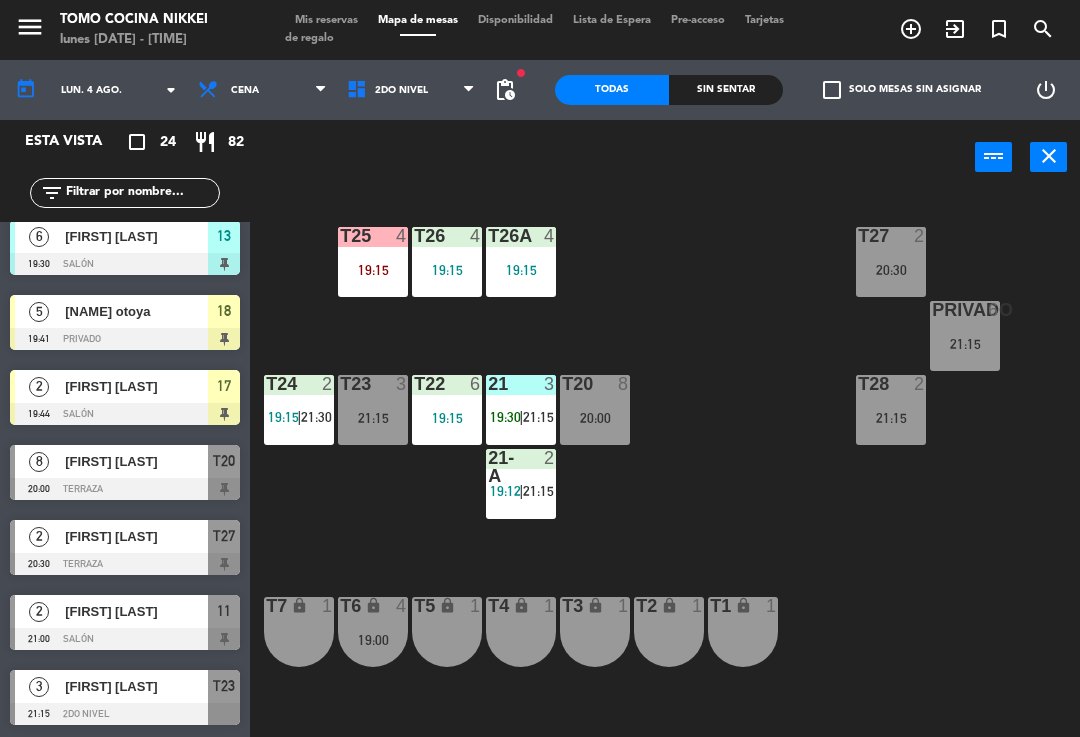 click on "T27  2   20:30  T25  4   19:15  T26A  4   19:15  T26  4   19:15  Privado  6   21:15  T24  2   19:15    |    21:30     T23  3   21:15  T22  6   19:15  21  3   19:30    |    21:15     T20  8   20:00  T28  2   21:15  21-A  2   19:12    |    21:15     T7 lock  1  T6 lock  4   19:00  T5 lock  1  T4 lock  1  T3 lock  1  T2 lock  1  T1 lock  1" 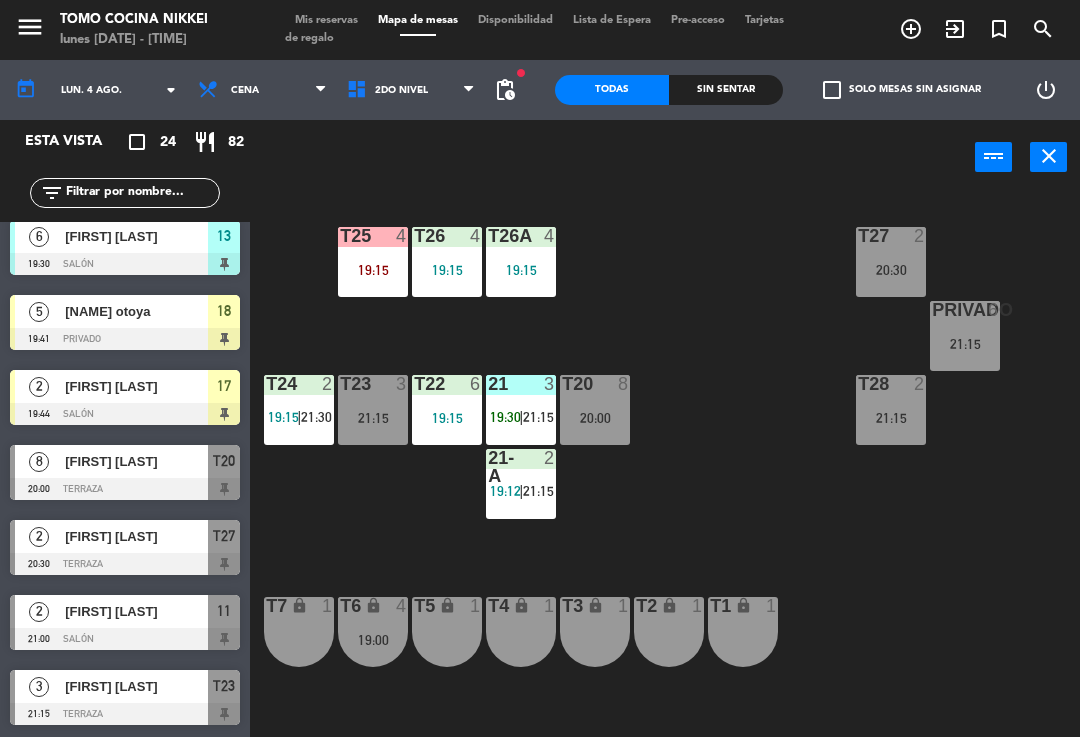 click on "T27  2   20:30  T25  4   19:15  T26A  4   19:15  T26  4   19:15  Privado  6   21:15  T24  2   19:15    |    21:30     T23  3   21:15  T22  6   19:15  21  3   19:30    |    21:15     T20  8   20:00  T28  2   21:15  21-A  2   19:12    |    21:15     T7 lock  1  T6 lock  4   19:00  T5 lock  1  T4 lock  1  T3 lock  1  T2 lock  1  T1 lock  1" 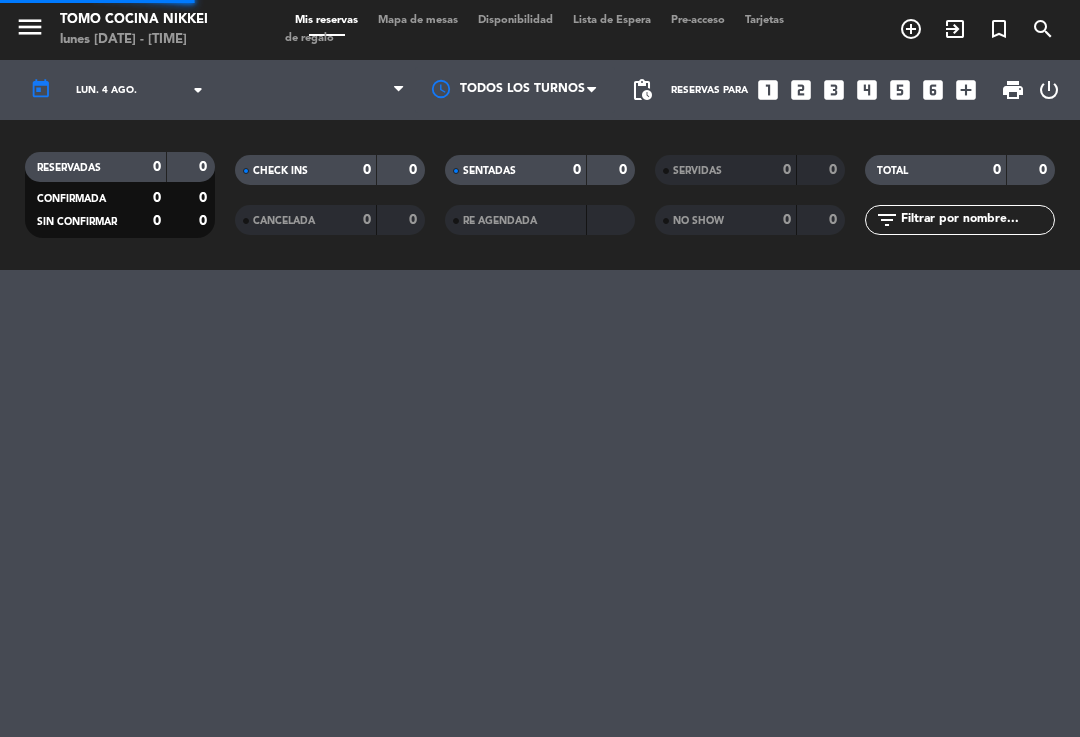 click on "Mis reservas" at bounding box center (326, 20) 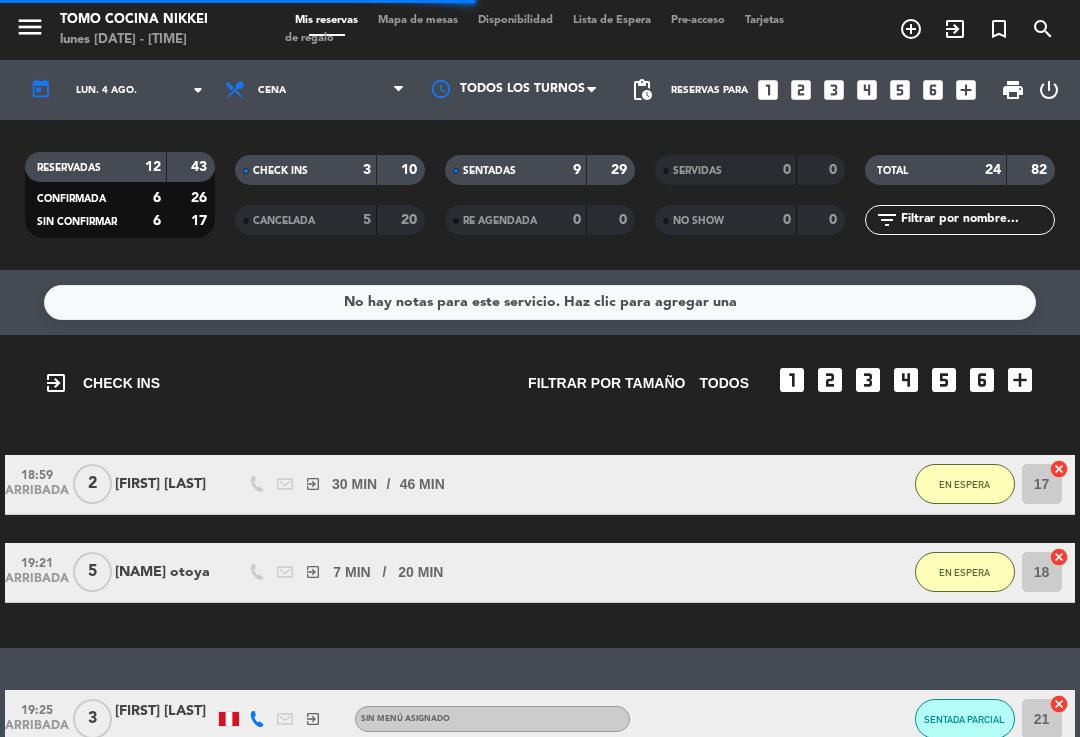 click on "9" 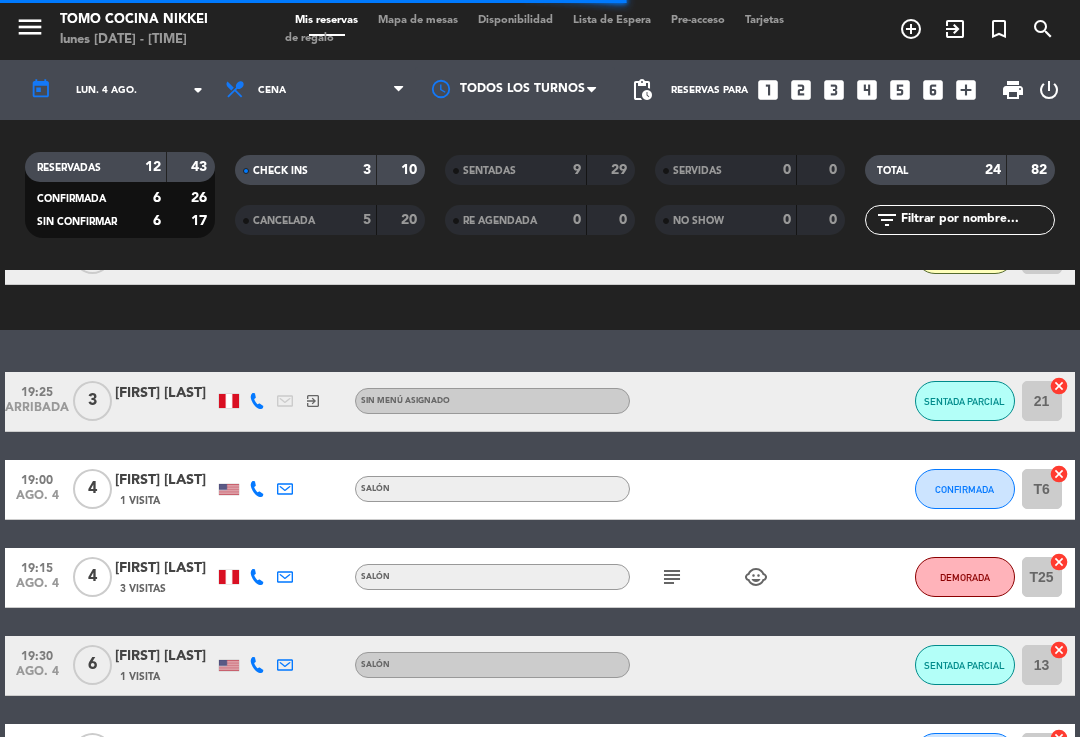 scroll, scrollTop: 371, scrollLeft: 0, axis: vertical 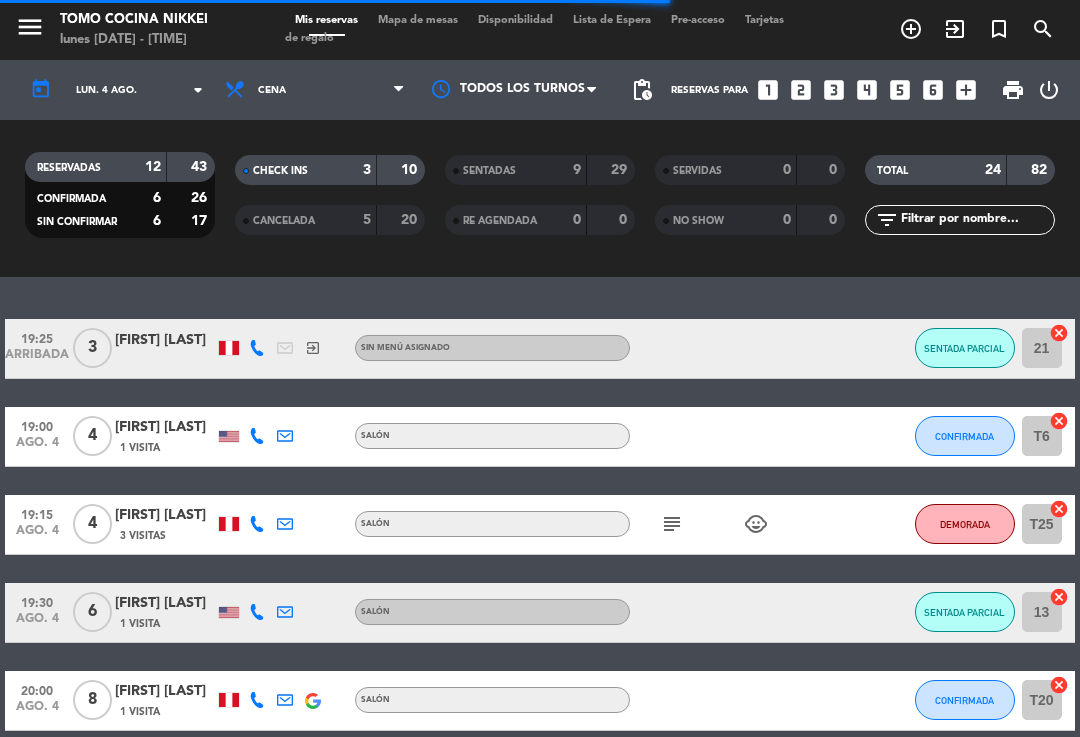 click on "CONFIRMADA" 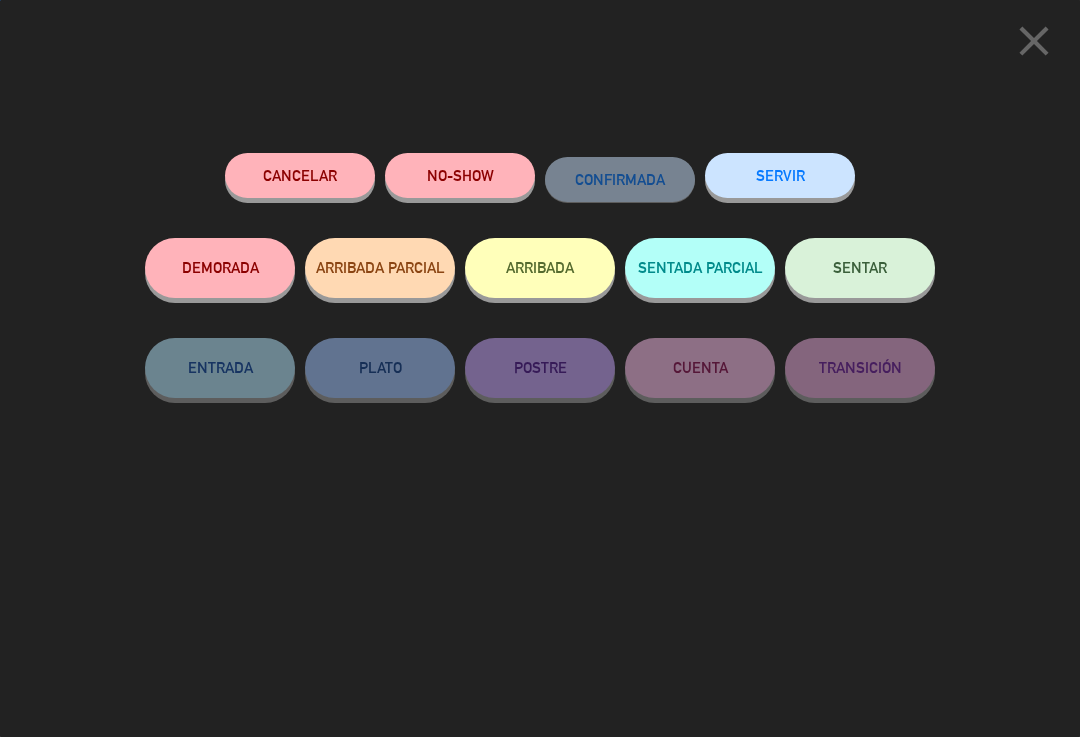 click on "NO-SHOW" 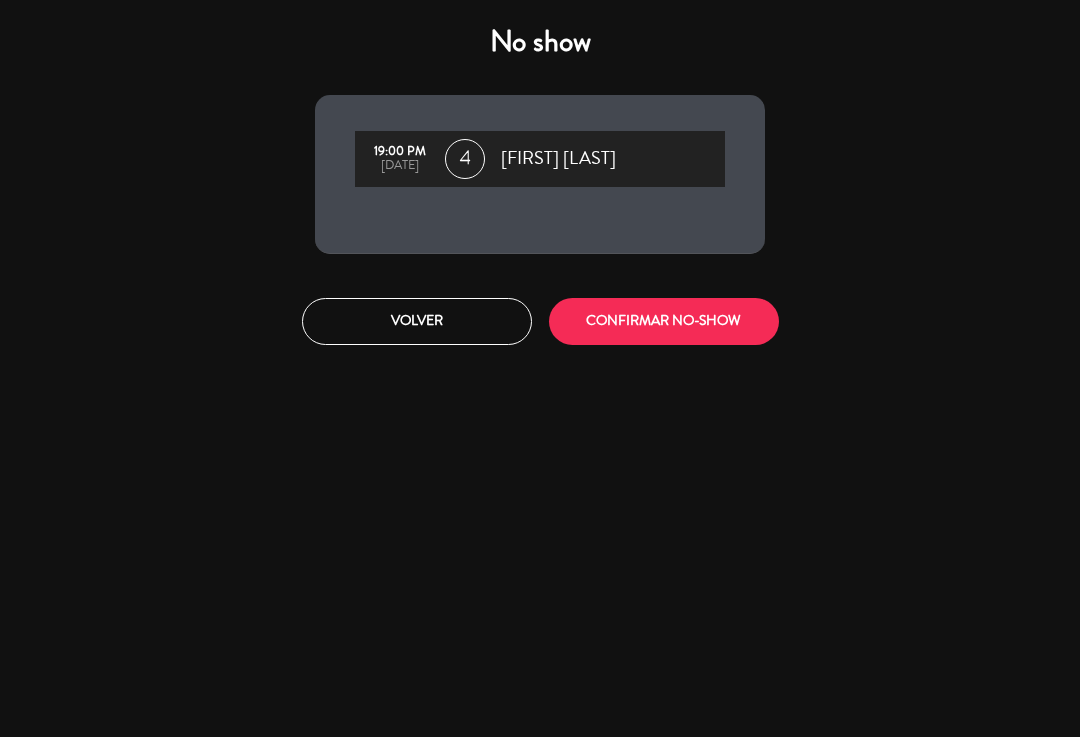 click on "No show  19:00 PM   ago., 4   4  [FIRST] [LAST]  Volver   CONFIRMAR NO-SHOW" 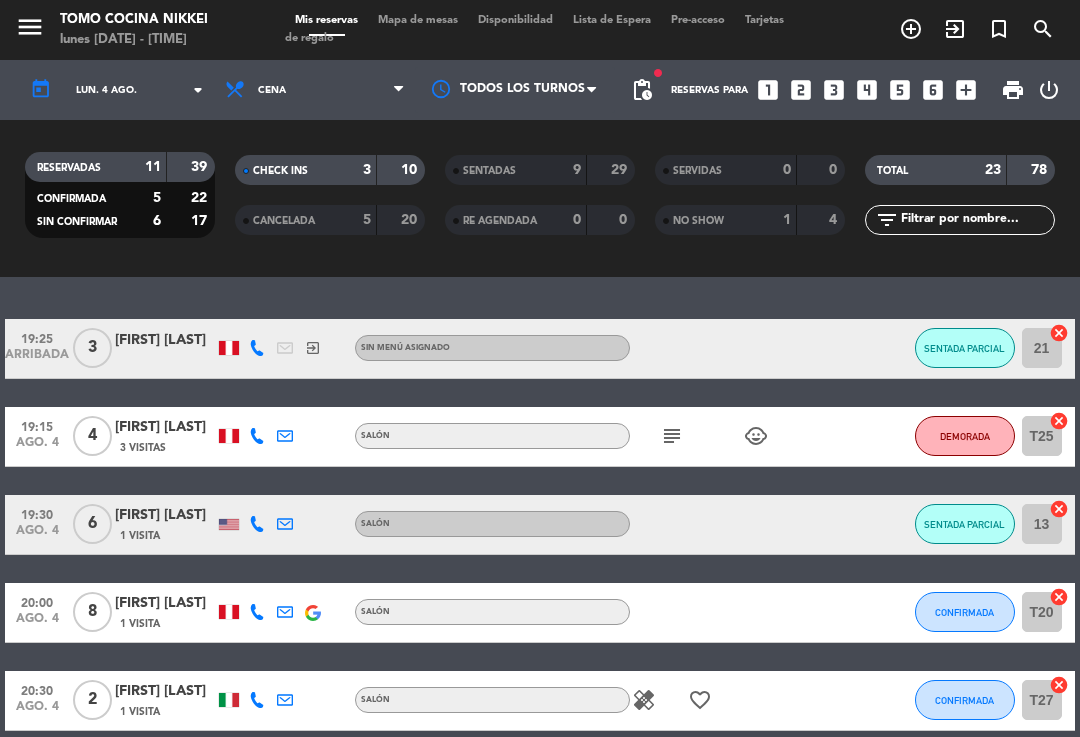 click on "[FIRST] [LAST]" 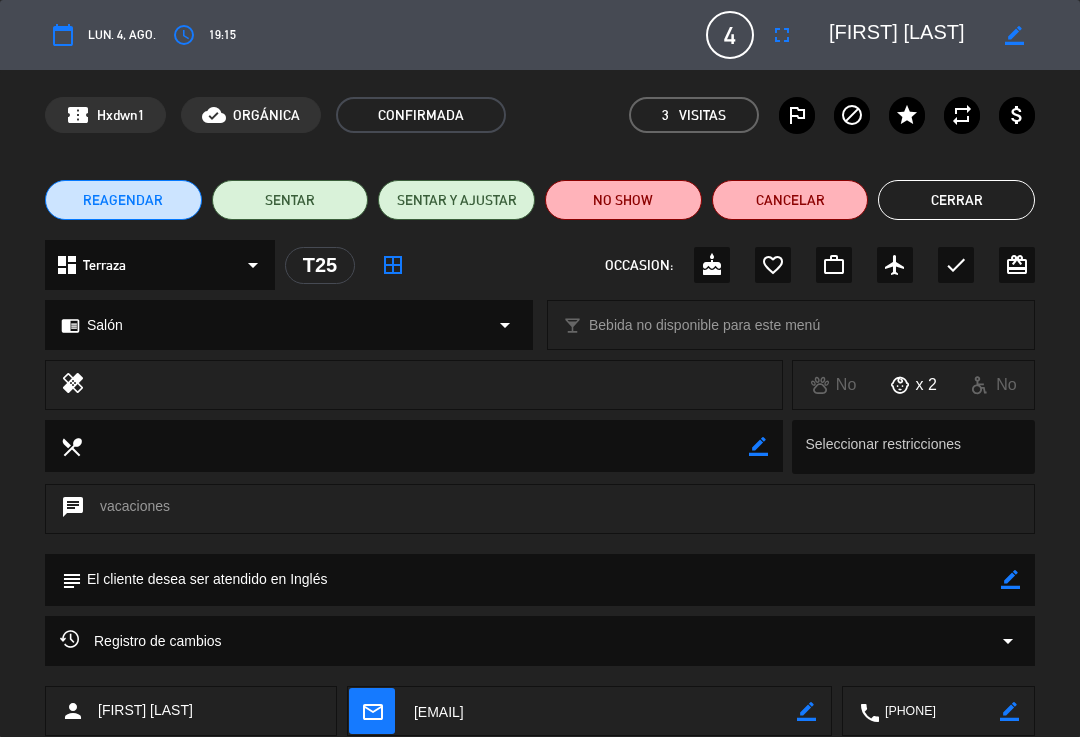 click on "border_color" 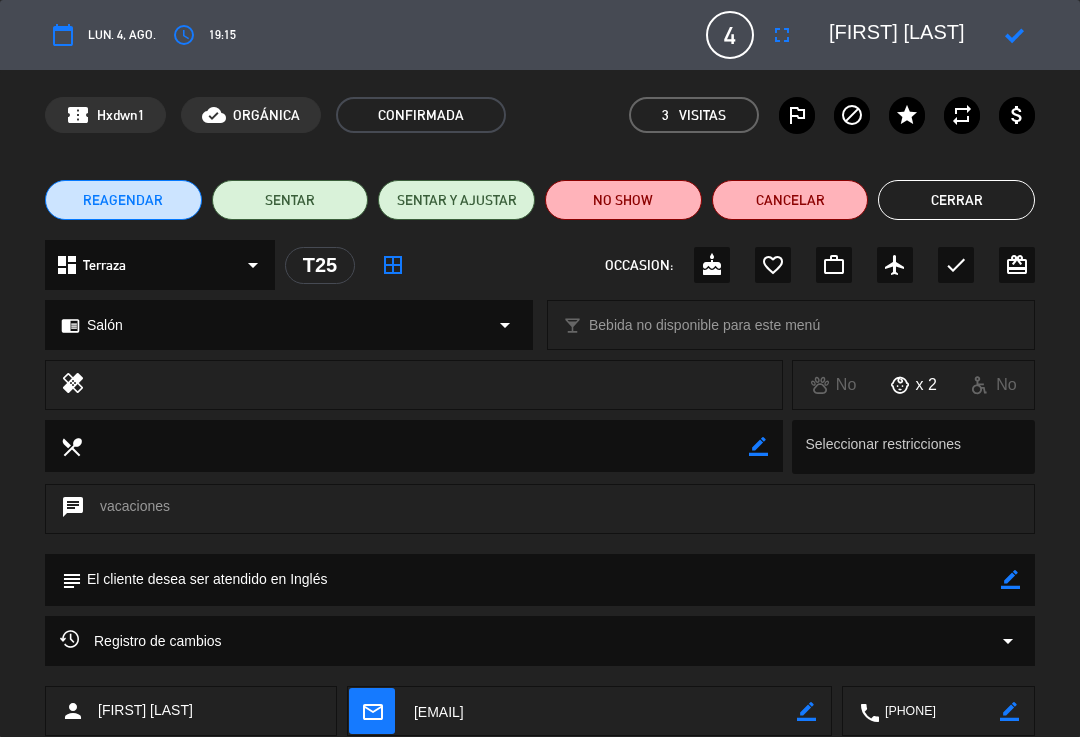 click 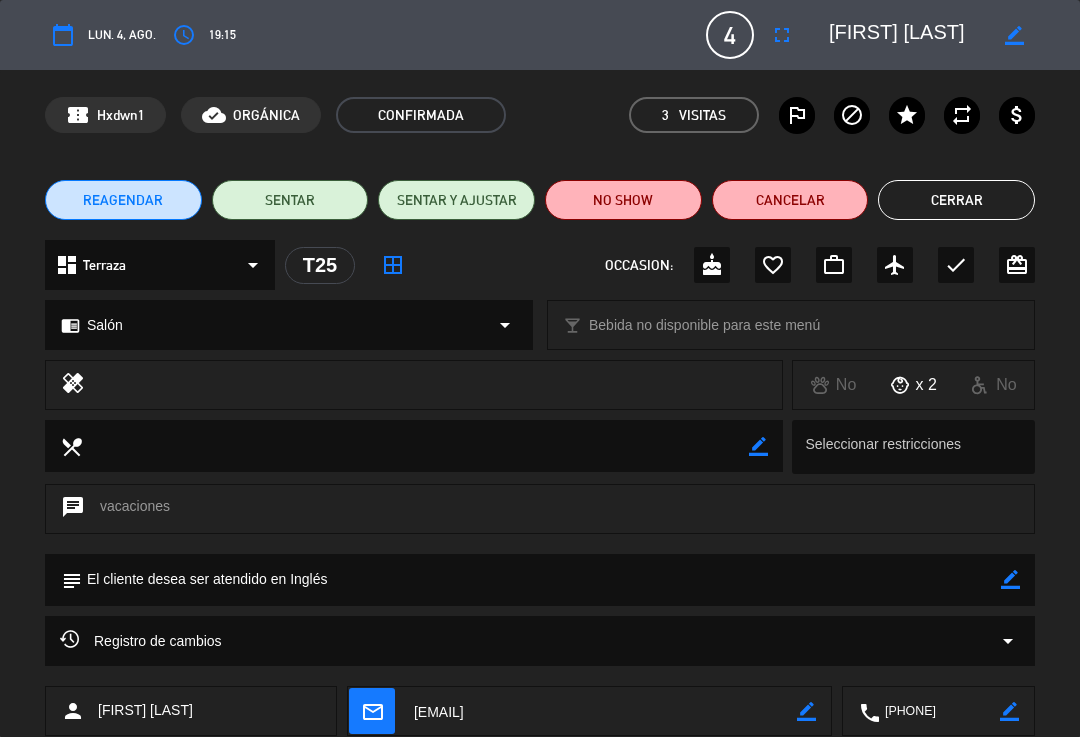 click 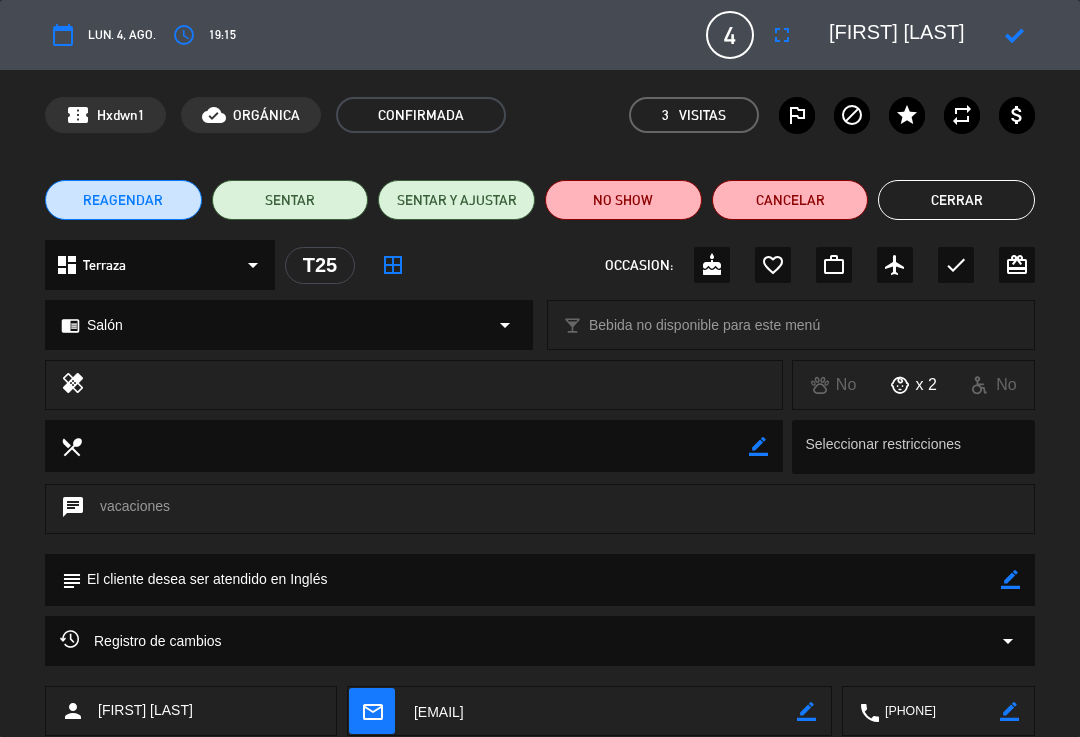 click 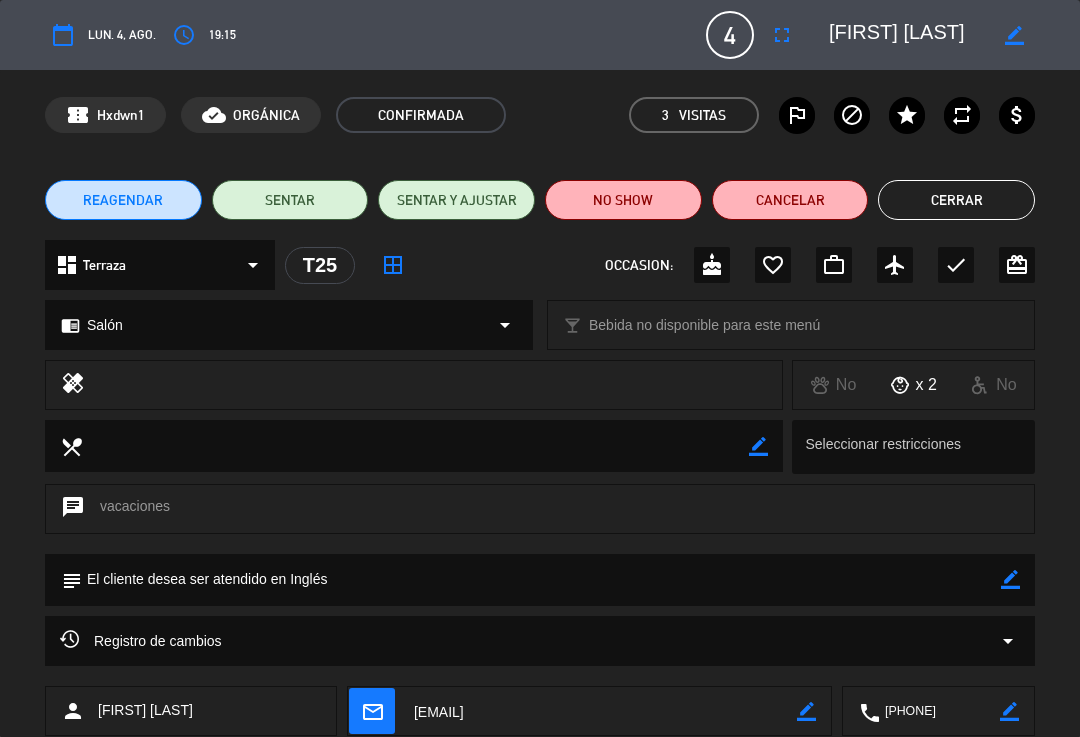 click on "border_color" 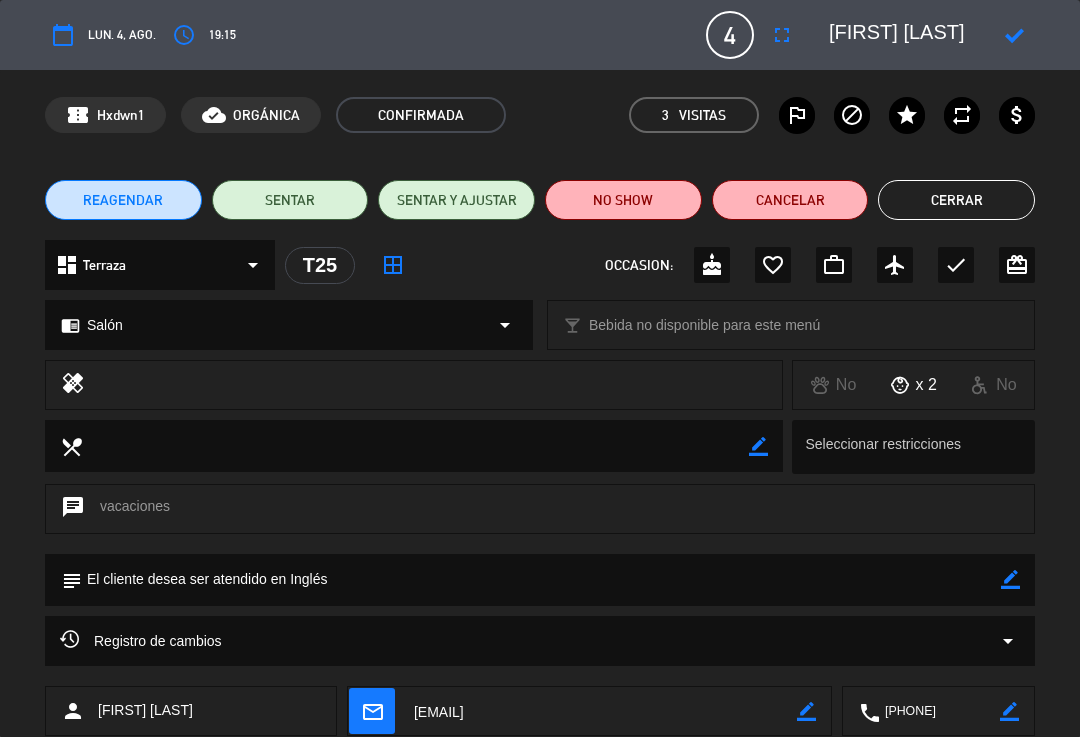 click 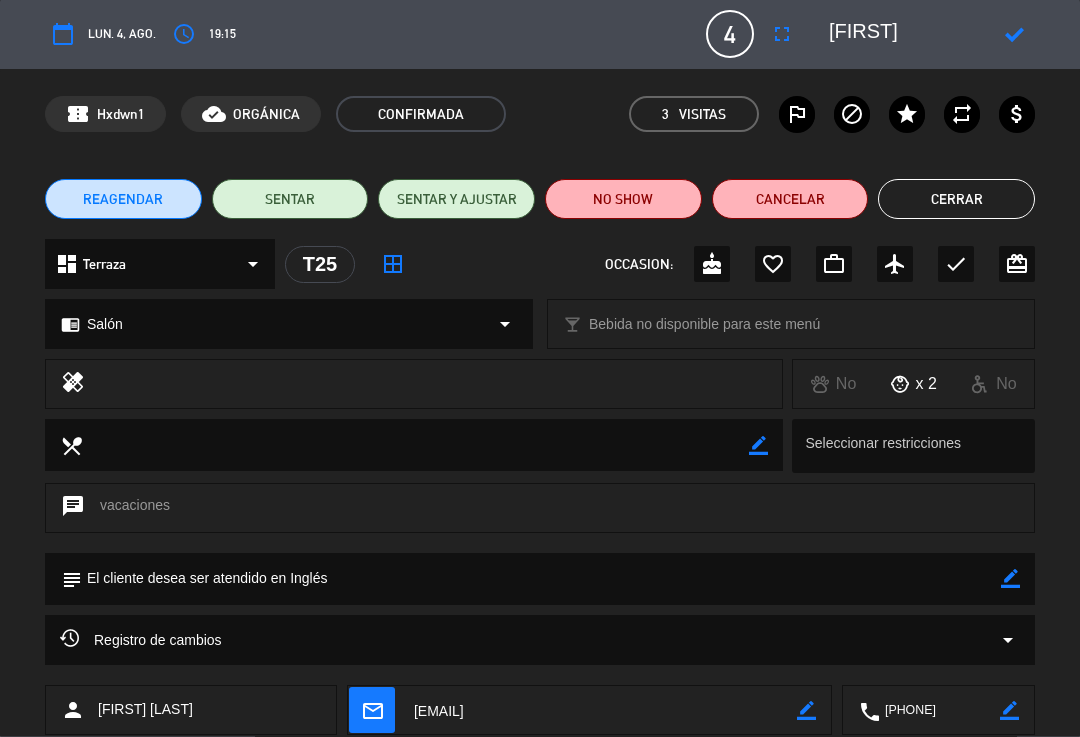 type on "C" 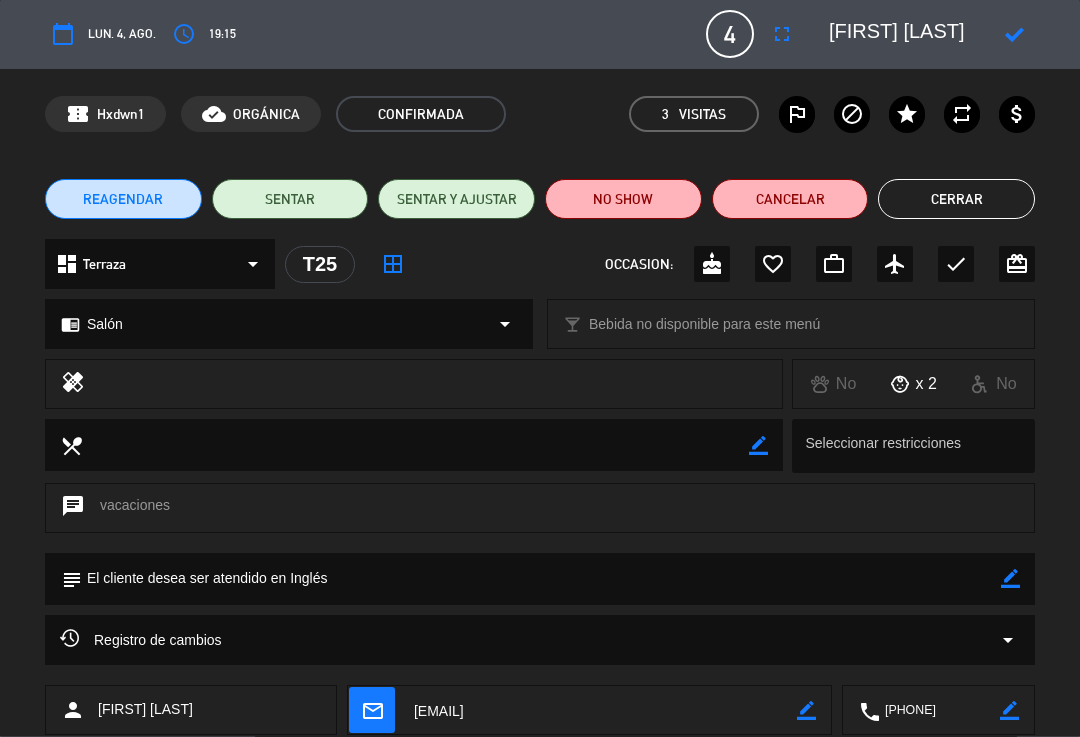 type on "[FIRST] [LAST]" 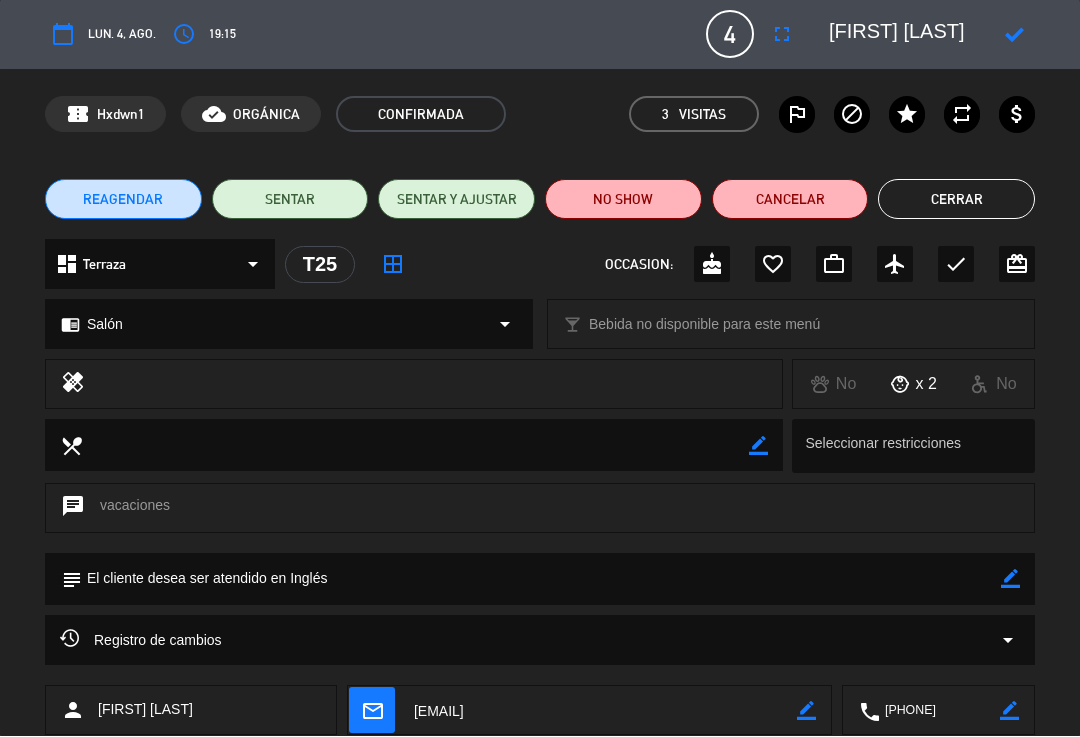 click 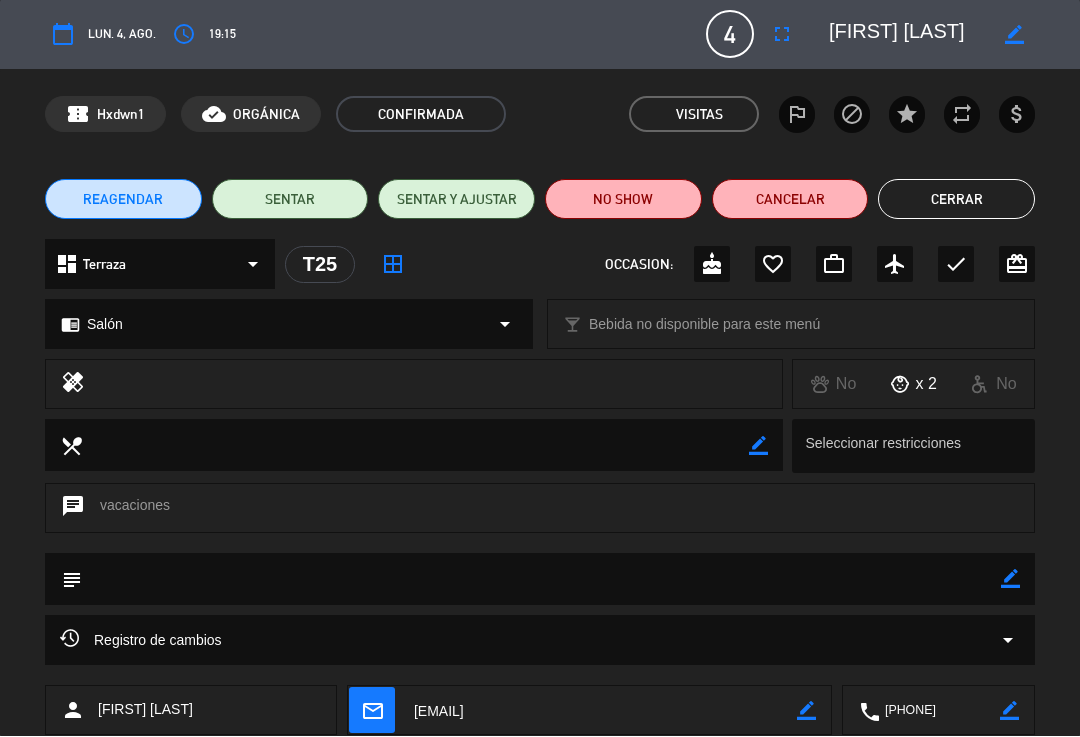 click on "Cerrar" 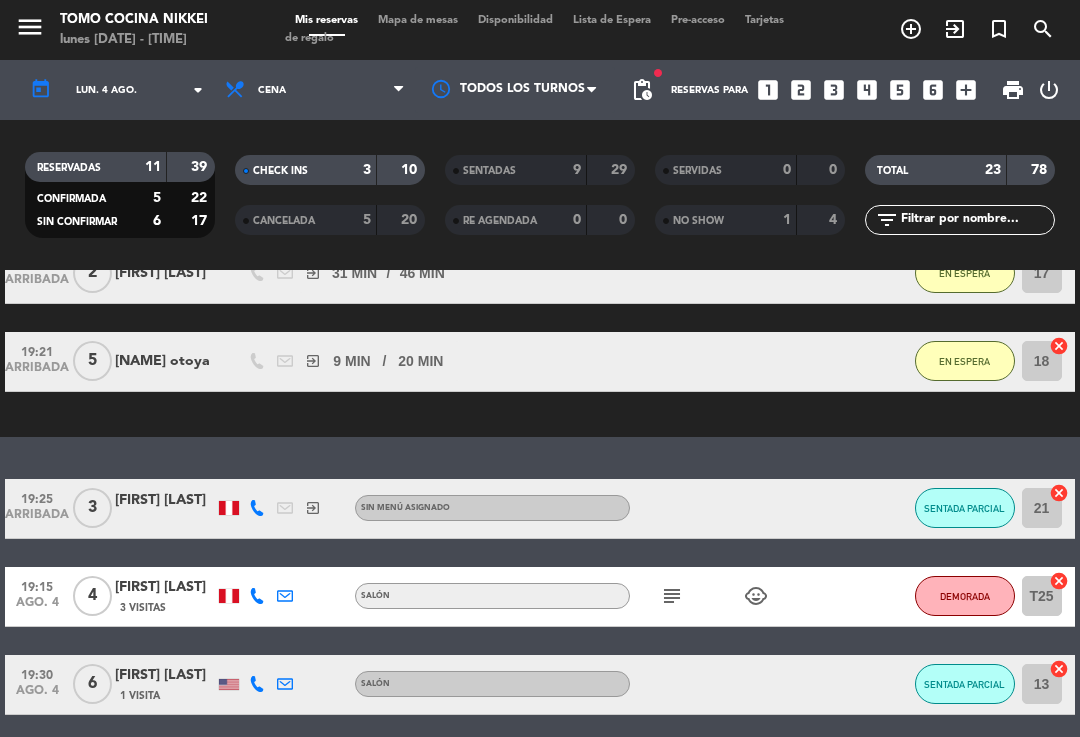 scroll, scrollTop: 144, scrollLeft: 0, axis: vertical 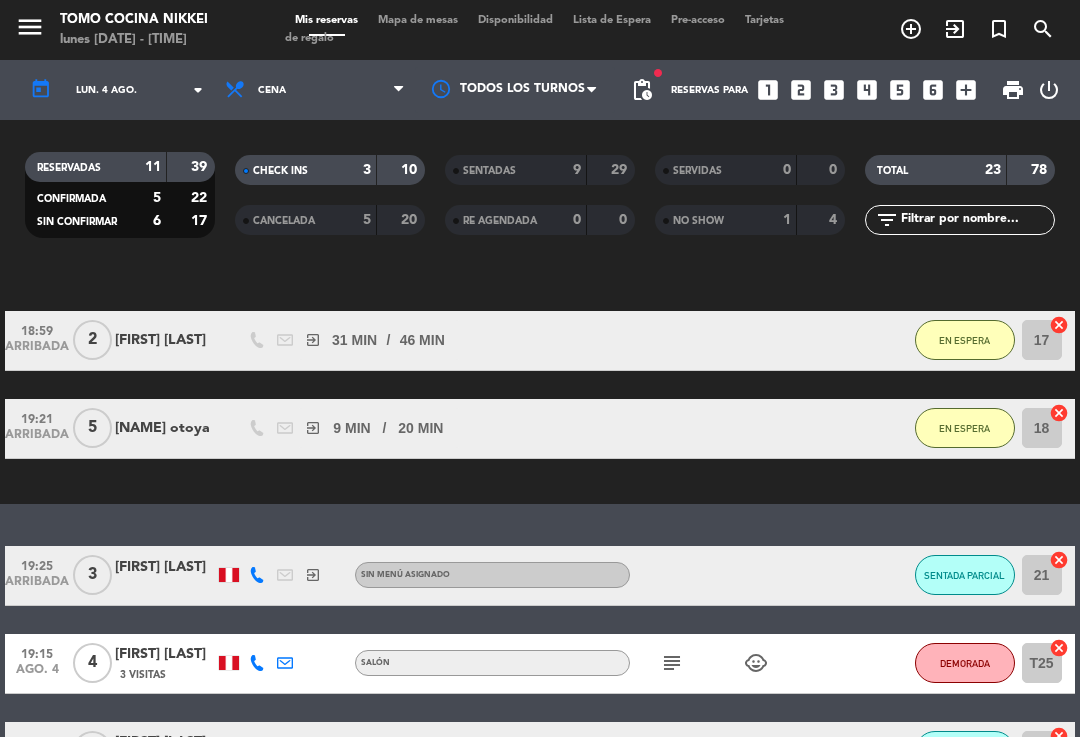 click on "Mapa de mesas" at bounding box center (418, 20) 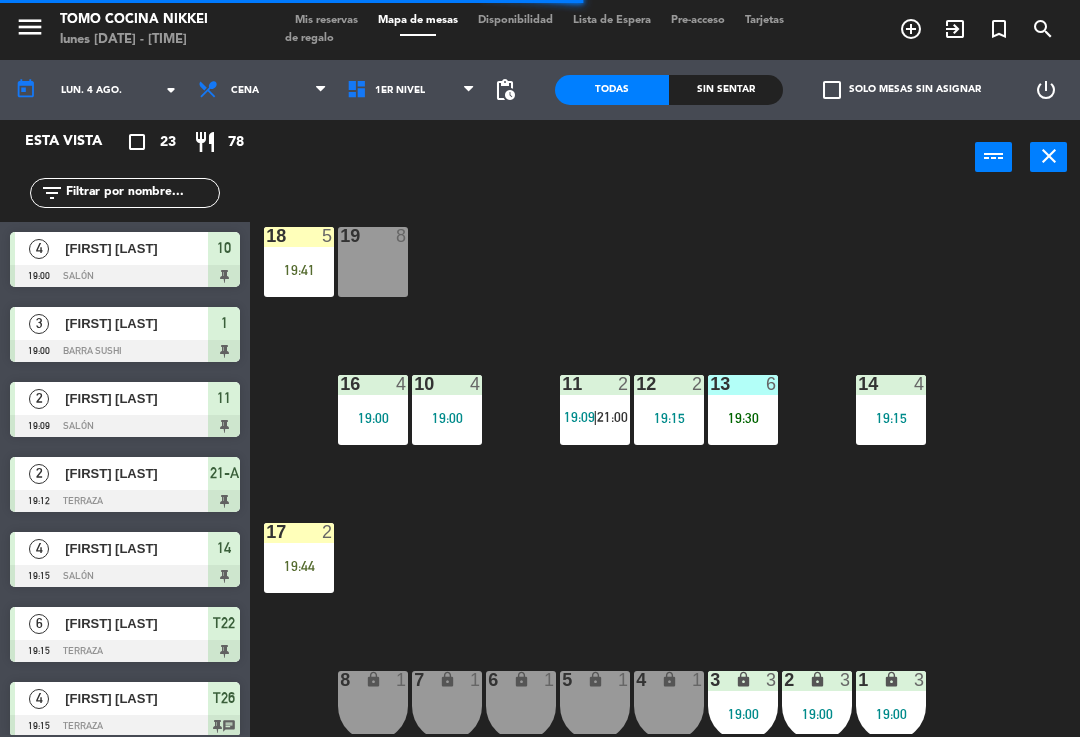 click on "19:09" at bounding box center [579, 417] 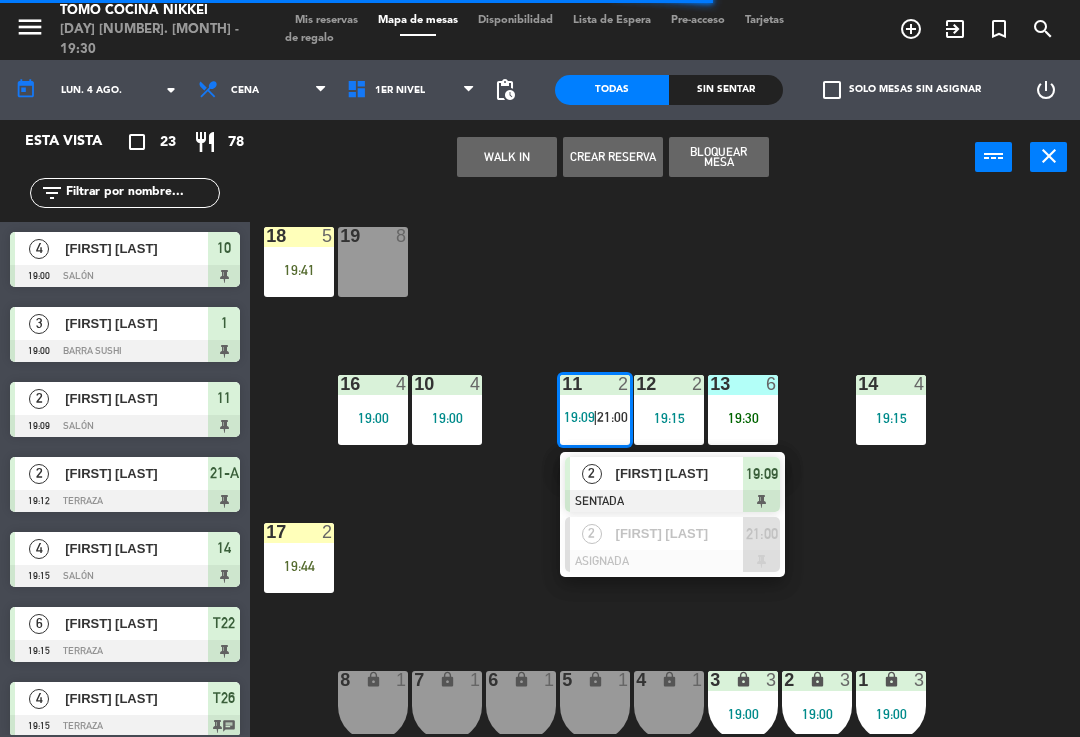click on "[FIRST] [LAST]" at bounding box center [679, 533] 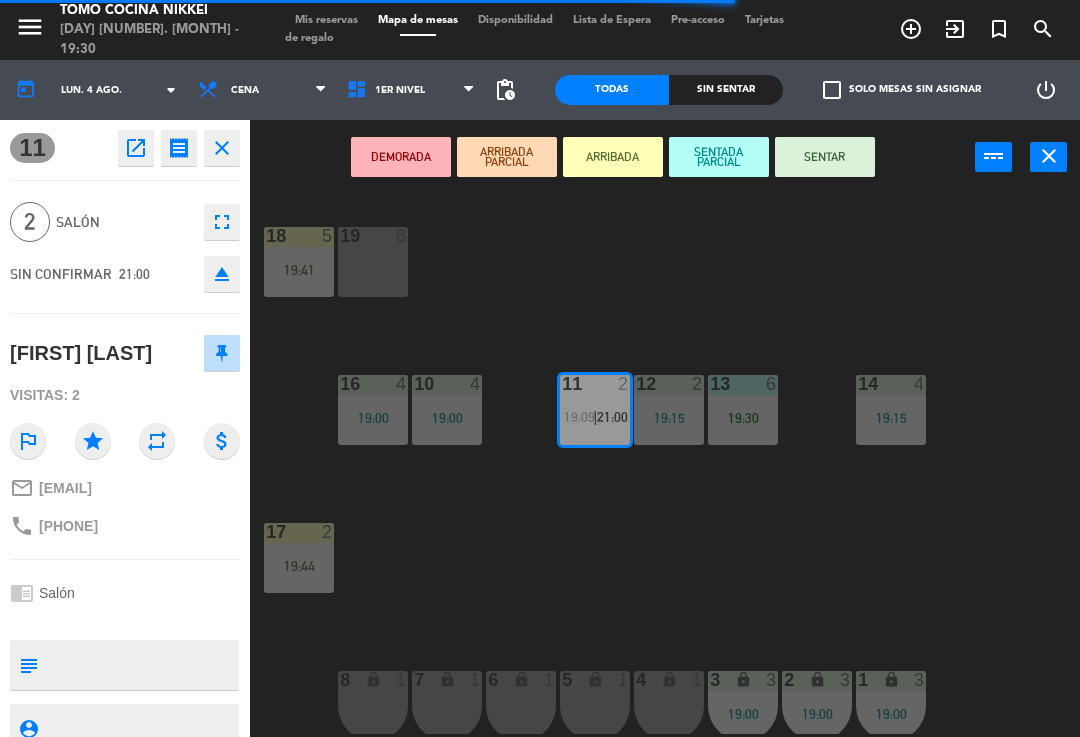 scroll, scrollTop: 0, scrollLeft: 0, axis: both 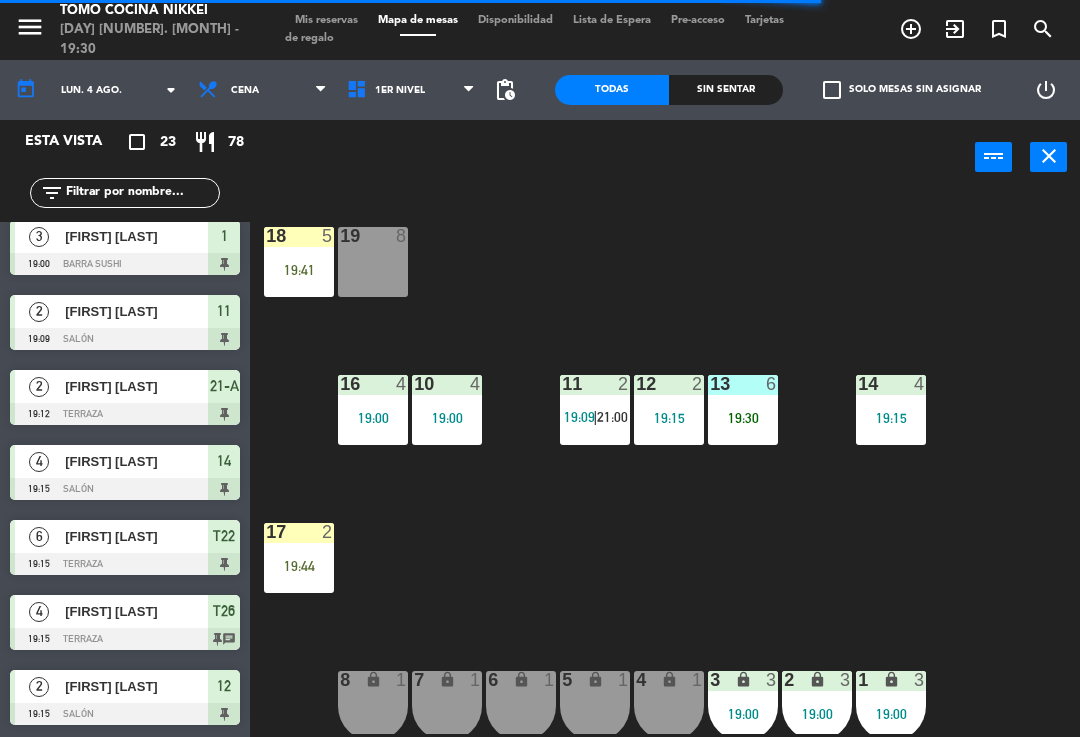 click on "Sin sentar" 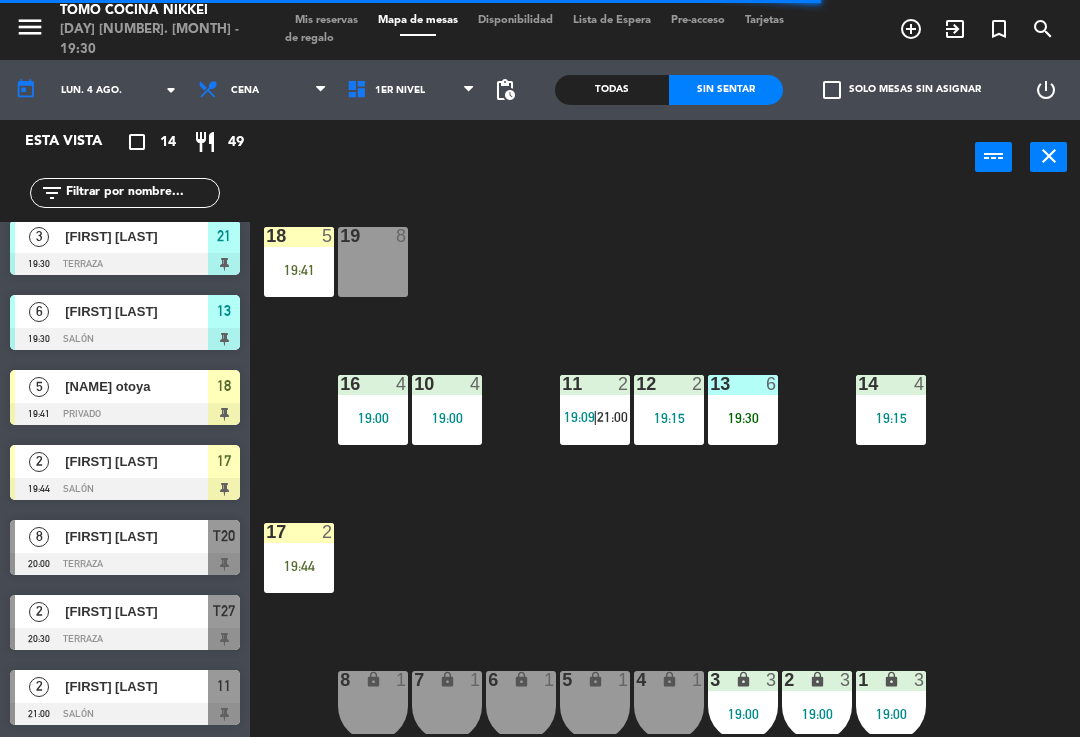 click on "Sin sentar" 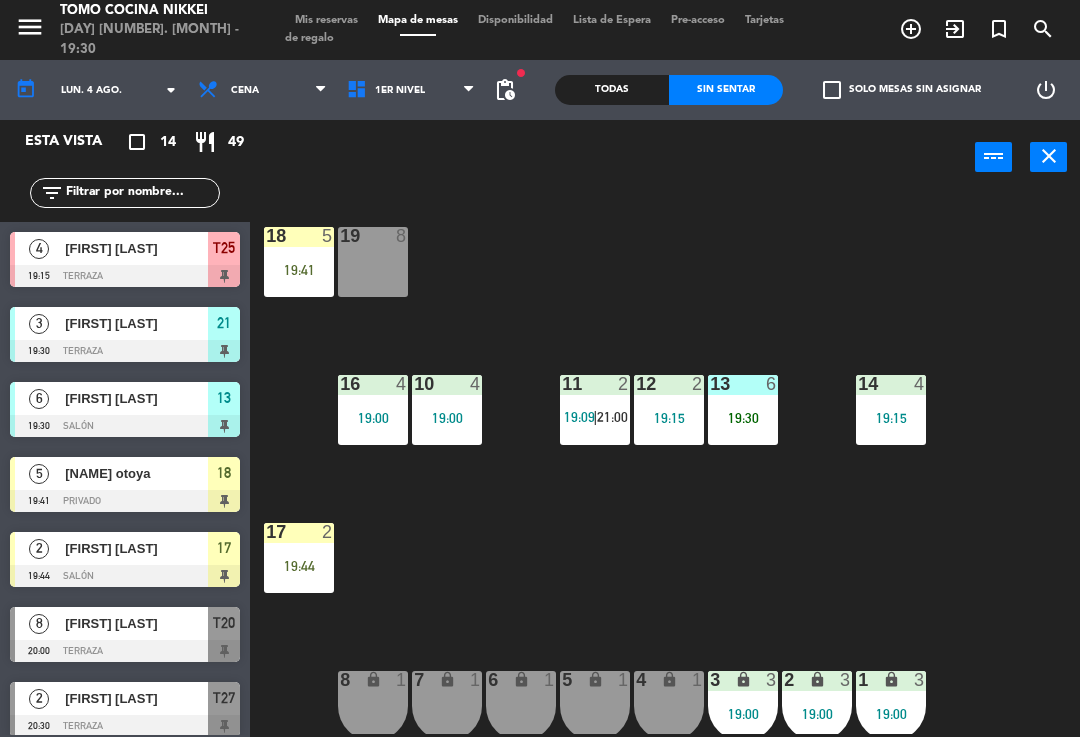 scroll, scrollTop: 0, scrollLeft: 0, axis: both 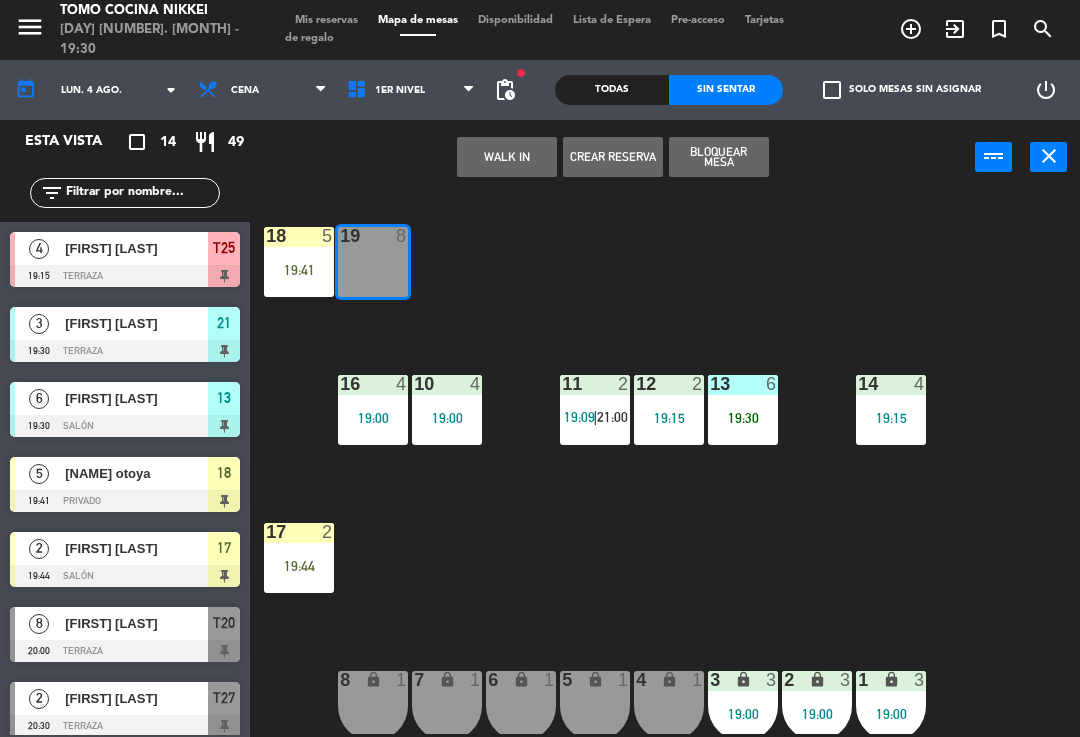 click on "WALK IN" at bounding box center [507, 157] 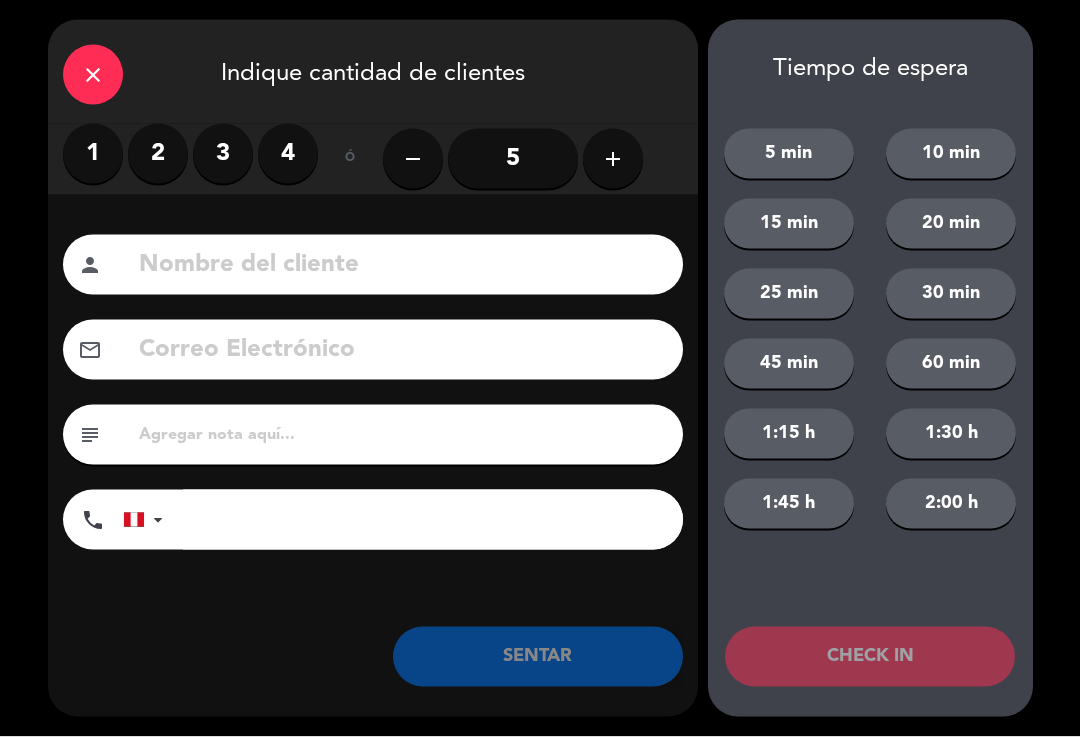 click on "4" at bounding box center [288, 154] 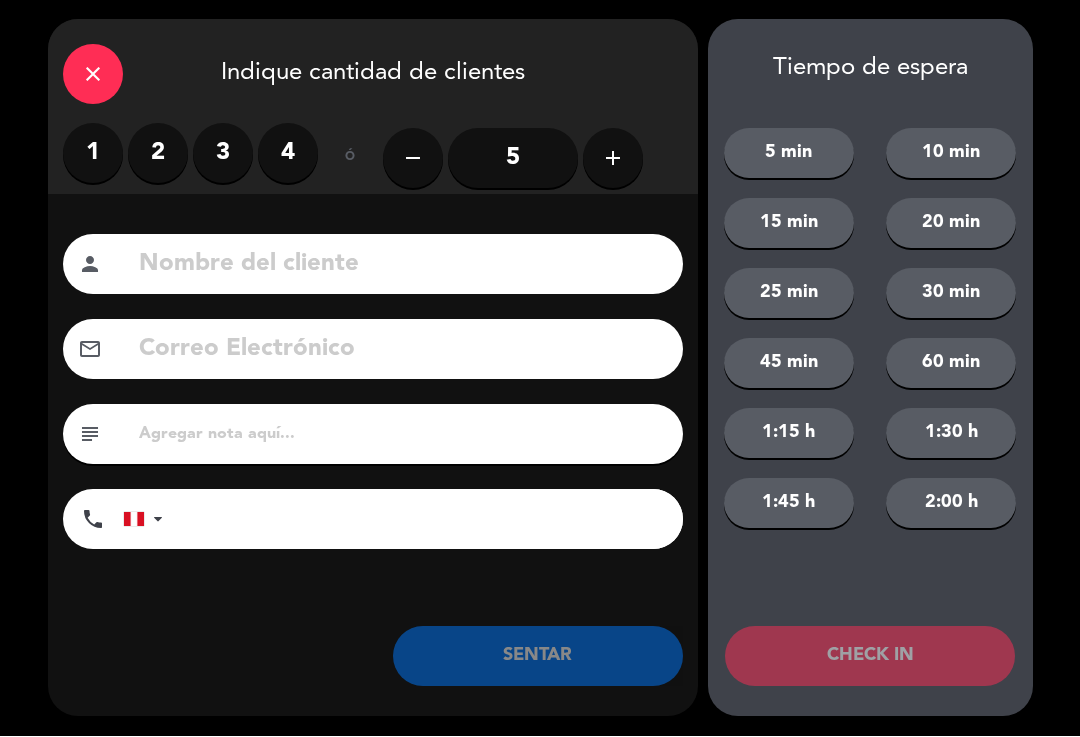 click 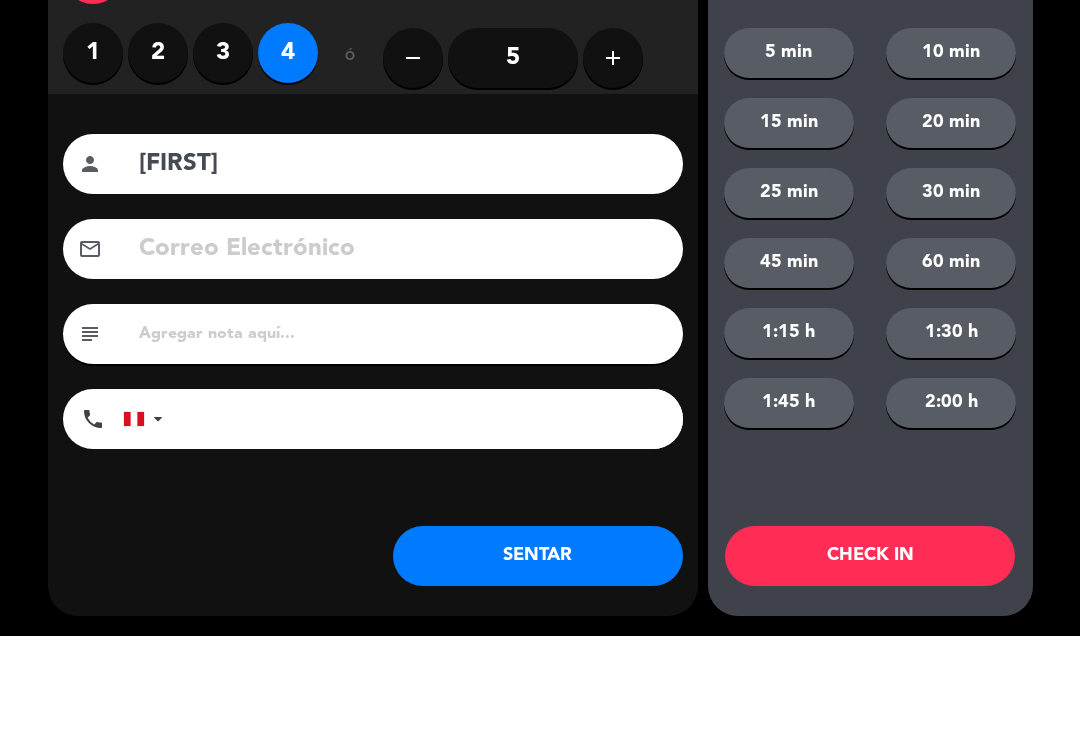 type on "E" 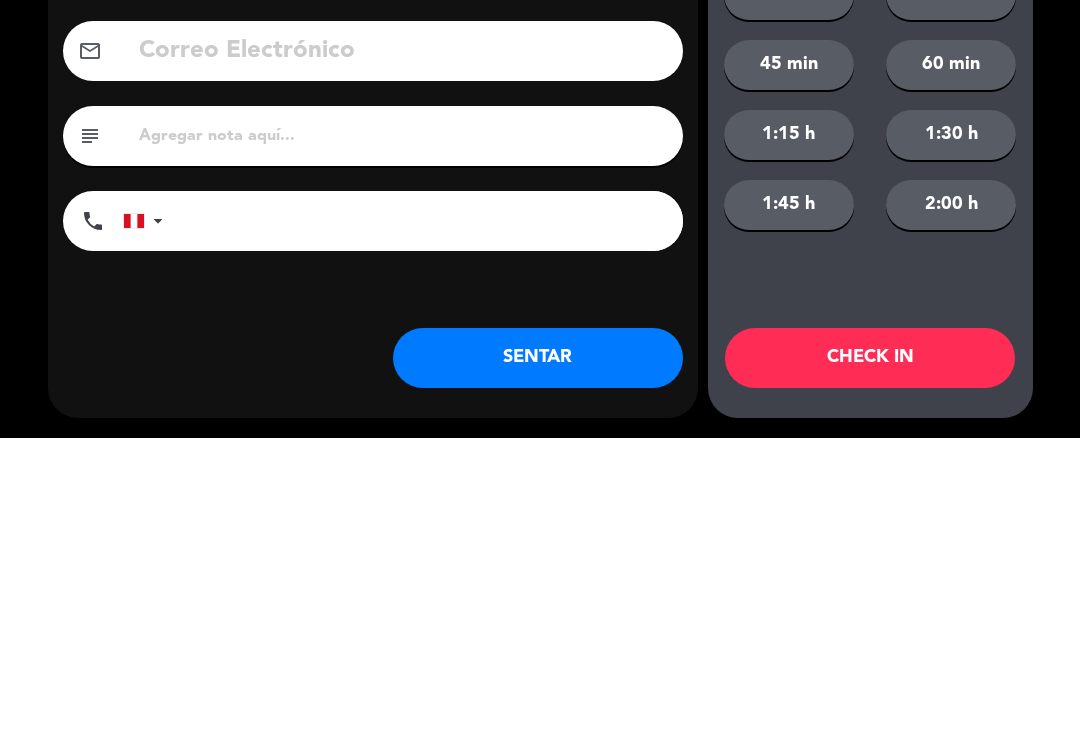 type on "[FIRST] [LAST]" 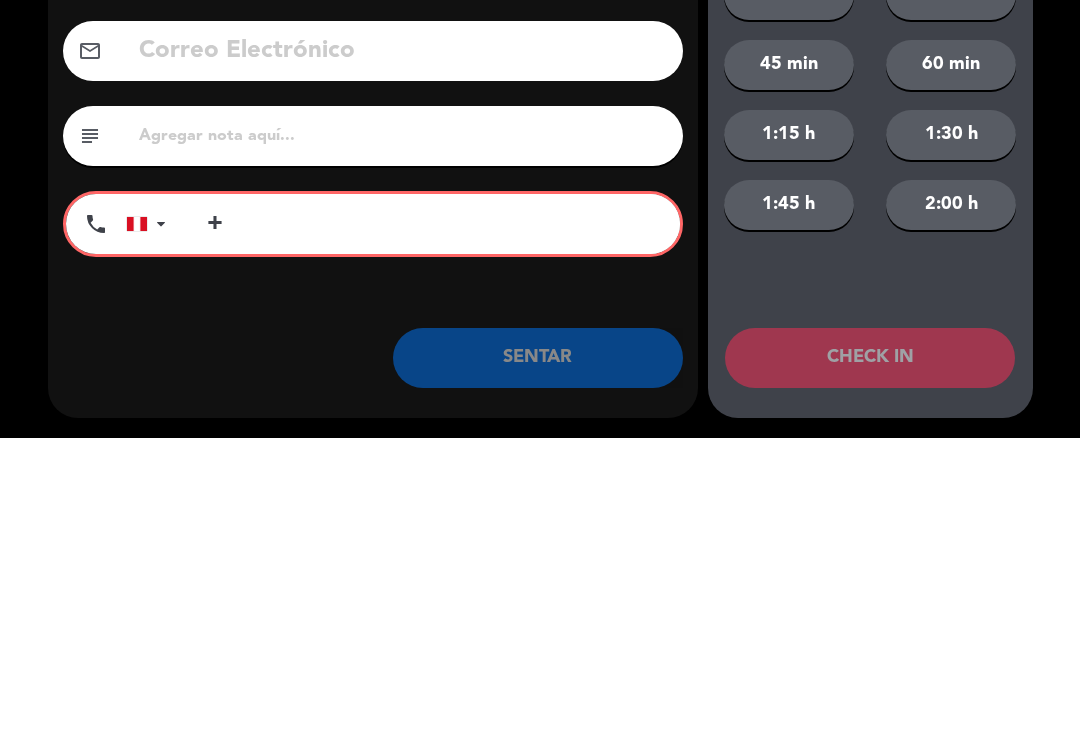 click on "close   Indique cantidad de clientes   1   2   3   4   ó  remove 5 add Nombre del cliente person [FIRST] [LAST] Correo Electrónico email subject phone United States +1 United Kingdom +44 Peru (Perú) +51 Argentina +54 Brazil (Brasil) +55 Afghanistan (‫افغانستان‬‎) +93 Albania (Shqipëri) +355 Algeria (‫الجزائر‬‎) +213 American Samoa +1684 Andorra +376 Angola +244 Anguilla +1264 Antigua and Barbuda +1268 Argentina +54 Armenia (Հայաստան) +374 Aruba +297 Australia +61 Austria (Österreich) +43 Azerbaijan (Azərbaycan) +994 Bahamas +1242 Bahrain (‫البحرين‬‎) +973 Bangladesh (বাংলাদেশ) +880 Barbados +1246 Belarus (Беларусь) +375 Belgium (België) +32 Belize +501 Benin (Bénin) +229 Bermuda +1441 Bhutan (འབྲུག) +975 Bolivia +591 Bosnia and Herzegovina (Босна и Херцеговина) +387 Botswana +267 Brazil (Brasil) +55 British Indian Ocean Territory +246 British Virgin Islands +1284 Brunei +673 Bulgaria (България) +359" 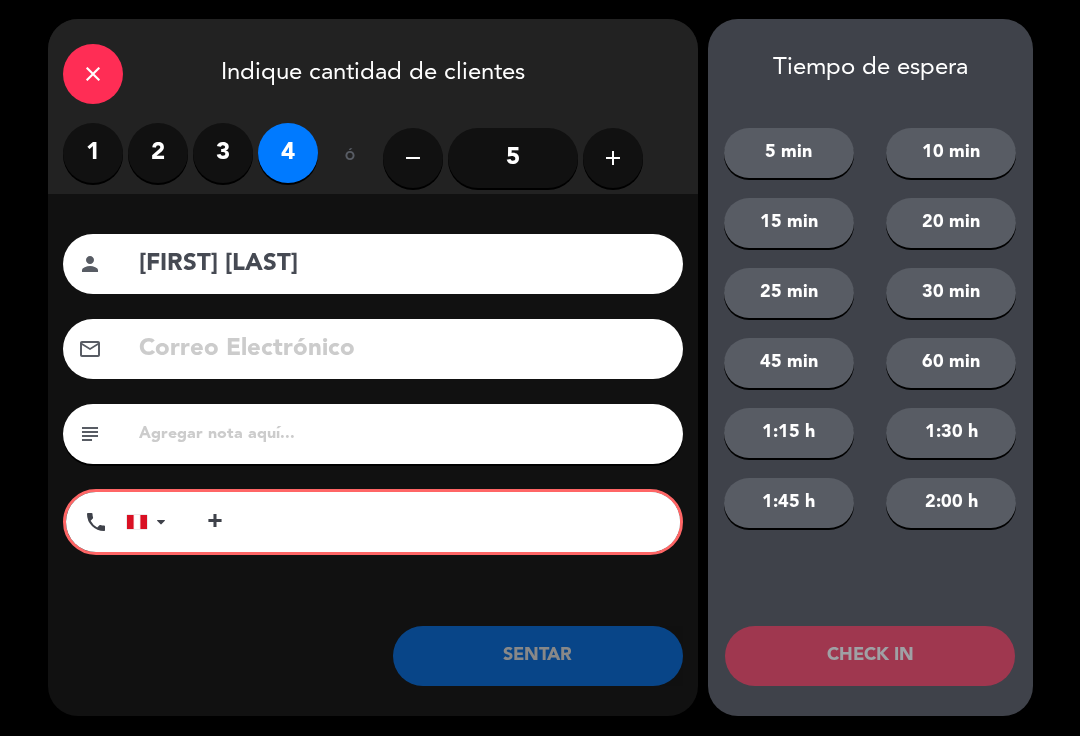 click on "+" at bounding box center [433, 523] 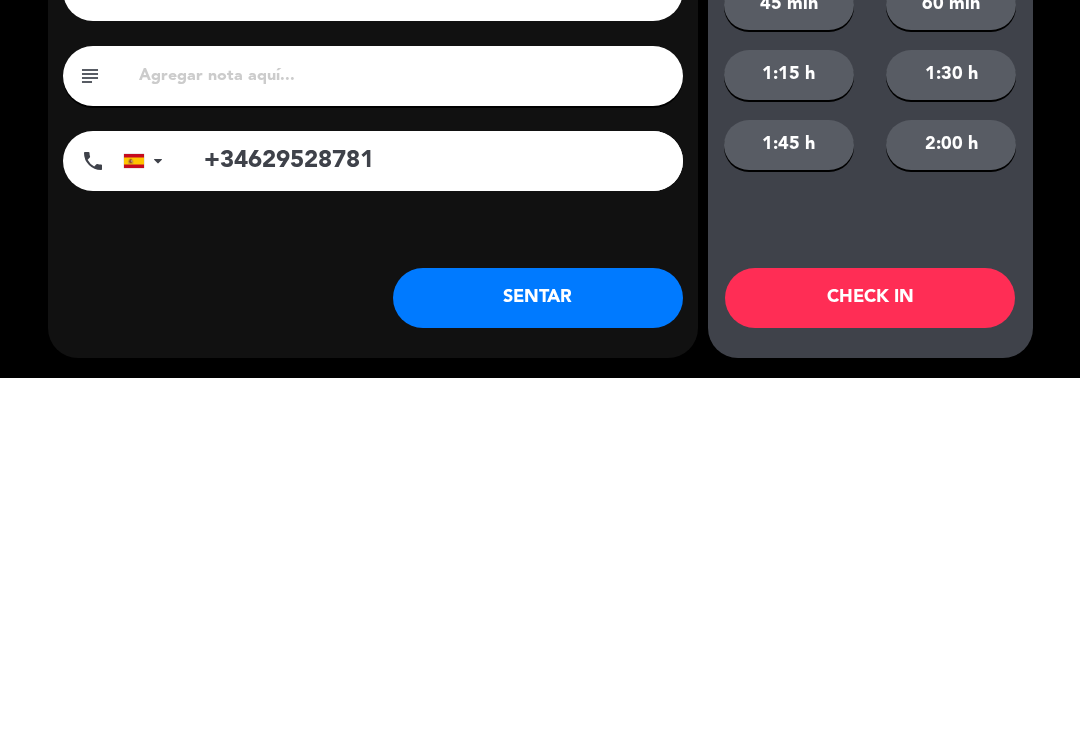 type on "+34629528781" 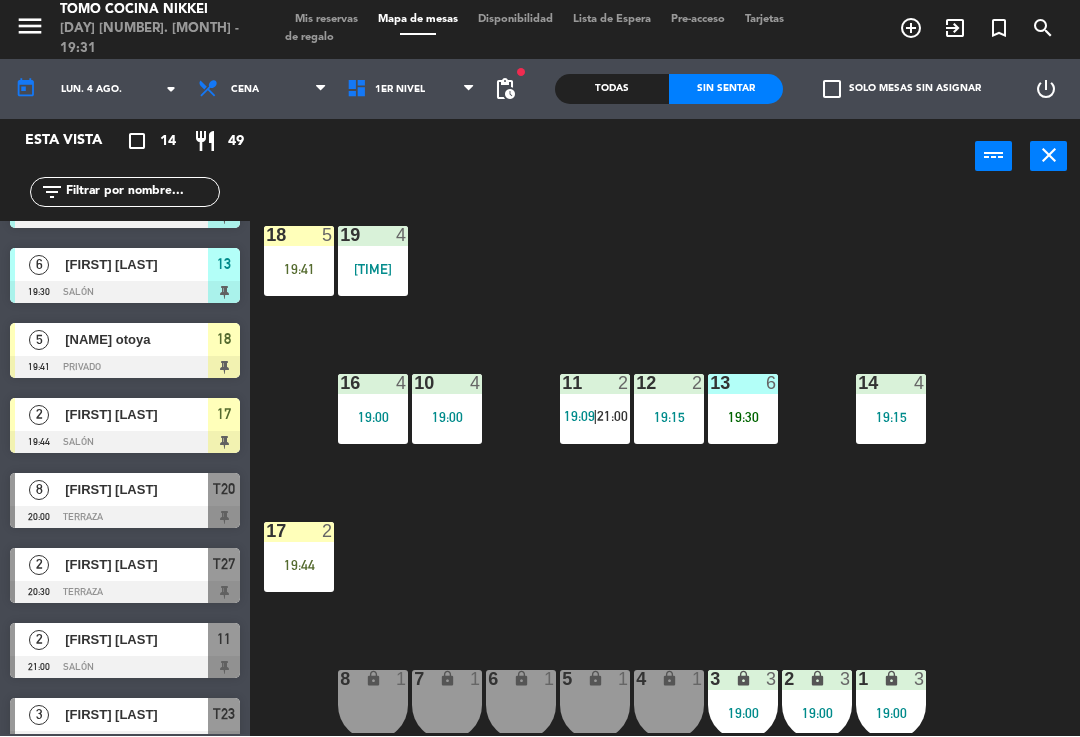 scroll, scrollTop: 130, scrollLeft: 0, axis: vertical 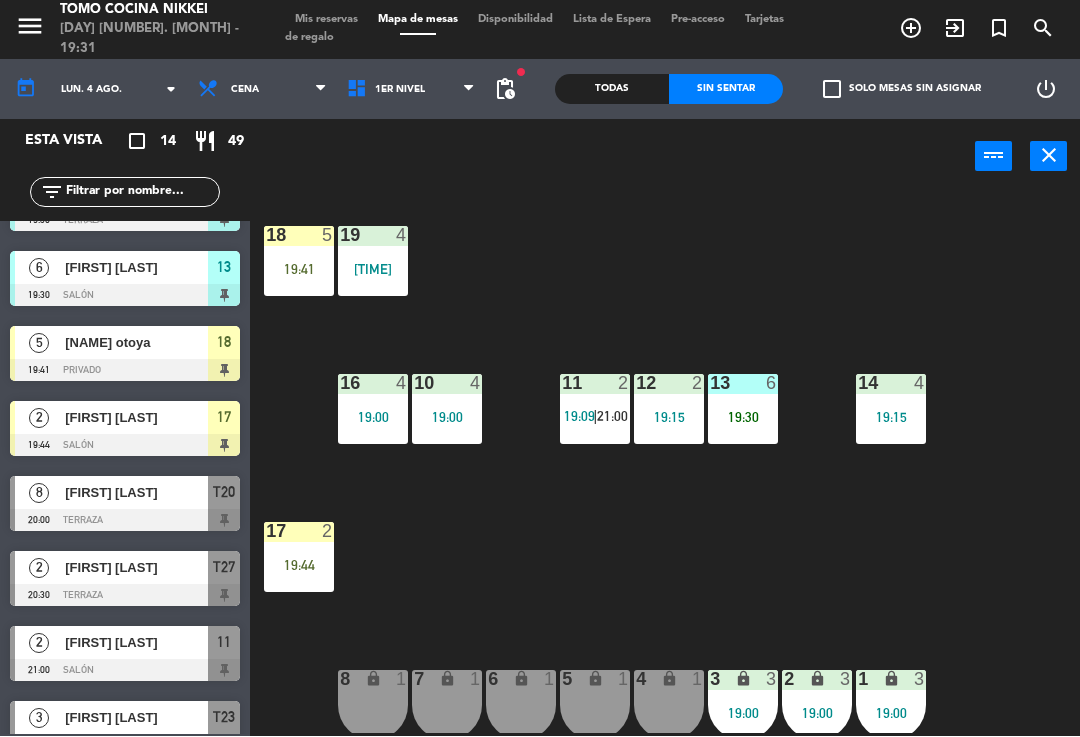 click on "[NAME] otoya" at bounding box center (136, 343) 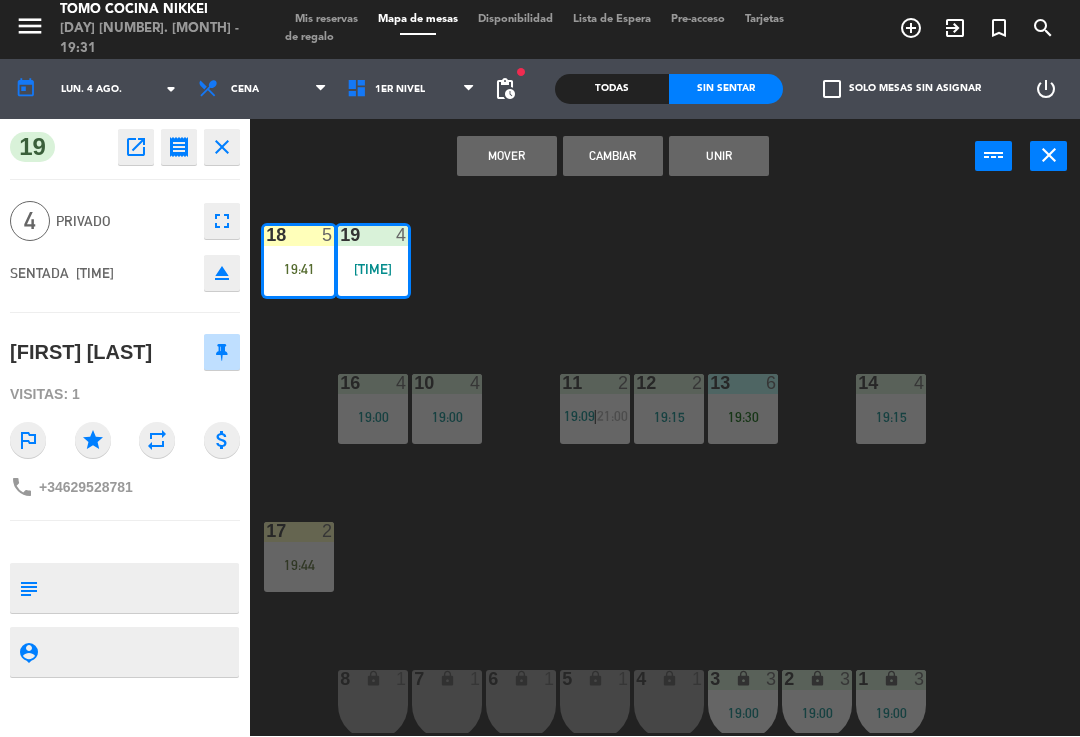 click on "Cambiar" at bounding box center [613, 157] 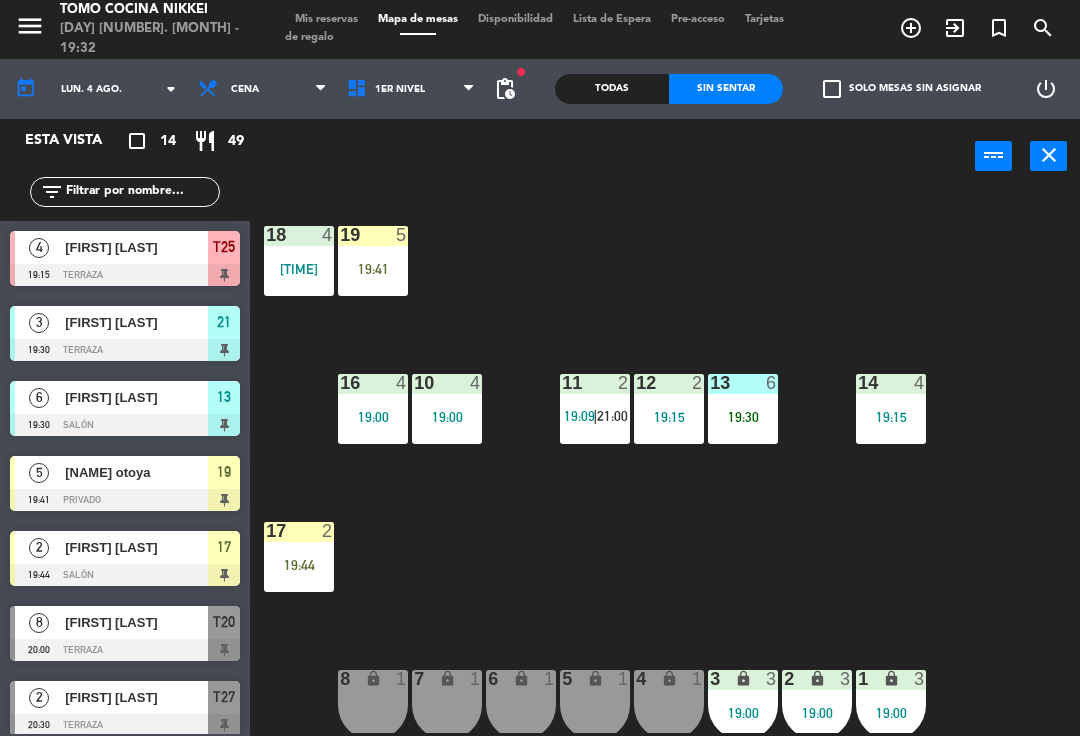 click on "19:41" at bounding box center [373, 270] 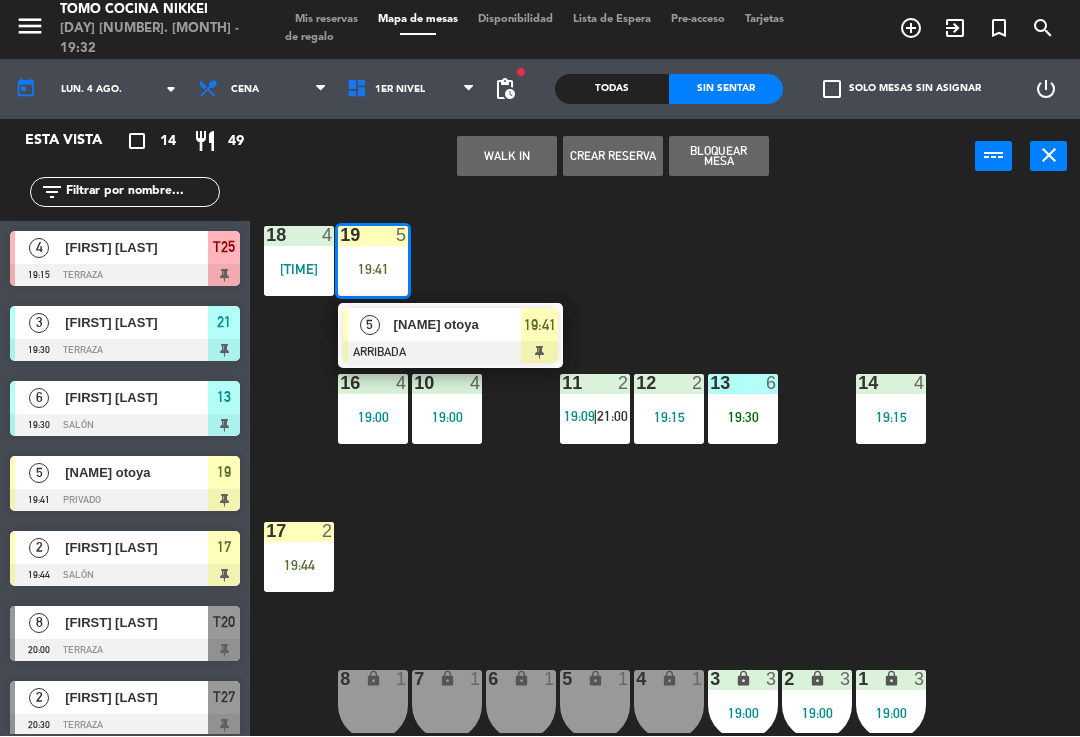 click on "[NAME] otoya" at bounding box center [457, 325] 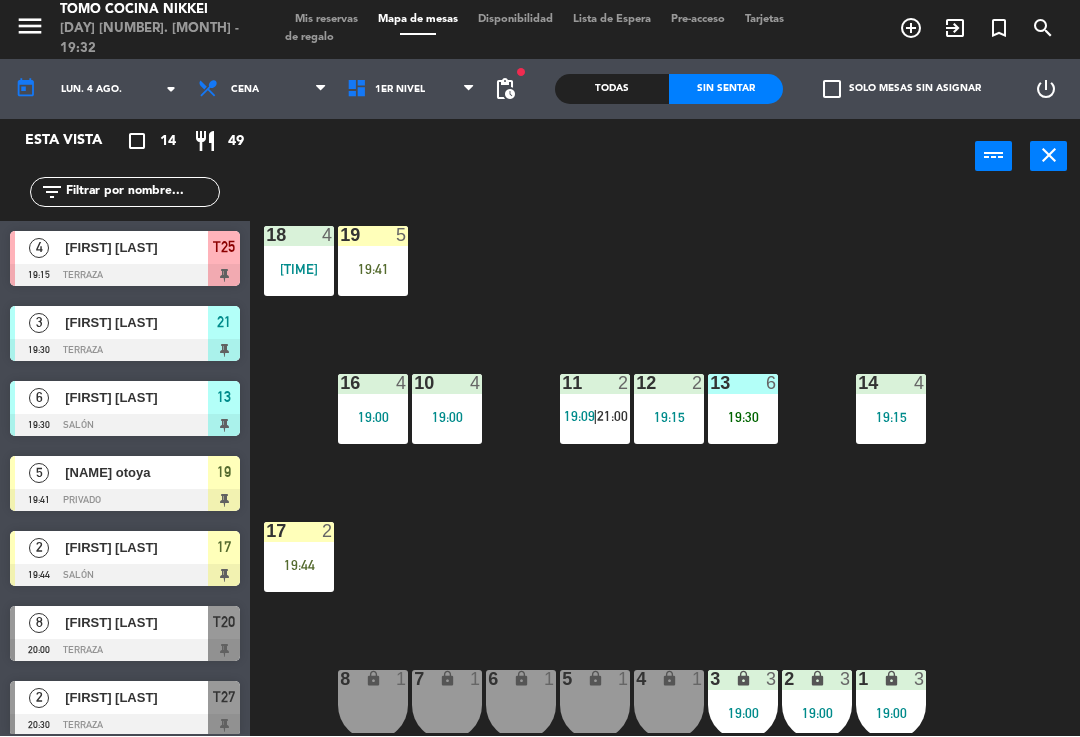 click on "19:41" at bounding box center [373, 270] 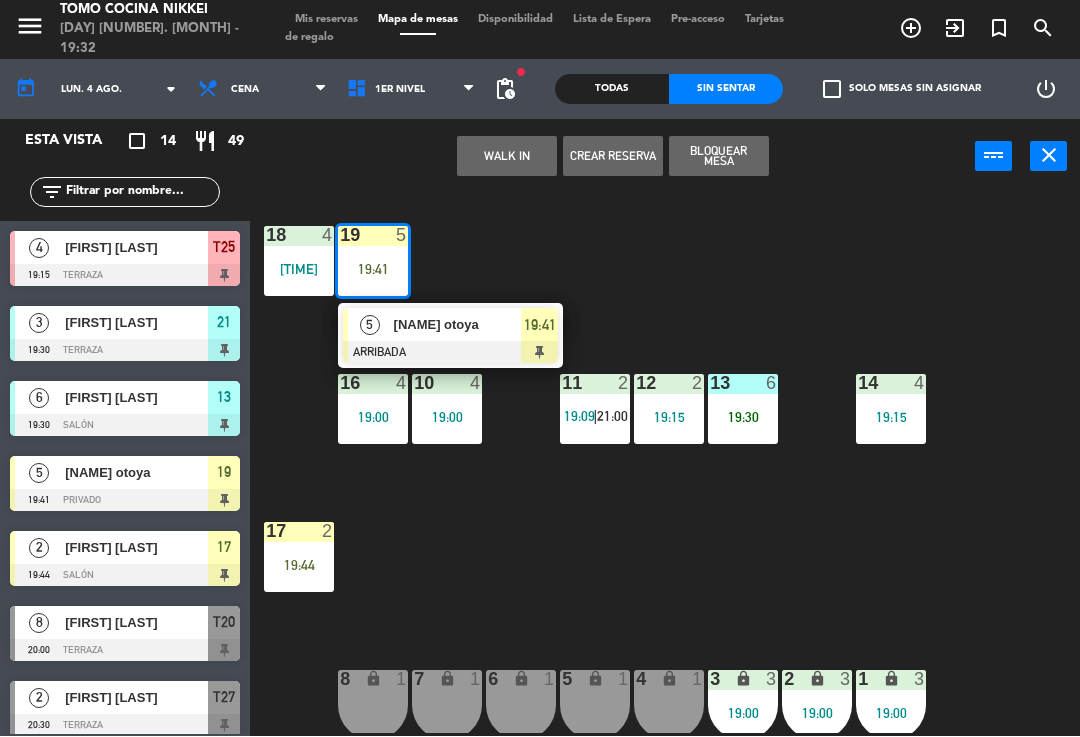 click on "[NAME] otoya" at bounding box center [457, 325] 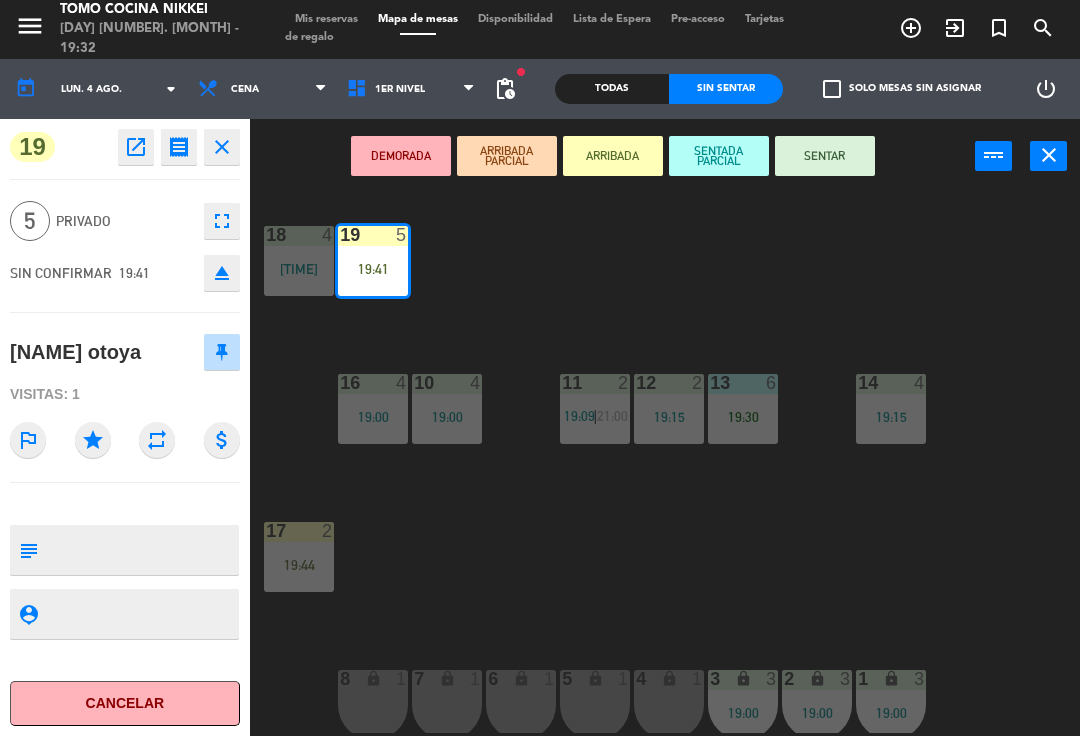 click on "SENTAR" at bounding box center [825, 157] 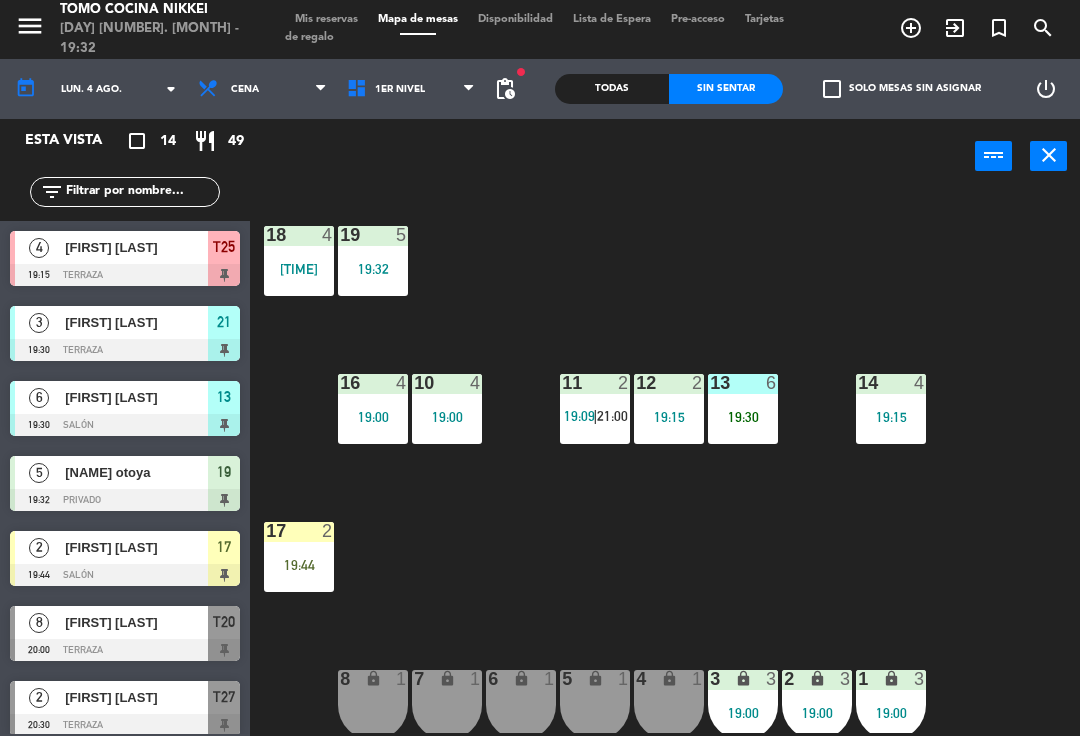 click on "18  4   [TIME]  19  5   [TIME]  16  4   [TIME]  10  4   [TIME]  11  2   [TIME]    |    [TIME]     12  2   [TIME]  13  6   [TIME]  14  4   [TIME]  17  2   [TIME]  7 lock  1  8 lock  1  6 lock  1  5 lock  1  4 lock  1  3 lock  3   [TIME]  2 lock  3   [TIME]  1 lock  3   [TIME]" 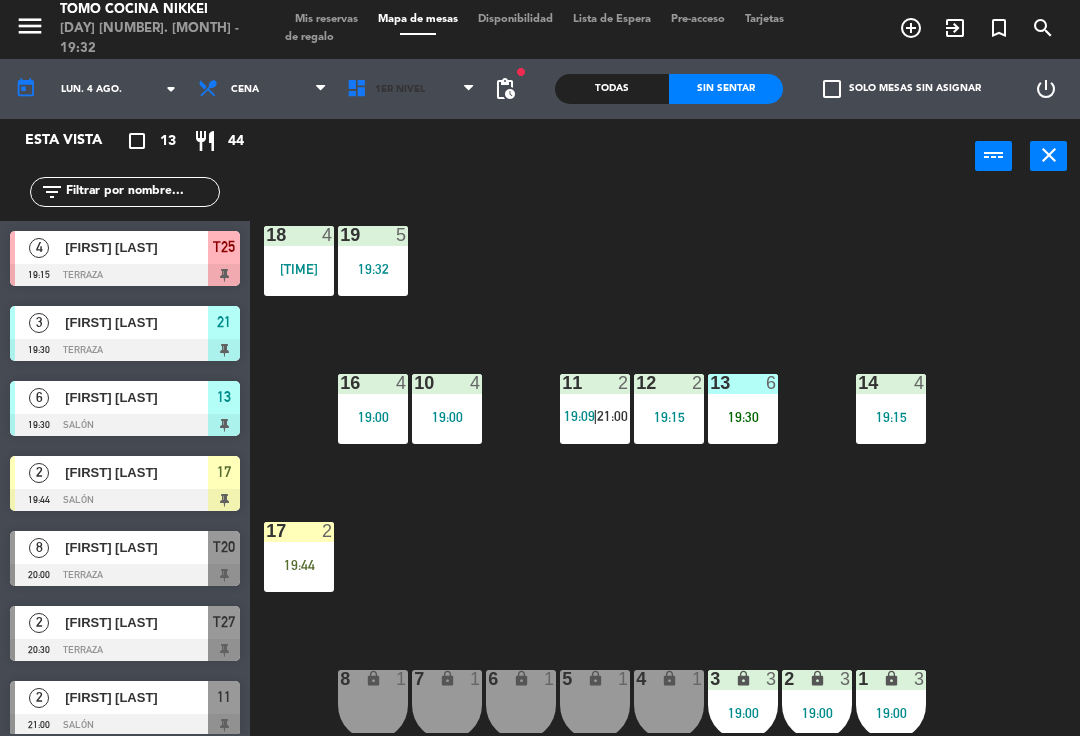 click on "1er Nivel" at bounding box center (400, 90) 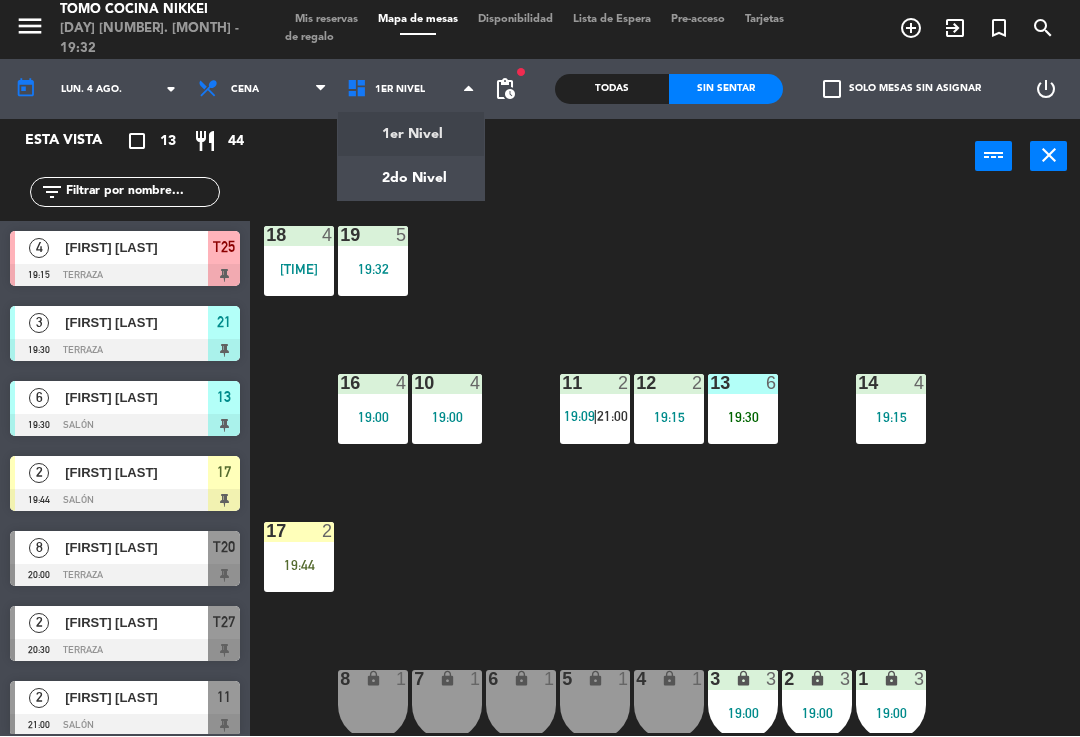 click on "menu  Tomo Cocina Nikkei   [DAY] [NUMBER]. [MONTH] - 19:32   Mis reservas   Mapa de mesas   Disponibilidad   Lista de Espera   Pre-acceso   Tarjetas de regalo  add_circle_outline exit_to_app turned_in_not search today    lun. [NUMBER] [MONTH] arrow_drop_down  Almuerzo  Cena  Cena  Almuerzo  Cena  1er Nivel   2do Nivel   1er Nivel   1er Nivel   2do Nivel  fiber_manual_record pending_actions  Todas  Sin sentar  check_box_outline_blank   Solo mesas sin asignar   power_settings_new   Esta vista   crop_square  13  restaurant  44 filter_list  4   [FIRST] [LAST]   19:15   Terraza  T25  3   [FIRST] [LAST]   19:30   Terraza  21  6   [FIRST] [LAST]   19:30   Salón  13  2   [FIRST] [LAST]   19:44   Salón  17  8   [FIRST] [LAST]   20:00   Terraza  T20  2   [FIRST] [LAST]   20:30   Terraza  T27  2   [FIRST] [LAST]   21:00   Salón  11  3   [FIRST] [LAST]   21:15   Terraza  T23  2   [FIRST] [LAST]   21:15   Terraza  T28  6   [FIRST] [LAST]   21:15   Terraza  Privado  2   [FIRST] [LAST]   21:15  21-A  2   [FIRST] [LAST]   21:15  21" 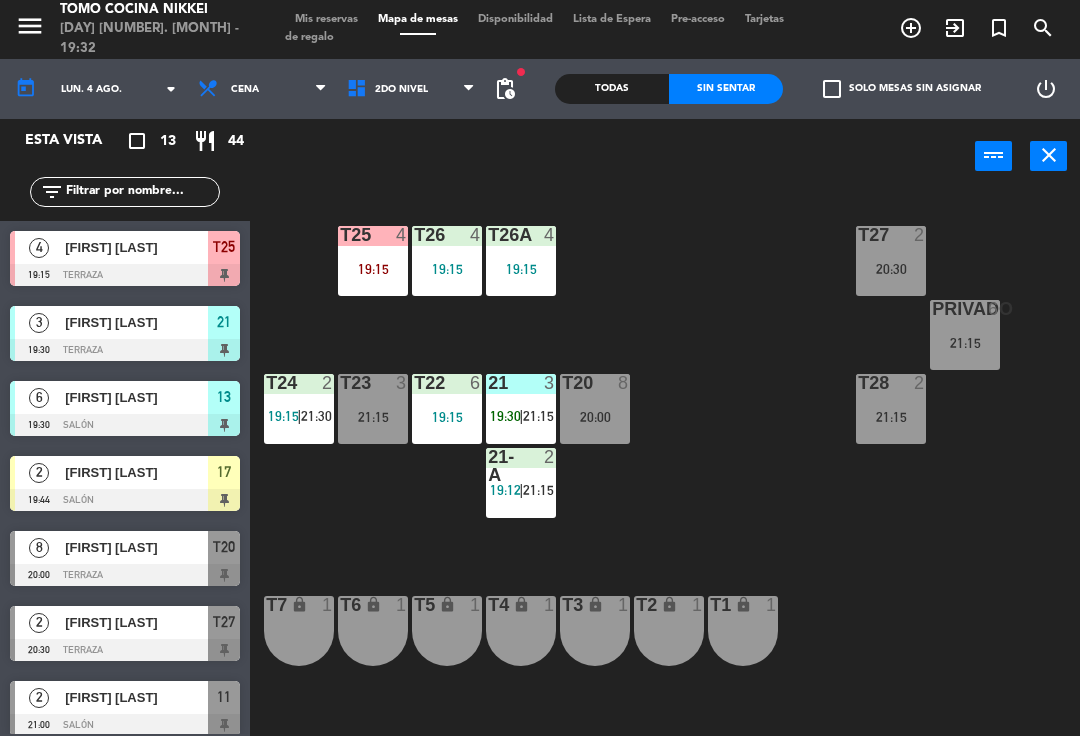 scroll, scrollTop: 0, scrollLeft: 0, axis: both 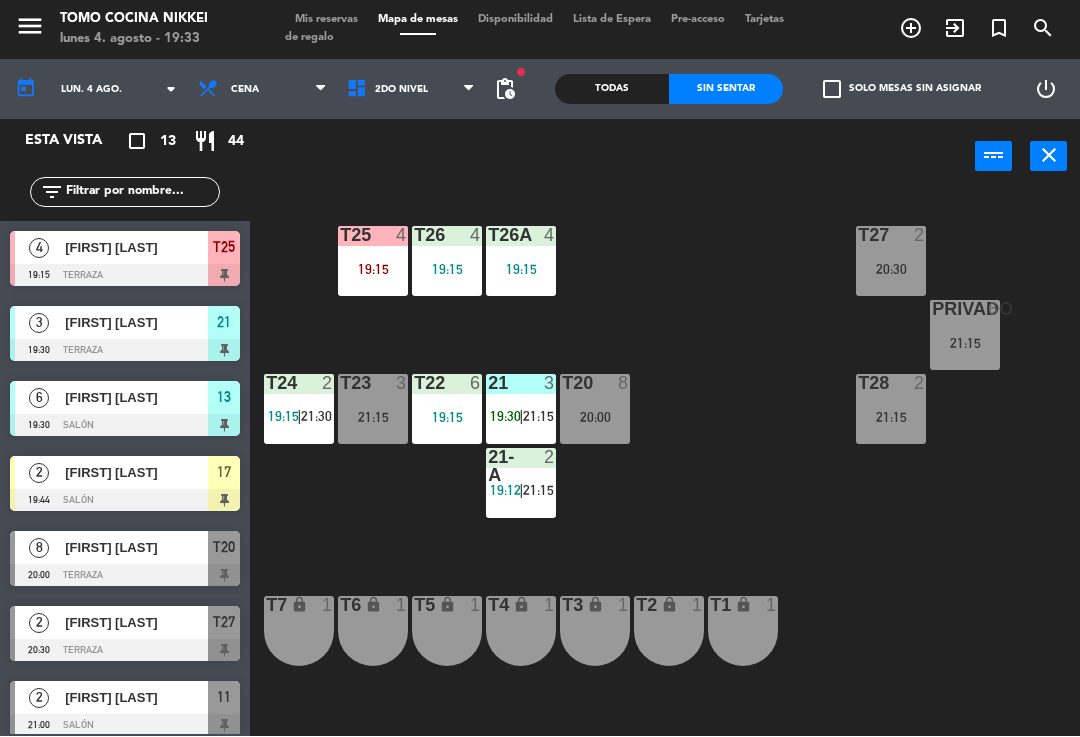 click on "[FIRST] [LAST]" at bounding box center (135, 323) 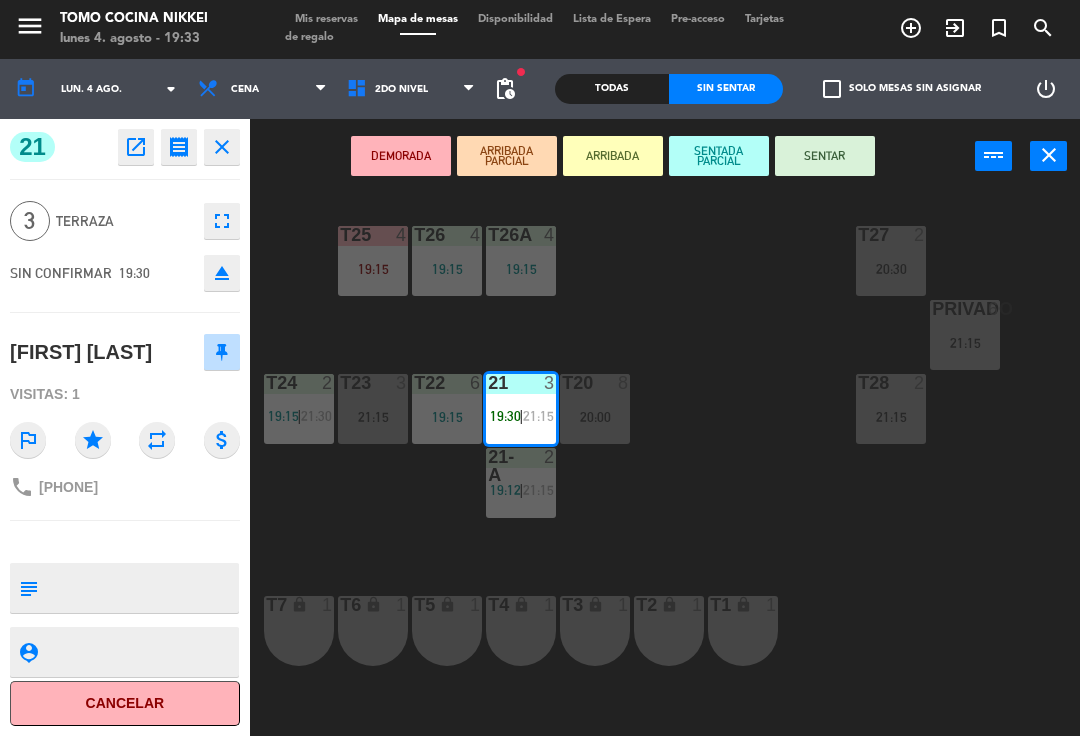 click on "SENTAR" at bounding box center (825, 157) 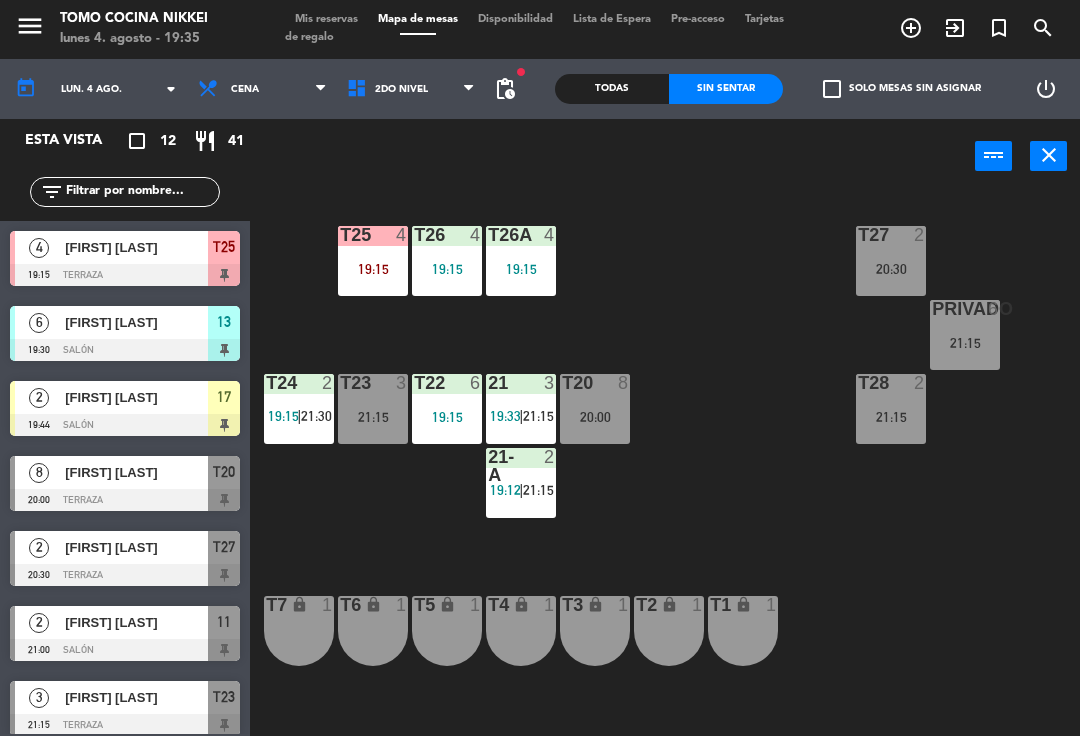 click at bounding box center [125, 351] 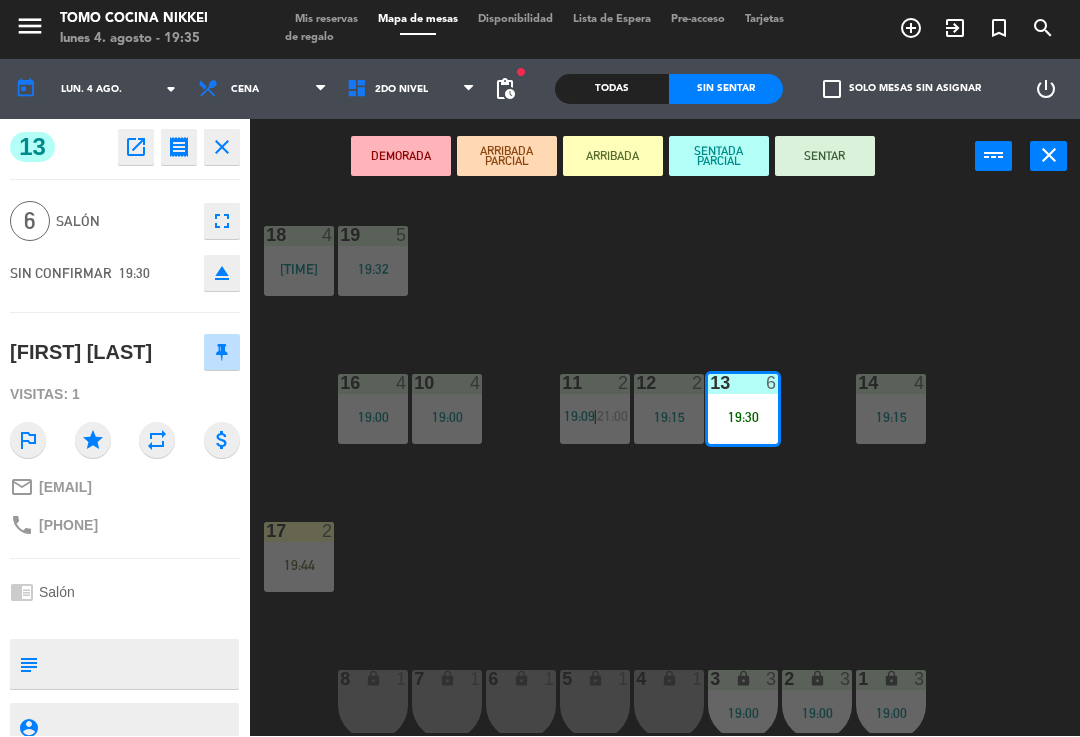 click on "SENTAR" at bounding box center [825, 157] 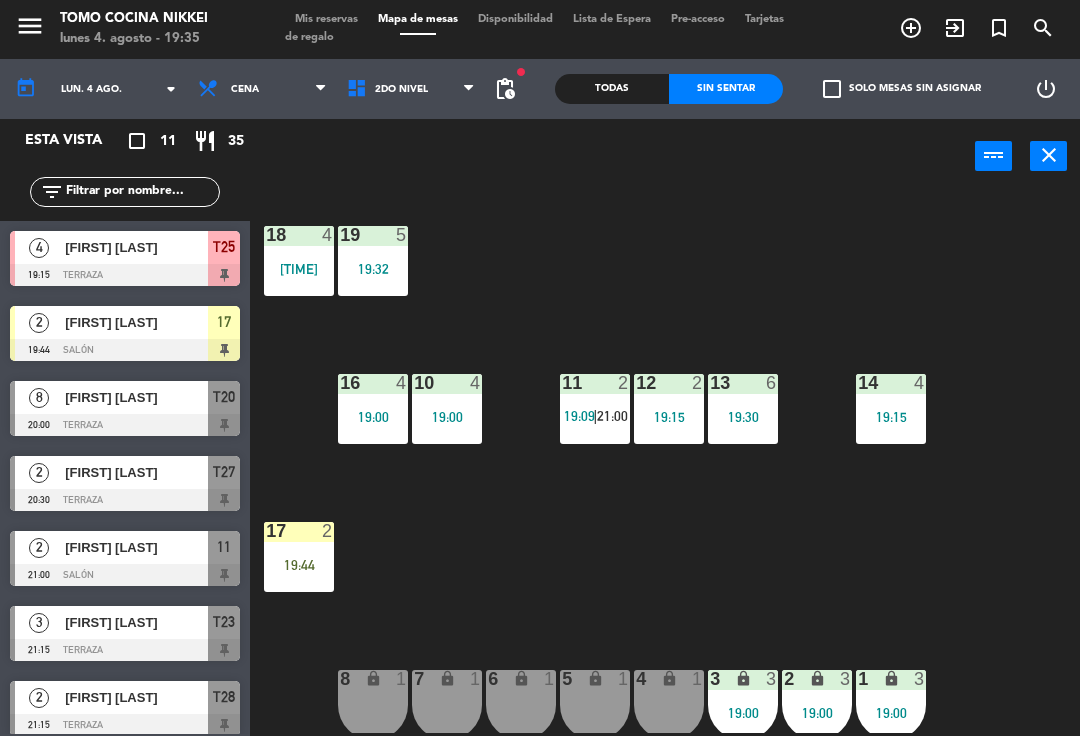 click on "18  4   [TIME]  19  5   [TIME]  16  4   [TIME]  10  4   [TIME]  11  2   [TIME]    |    [TIME]     12  2   [TIME]  13  6   [TIME]  14  4   [TIME]  17  2   [TIME]  7 lock  1  8 lock  1  6 lock  1  5 lock  1  4 lock  1  3 lock  3   [TIME]  2 lock  3   [TIME]  1 lock  3   [TIME]" 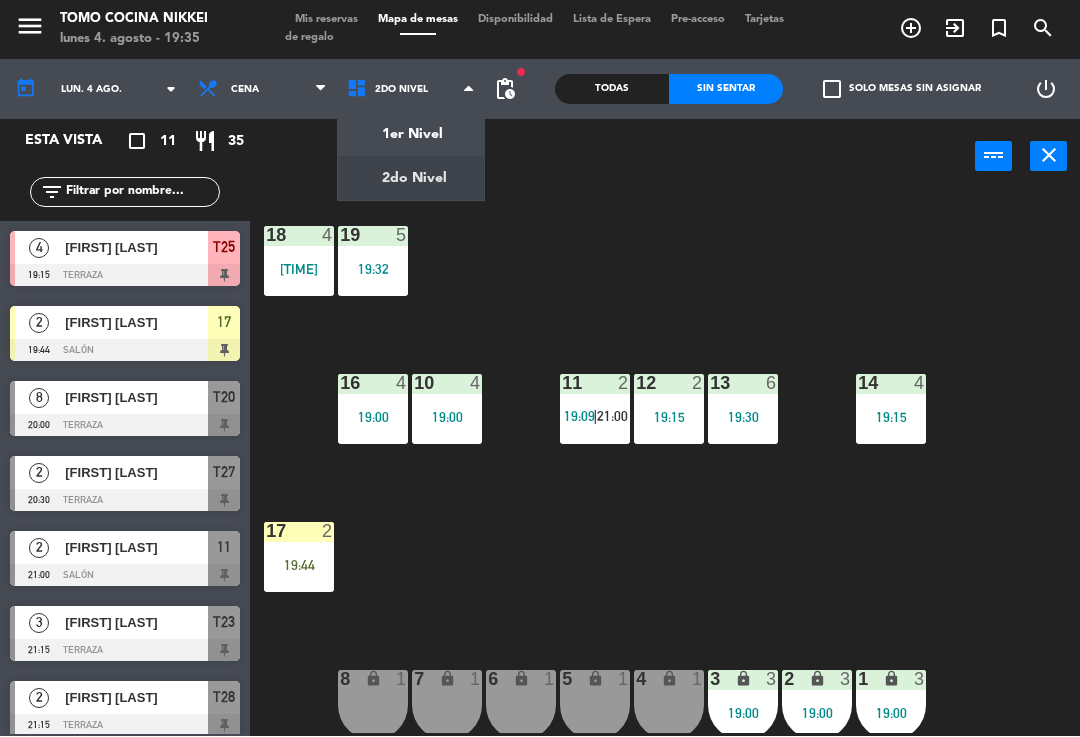 click on "menu  Tomo Cocina Nikkei   lunes [DATE] - [TIME]   Mis reservas   Mapa de mesas   Disponibilidad   Lista de Espera   Pre-acceso   Tarjetas de regalo  add_circle_outline exit_to_app turned_in_not search today    lun. [DATE] arrow_drop_down  Almuerzo  Cena  Cena  Almuerzo  Cena  1er Nivel   2do Nivel   2do Nivel   1er Nivel   2do Nivel  fiber_manual_record pending_actions  Todas  Sin sentar   Solo mesas sin asignar   power_settings_new   Esta vista   crop_square  11  restaurant  35 filter_list  4   [FIRST] [LAST]   [TIME]   Terraza  T25  2   [FIRST] [LAST]   [TIME]   Salón  17  8   [FIRST] [LAST]   [TIME]   Terraza  T20  2   [FIRST] [LAST]   [TIME]   Terraza  T27  2   [FIRST] [LAST]   [TIME]   Salón  11  3   [FIRST] [LAST]   [TIME]   Terraza  T23  2   [FIRST] [LAST]   [TIME]   Terraza  T28  6   [FIRST] [LAST]   [TIME]   Terraza  Privado  2   [FIRST] [LAST]   [TIME]   Terraza  21-A  2   [FIRST] [LAST]   [TIME]   Terraza  21  2   [FIRST] [LAST]   [TIME]" 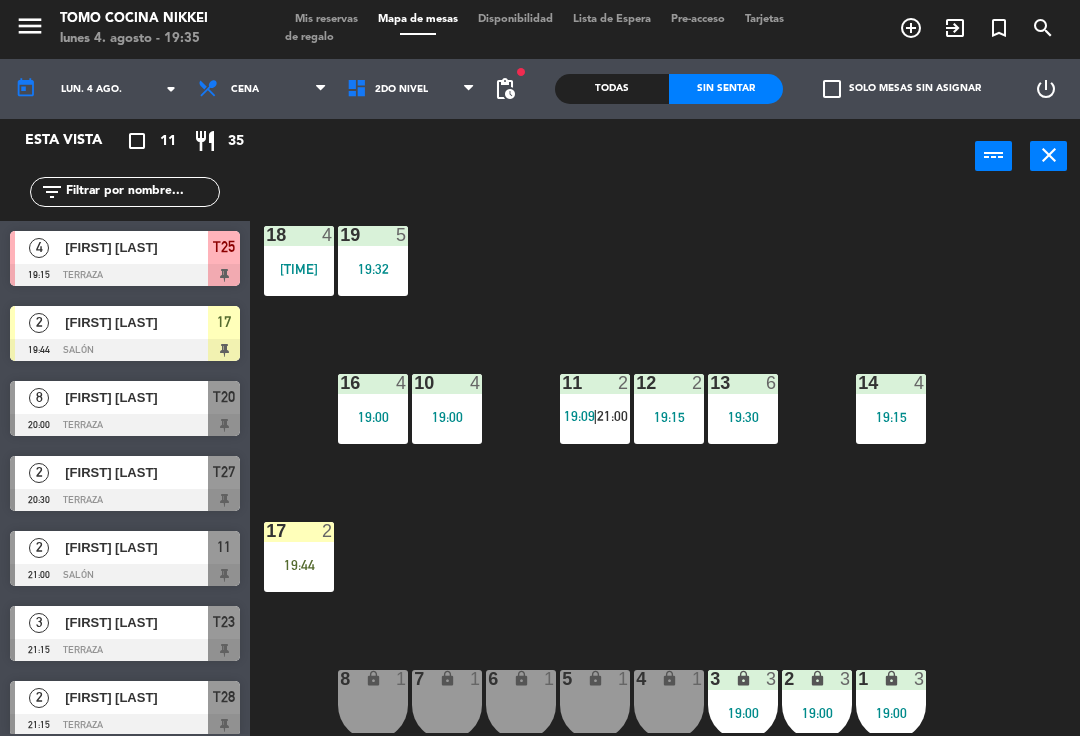 click on "2do Nivel" at bounding box center [411, 90] 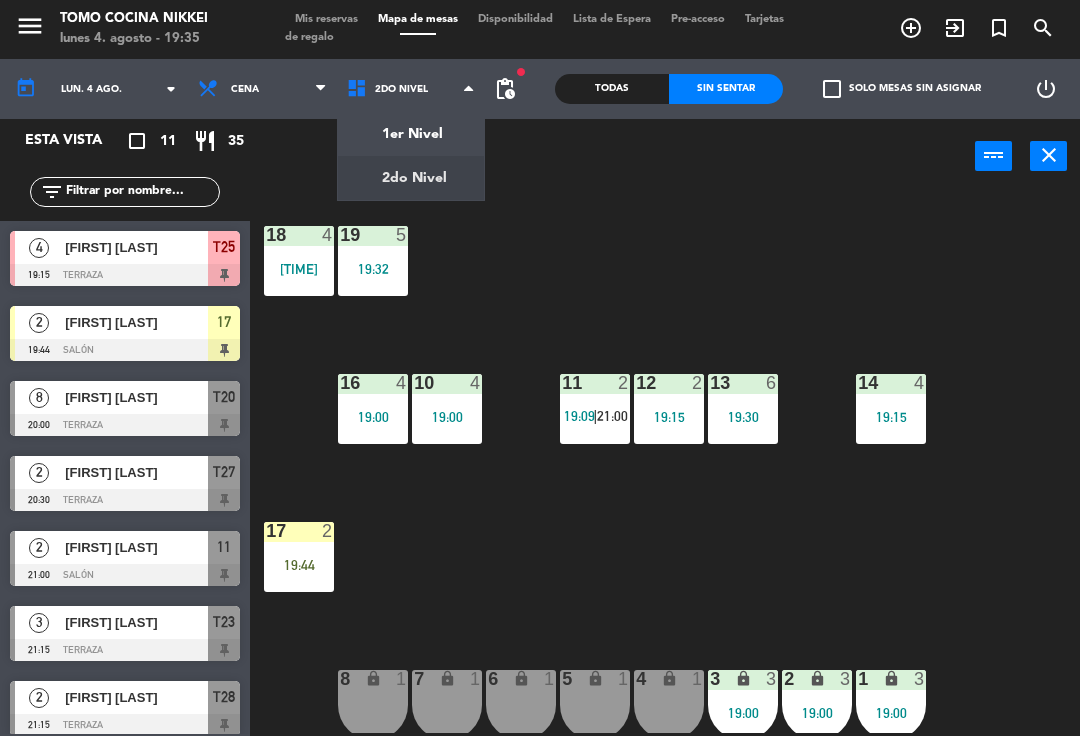 click on "menu  Tomo Cocina Nikkei   lunes [DATE] - [TIME]   Mis reservas   Mapa de mesas   Disponibilidad   Lista de Espera   Pre-acceso   Tarjetas de regalo  add_circle_outline exit_to_app turned_in_not search today    lun. [DATE] arrow_drop_down  Almuerzo  Cena  Cena  Almuerzo  Cena  1er Nivel   2do Nivel   2do Nivel   1er Nivel   2do Nivel  fiber_manual_record pending_actions  Todas  Sin sentar   Solo mesas sin asignar   power_settings_new   Esta vista   crop_square  11  restaurant  35 filter_list  4   [FIRST] [LAST]   [TIME]   Terraza  T25  2   [FIRST] [LAST]   [TIME]   Salón  17  8   [FIRST] [LAST]   [TIME]   Terraza  T20  2   [FIRST] [LAST]   [TIME]   Terraza  T27  2   [FIRST] [LAST]   [TIME]   Salón  11  3   [FIRST] [LAST]   [TIME]   Terraza  T23  2   [FIRST] [LAST]   [TIME]   Terraza  T28  6   [FIRST] [LAST]   [TIME]   Terraza  Privado  2   [FIRST] [LAST]   [TIME]   Terraza  21-A  2   [FIRST] [LAST]   [TIME]   Terraza  21  2   [FIRST] [LAST]   [TIME]" 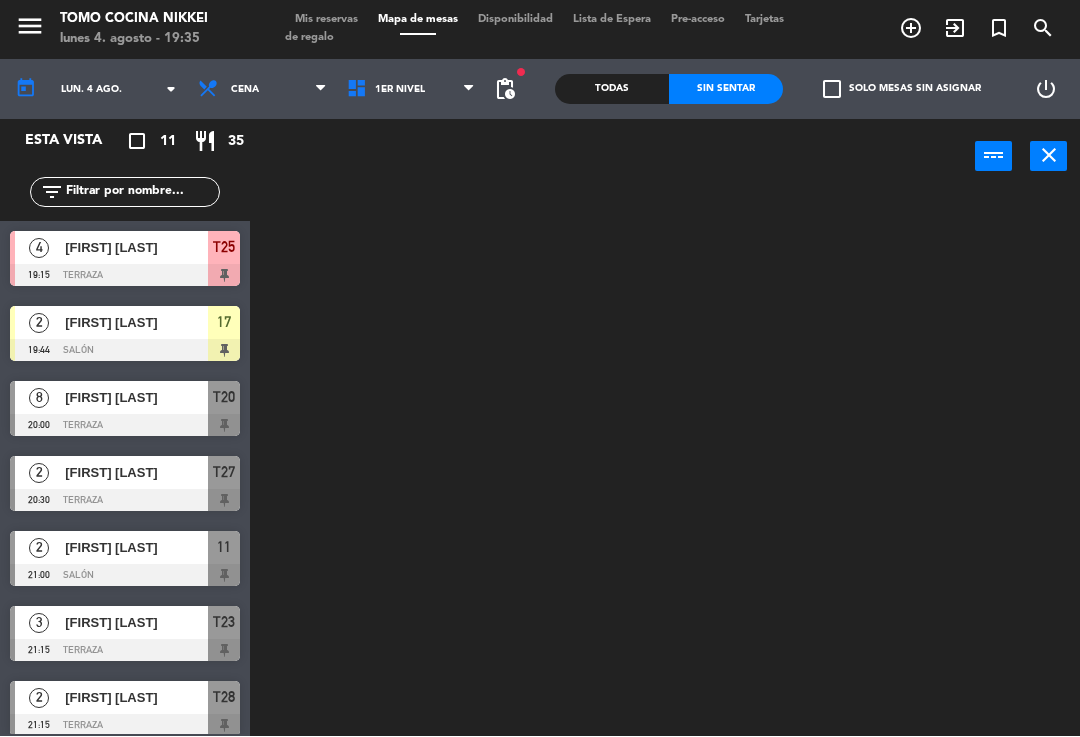 click on "1er Nivel" at bounding box center (411, 90) 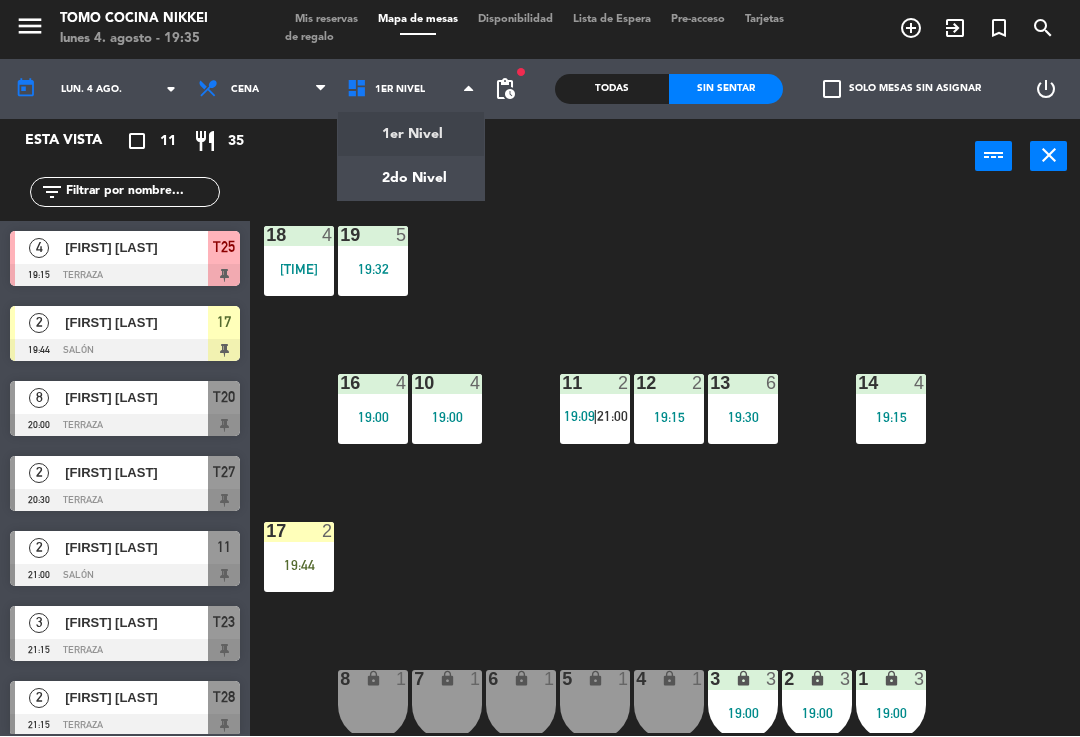 click on "menu  Tomo Cocina Nikkei   lunes 4. agosto - 19:35   Mis reservas   Mapa de mesas   Disponibilidad   Lista de Espera   Pre-acceso   Tarjetas de regalo  add_circle_outline exit_to_app turned_in_not search today    lun. 4 ago. arrow_drop_down  Almuerzo  Cena  Cena  Almuerzo  Cena  1er Nivel   2do Nivel   1er Nivel   1er Nivel   2do Nivel  fiber_manual_record pending_actions  Todas  Sin sentar  check_box_outline_blank   Solo mesas sin asignar   power_settings_new   Esta vista   crop_square  11  restaurant  35 filter_list  4   [FIRST] [LAST]   19:15   Terraza  T25  2   [FIRST] [LAST]   19:44   Salón  17  8   [FIRST] [LAST]   20:00   Terraza  T20  2   [FIRST] [LAST]   20:30   Terraza  T27  2   [FIRST] [LAST]   21:00   Salón  11  3   [FIRST] [LAST]   21:15   Terraza  T23  2   [FIRST] [LAST]   21:15   Terraza  T28  6   [FIRST] [LAST]   21:15   Terraza  Privado  2   [FIRST] [LAST]   21:15   Terraza  21-A  2   [FIRST] [LAST]   21:15   Terraza  21  2   [FIRST] [LAST]   21:30   Terraza  T24 power_input close 18  4  19 7" 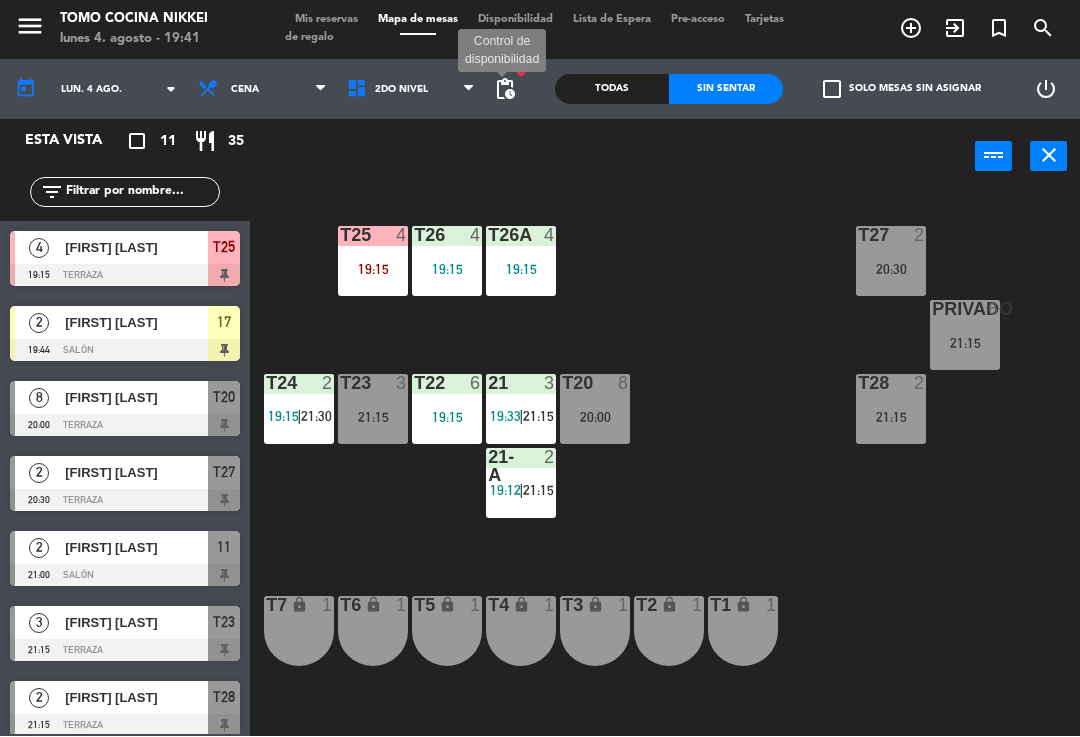 click on "pending_actions" 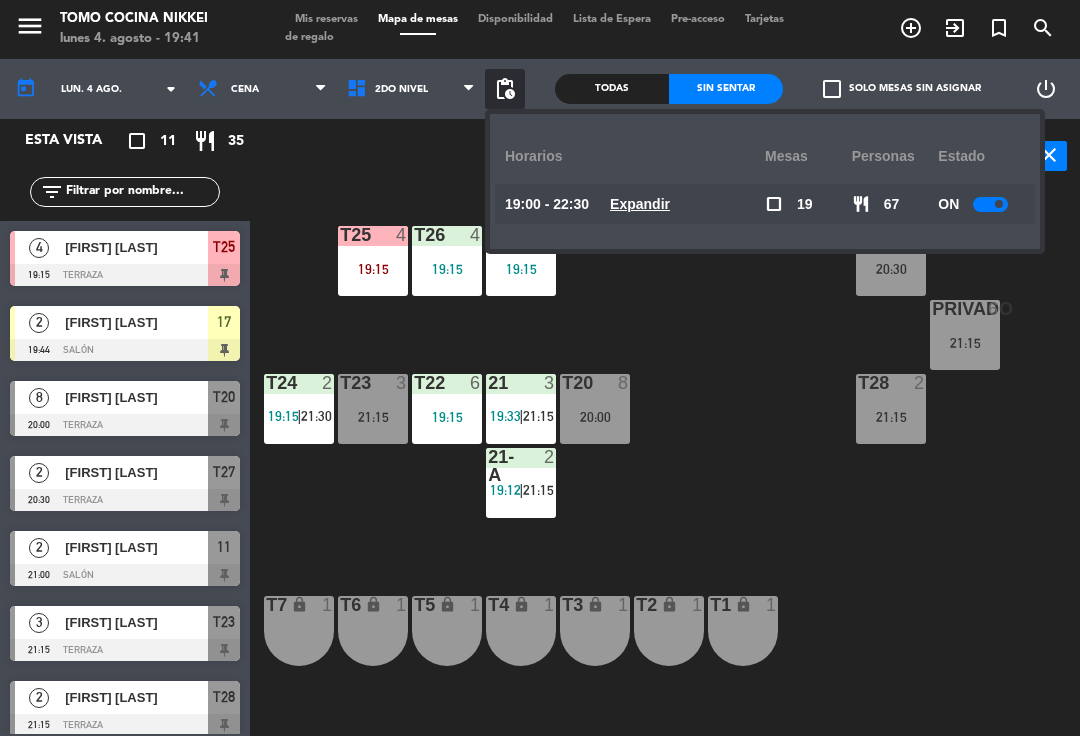 click 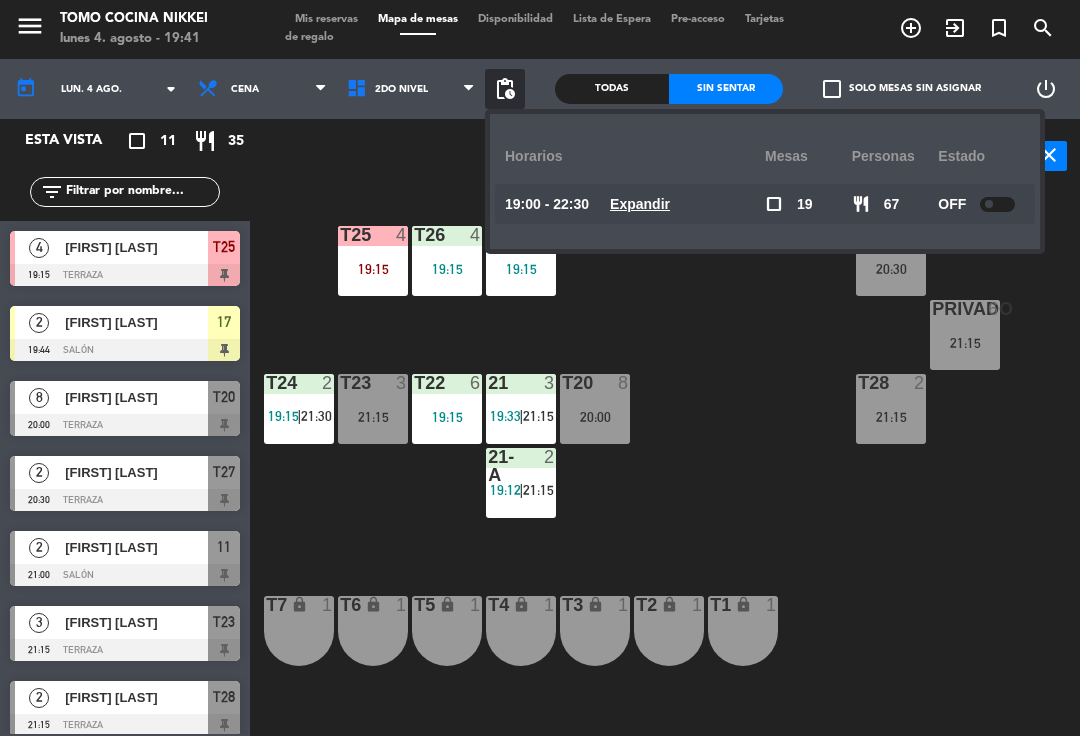 click on "T27  2   20:30  T25  4   19:15  T26A  4   19:15  T26  4   19:15  Privado  6   21:15  T24  2   19:15    |    21:30     T23  3   21:15  T22  6   19:15  21  3   19:33    |    21:15     T20  8   20:00  T28  2   21:15  21-A  2   19:12    |    21:15     T7 lock  1  T6 lock  1  T5 lock  1  T4 lock  1  T3 lock  1  T2 lock  1  T1 lock  1" 